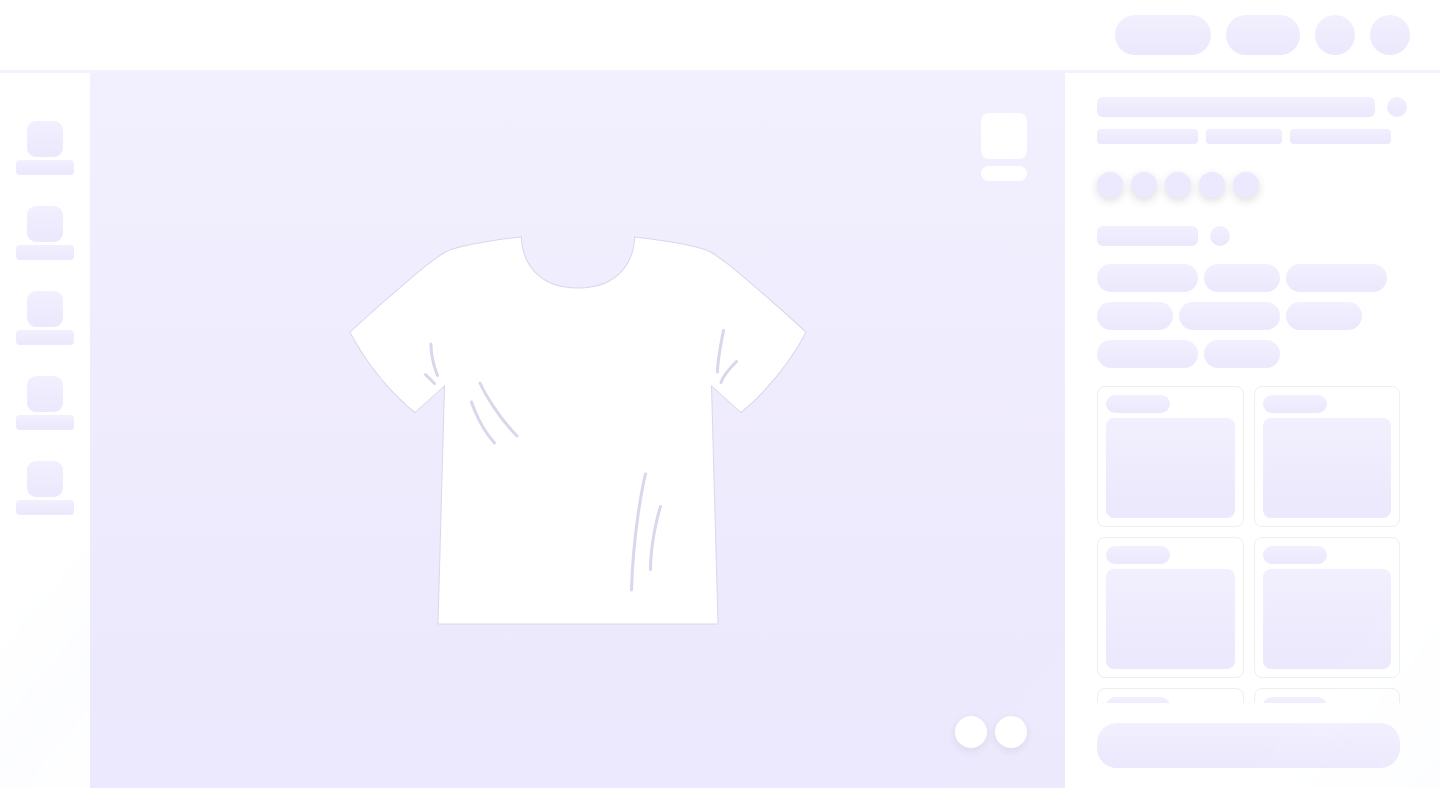 scroll, scrollTop: 0, scrollLeft: 0, axis: both 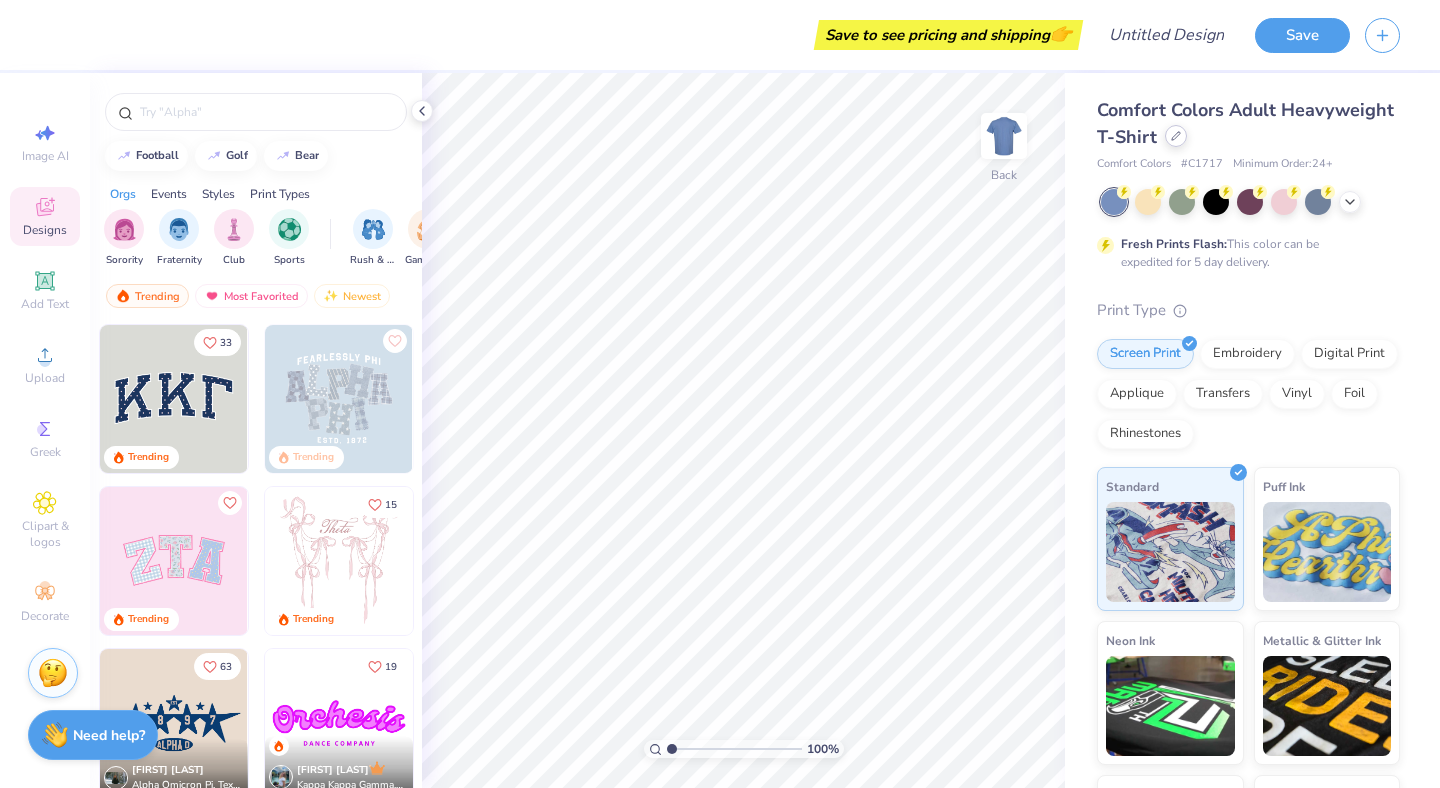 click at bounding box center [1176, 136] 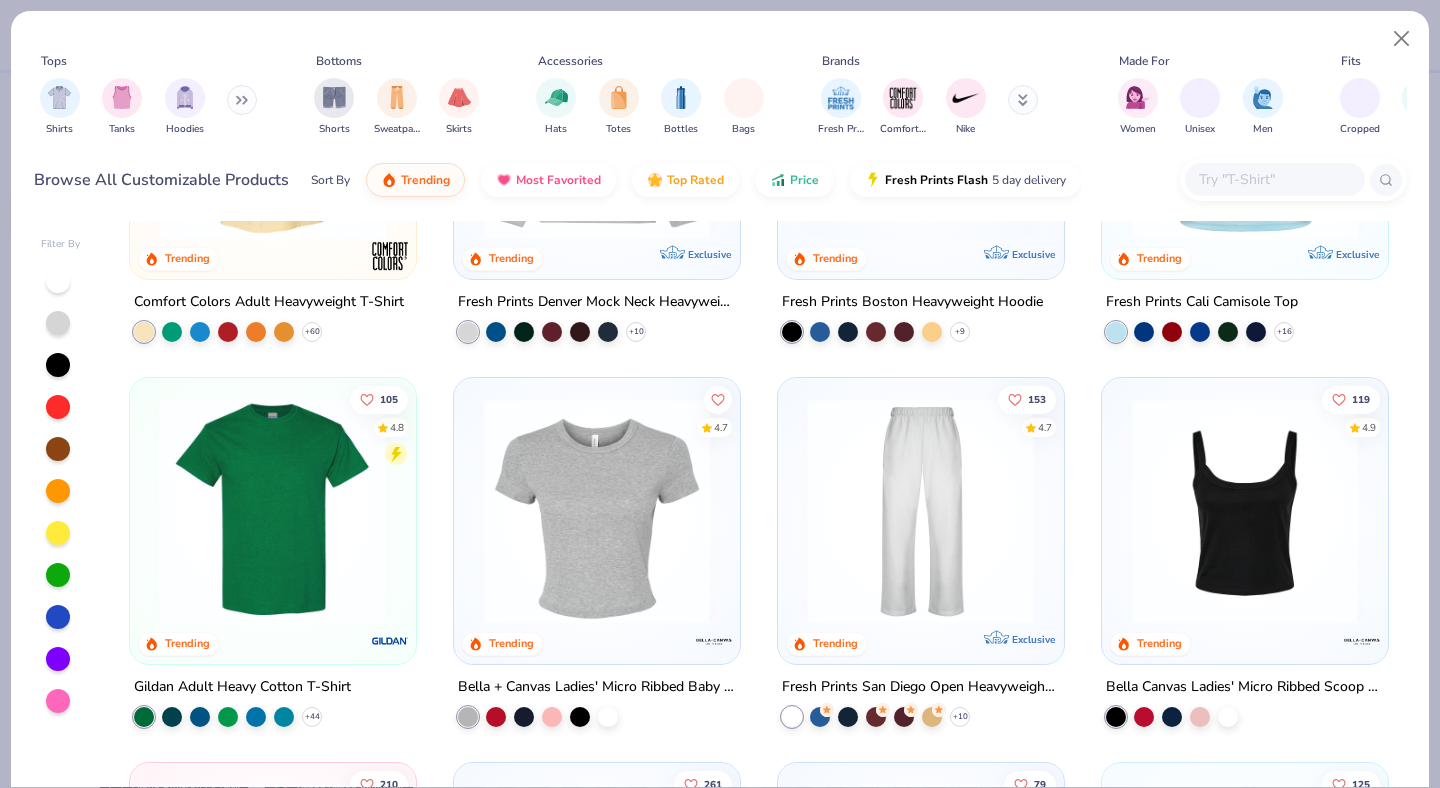 scroll, scrollTop: 0, scrollLeft: 0, axis: both 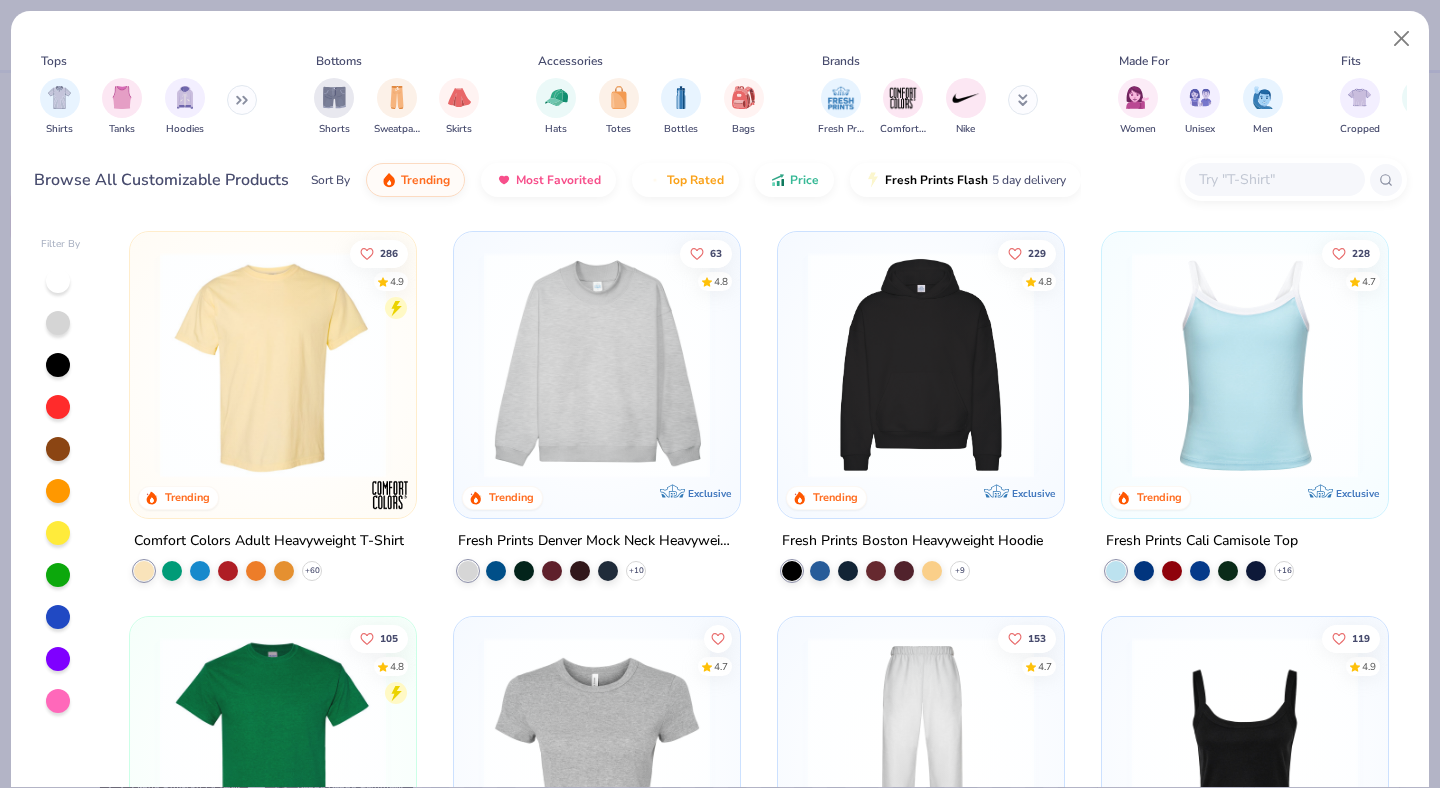 click at bounding box center [1245, 365] 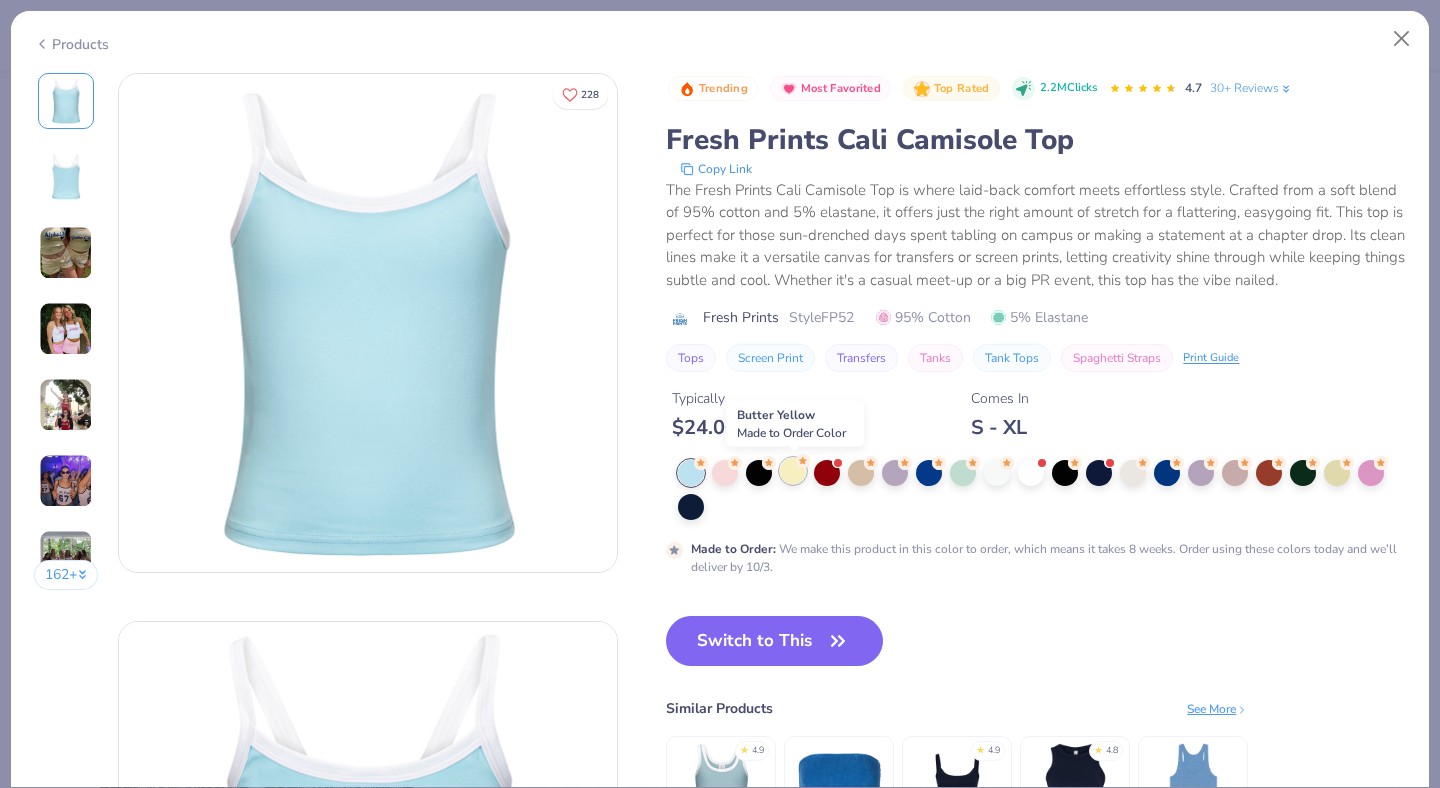 click at bounding box center [793, 471] 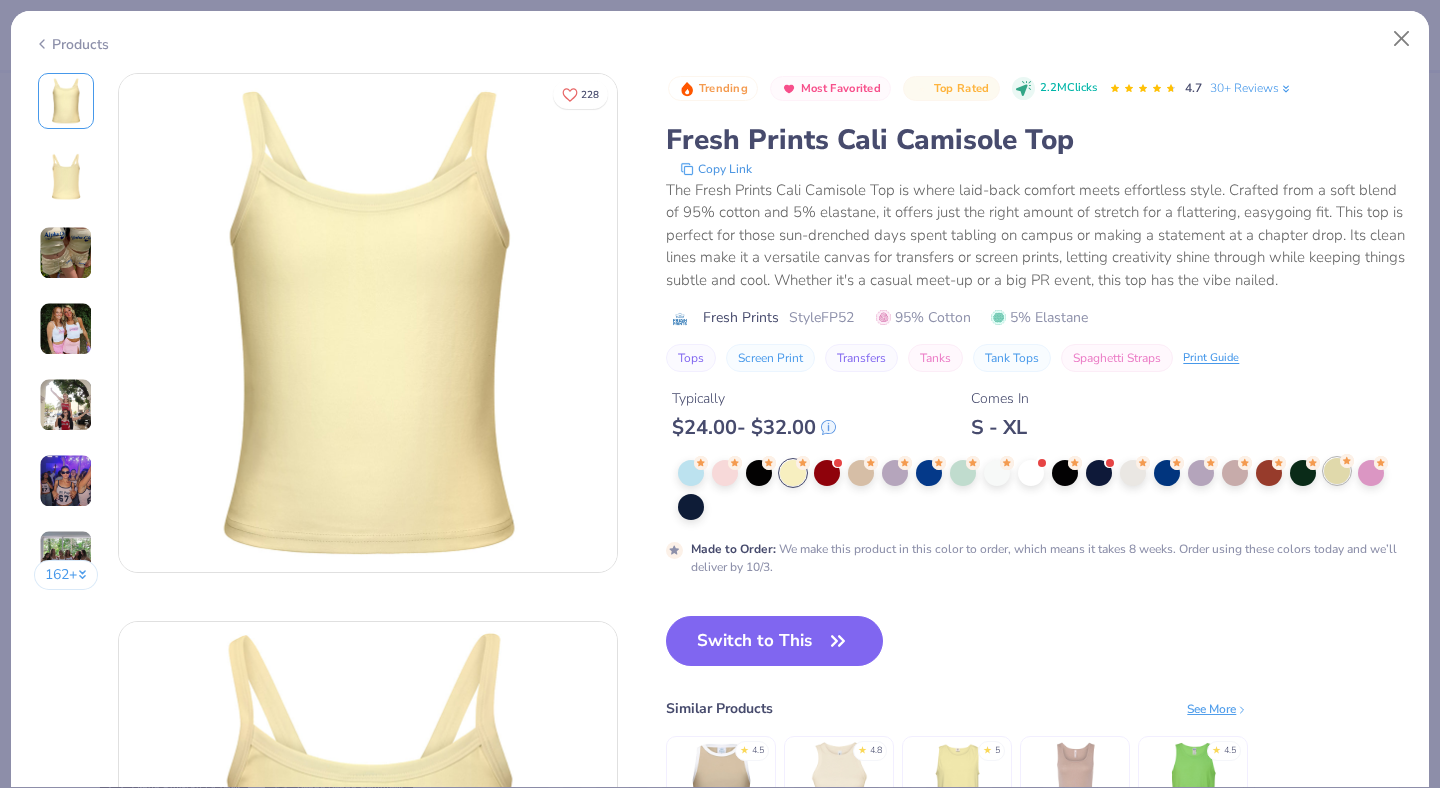 click at bounding box center (1337, 471) 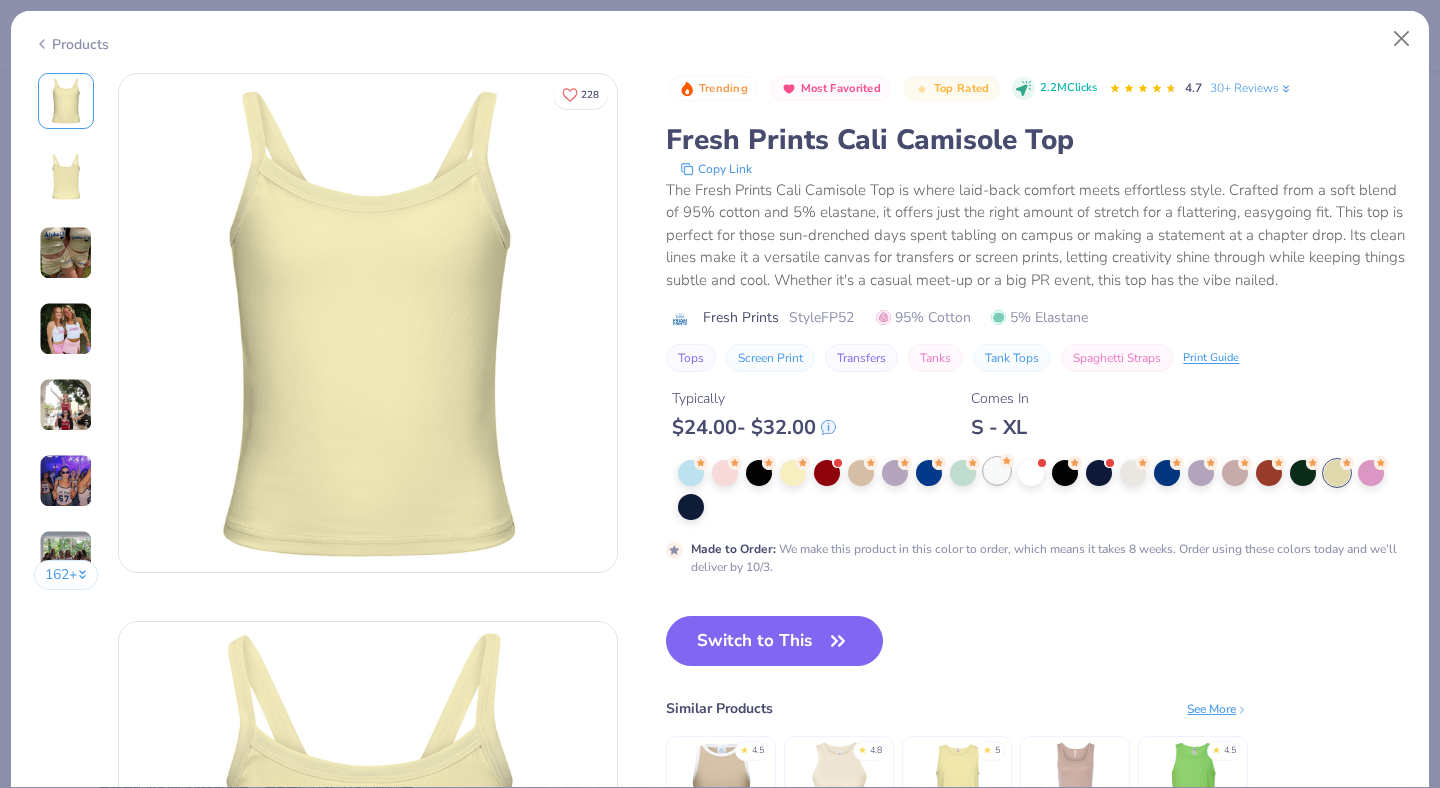 click at bounding box center [997, 471] 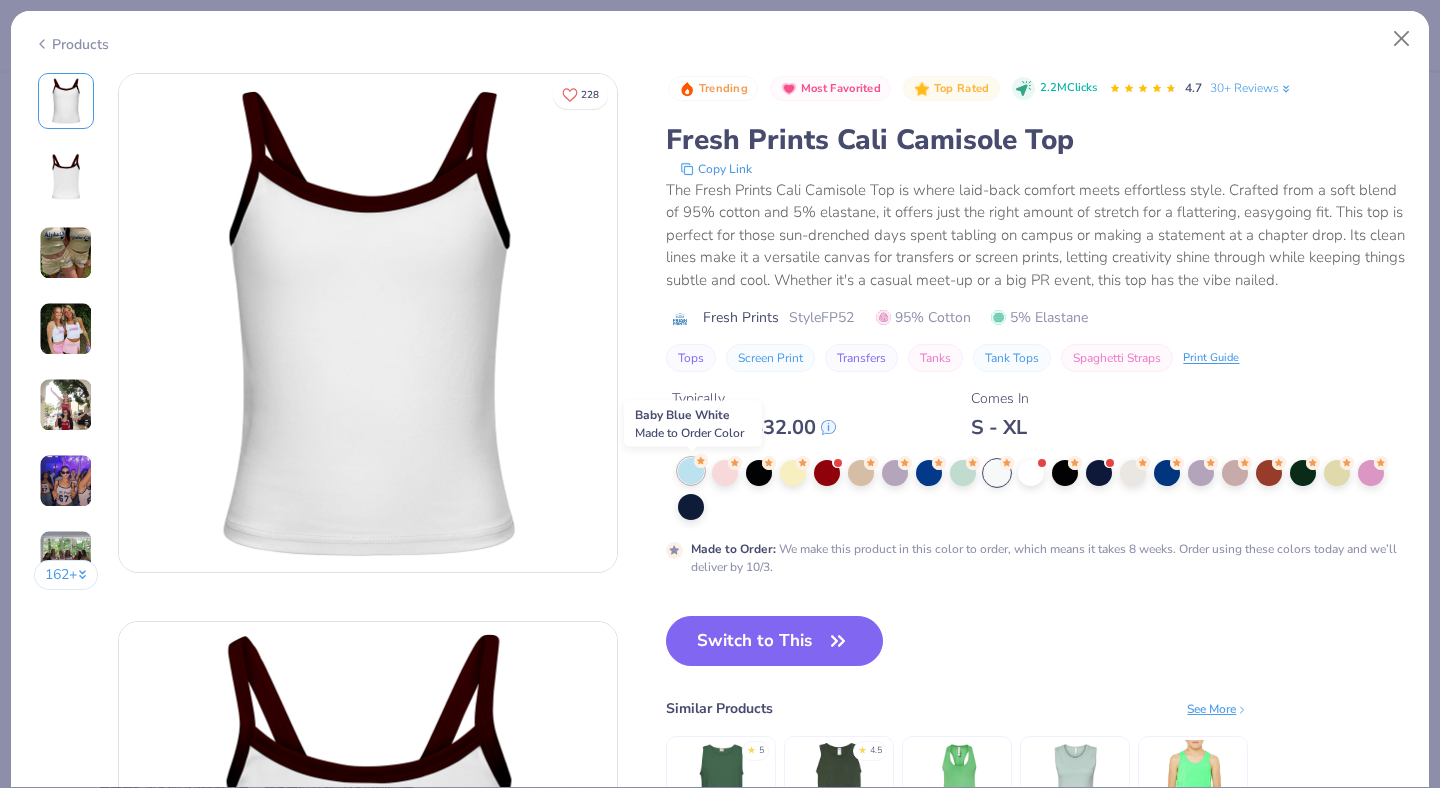 click at bounding box center [691, 471] 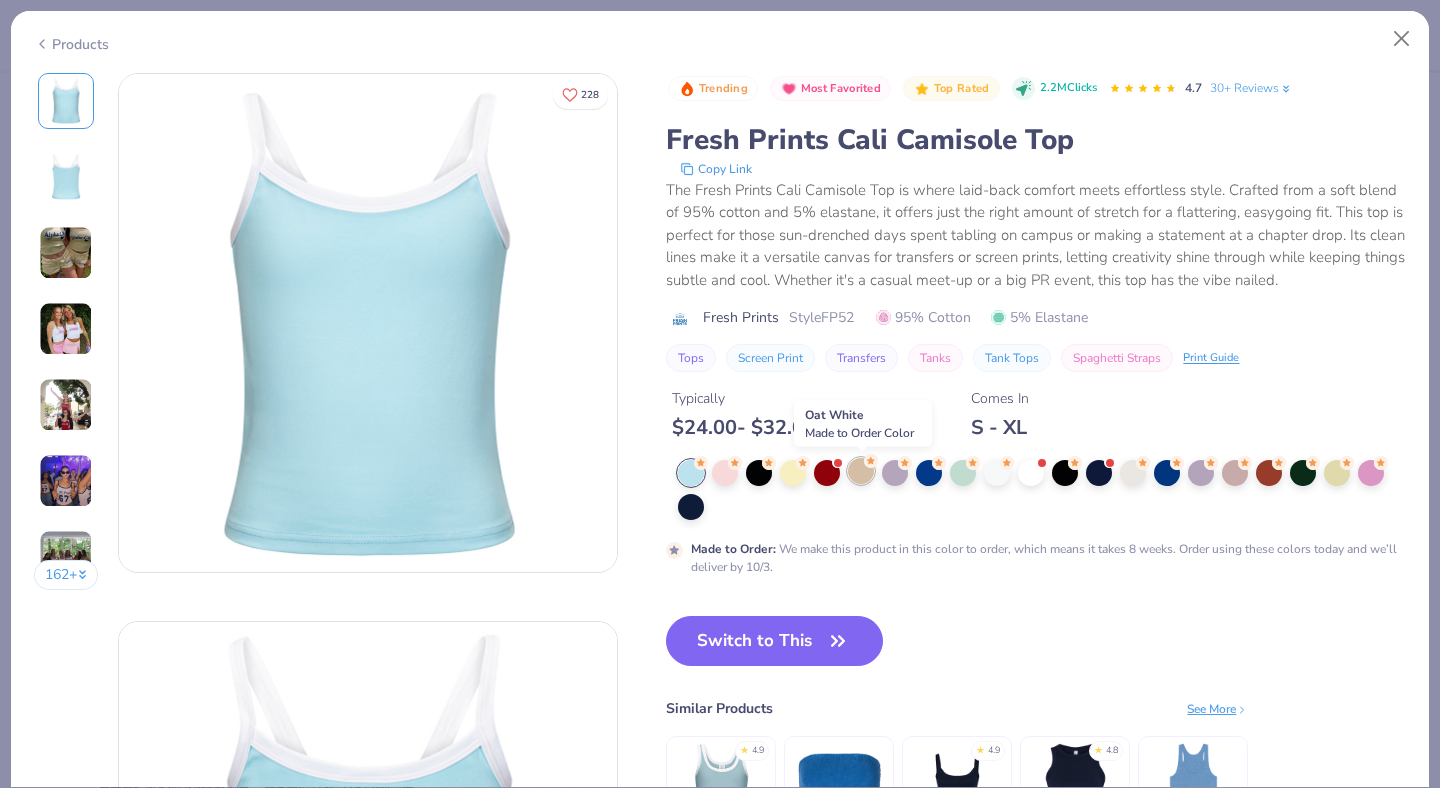 click at bounding box center (861, 471) 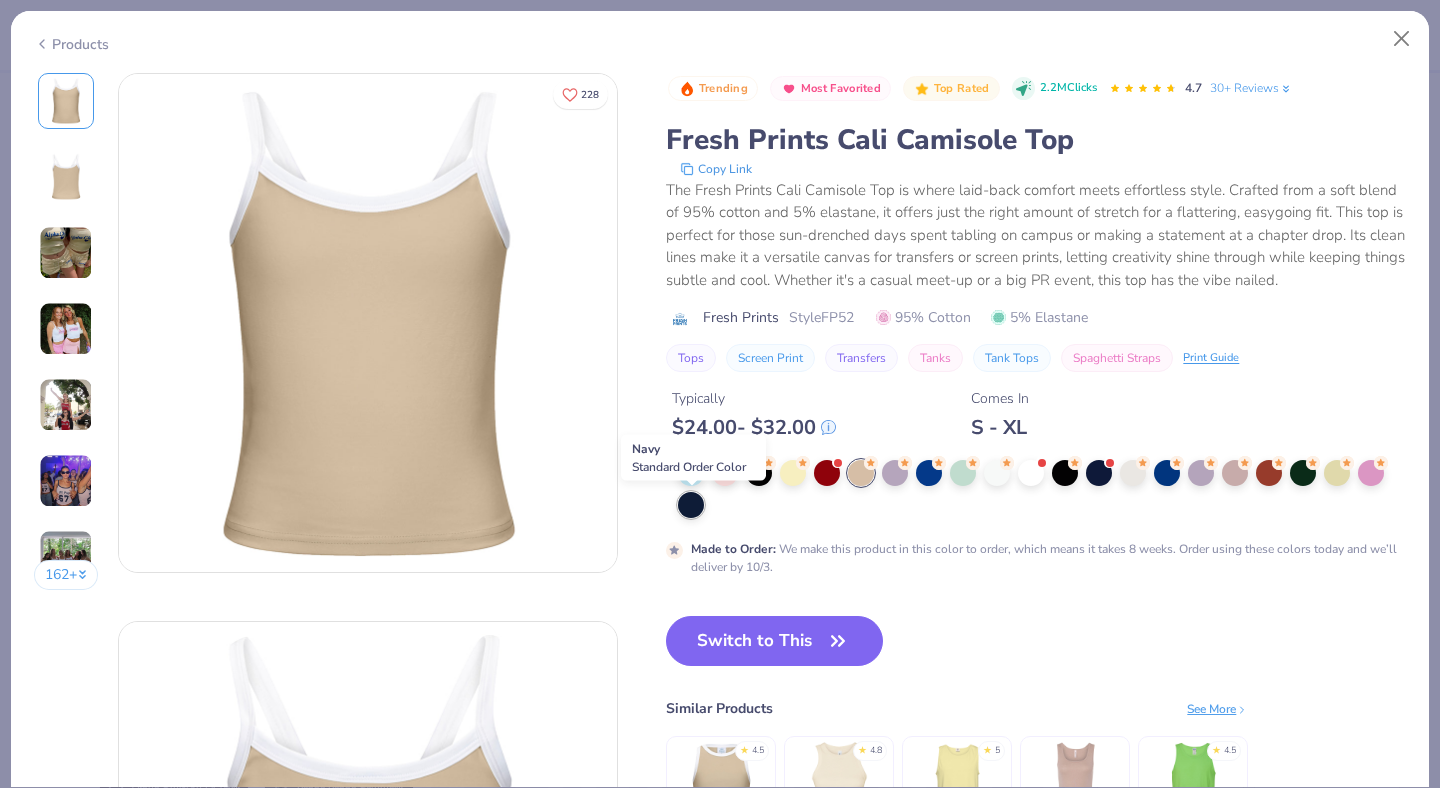 click at bounding box center [691, 505] 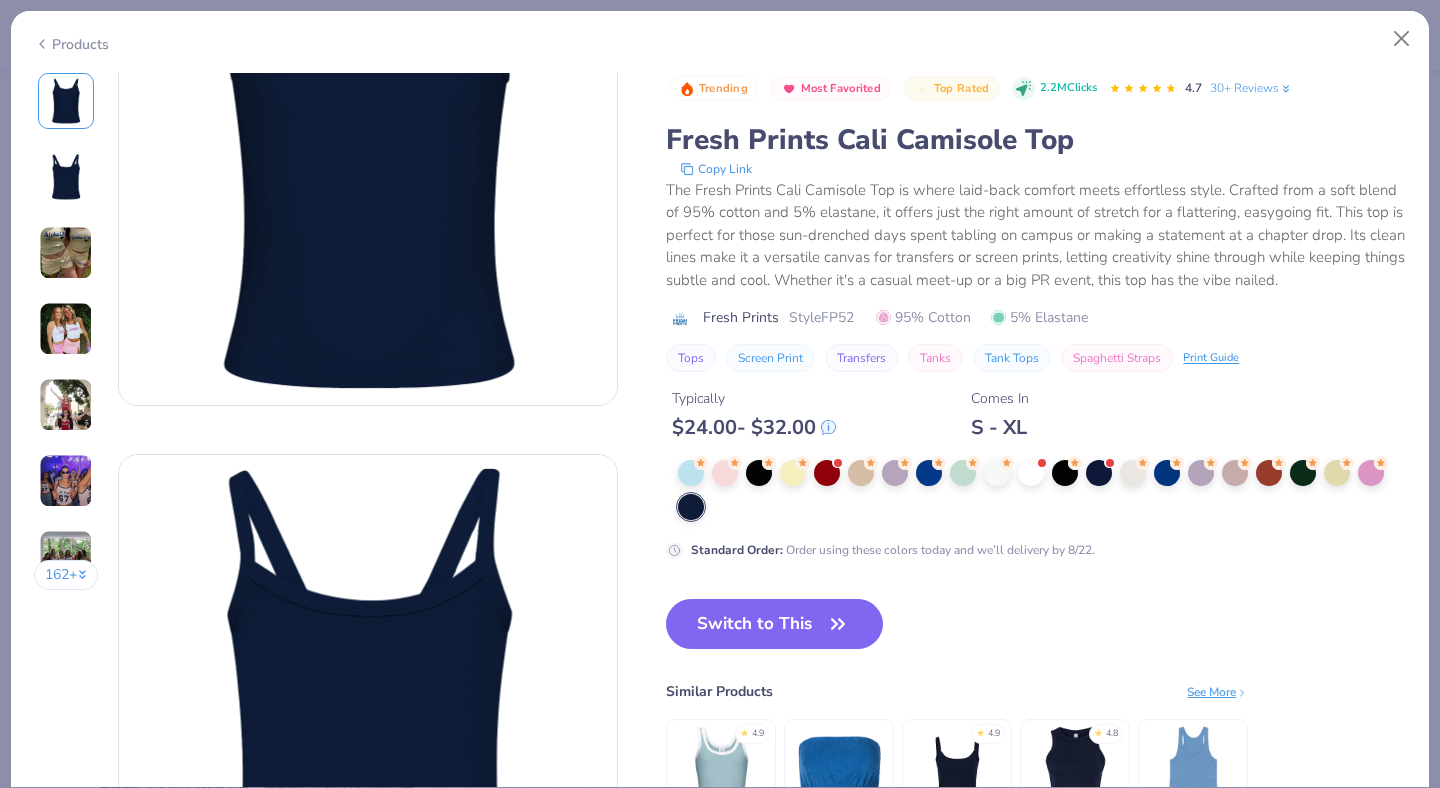scroll, scrollTop: 0, scrollLeft: 0, axis: both 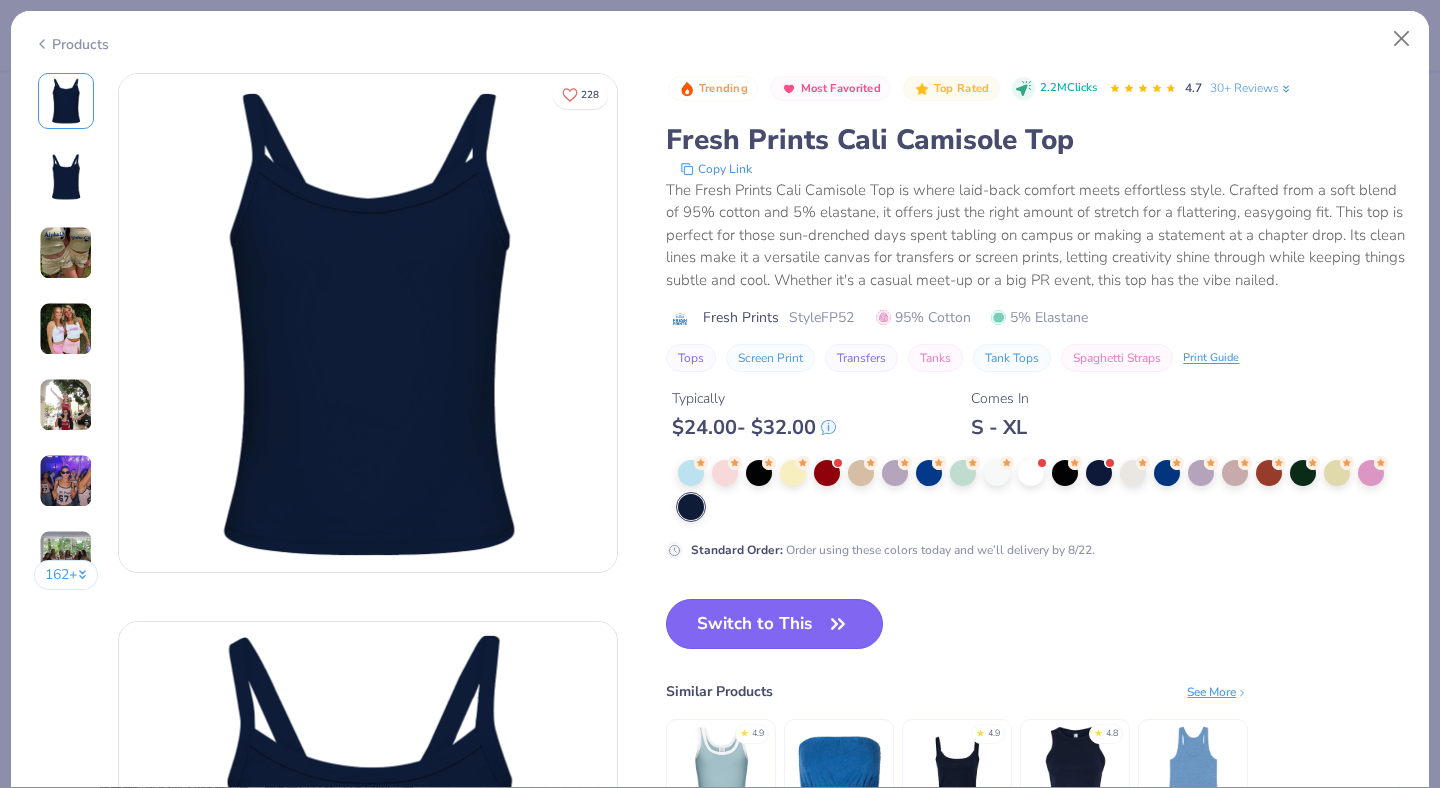 click on "Switch to This" at bounding box center (774, 624) 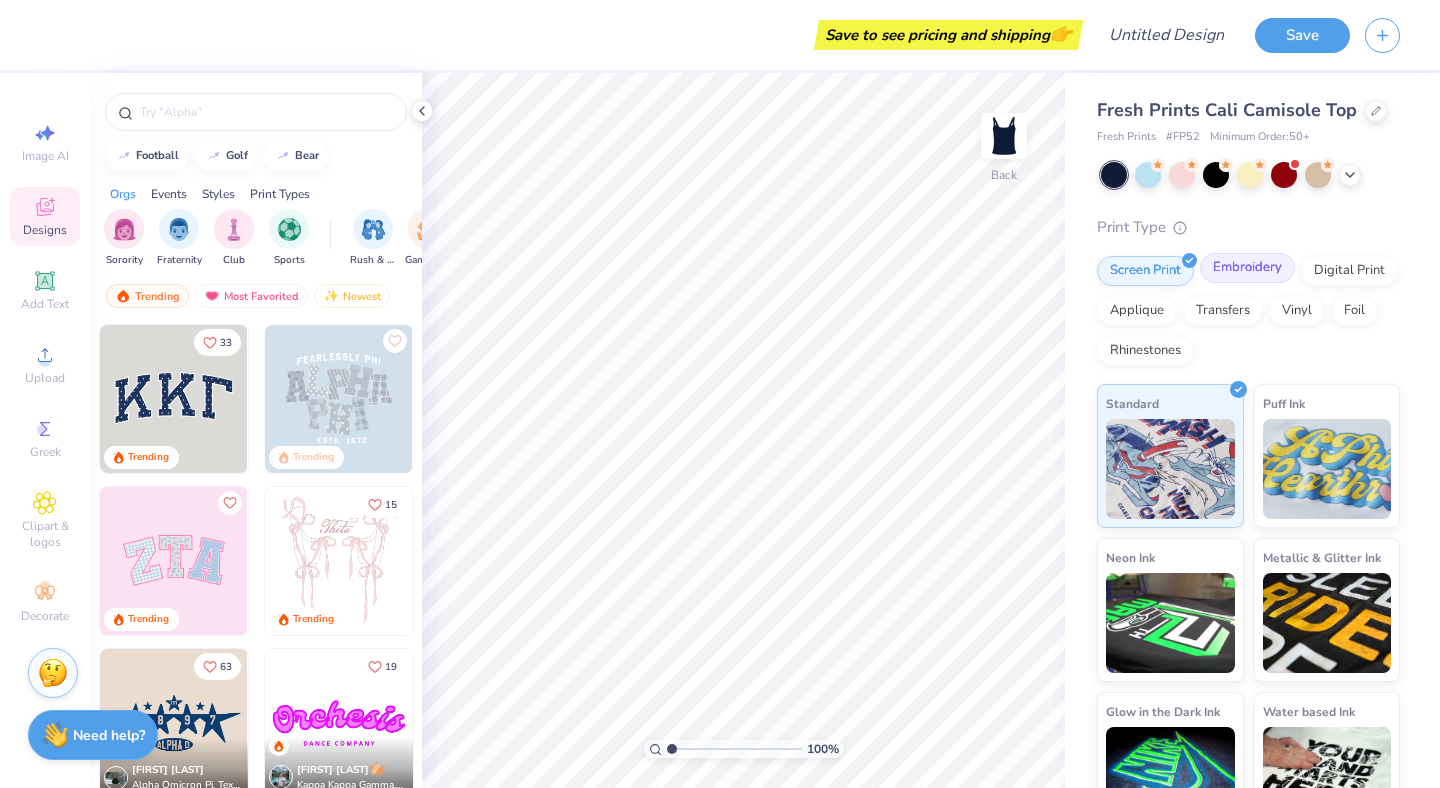 click on "Embroidery" at bounding box center [1247, 268] 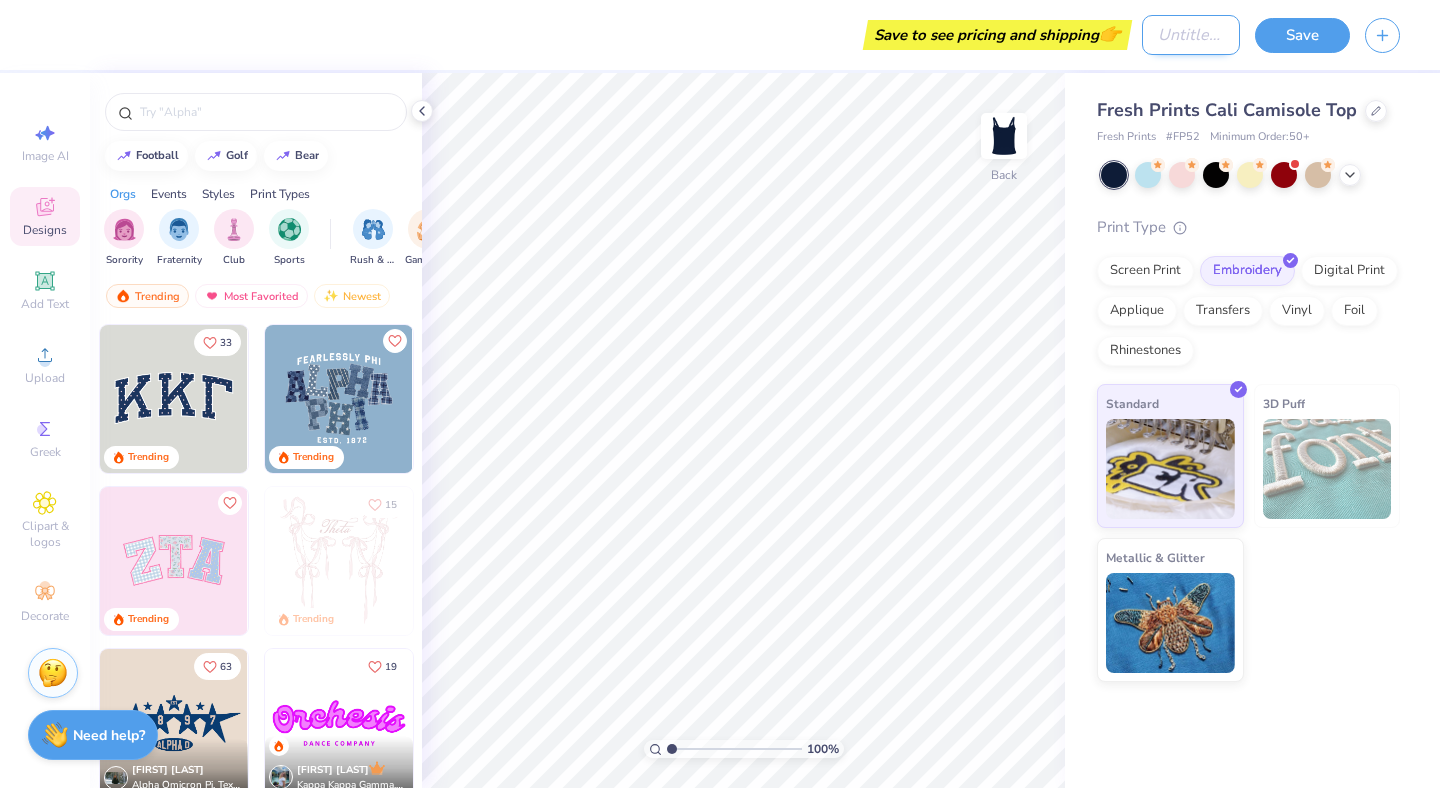 click on "Design Title" at bounding box center [1191, 35] 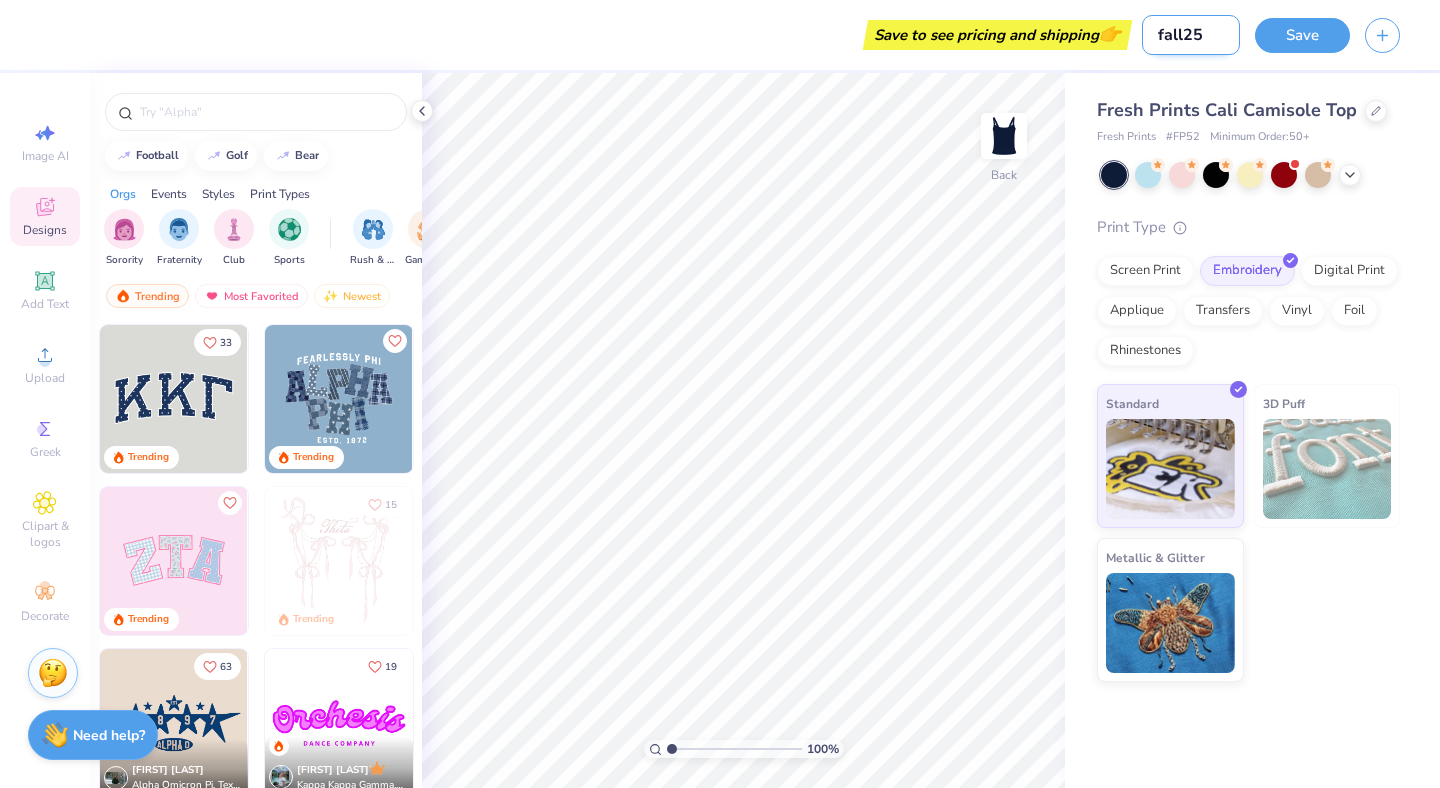 type on "fall25" 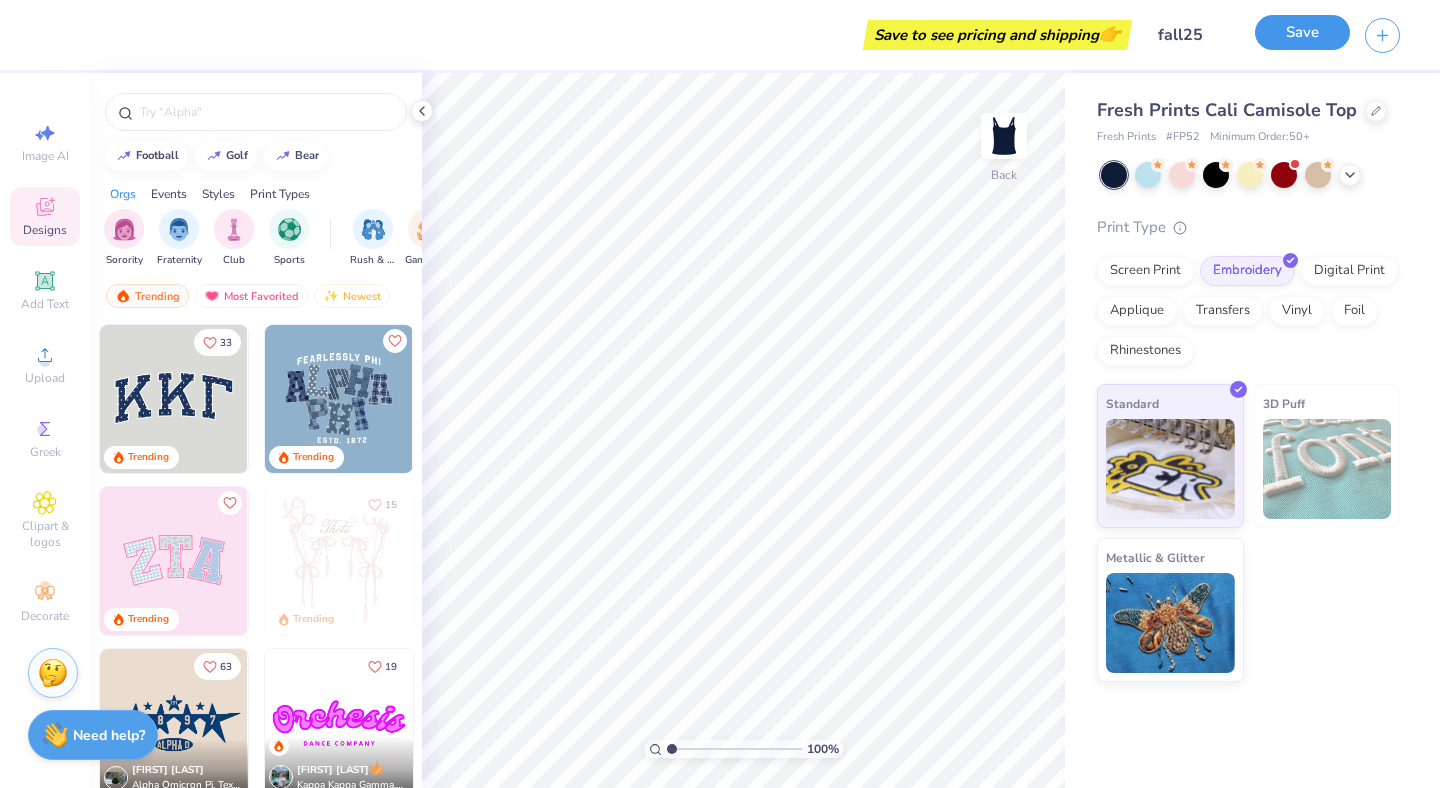 click on "Save" at bounding box center [1302, 32] 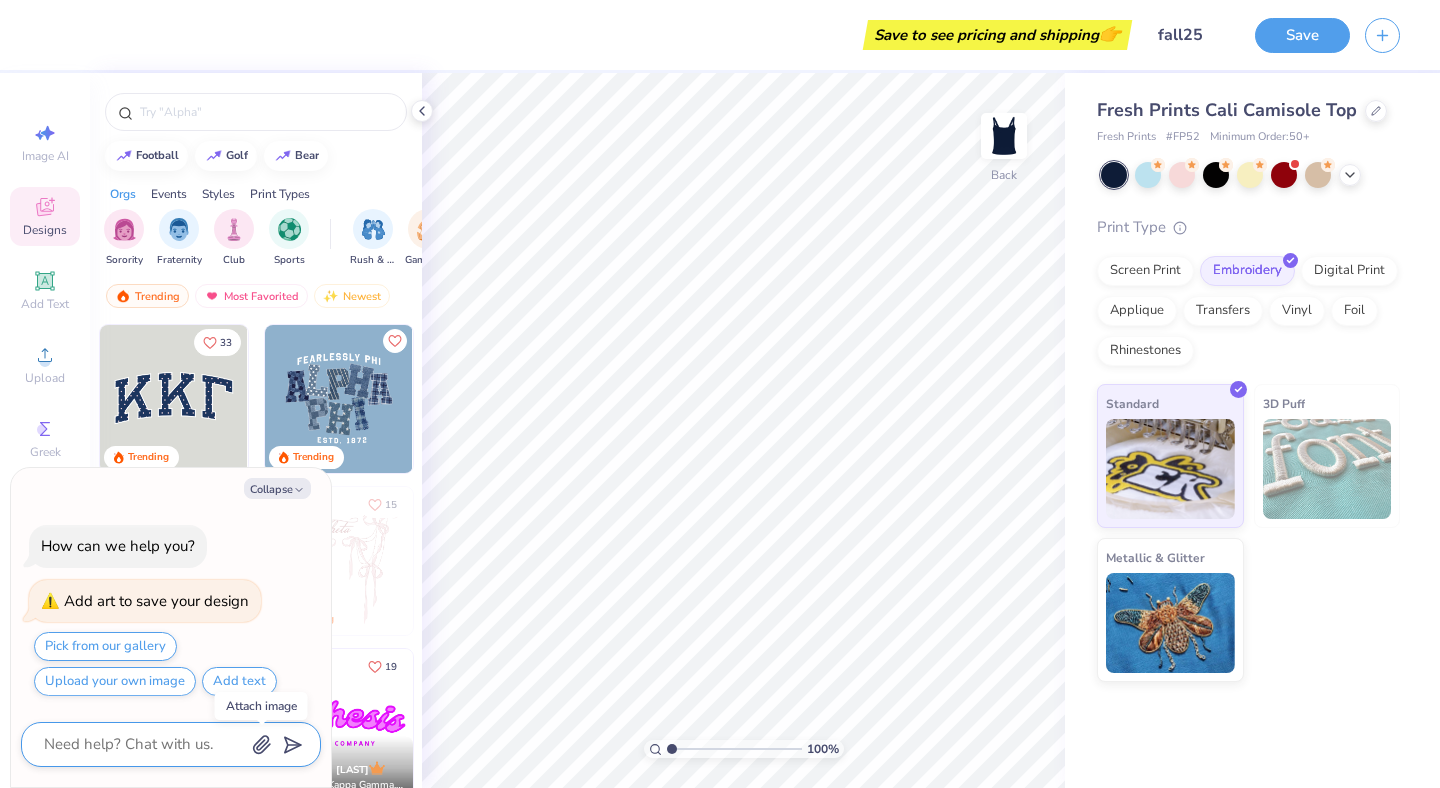 click 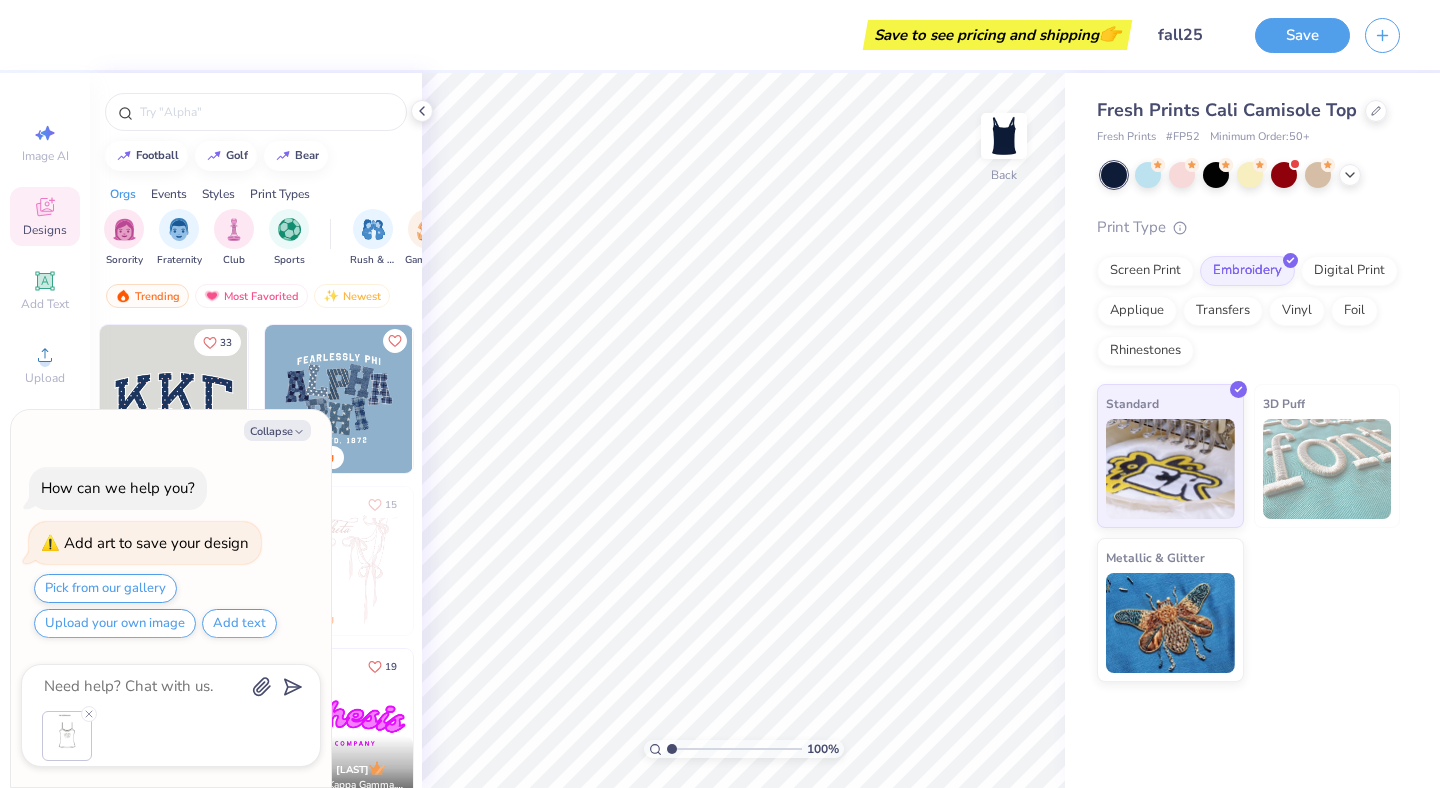 click on "Save to see pricing and shipping  👉 Design Title fall25 Save Image AI Designs Add Text Upload Greek Clipart & logos Decorate football golf bear Orgs Events Styles Print Types Sorority Fraternity Club Sports Rush & Bid Game Day Parent's Weekend PR & General Philanthropy Big Little Reveal Retreat Date Parties & Socials Spring Break Greek Week Graduation Formal & Semi Holidays Founder’s Day Classic Minimalist Varsity Y2K Typography Cartoons Handdrawn Grunge 60s & 70s 80s & 90s Embroidery Screen Print Applique Digital Print Patches Vinyl Transfers Trending Most Favorited Newest 33 Trending Trending Trending 15 Trending 63 [FIRST] [LAST] [ORGANIZATION], [ORGANIZATION] 19 [FIRST] [LAST] [ORGANIZATION], [ORGANIZATION] 14 Trending 11 [FIRST] [LAST] [ORGANIZATION], [ORGANIZATION] 18 Trending 19 Trending 100  % Back Fresh Prints Cali Camisole Top Fresh Prints # FP52 Minimum Order:  50 +   Print Type Screen Print Embroidery Digital Print Applique Vinyl" at bounding box center [720, 394] 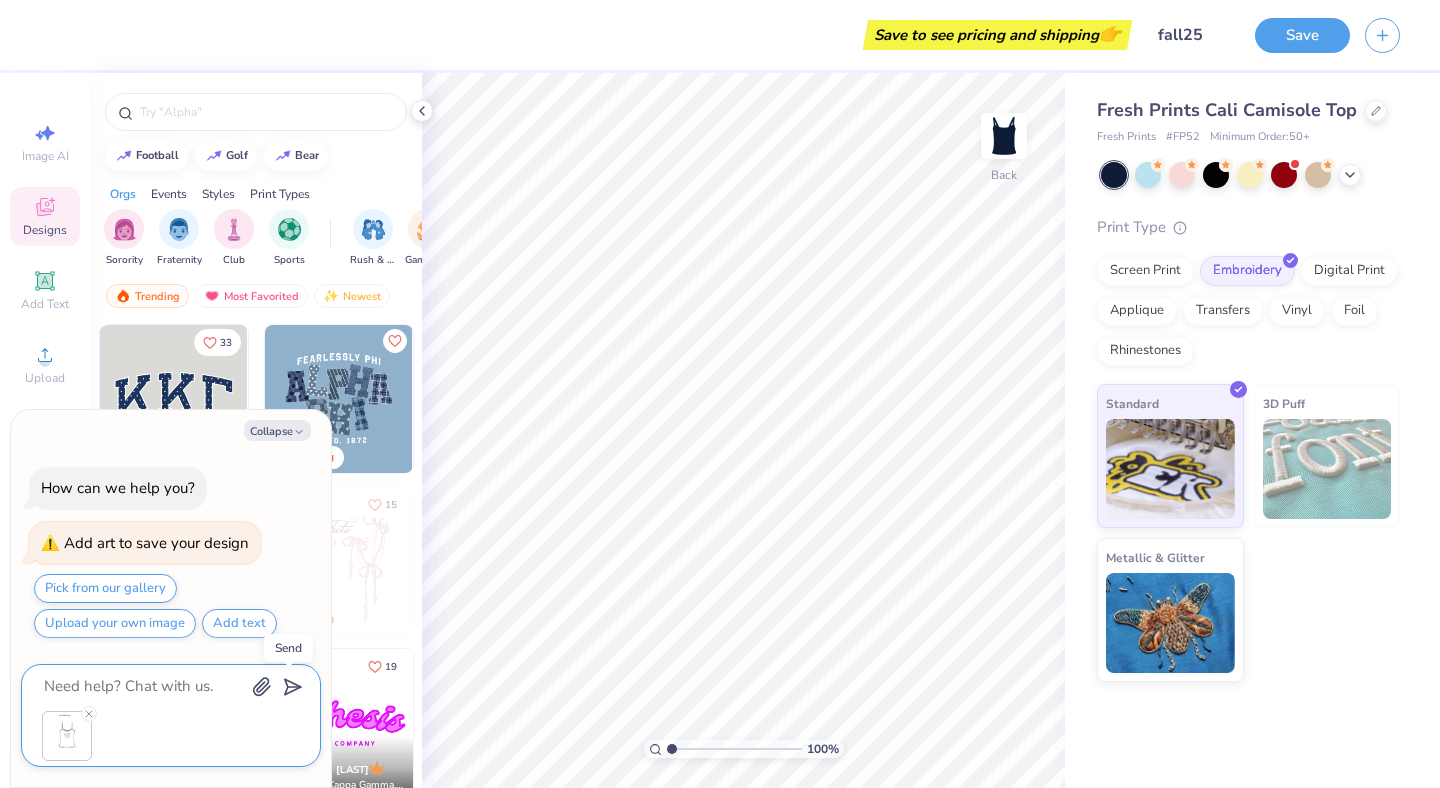 click 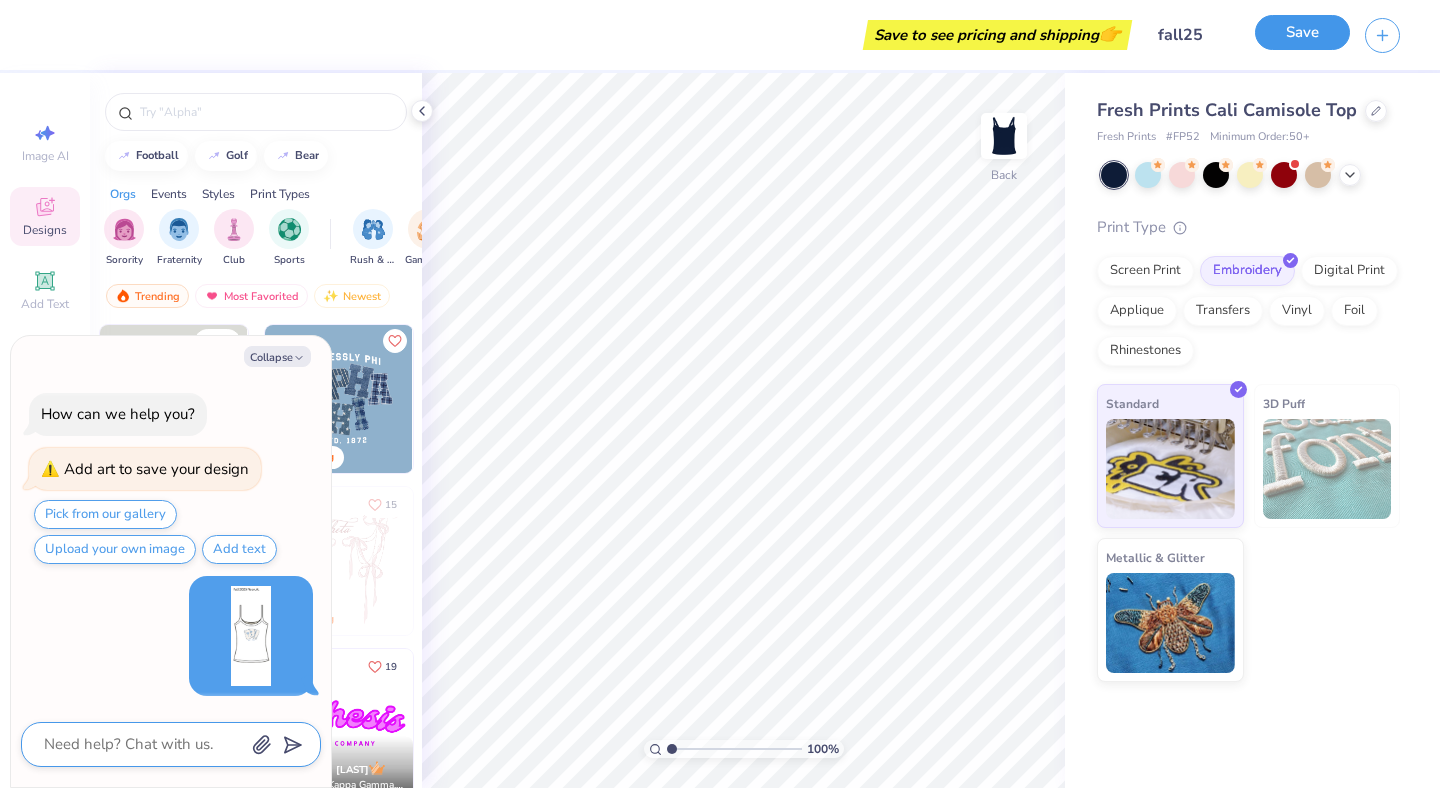 click on "Save" at bounding box center (1302, 32) 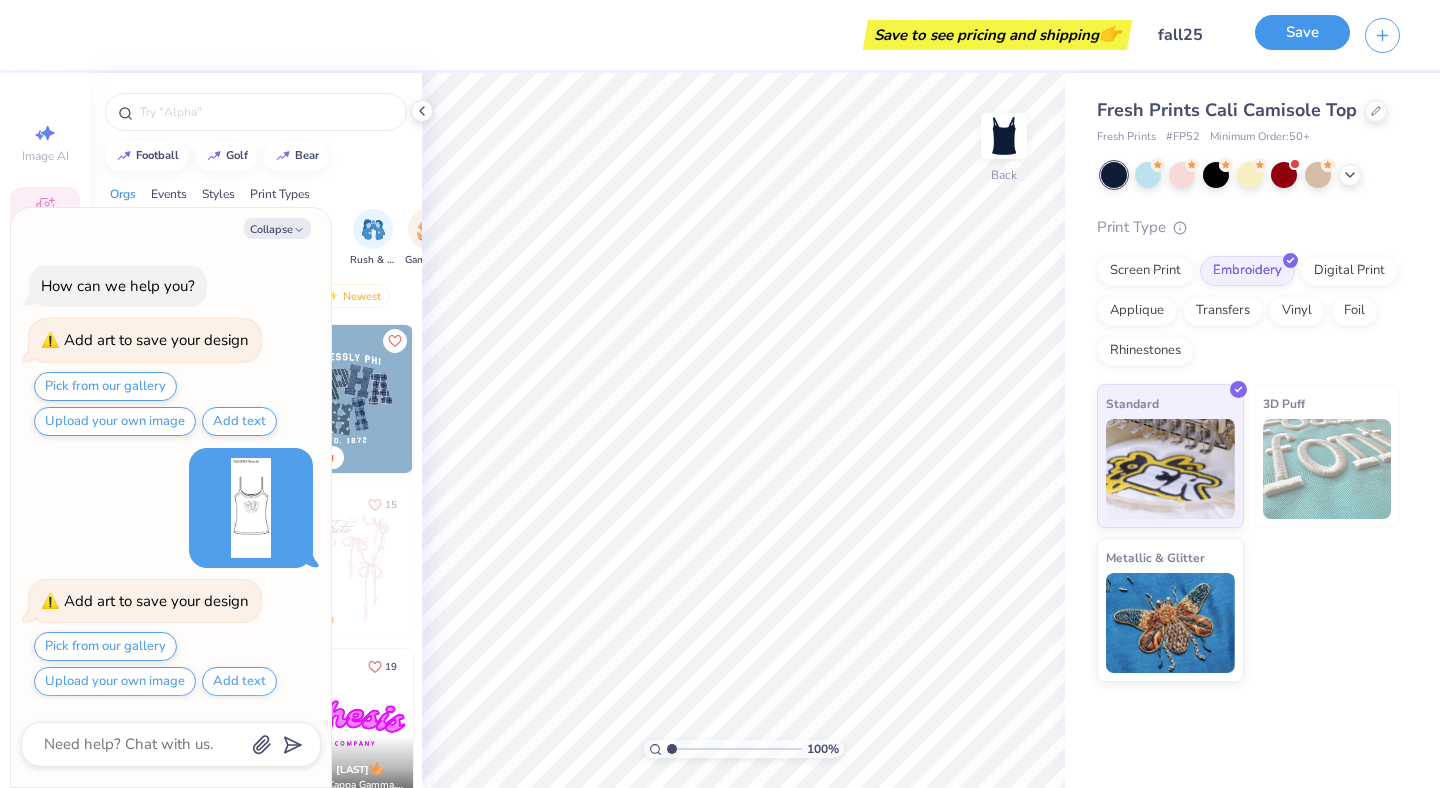 click on "Save" at bounding box center [1302, 32] 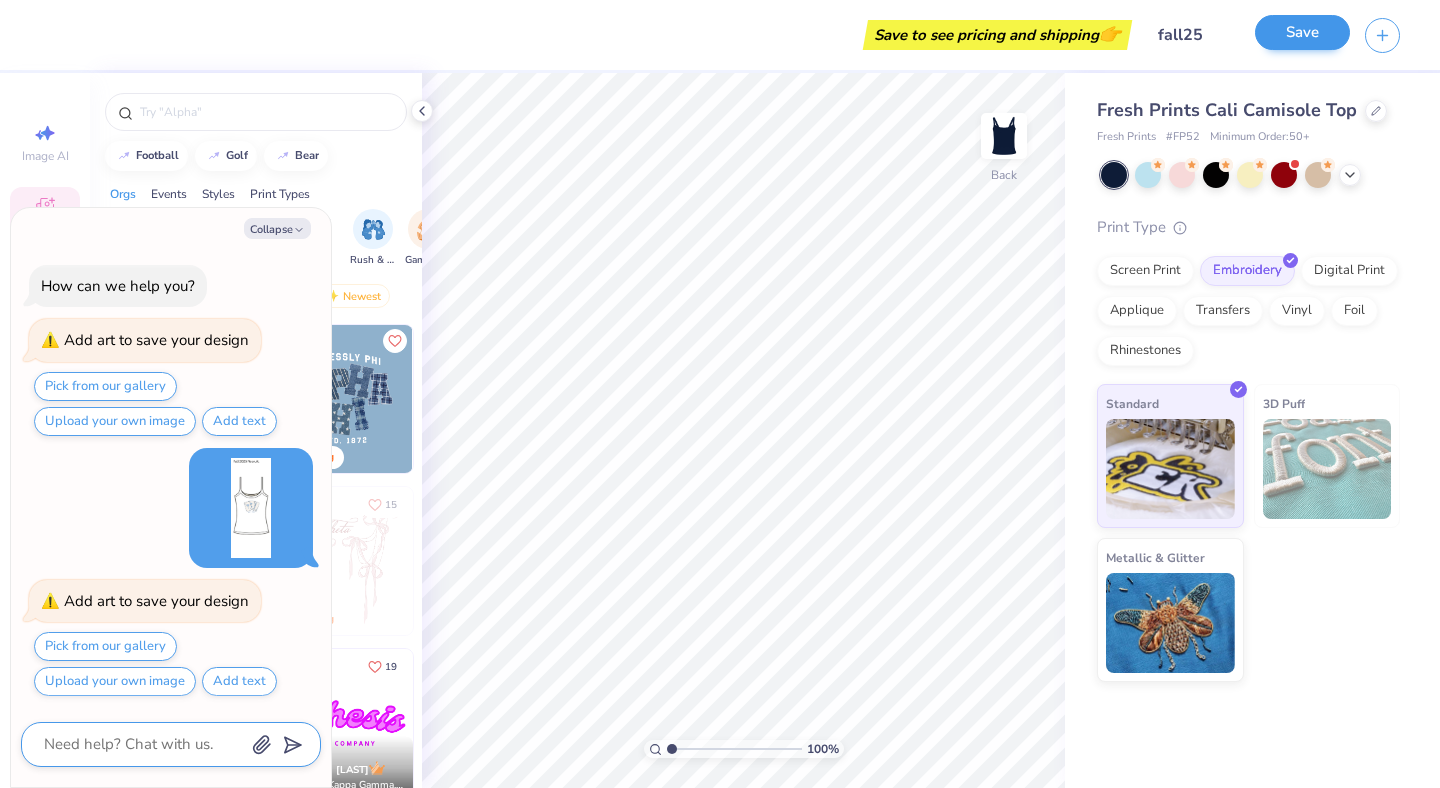scroll, scrollTop: 108, scrollLeft: 0, axis: vertical 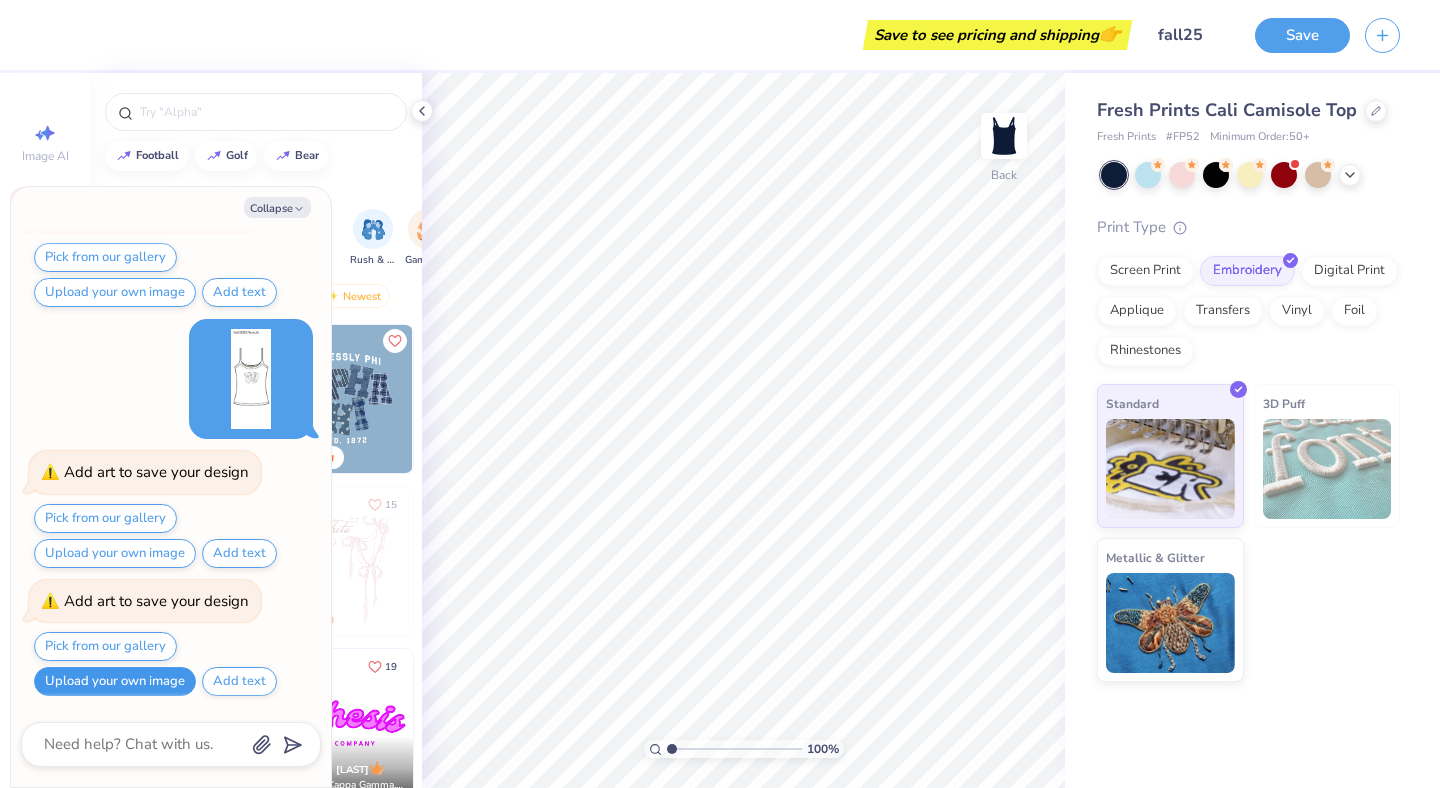 click on "Upload your own image" at bounding box center (115, 681) 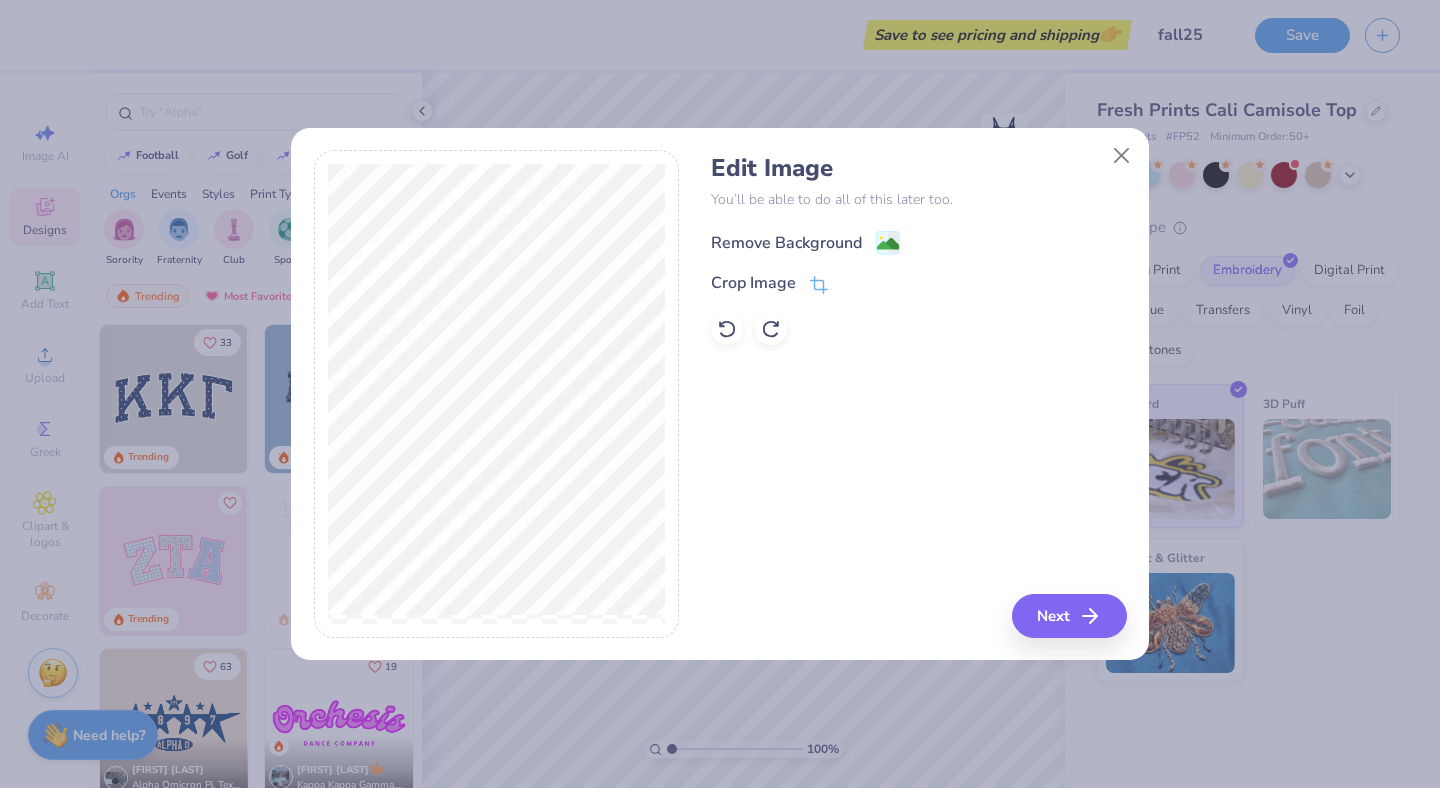 click on "Remove Background" at bounding box center (786, 243) 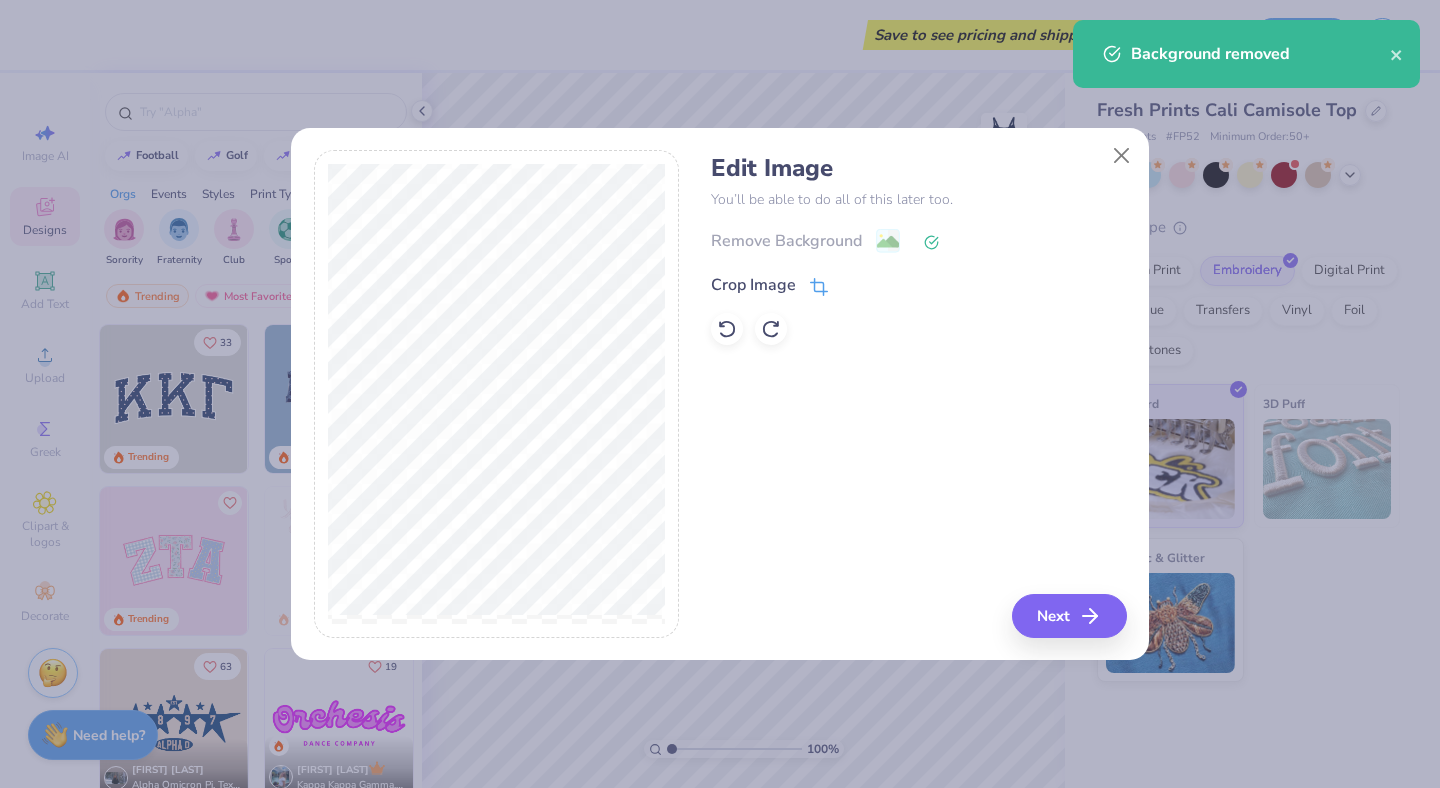 click 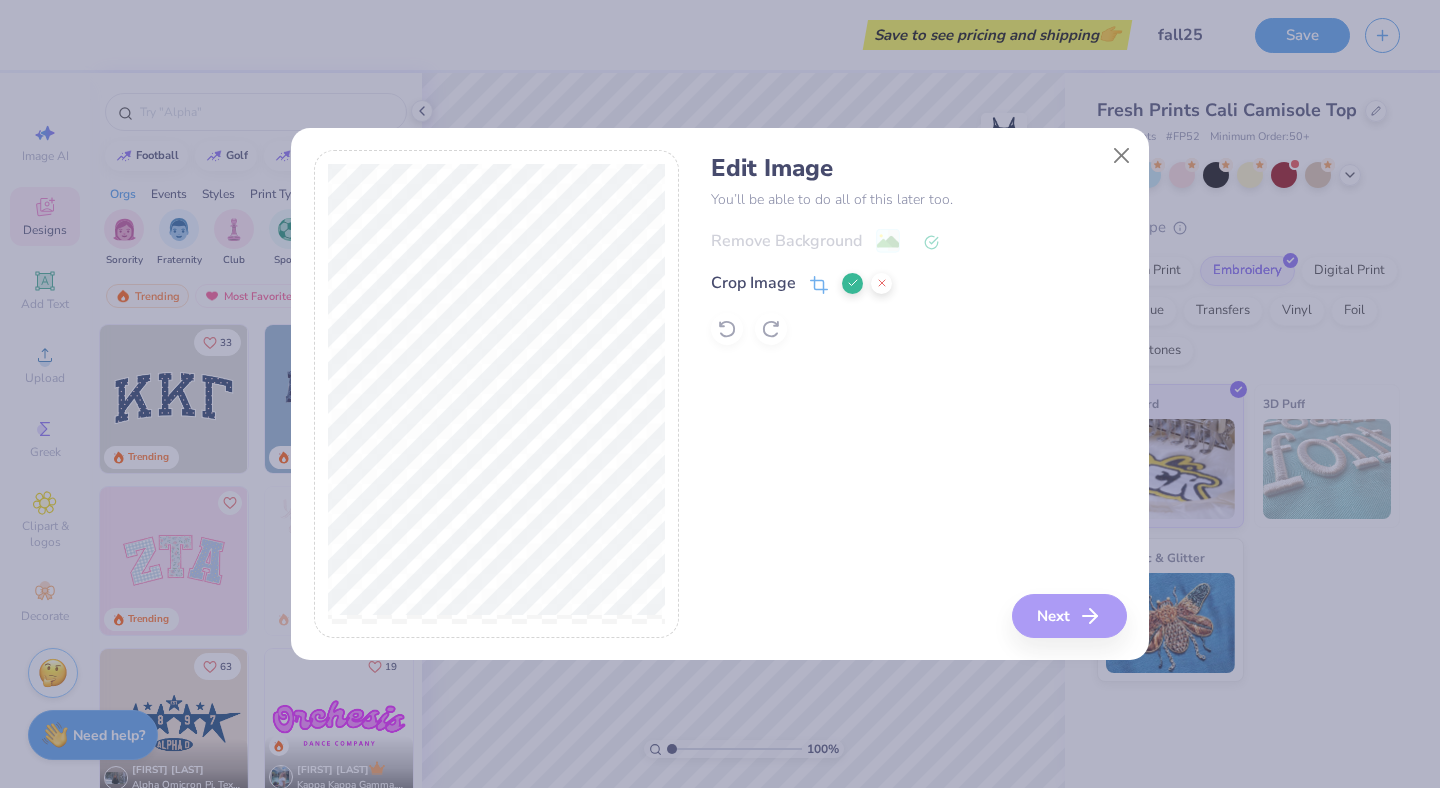 click on "Edit Image You’ll be able to do all of this later too. Remove Background Crop Image Next" at bounding box center [918, 394] 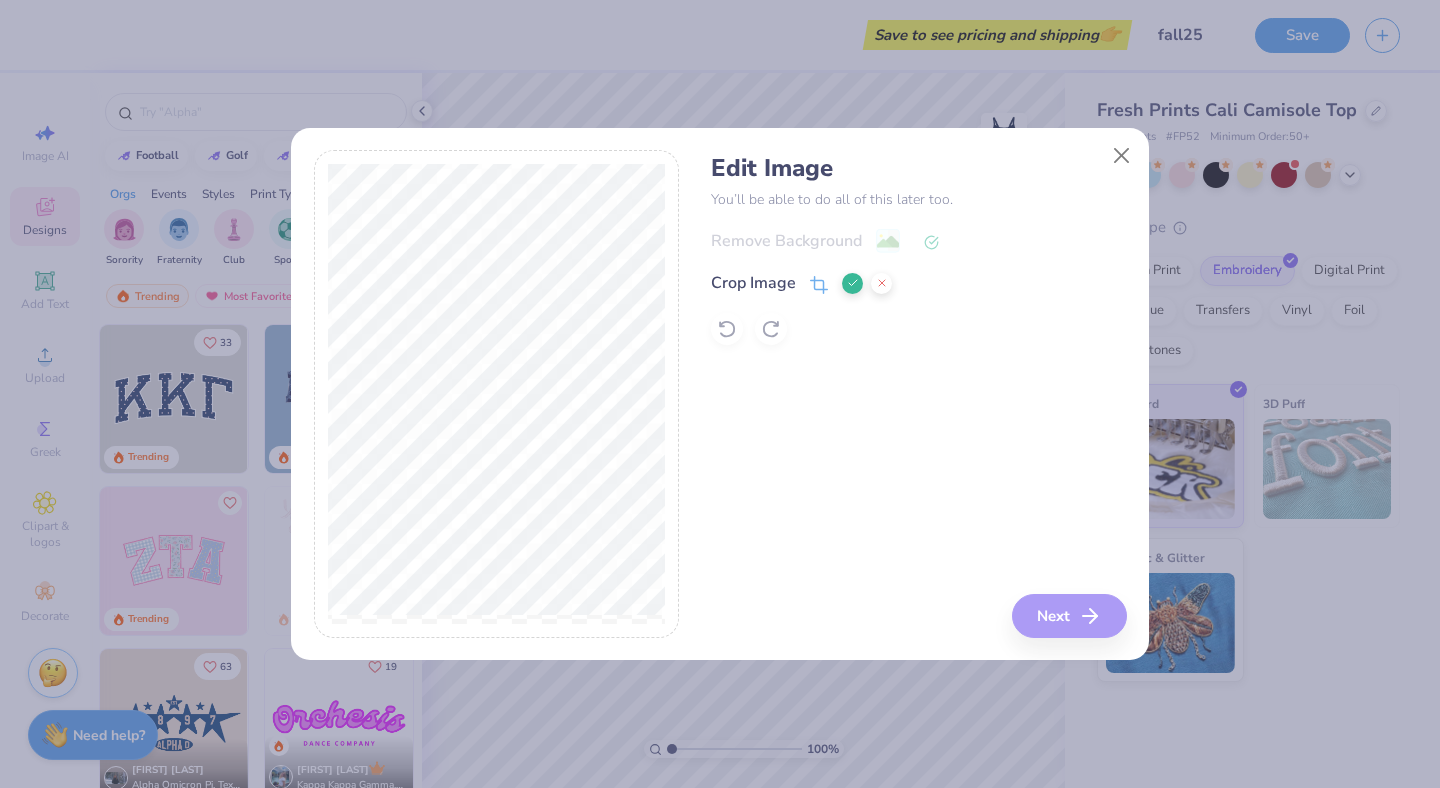 click on "Edit Image You’ll be able to do all of this later too. Remove Background Crop Image Next" at bounding box center (918, 394) 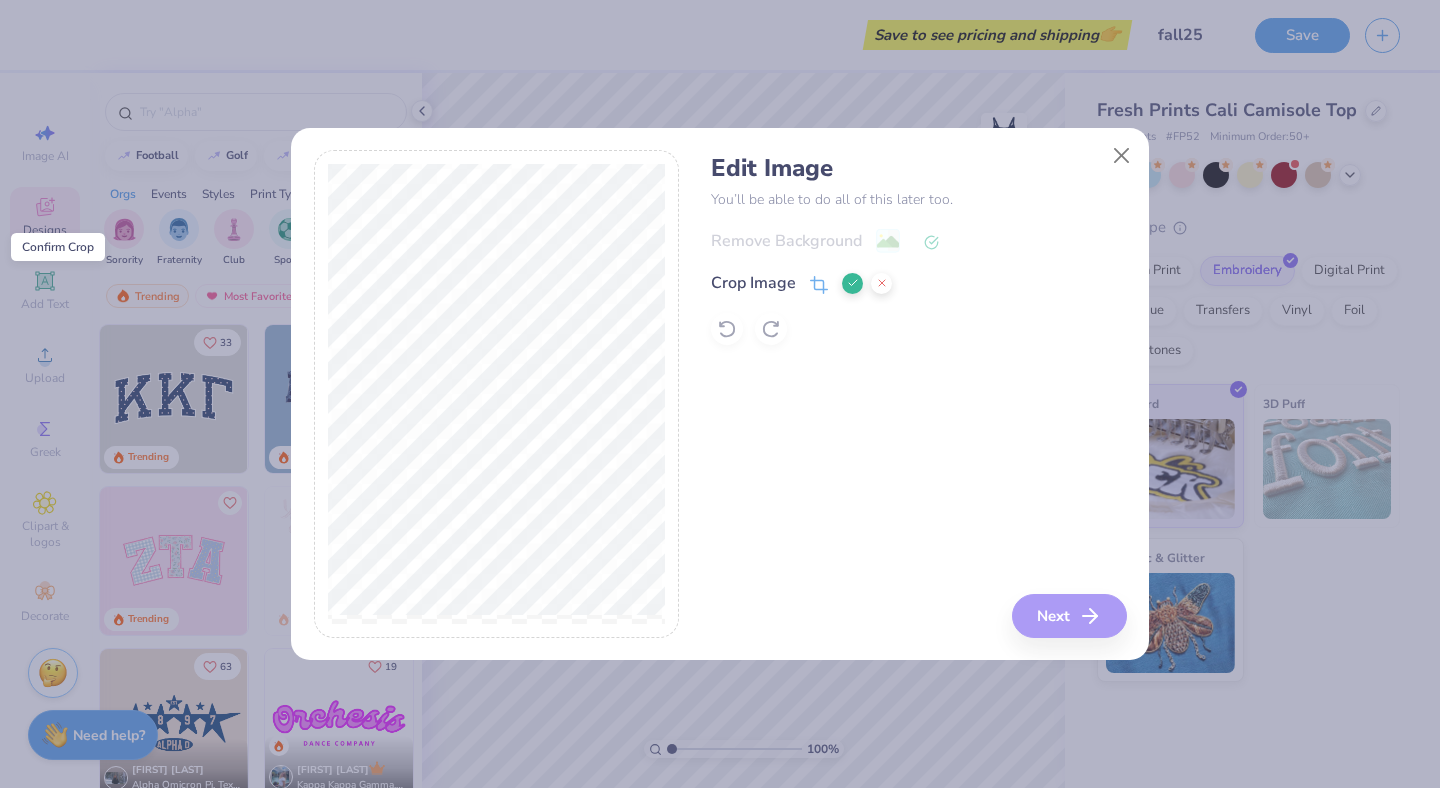 click at bounding box center (852, 283) 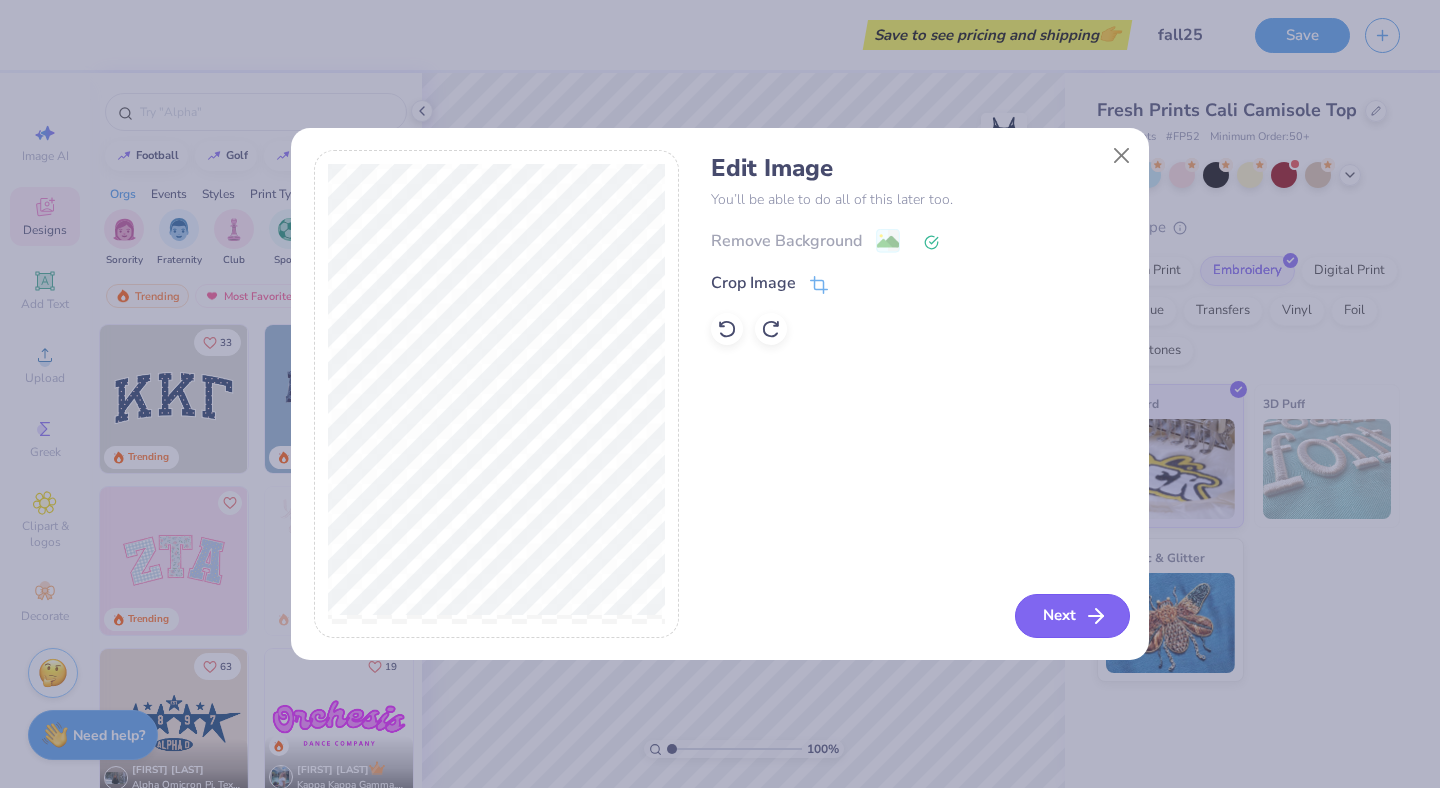 click on "Next" at bounding box center [1072, 616] 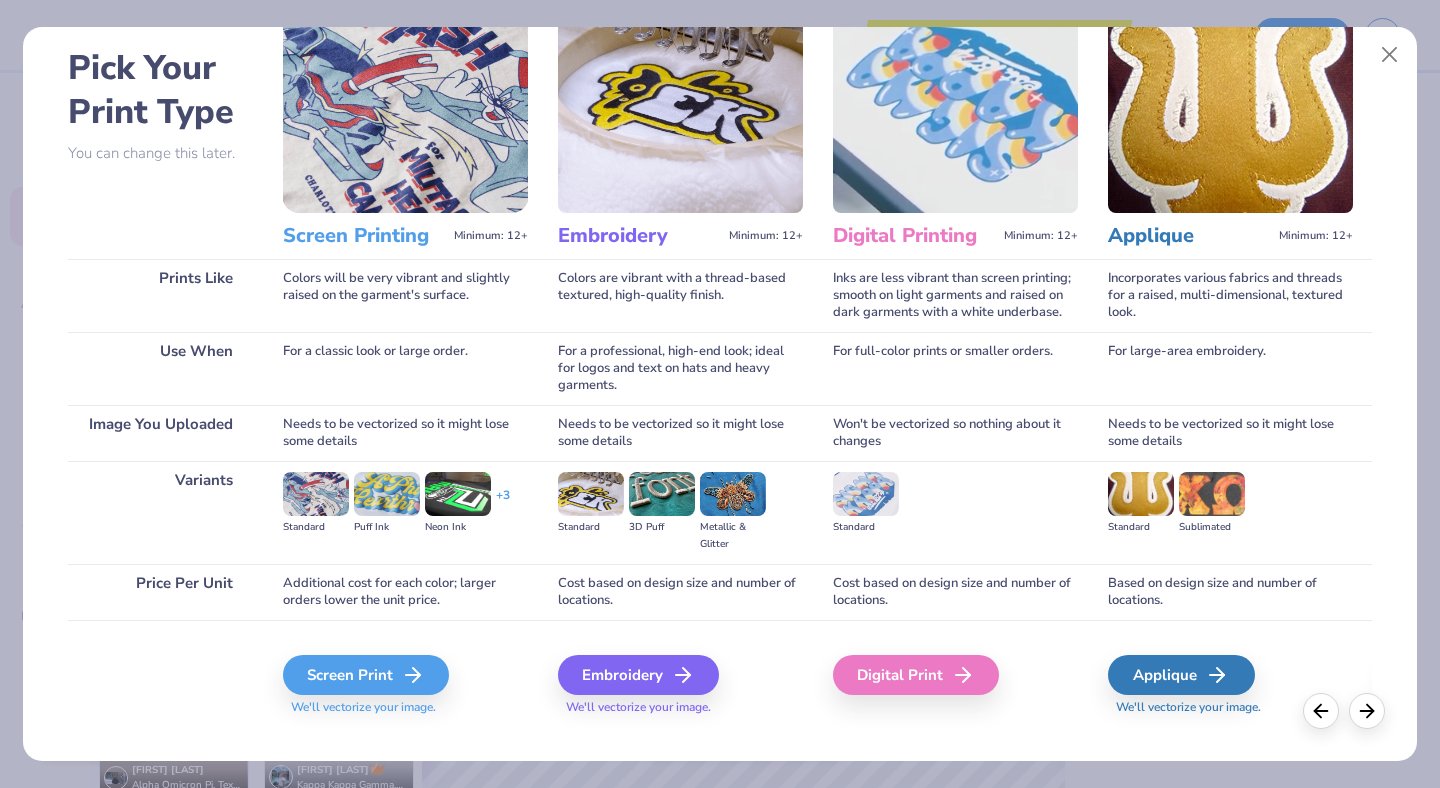 scroll, scrollTop: 91, scrollLeft: 0, axis: vertical 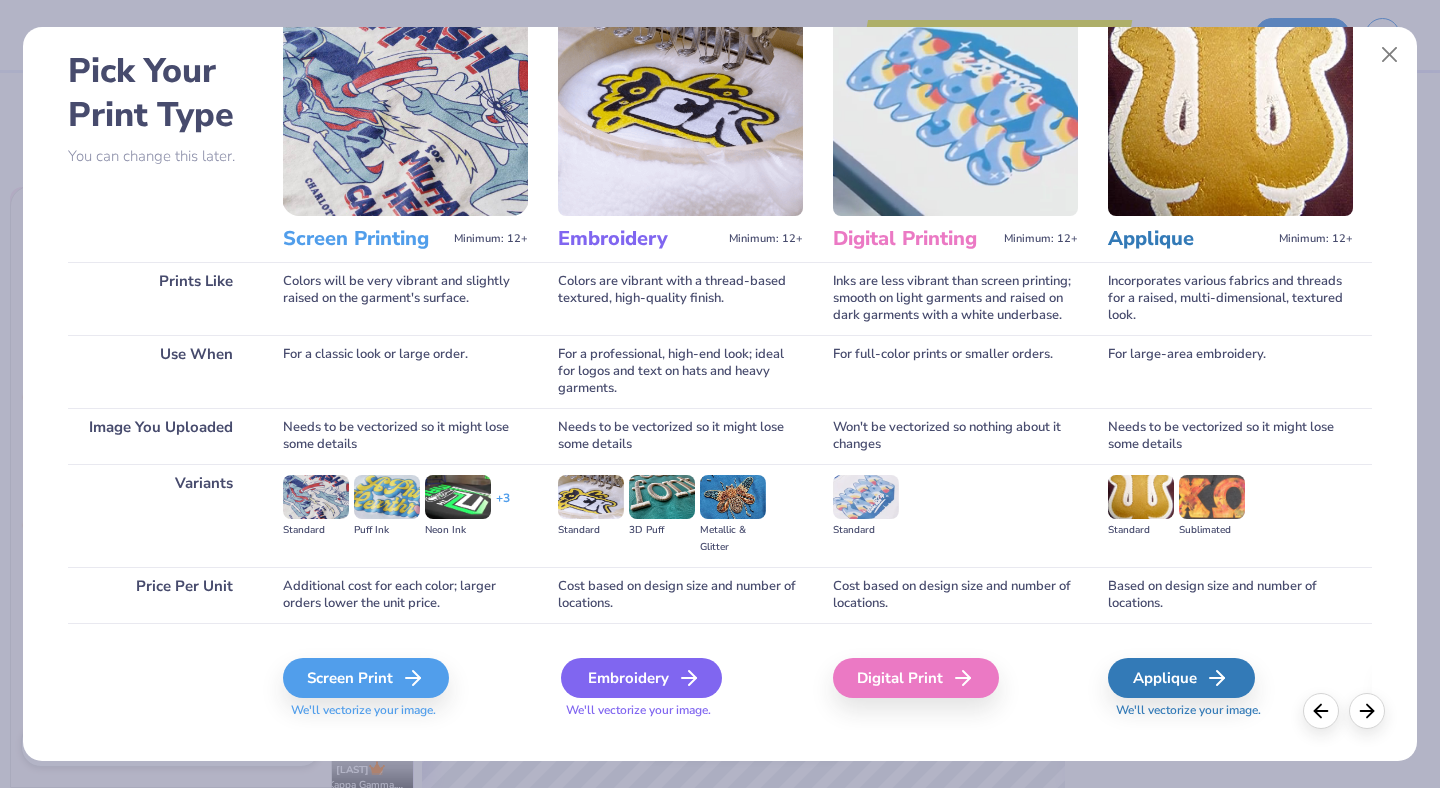 click on "Embroidery" at bounding box center [641, 678] 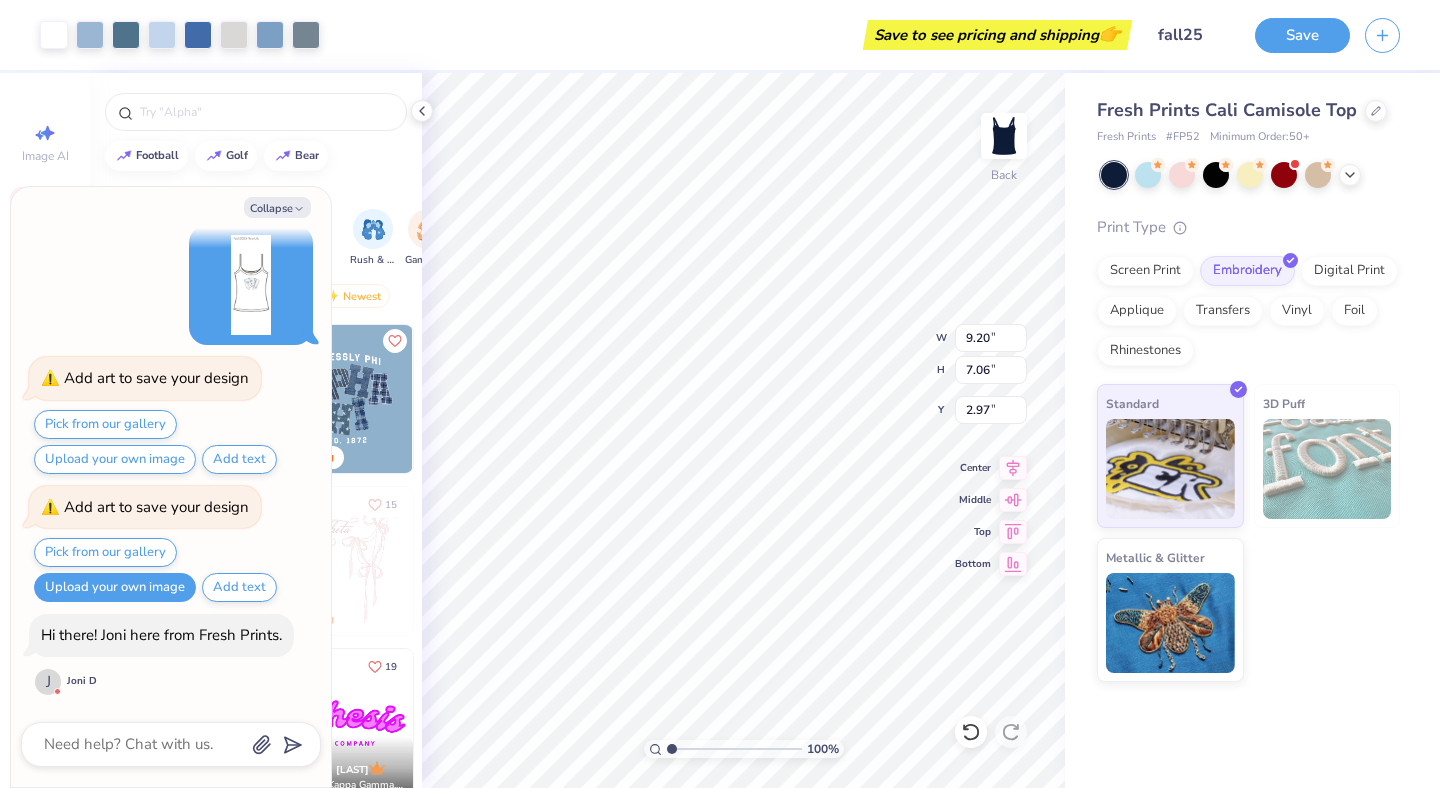 type on "x" 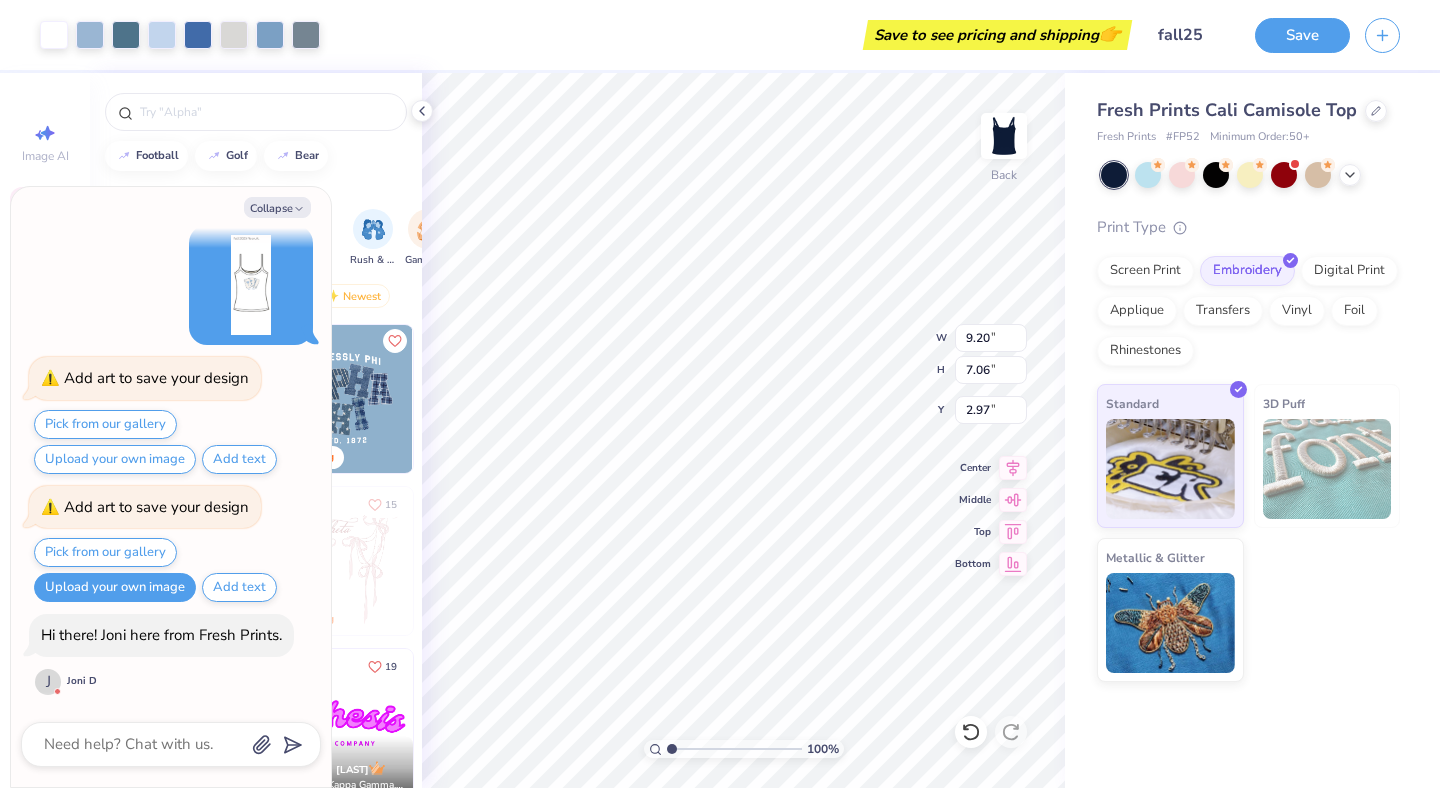 type on "0.50" 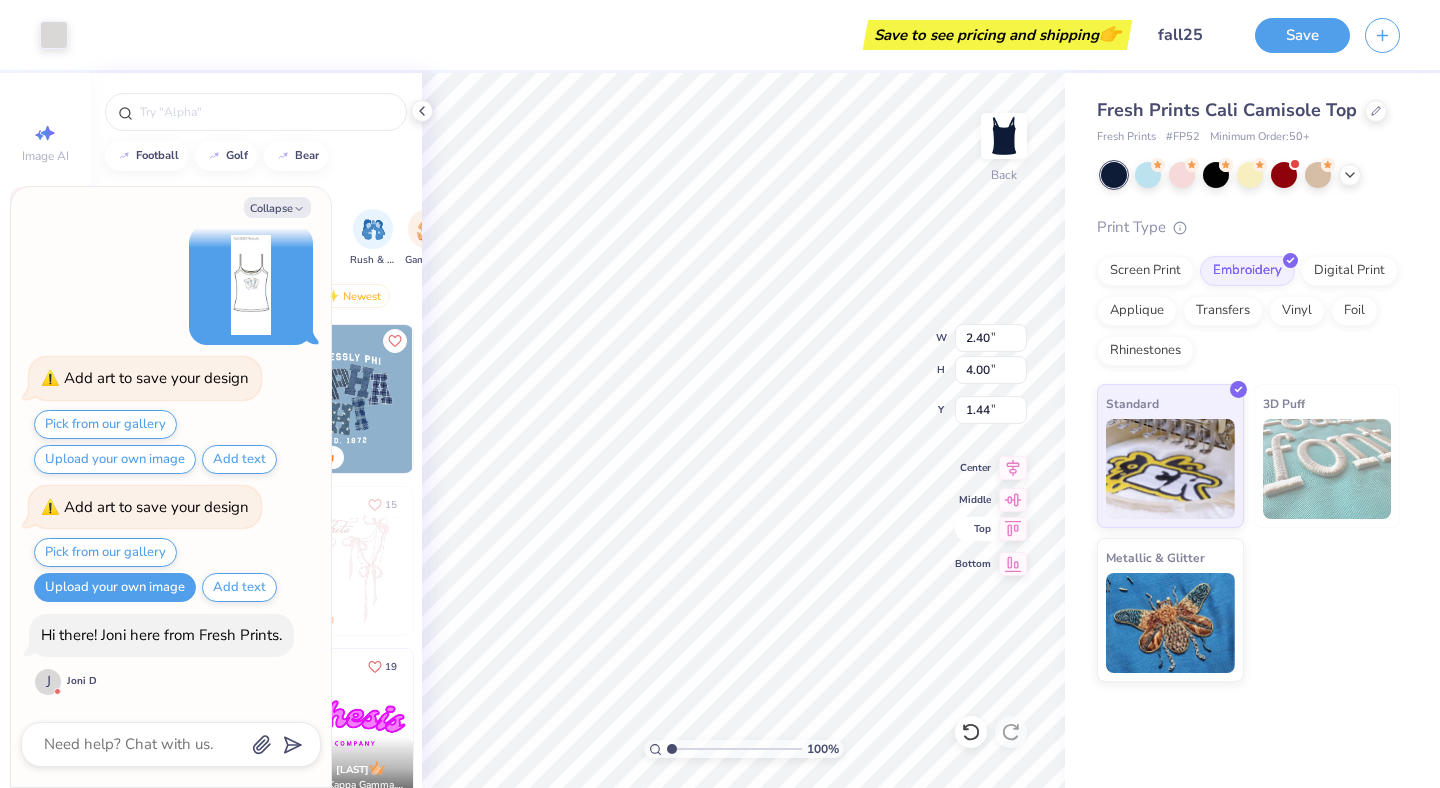type on "x" 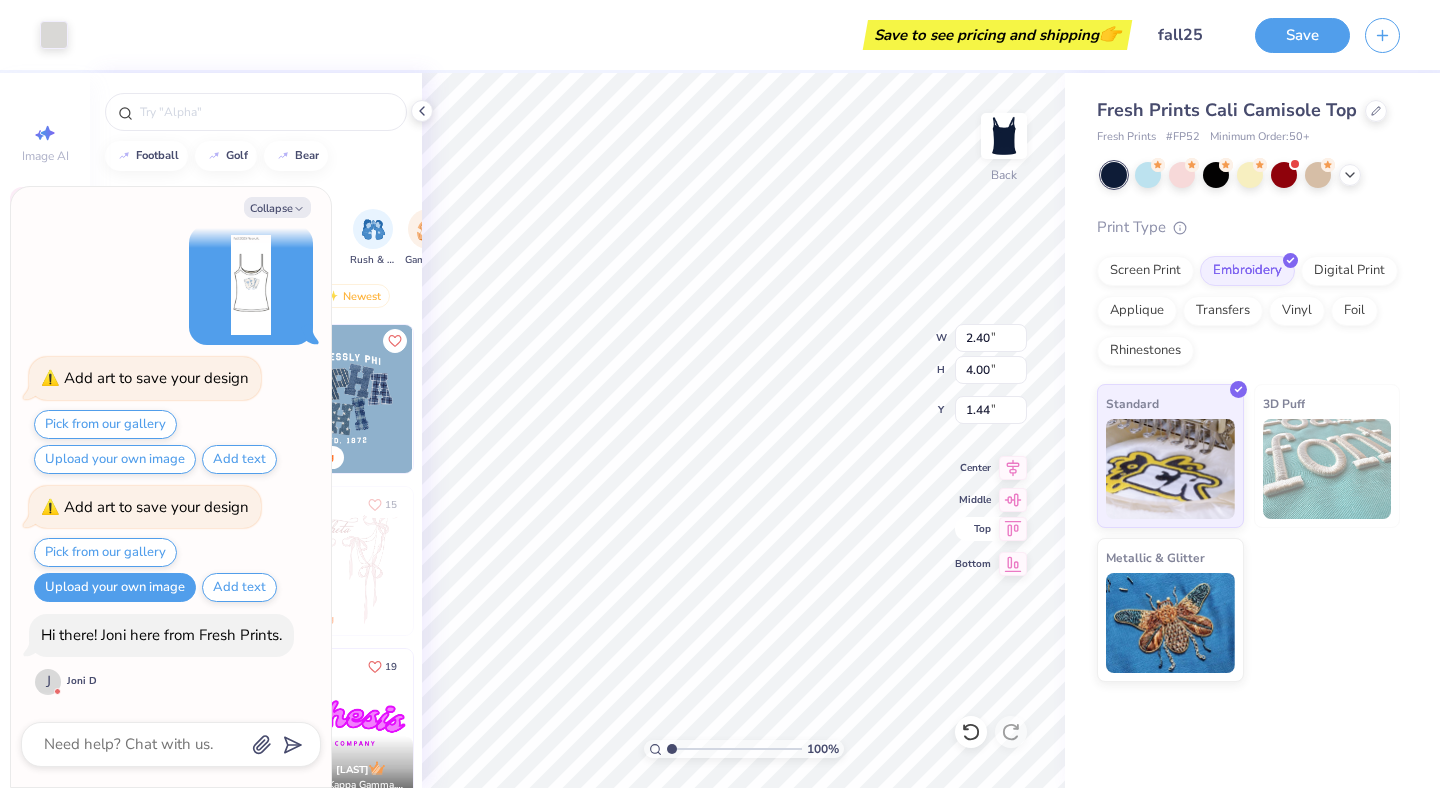 type on "2.80" 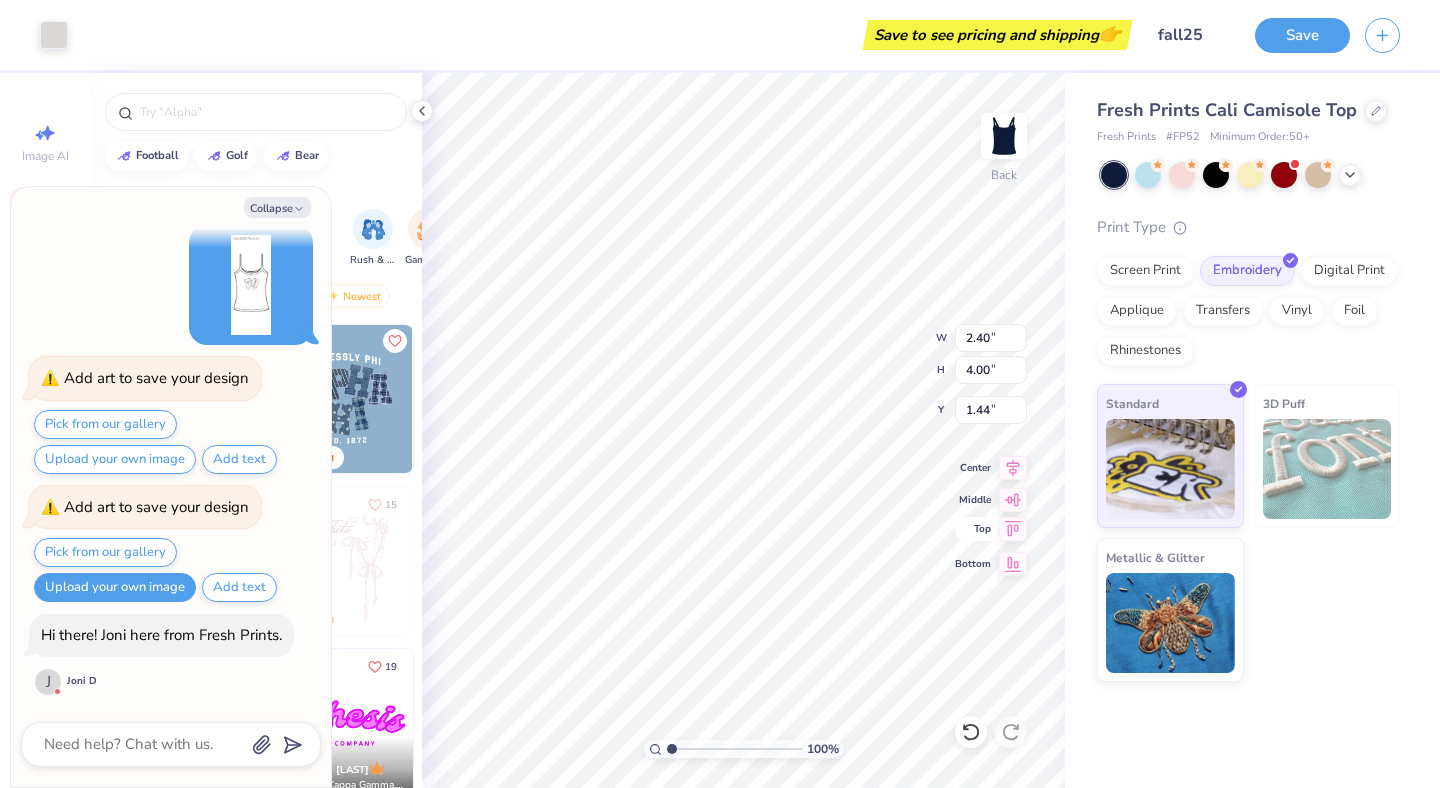 type on "4.40" 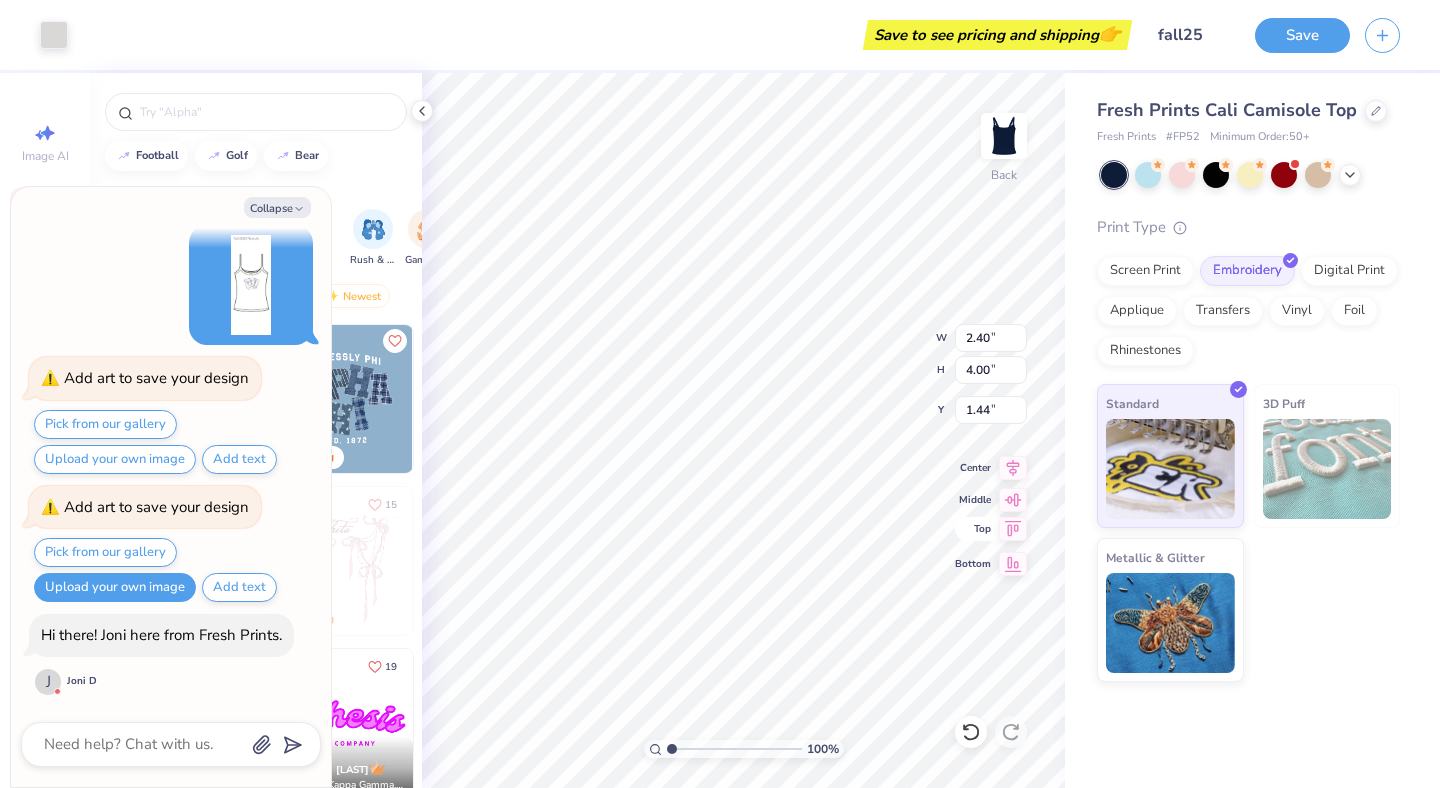 type on "1.56" 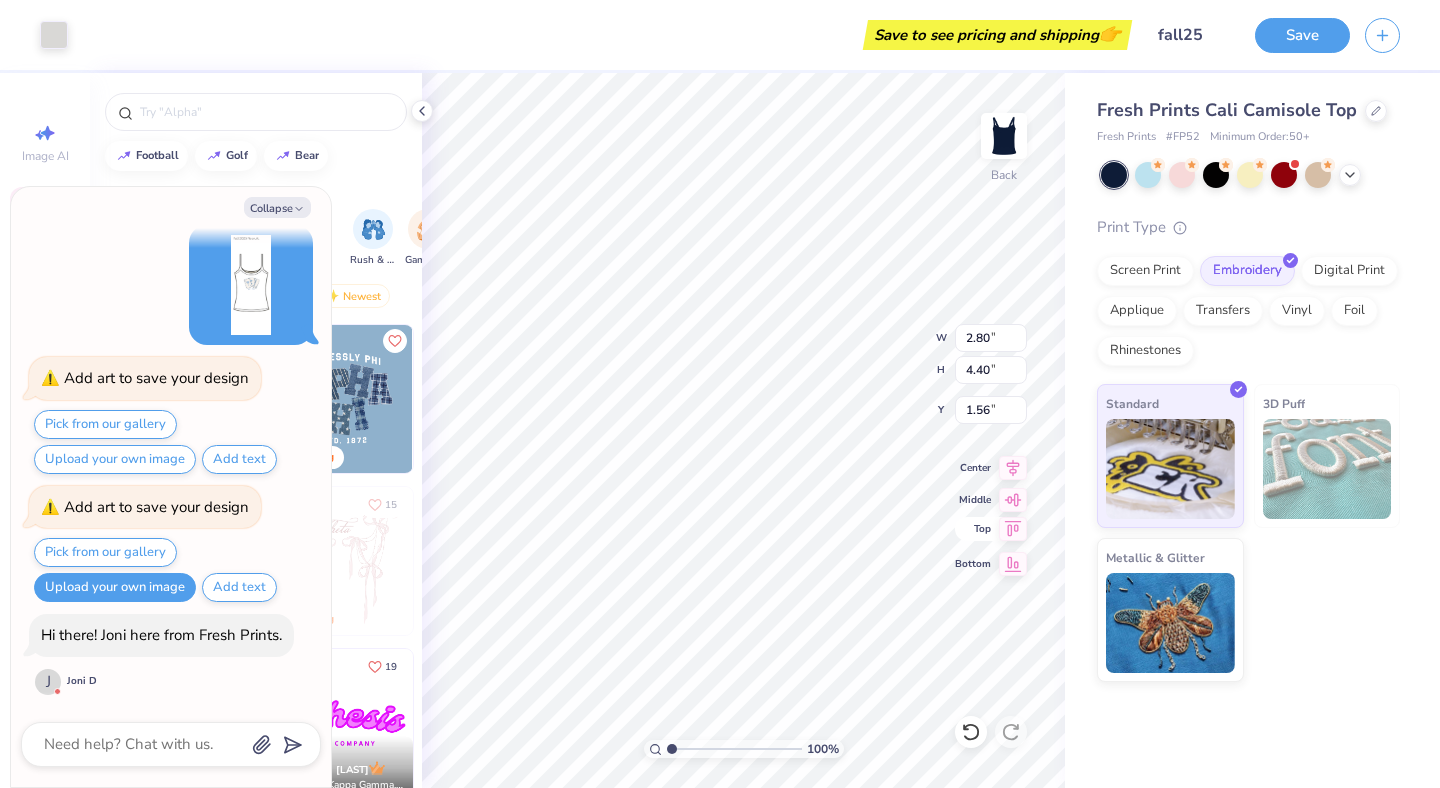 type on "x" 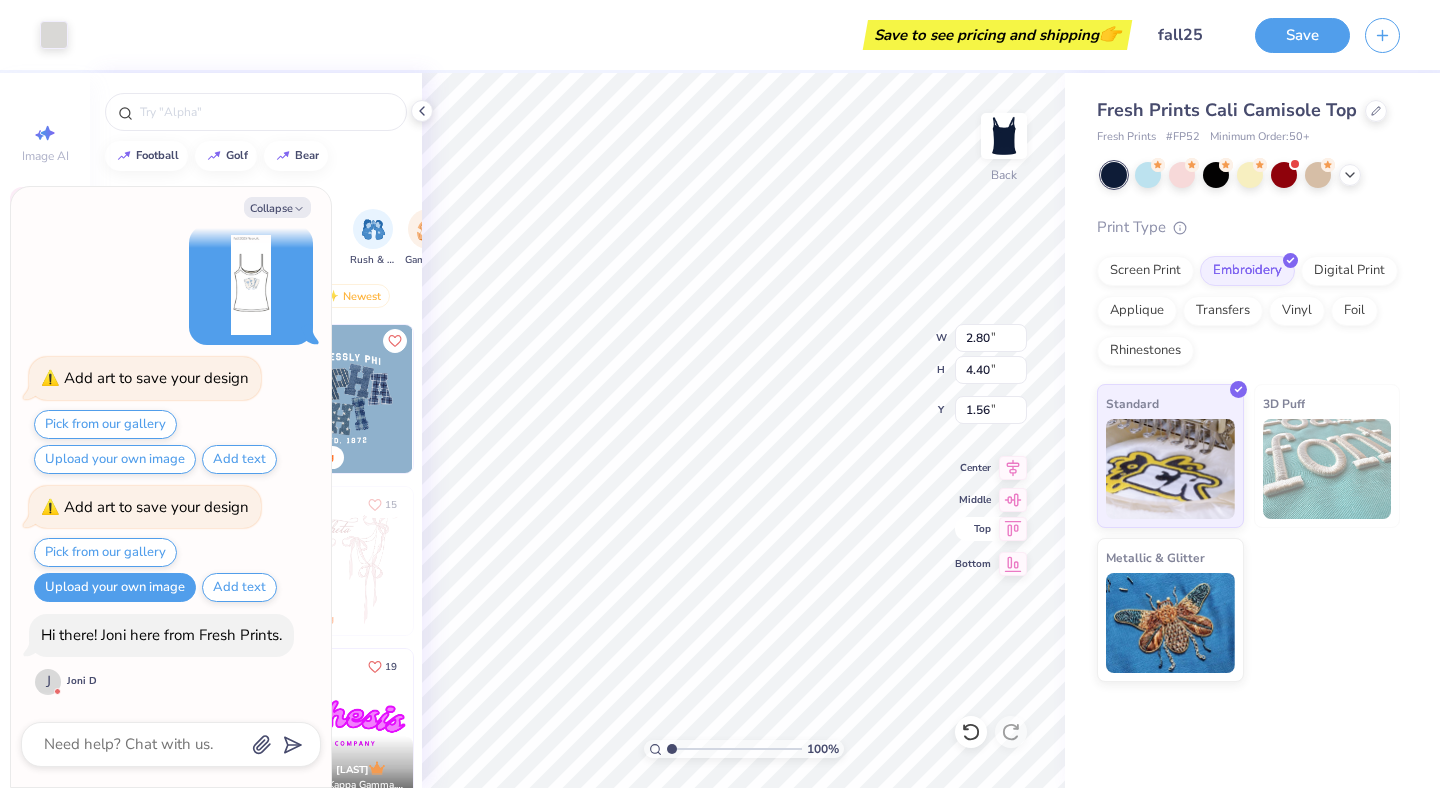 type on "1.49" 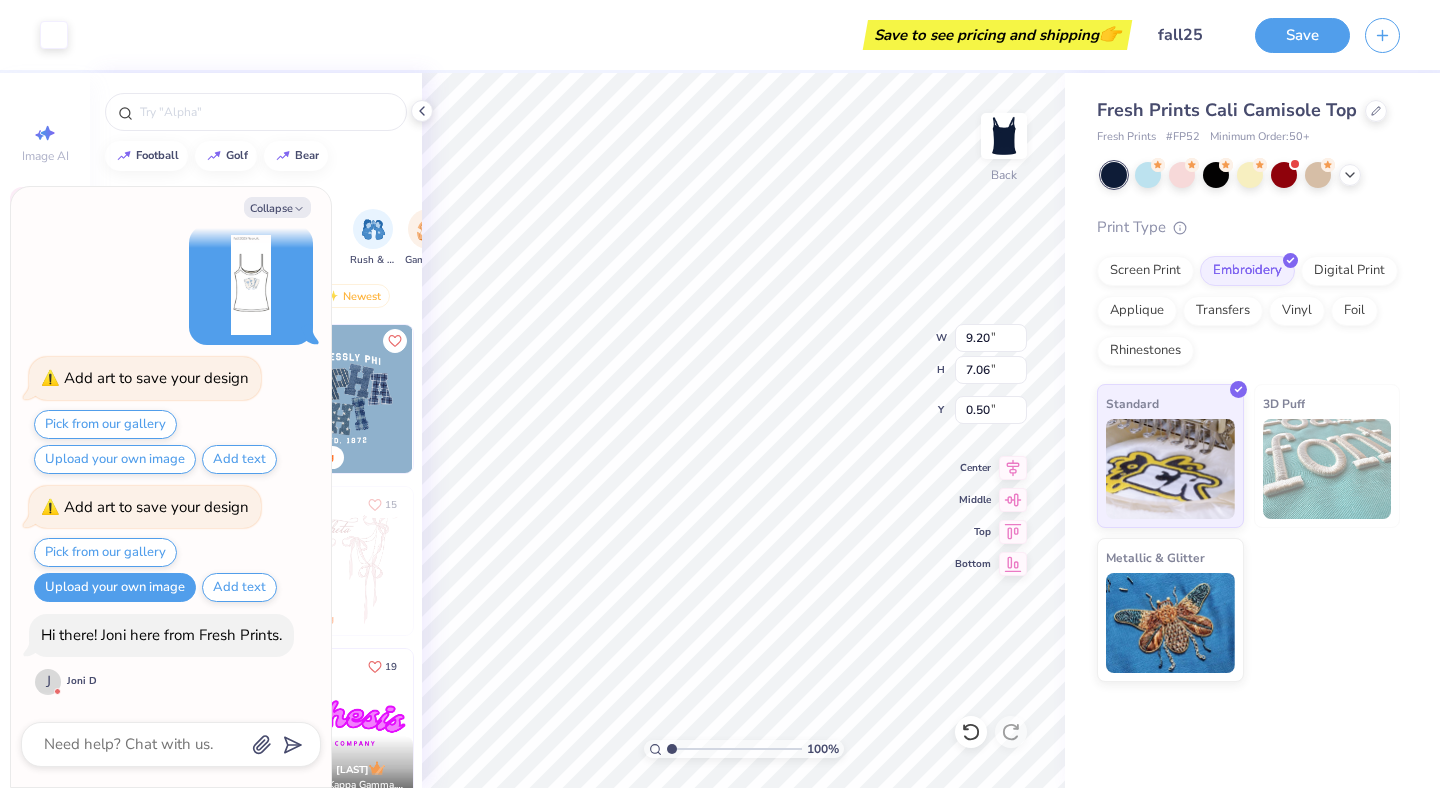 type on "x" 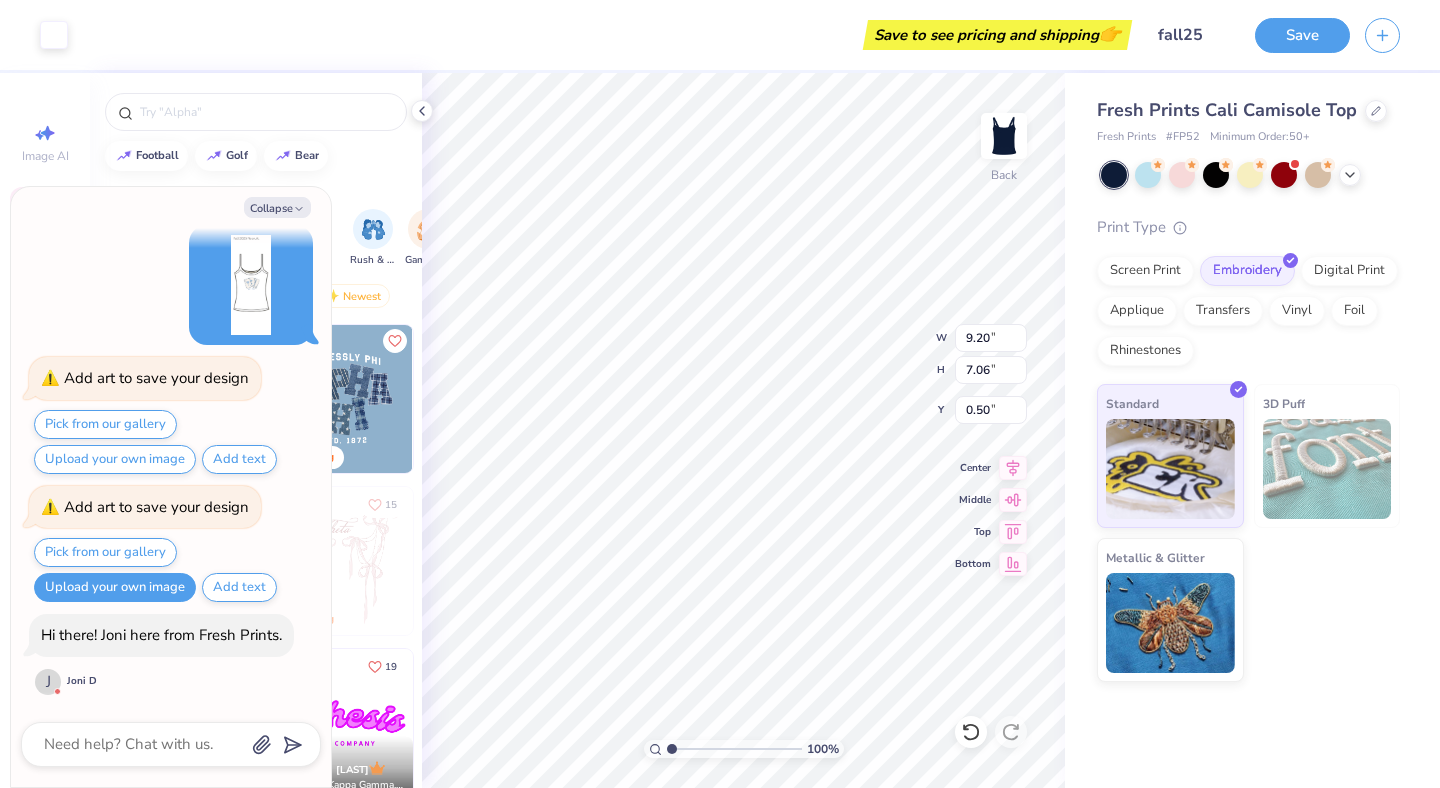 type on "2.80" 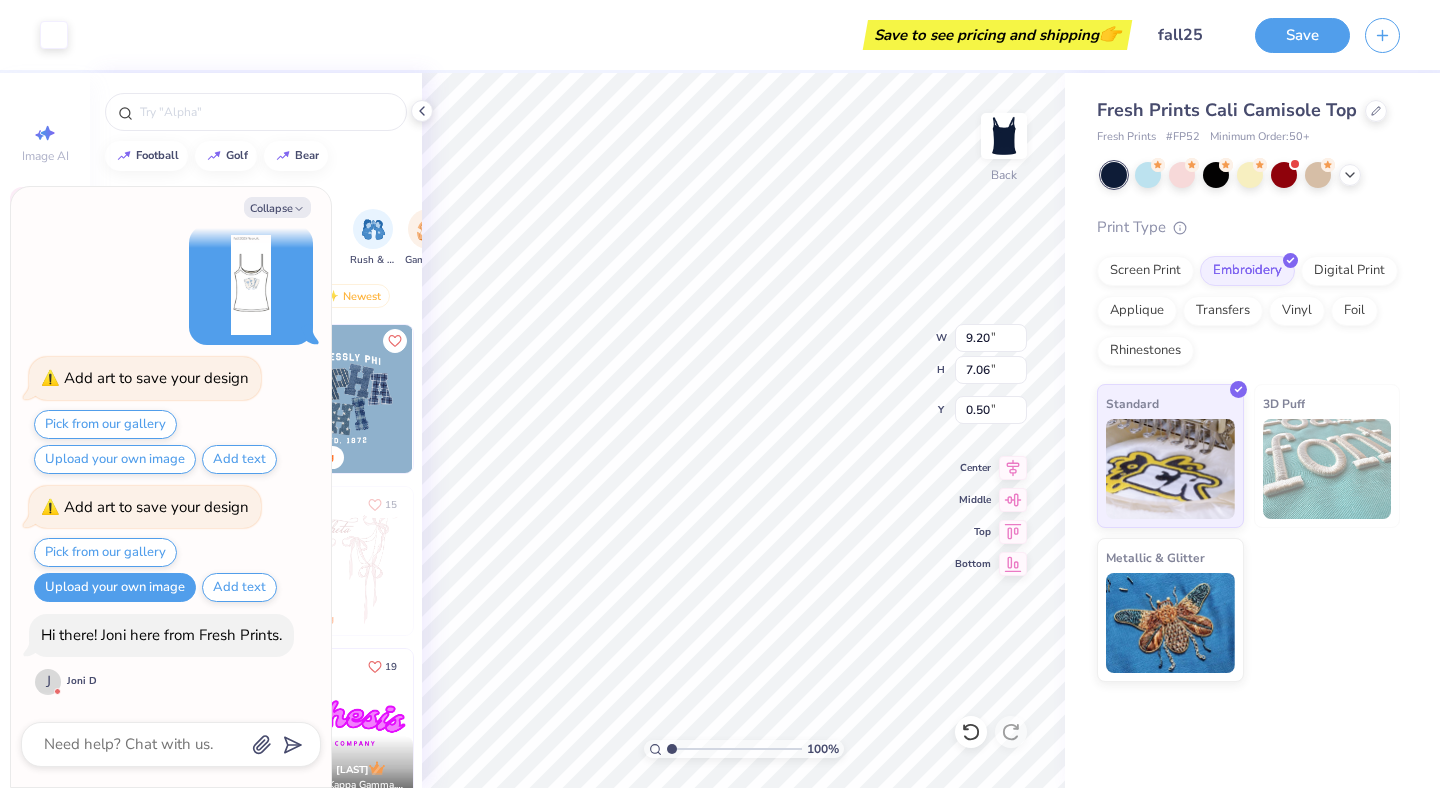 type on "4.40" 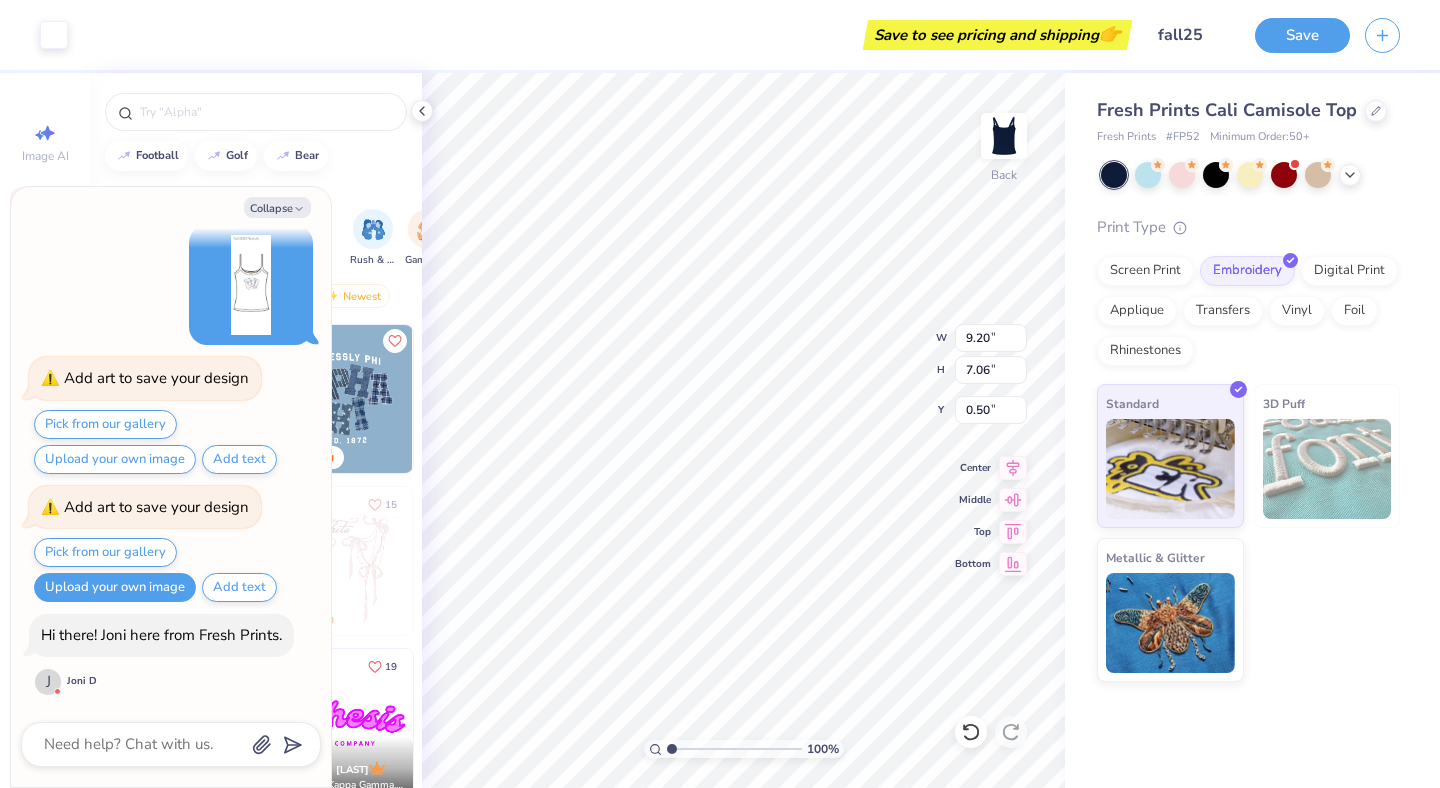 type on "1.49" 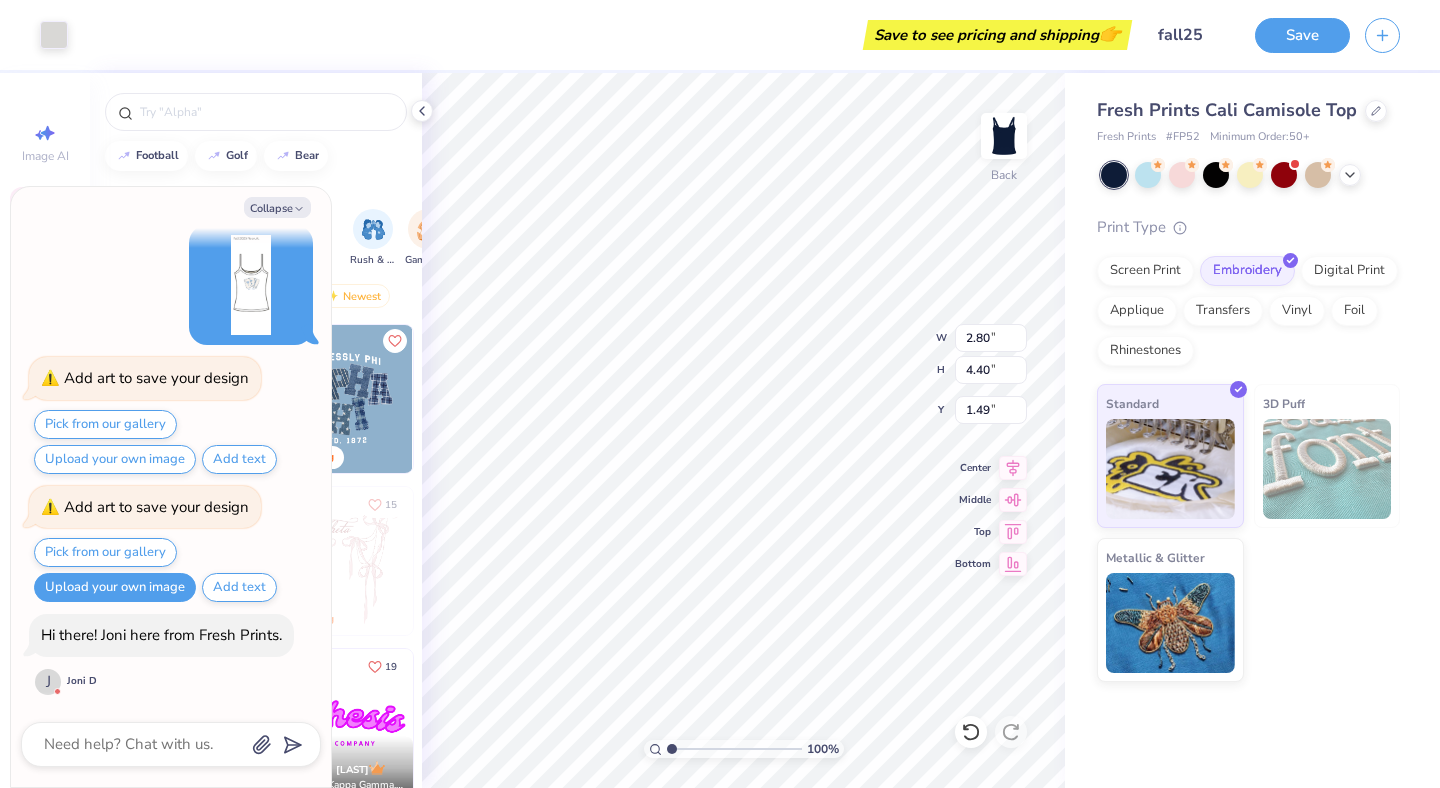 type on "x" 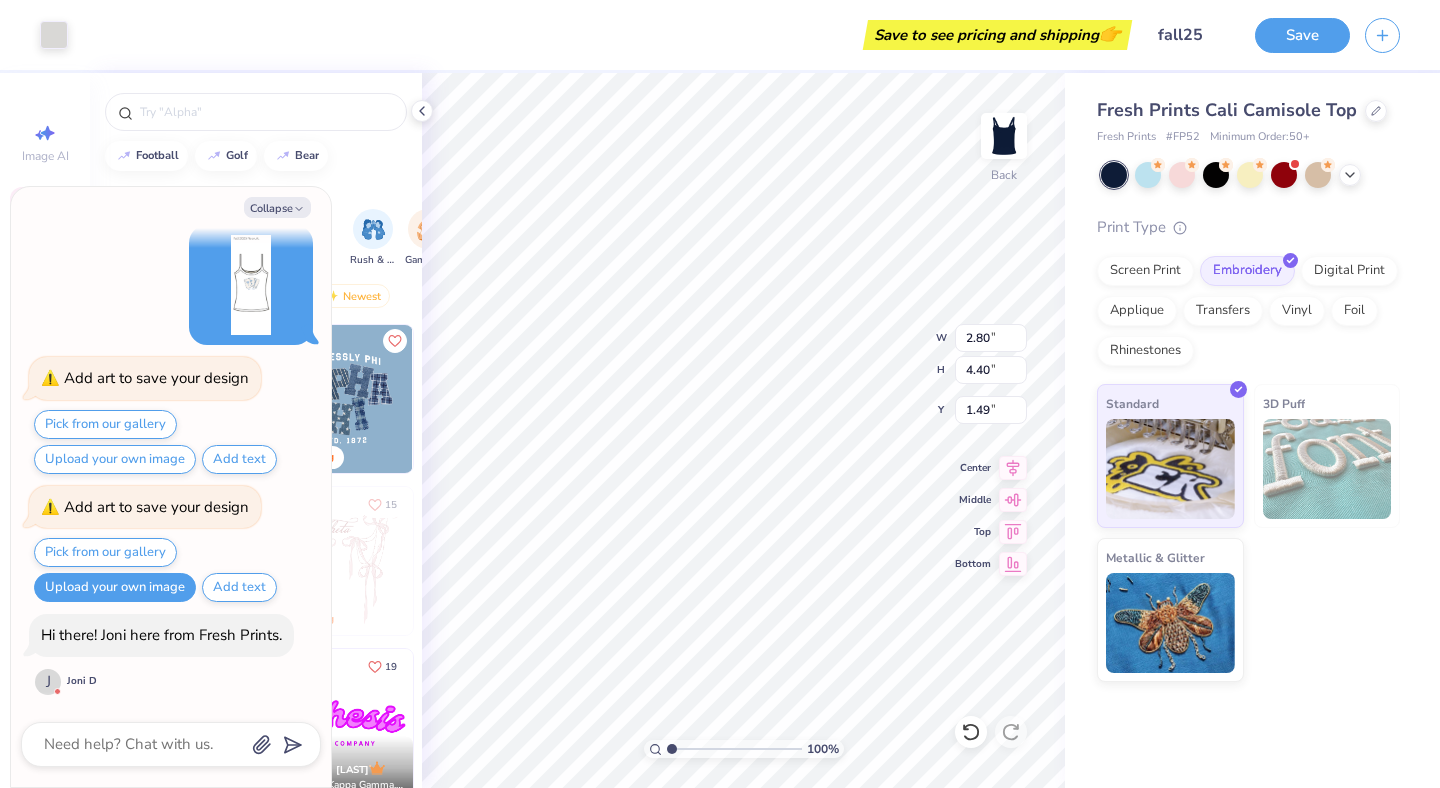 type on "1.45" 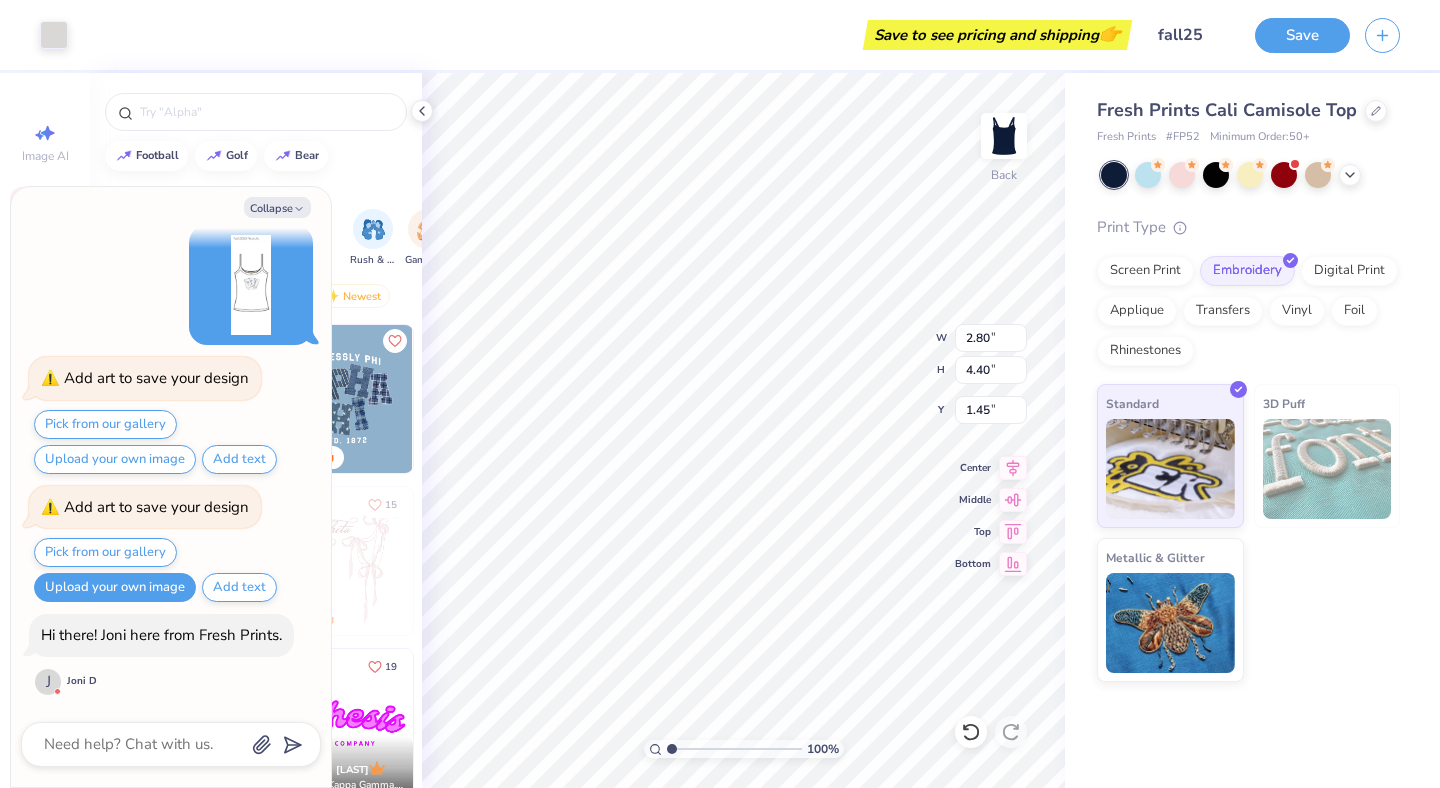 type on "x" 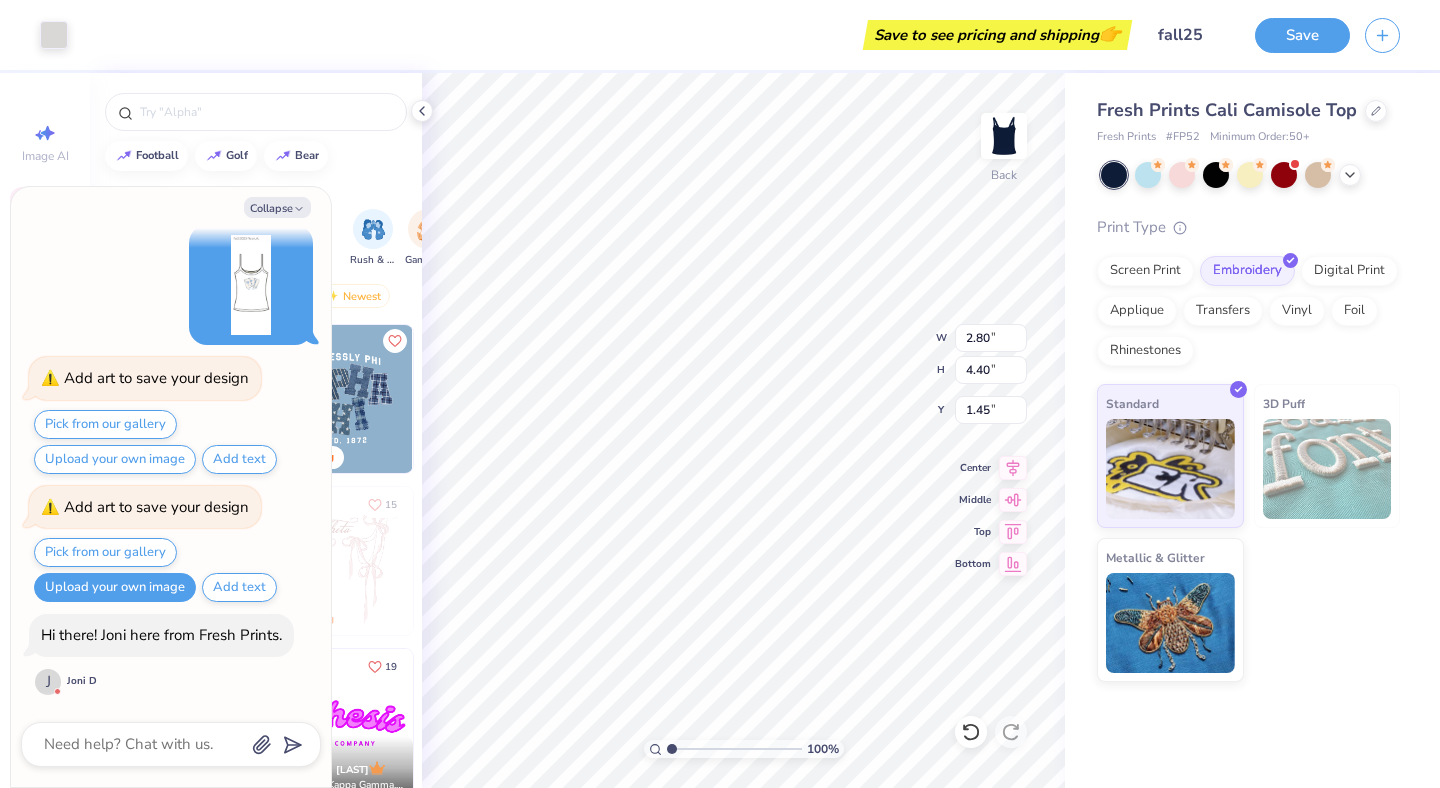 type on "1.49" 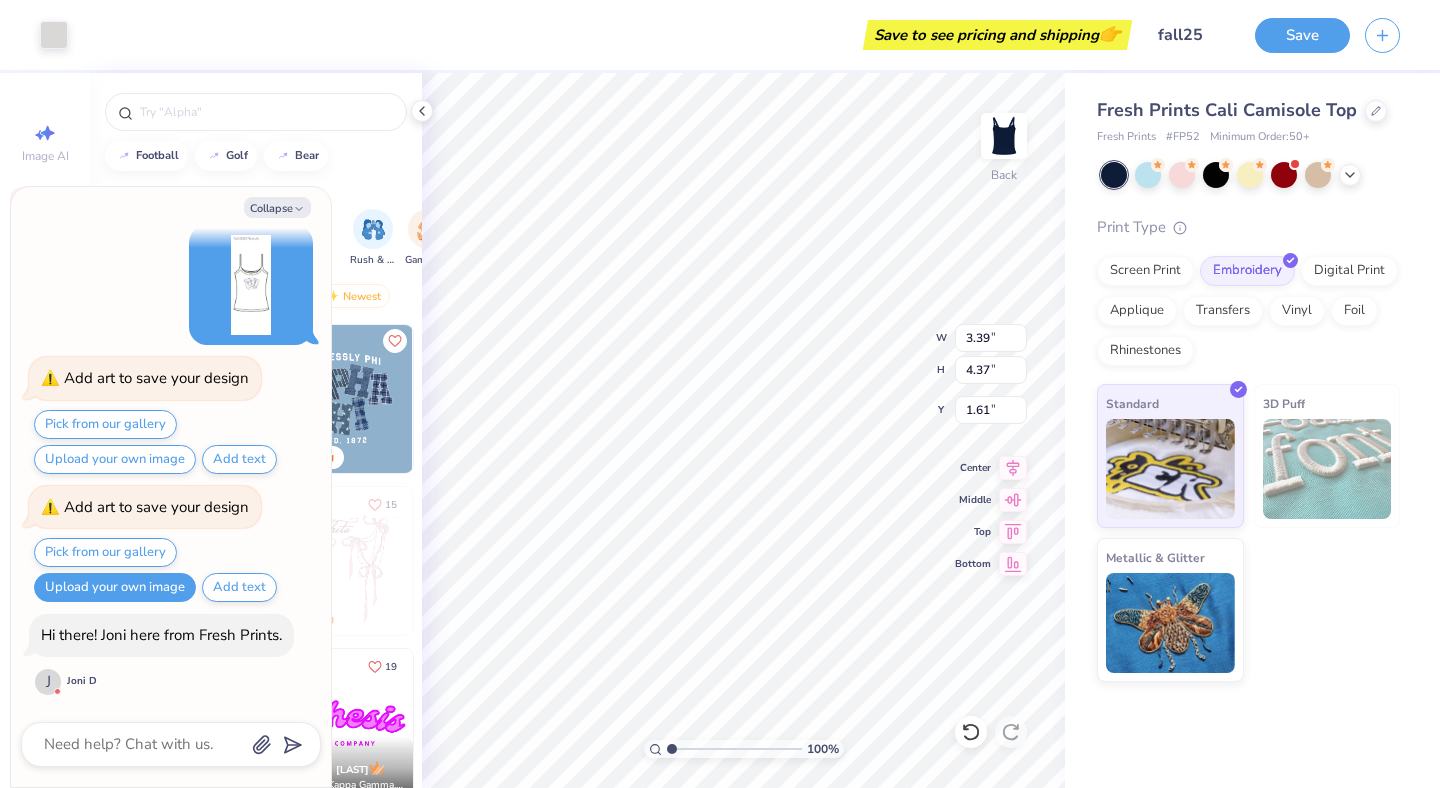 type on "x" 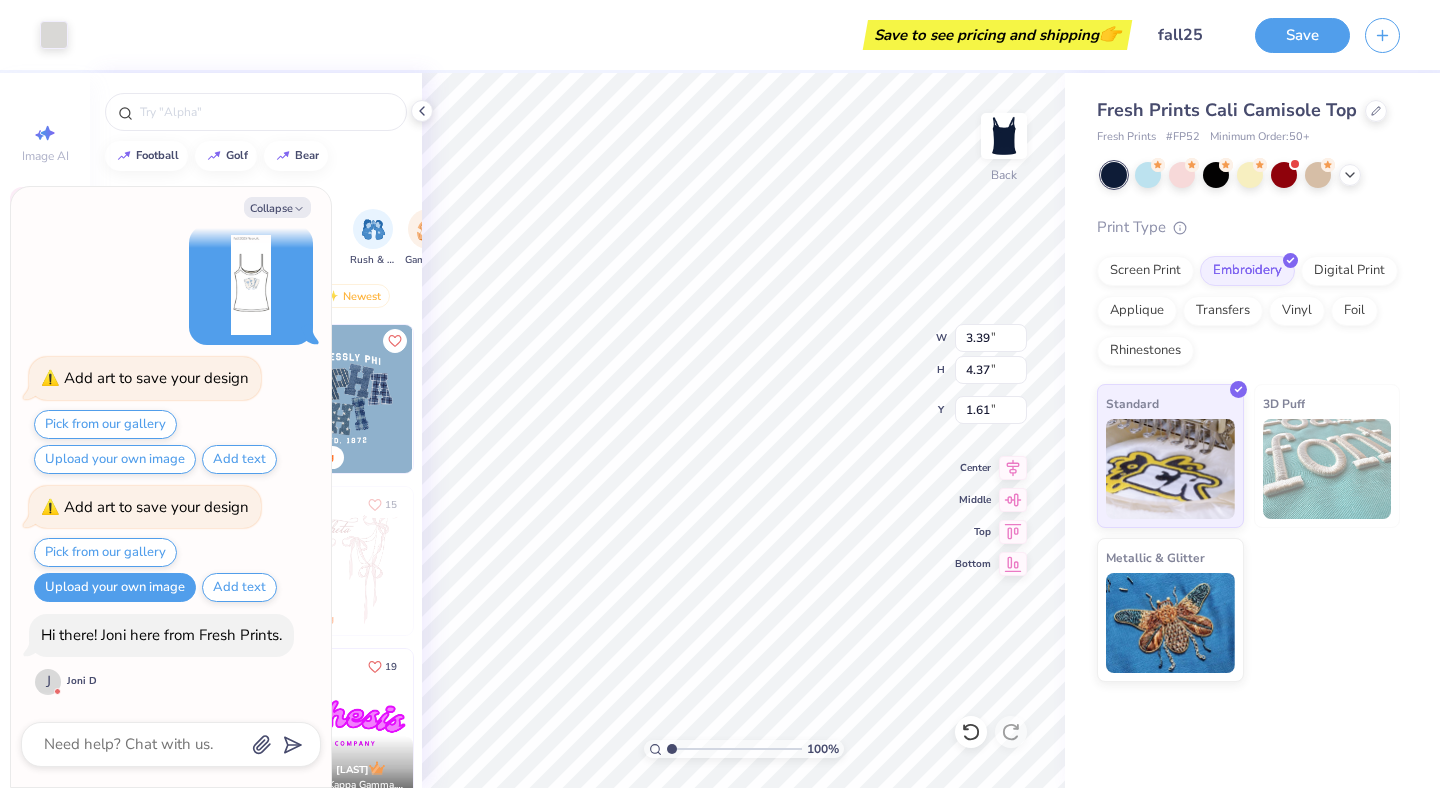 type on "1.67" 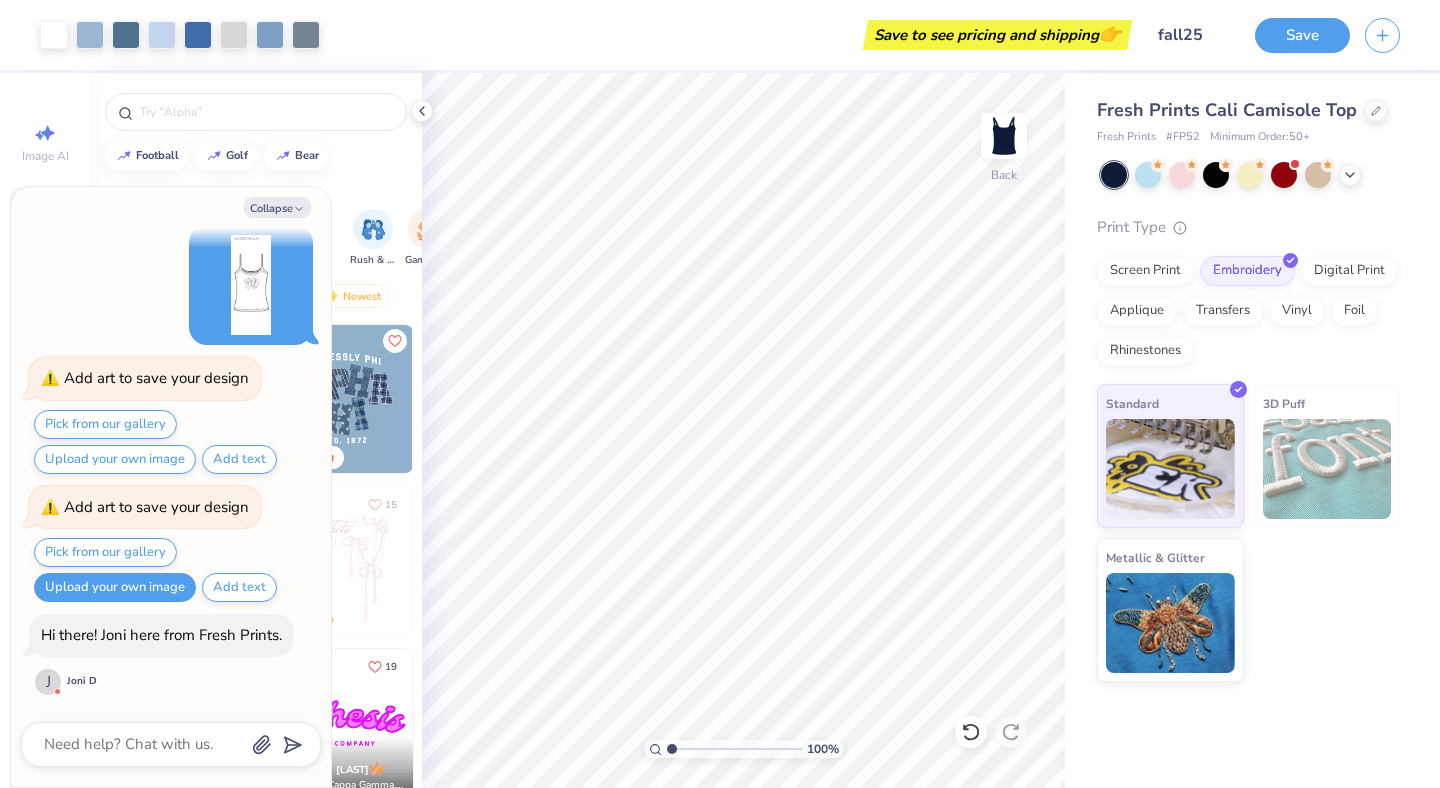 scroll, scrollTop: 319, scrollLeft: 0, axis: vertical 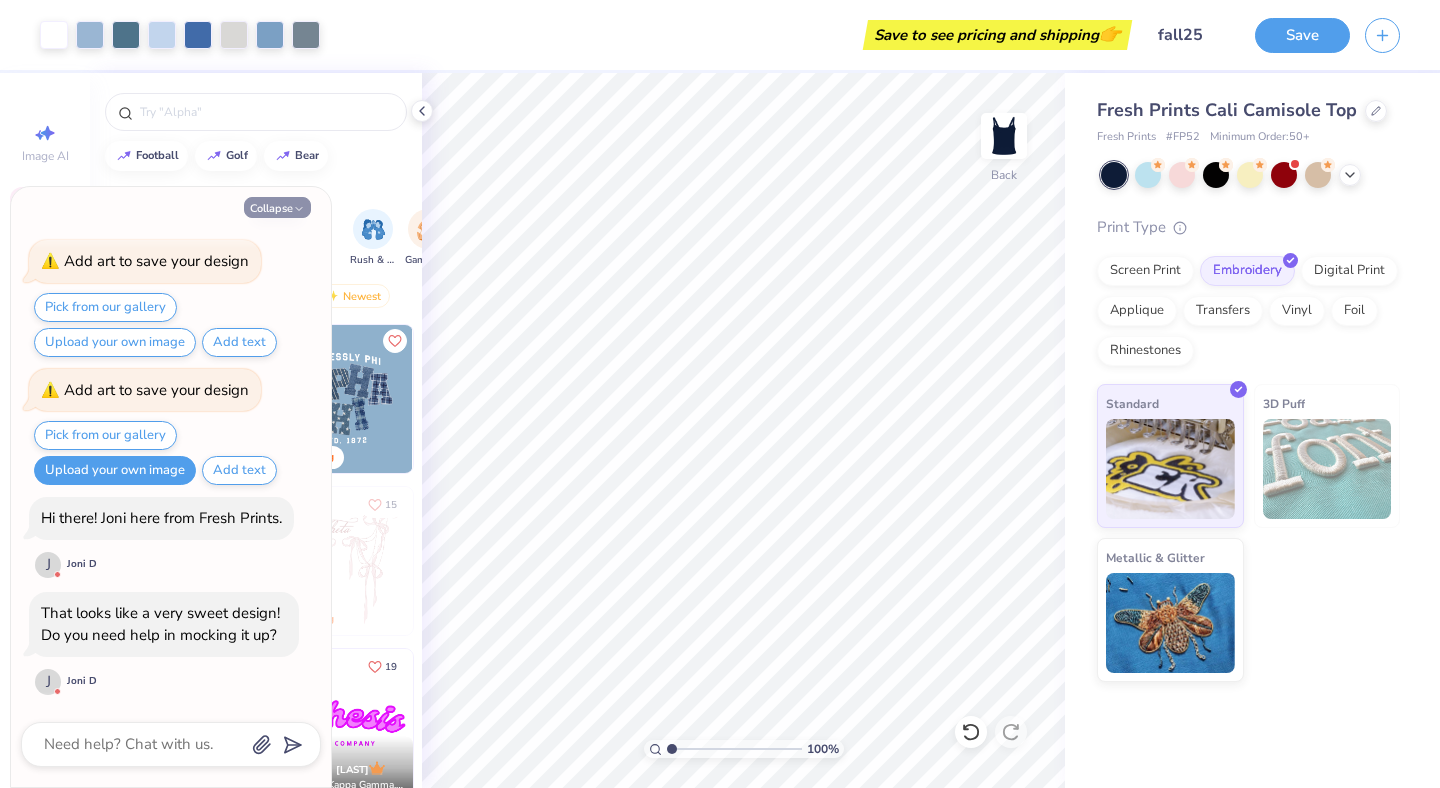 click on "Collapse" at bounding box center (277, 207) 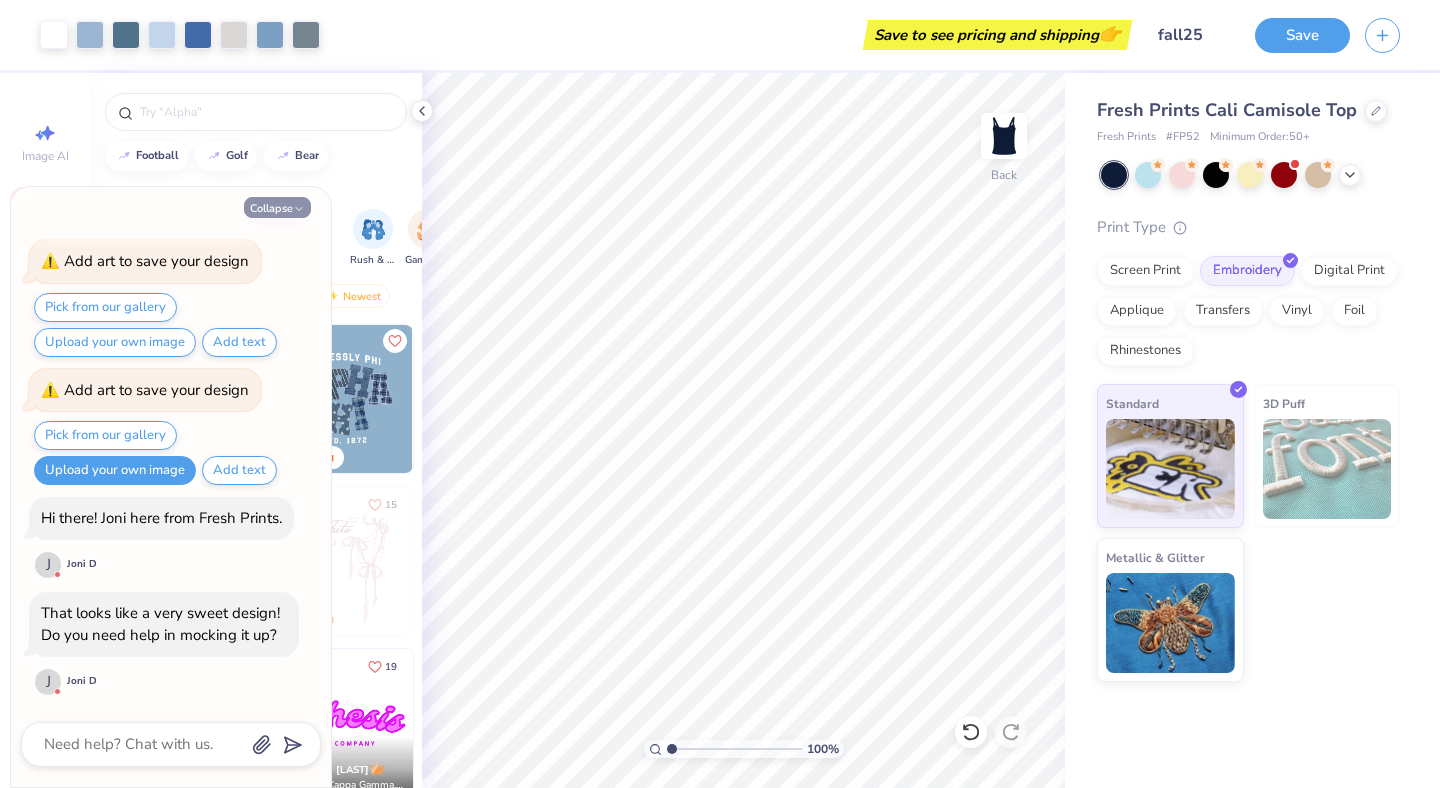 type on "x" 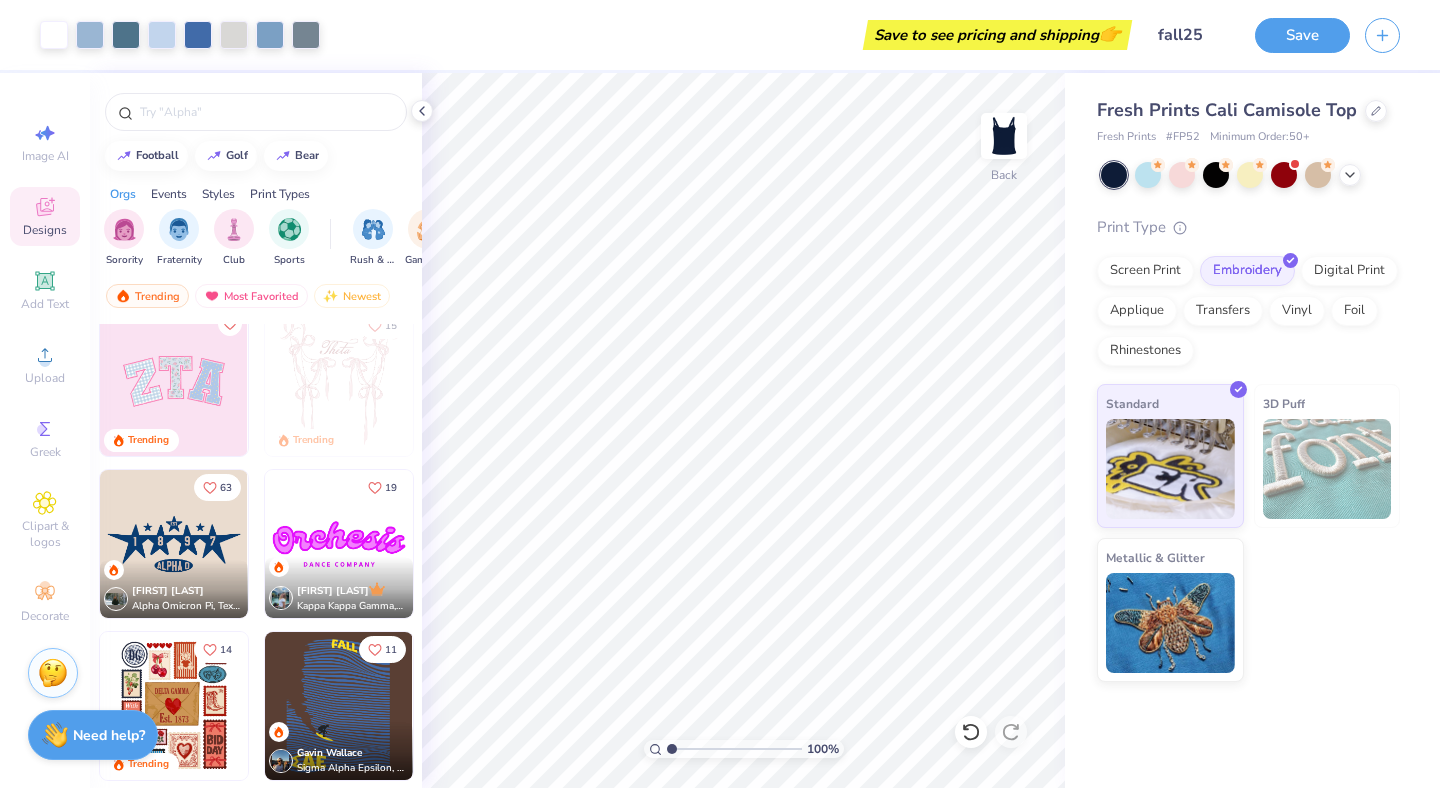scroll, scrollTop: 551, scrollLeft: 0, axis: vertical 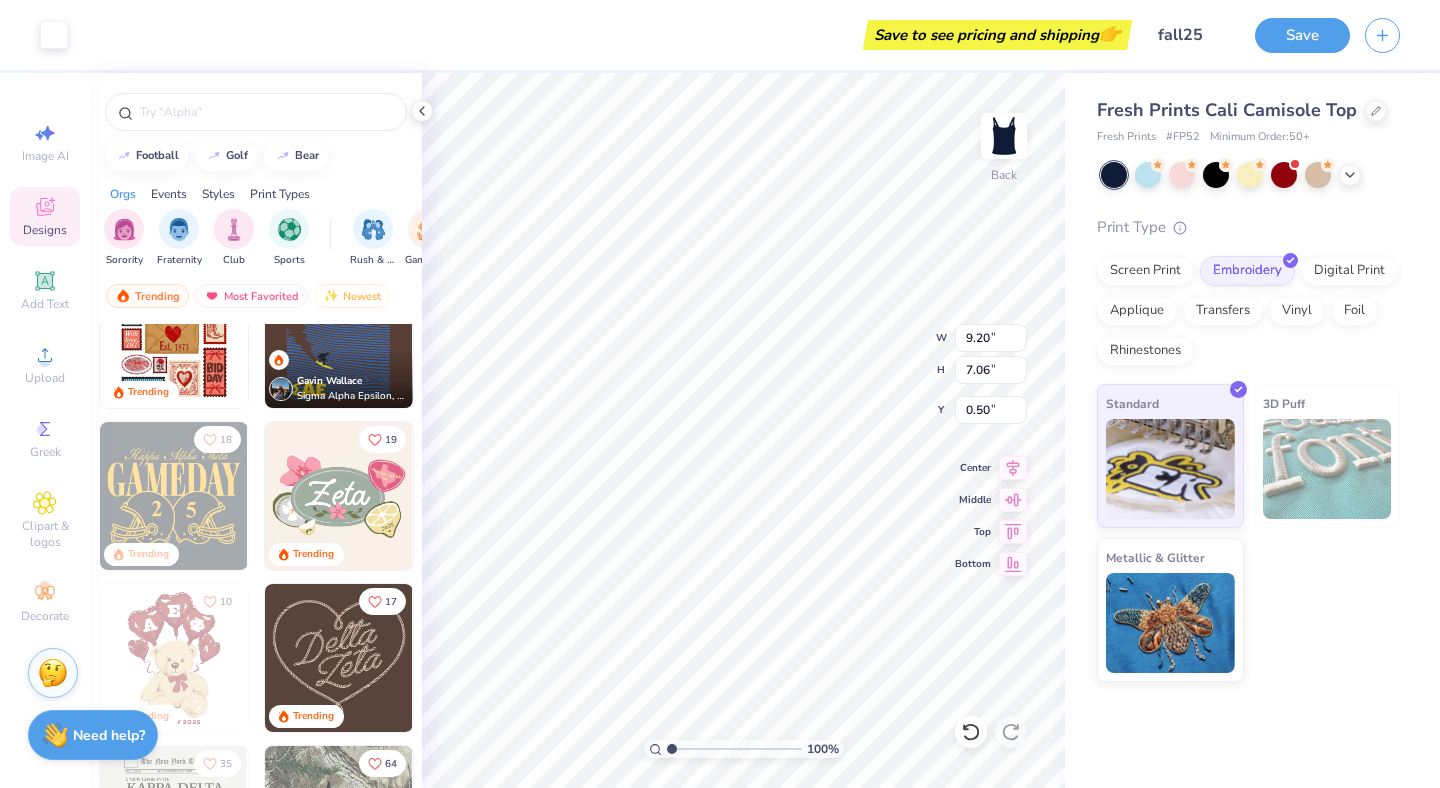 type on "9.20" 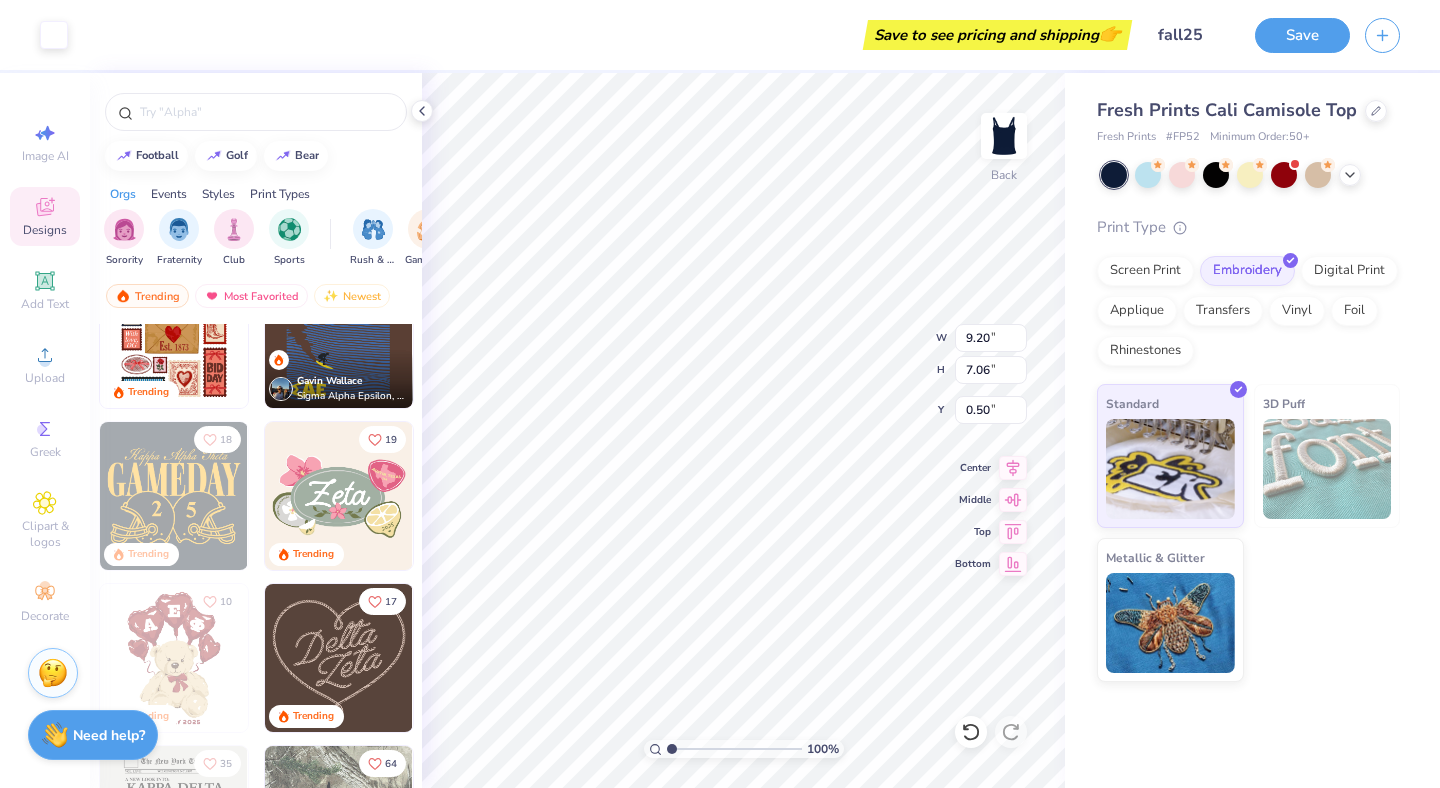 type on "7.06" 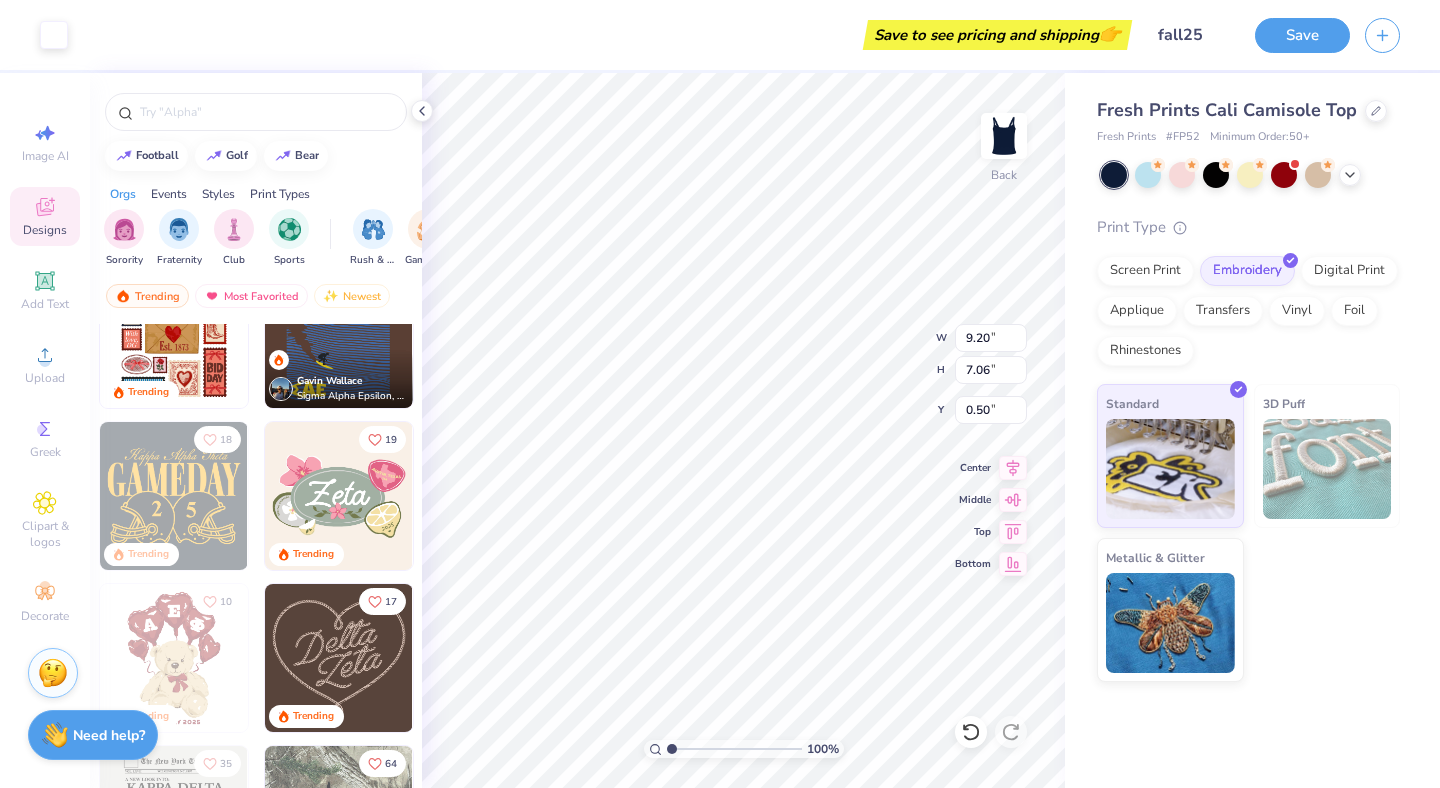 type on "0.50" 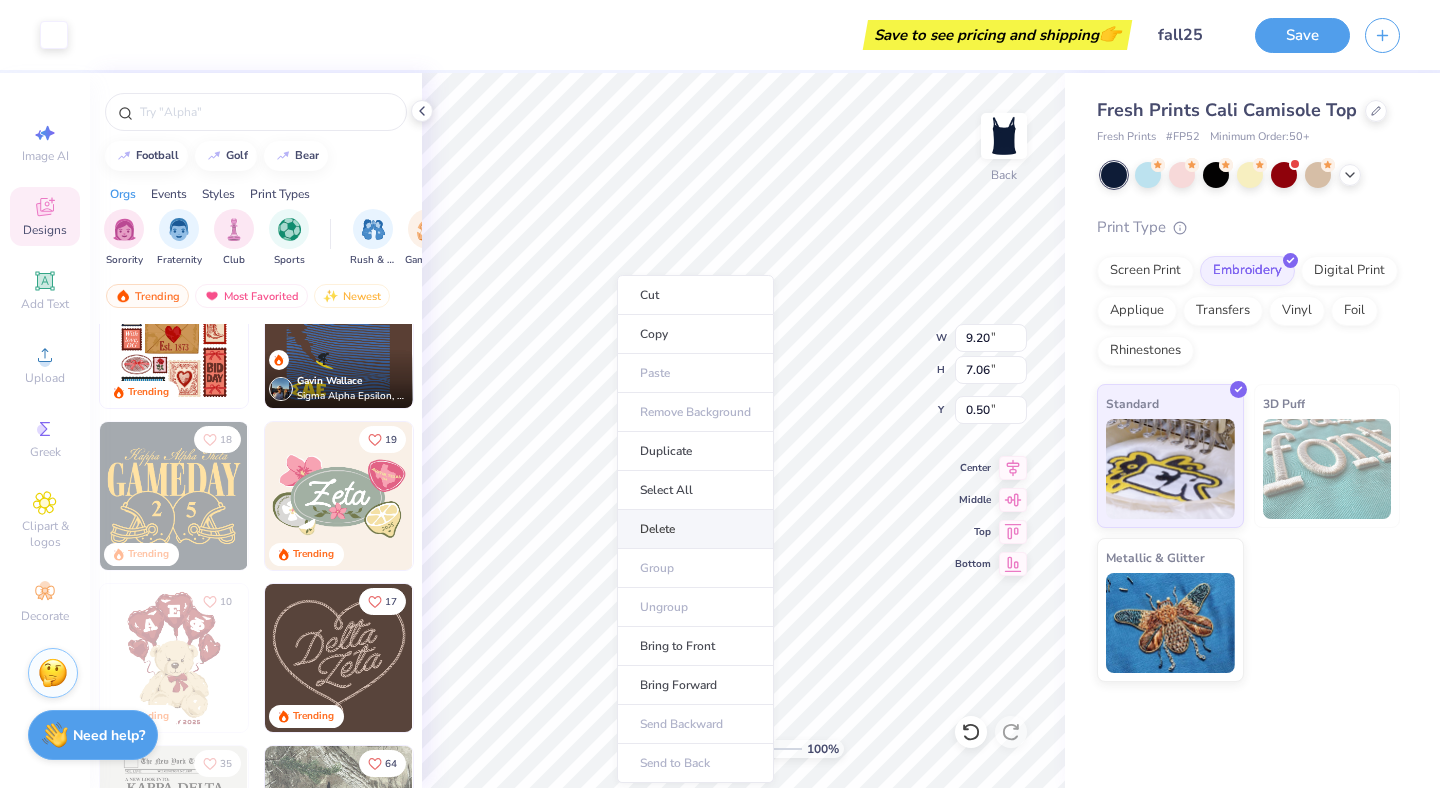 click on "Delete" at bounding box center (695, 529) 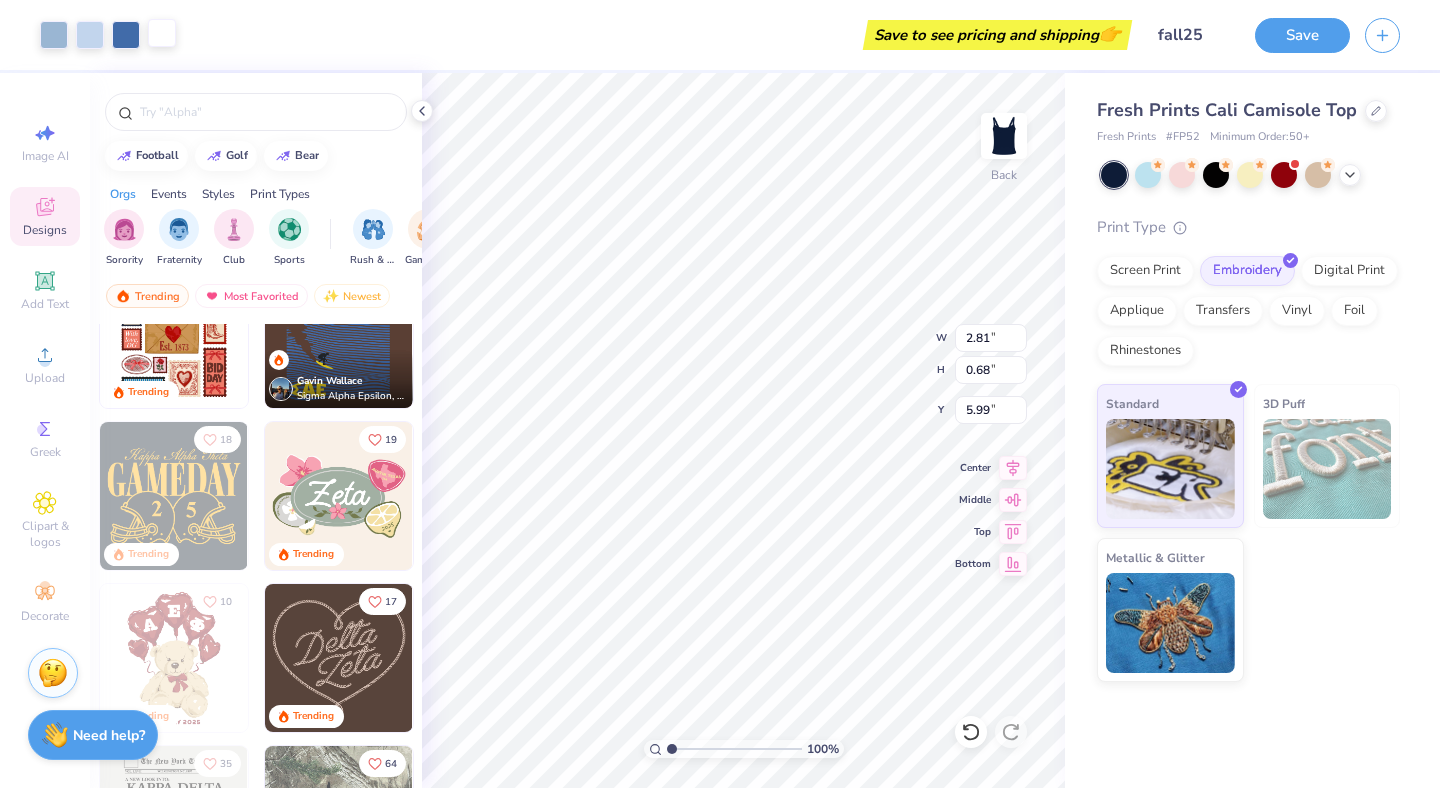 click at bounding box center [162, 33] 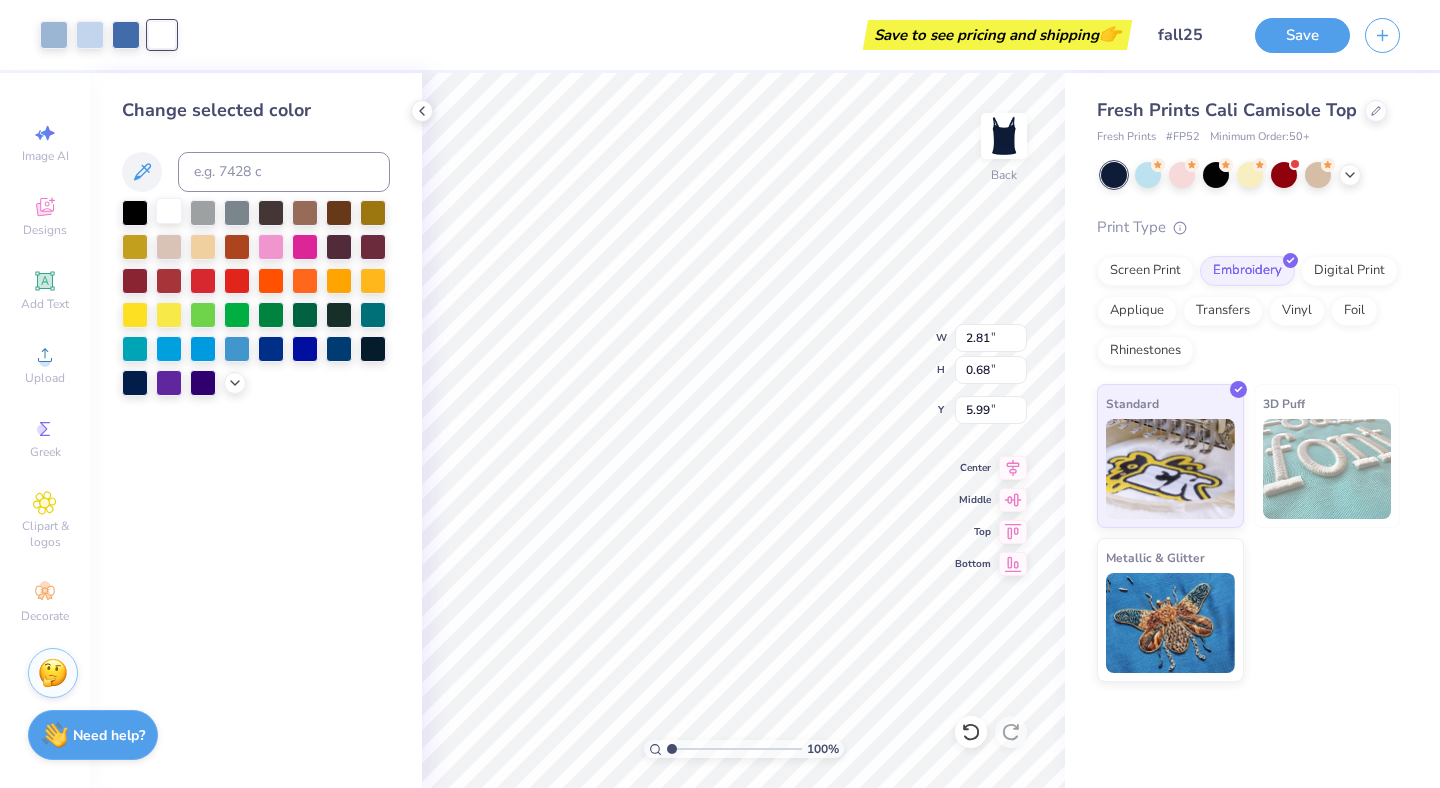 click at bounding box center (169, 211) 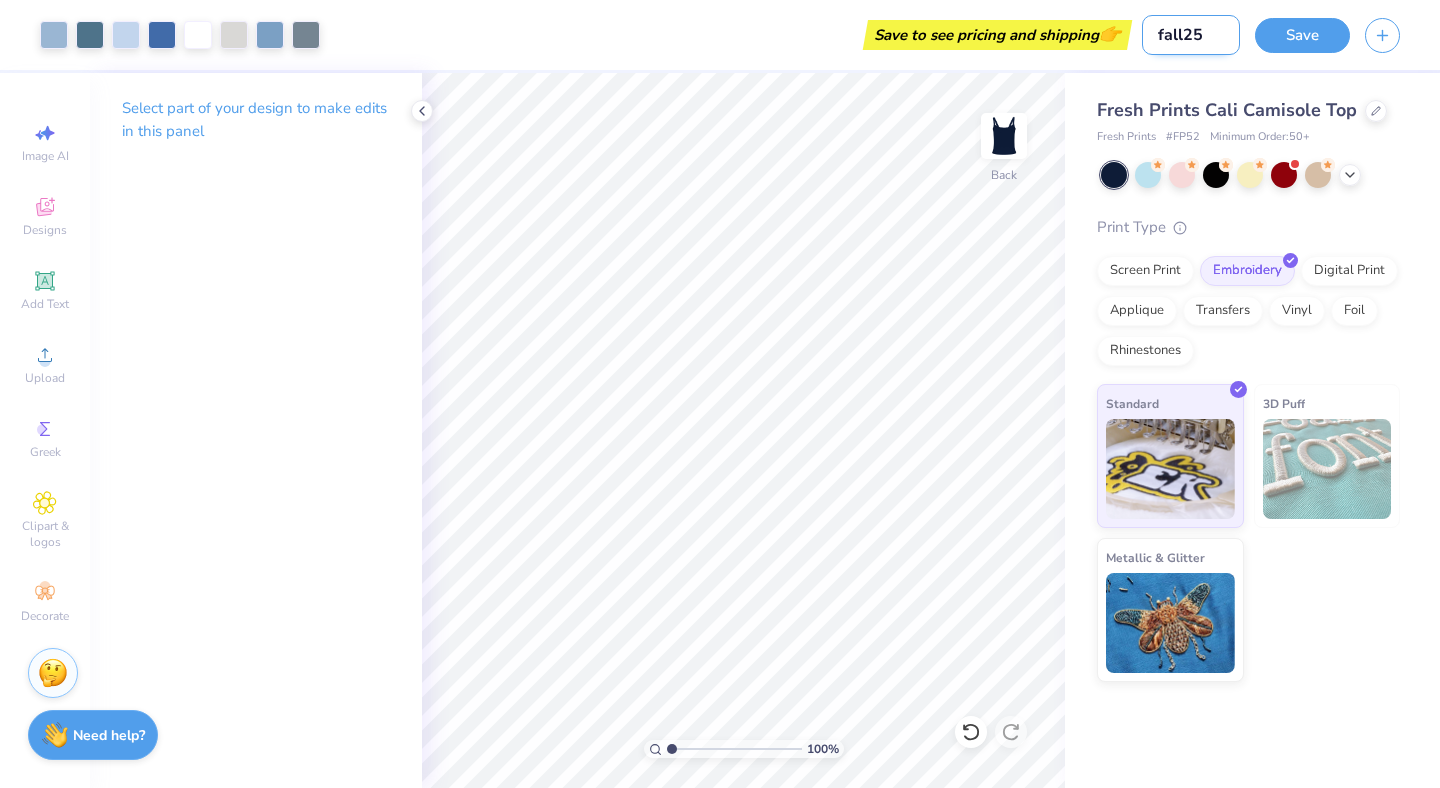 click on "fall25" at bounding box center [1191, 35] 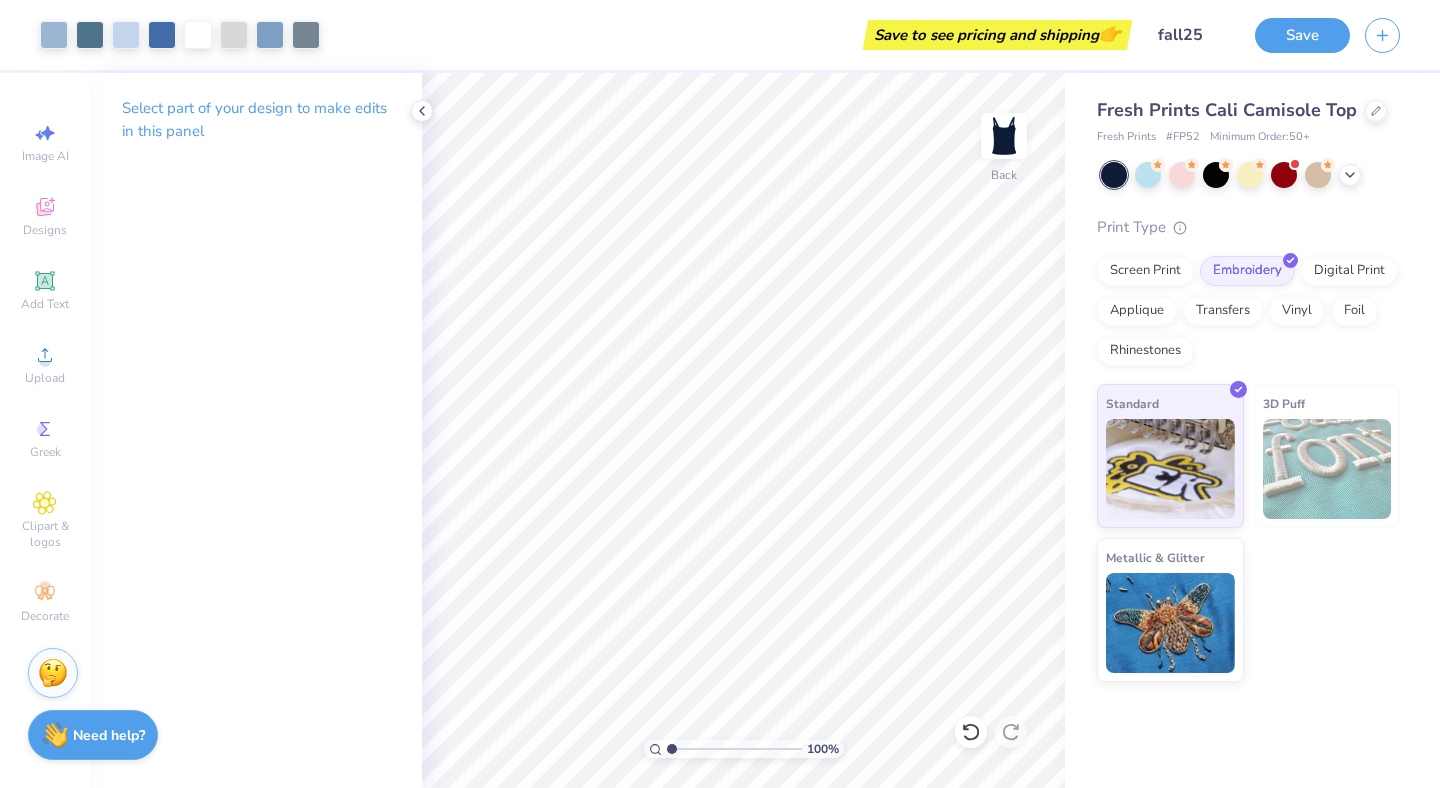 click on "Fresh Prints Cali Camisole Top Fresh Prints # FP52 Minimum Order:  50 +   Print Type Screen Print Embroidery Digital Print Applique Transfers Vinyl Foil Rhinestones Standard 3D Puff Metallic & Glitter" at bounding box center [1252, 377] 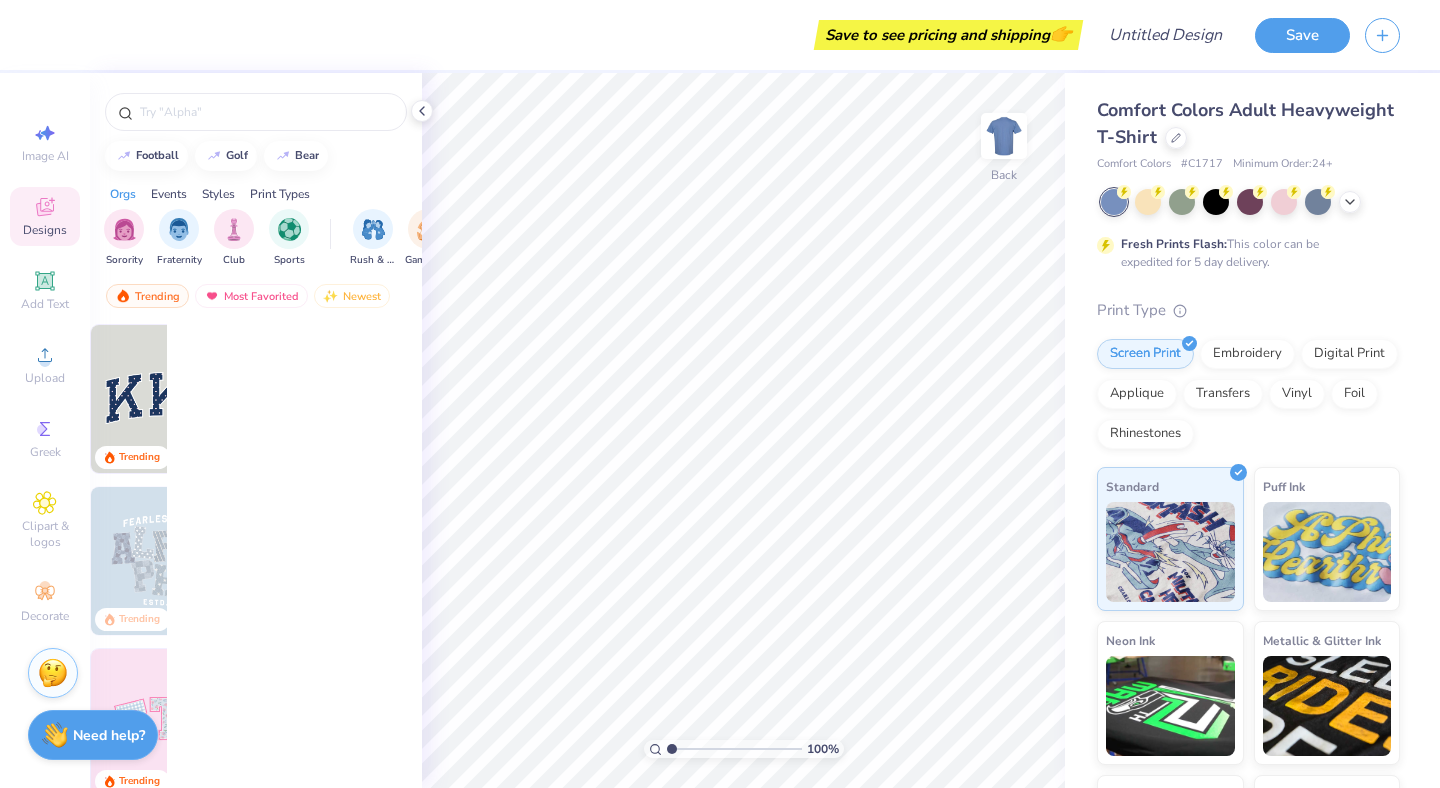scroll, scrollTop: 0, scrollLeft: 0, axis: both 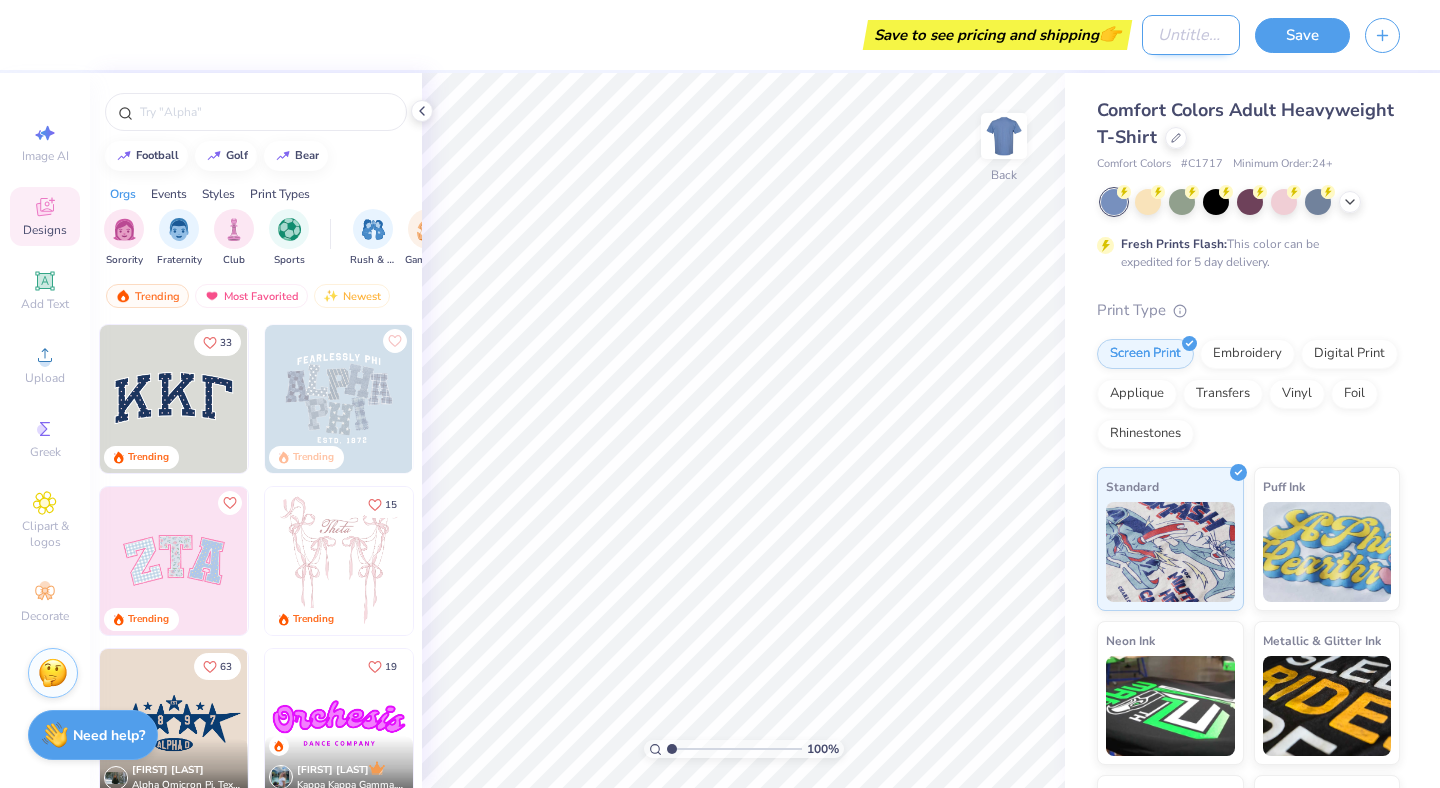 click on "Design Title" at bounding box center (1191, 35) 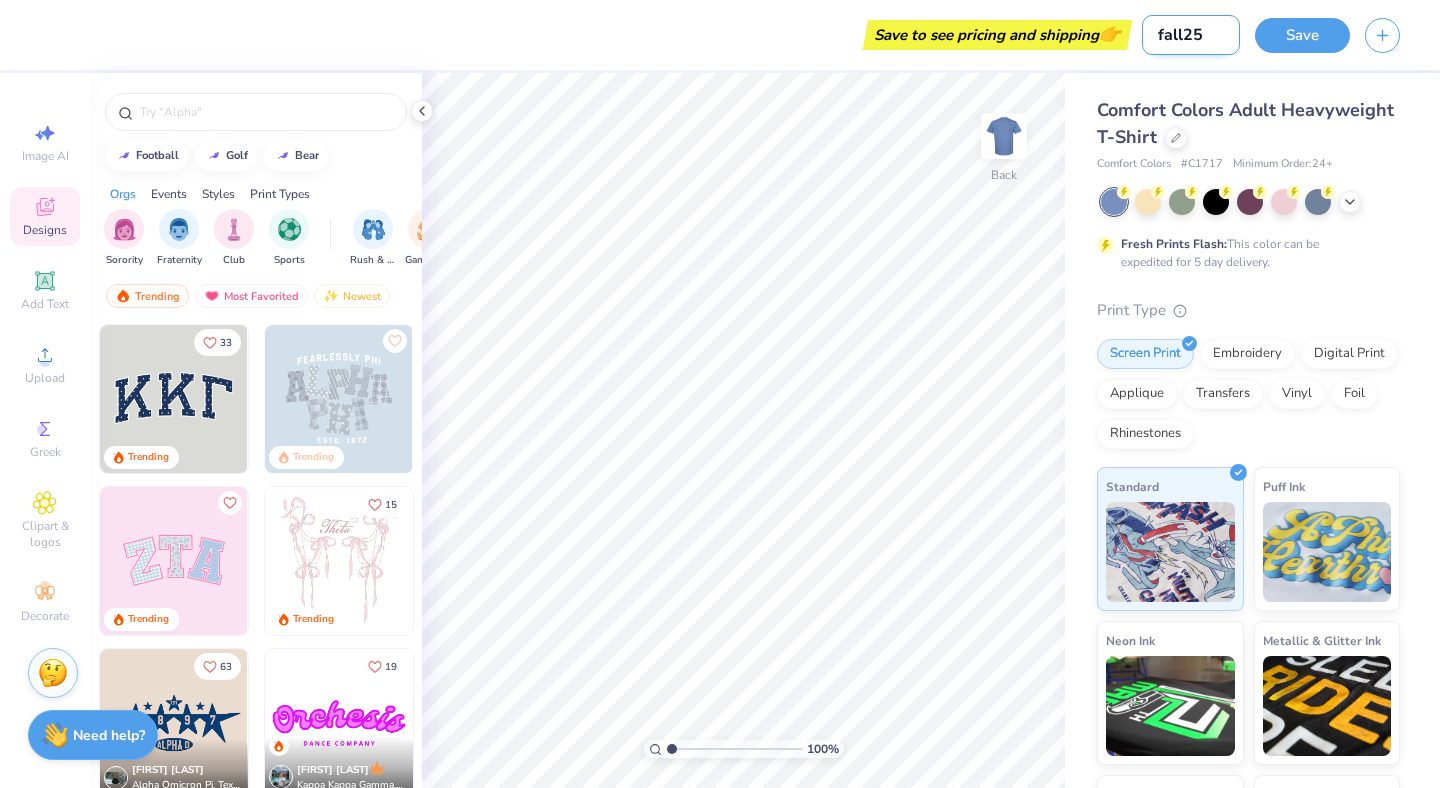 type on "fall25" 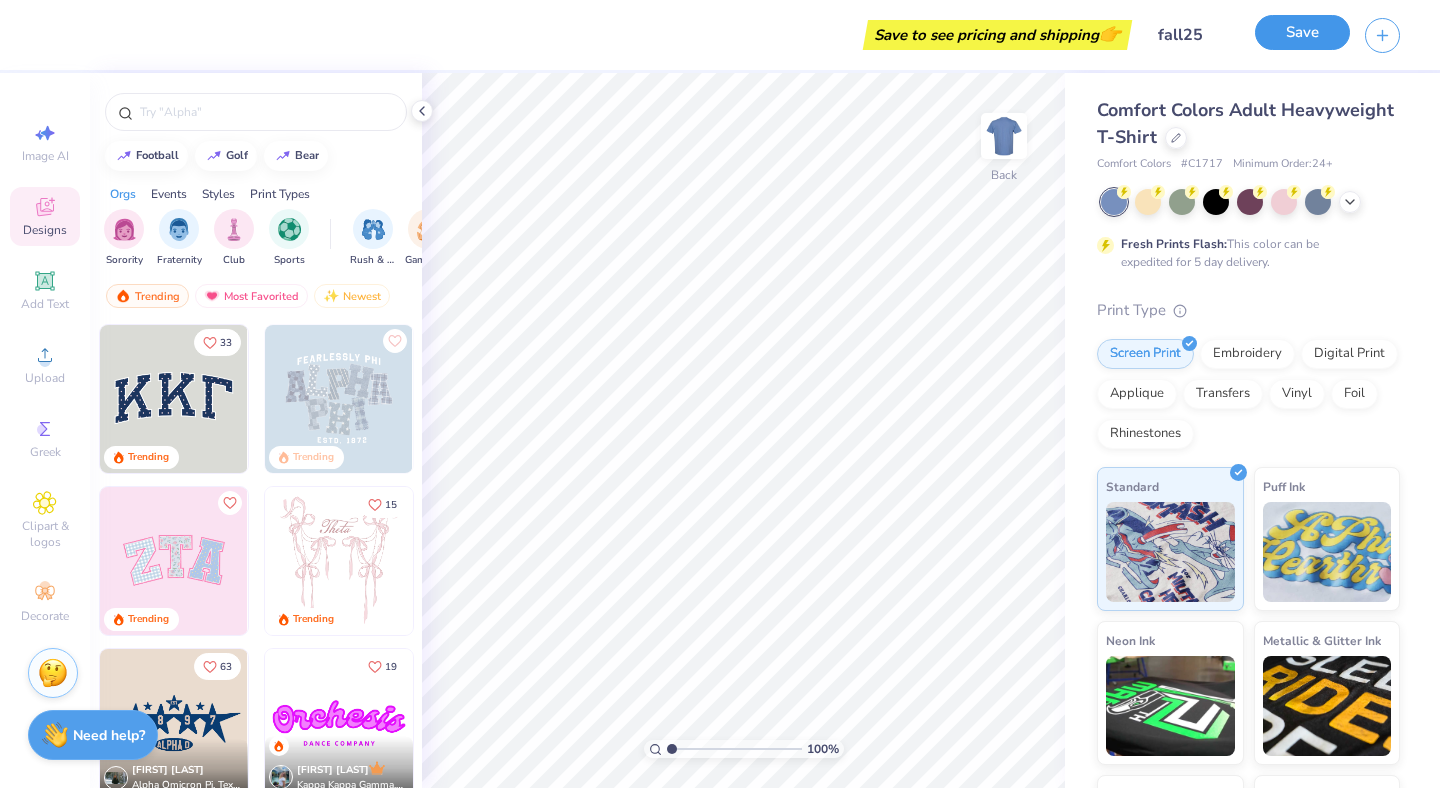 click on "Save" at bounding box center [1302, 32] 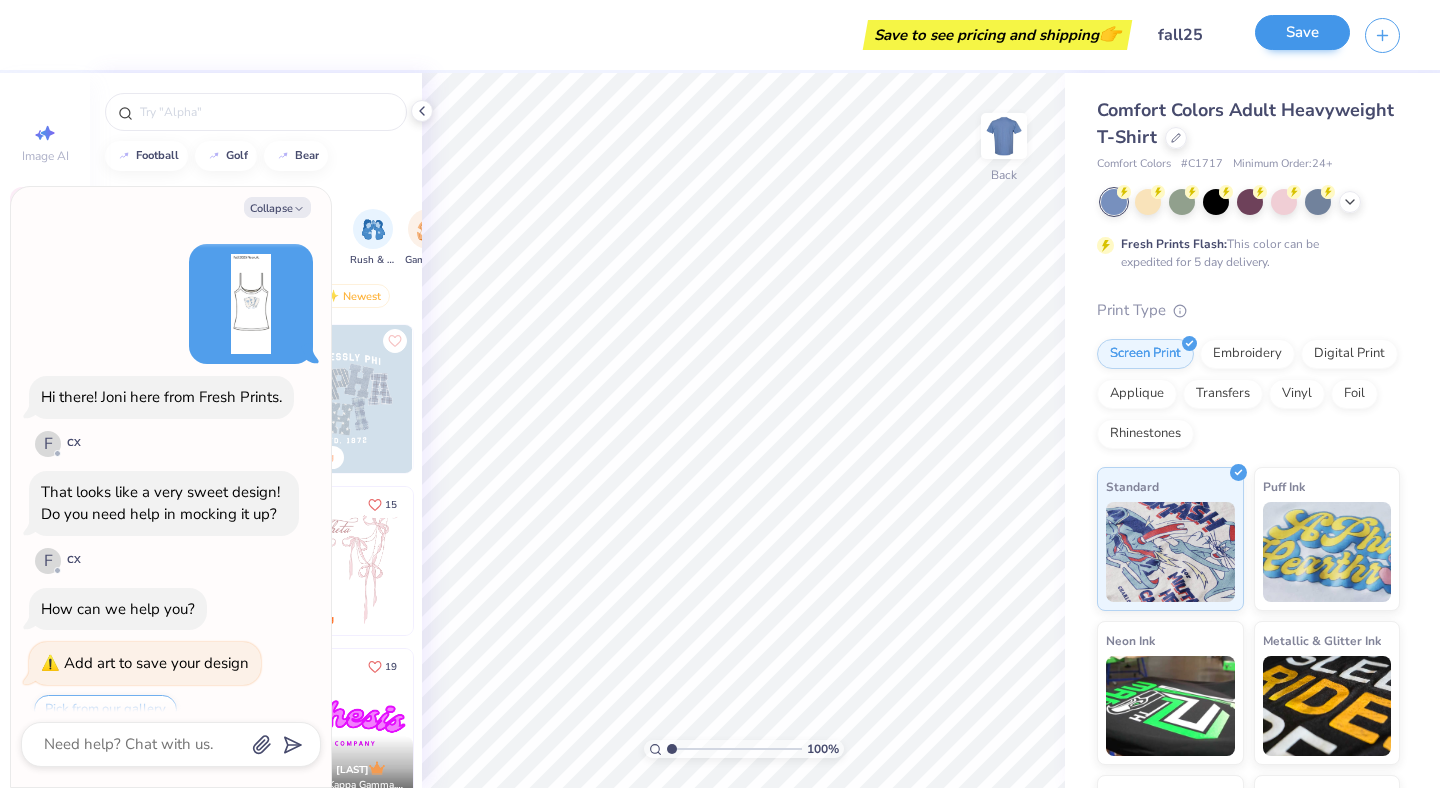 scroll, scrollTop: 62, scrollLeft: 0, axis: vertical 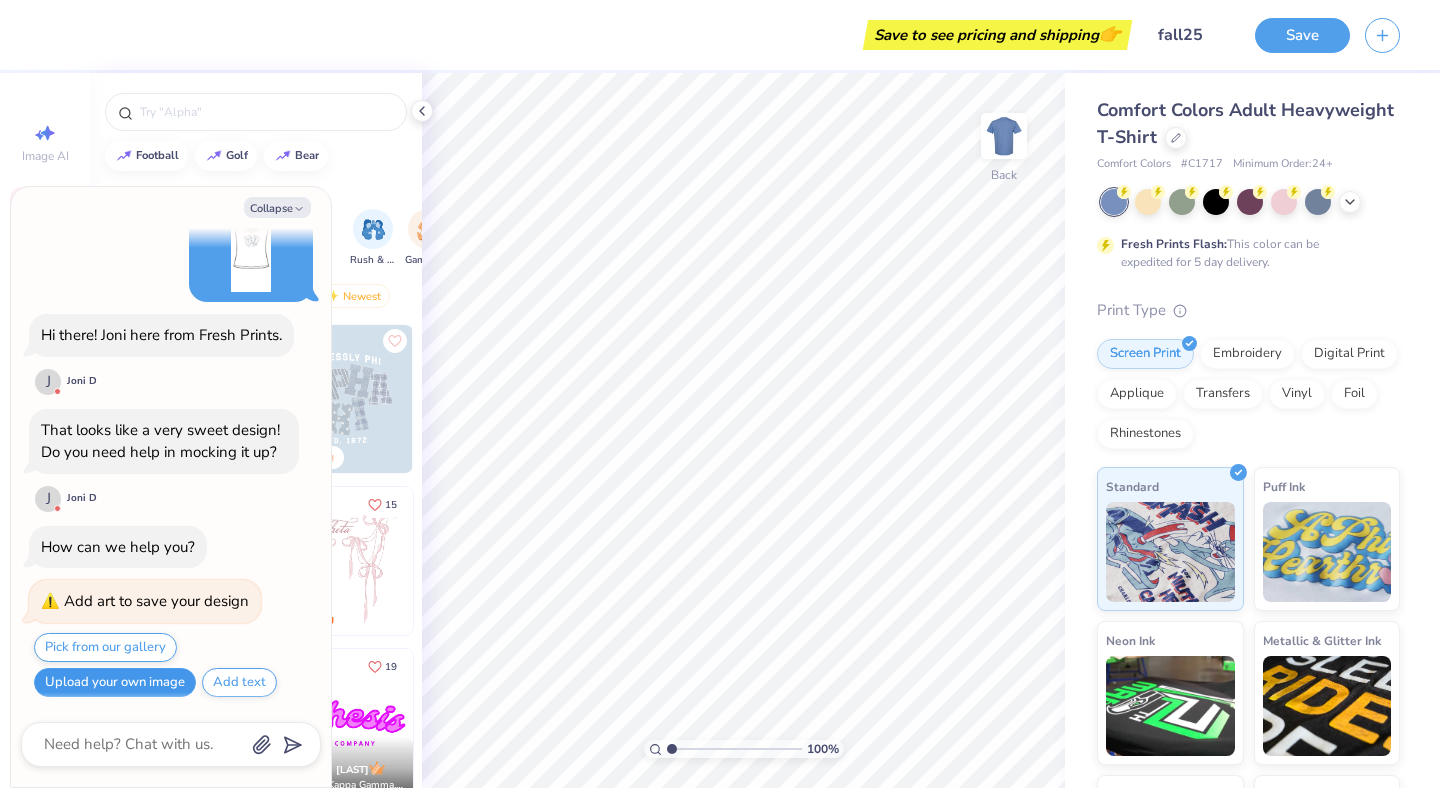 click on "Upload your own image" at bounding box center [115, 682] 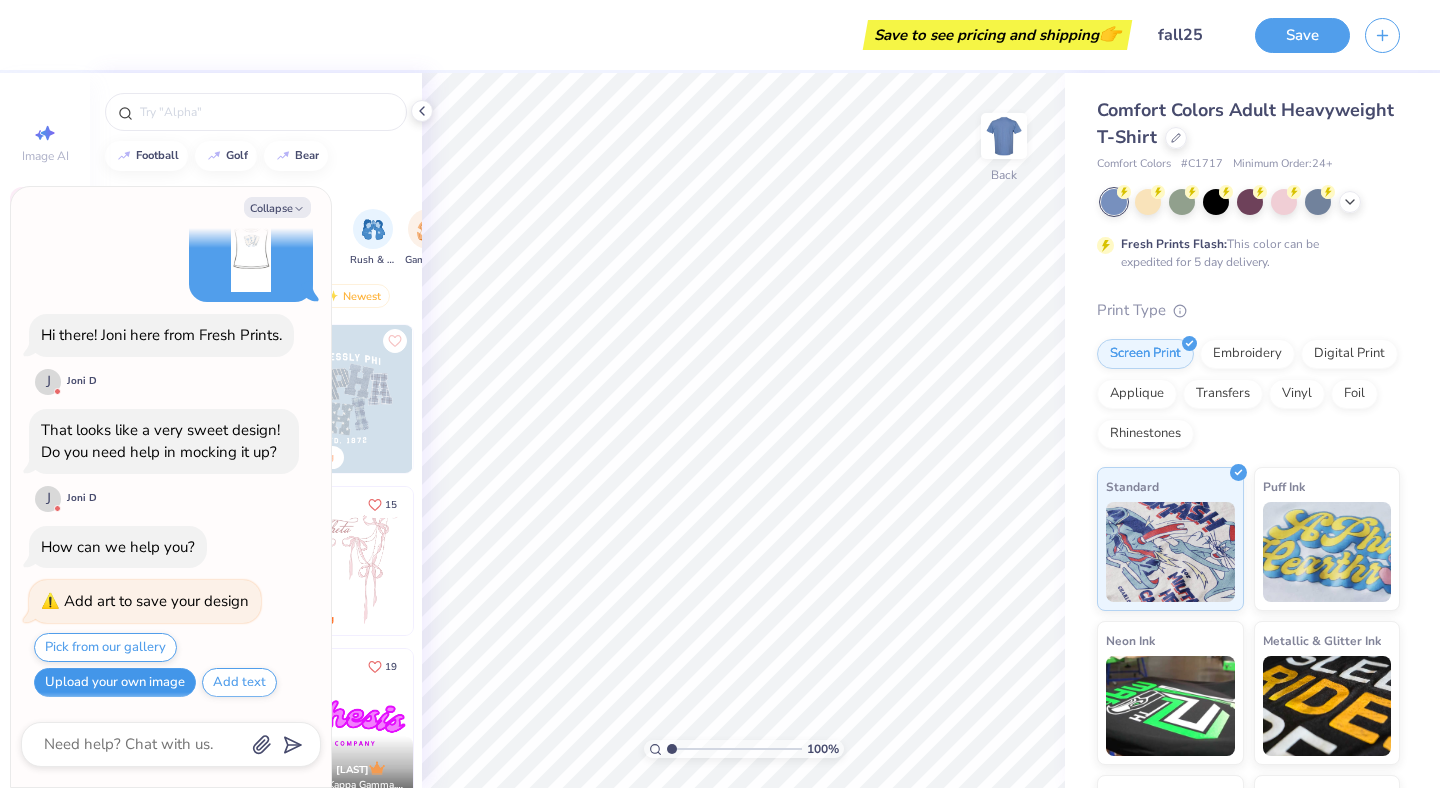 type on "x" 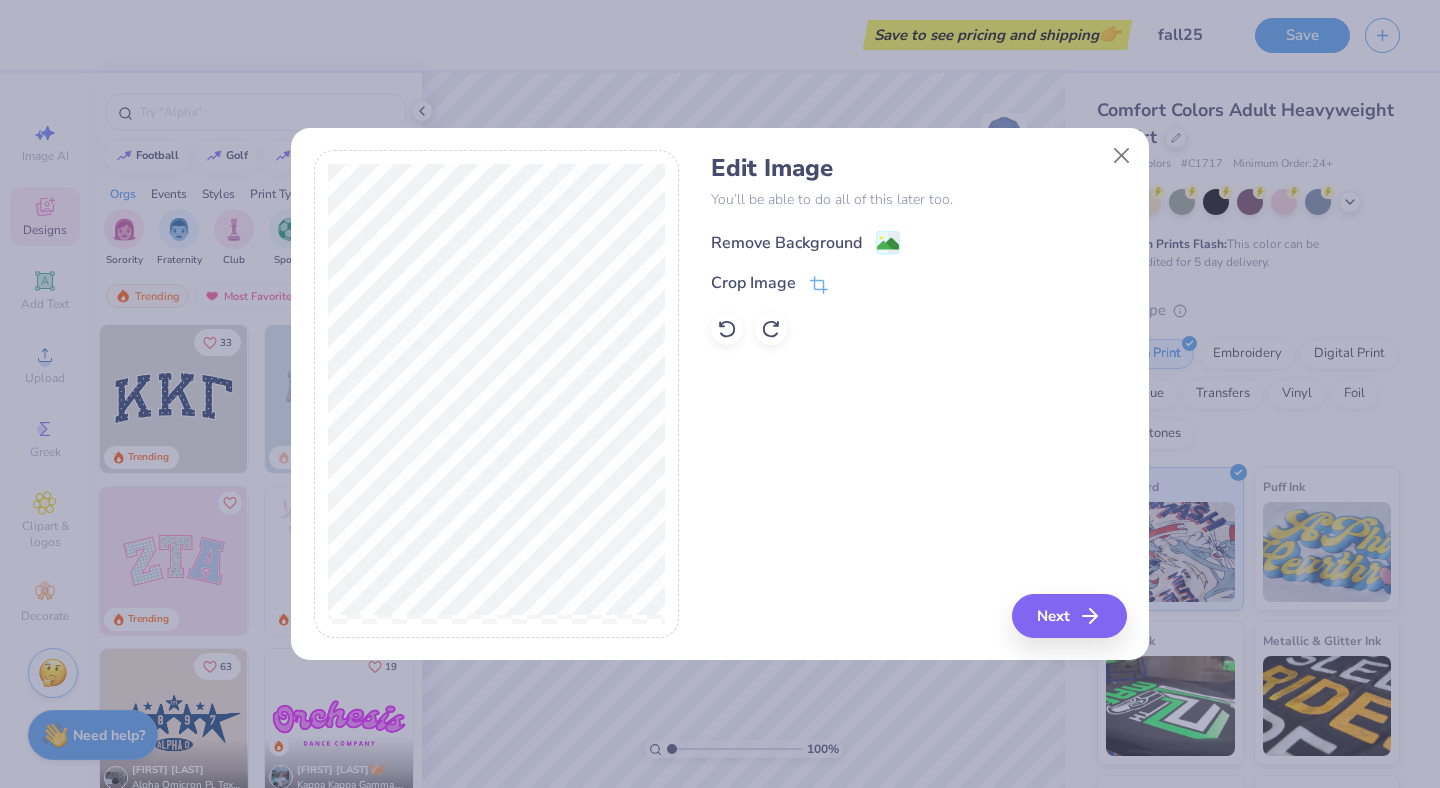 click 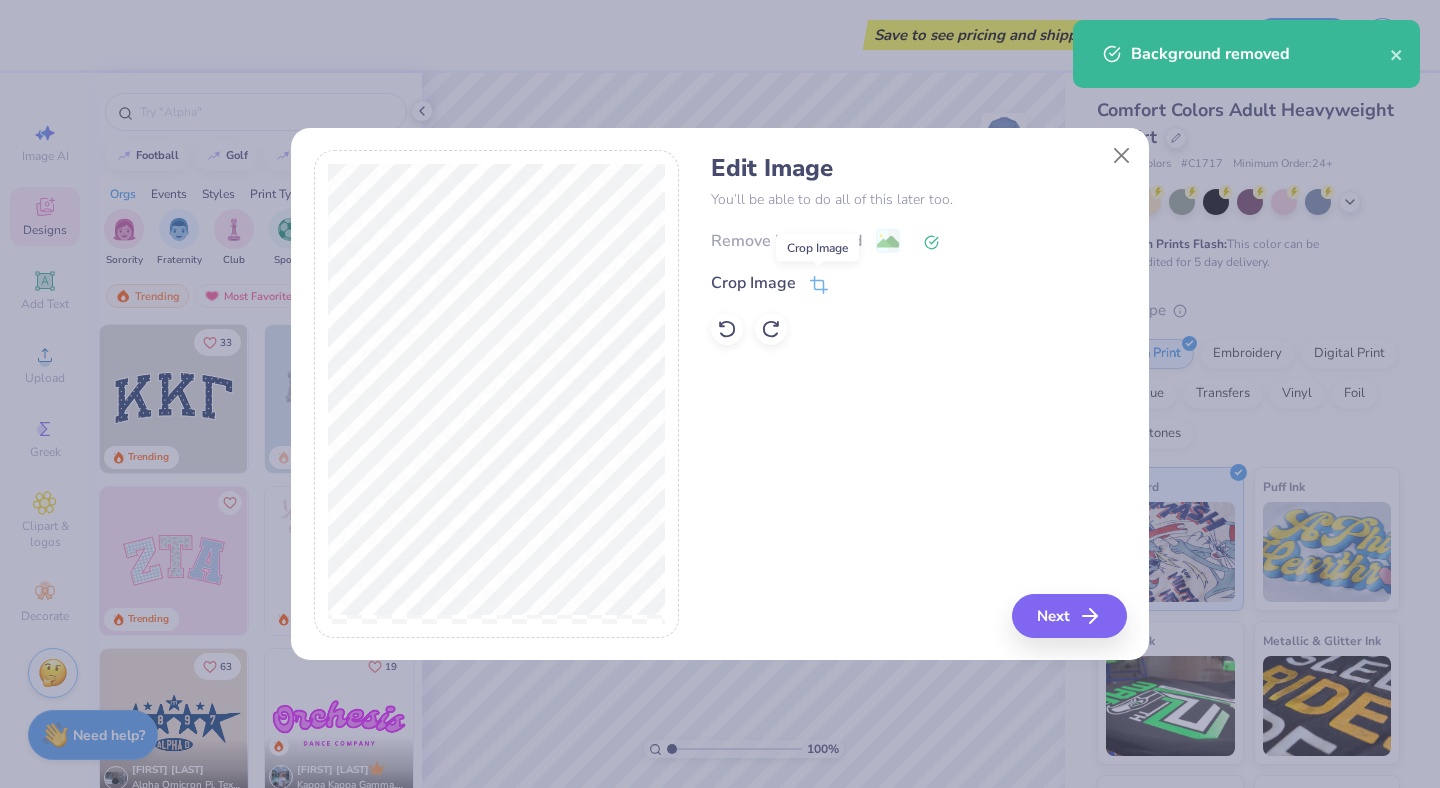 click 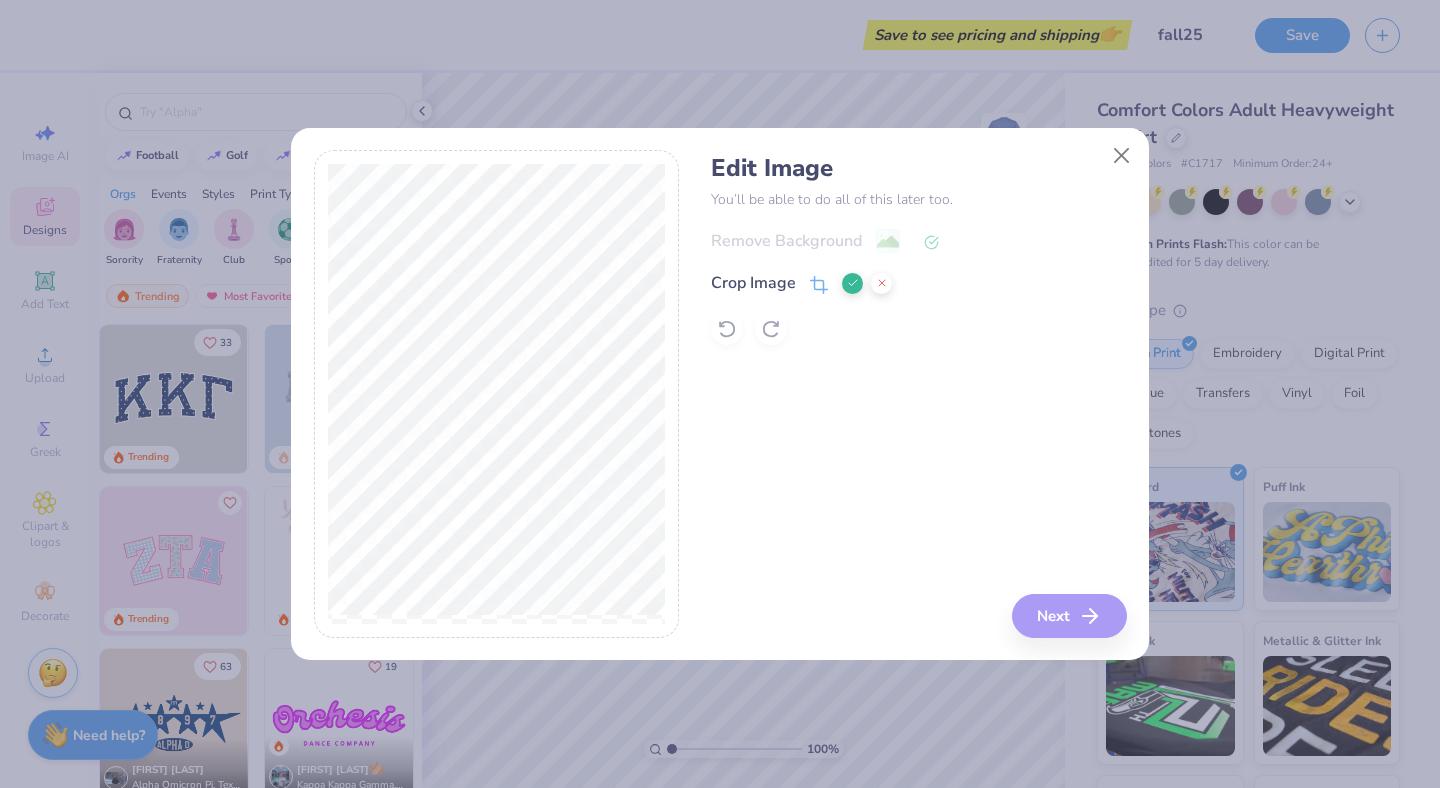 click 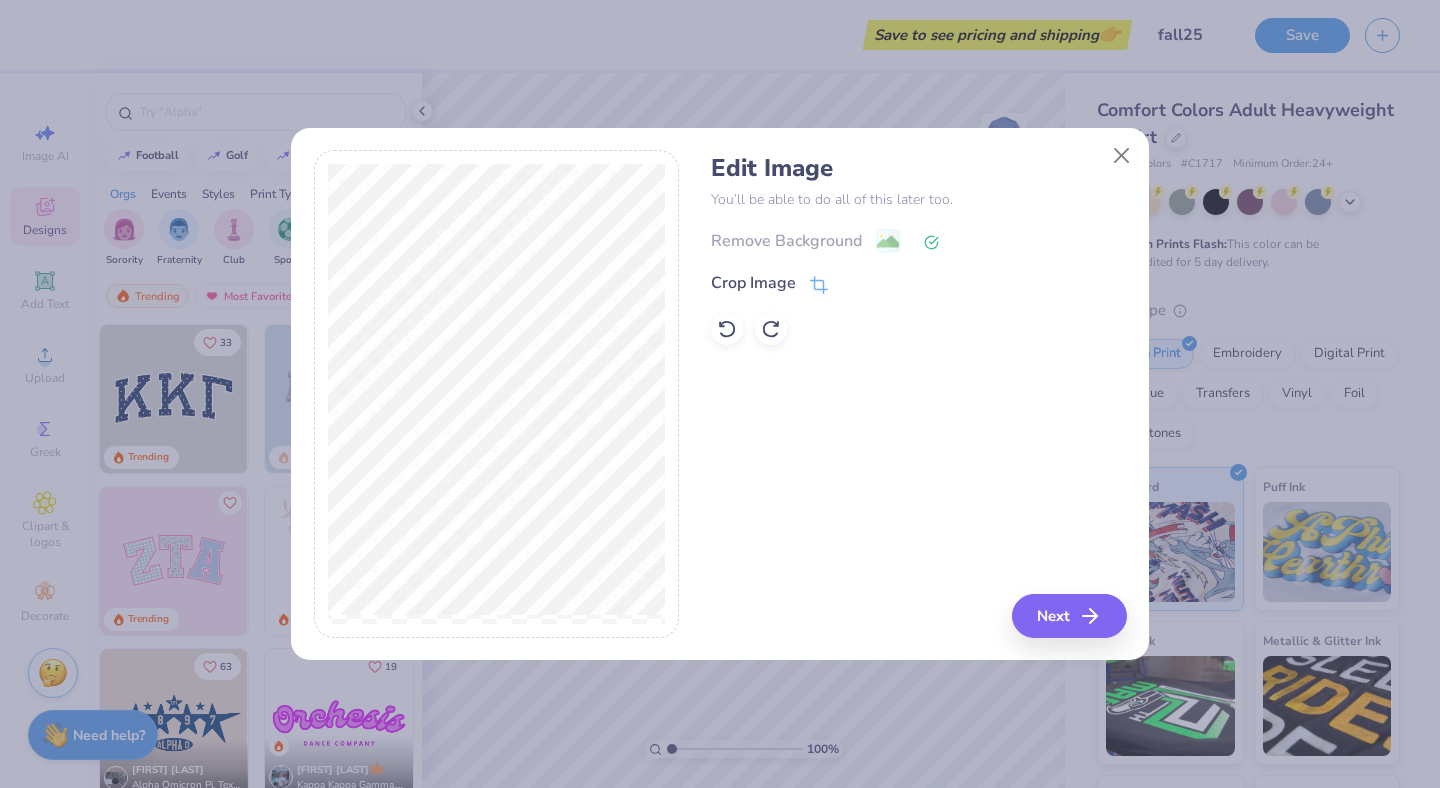 click on "Remove Background" at bounding box center [918, 240] 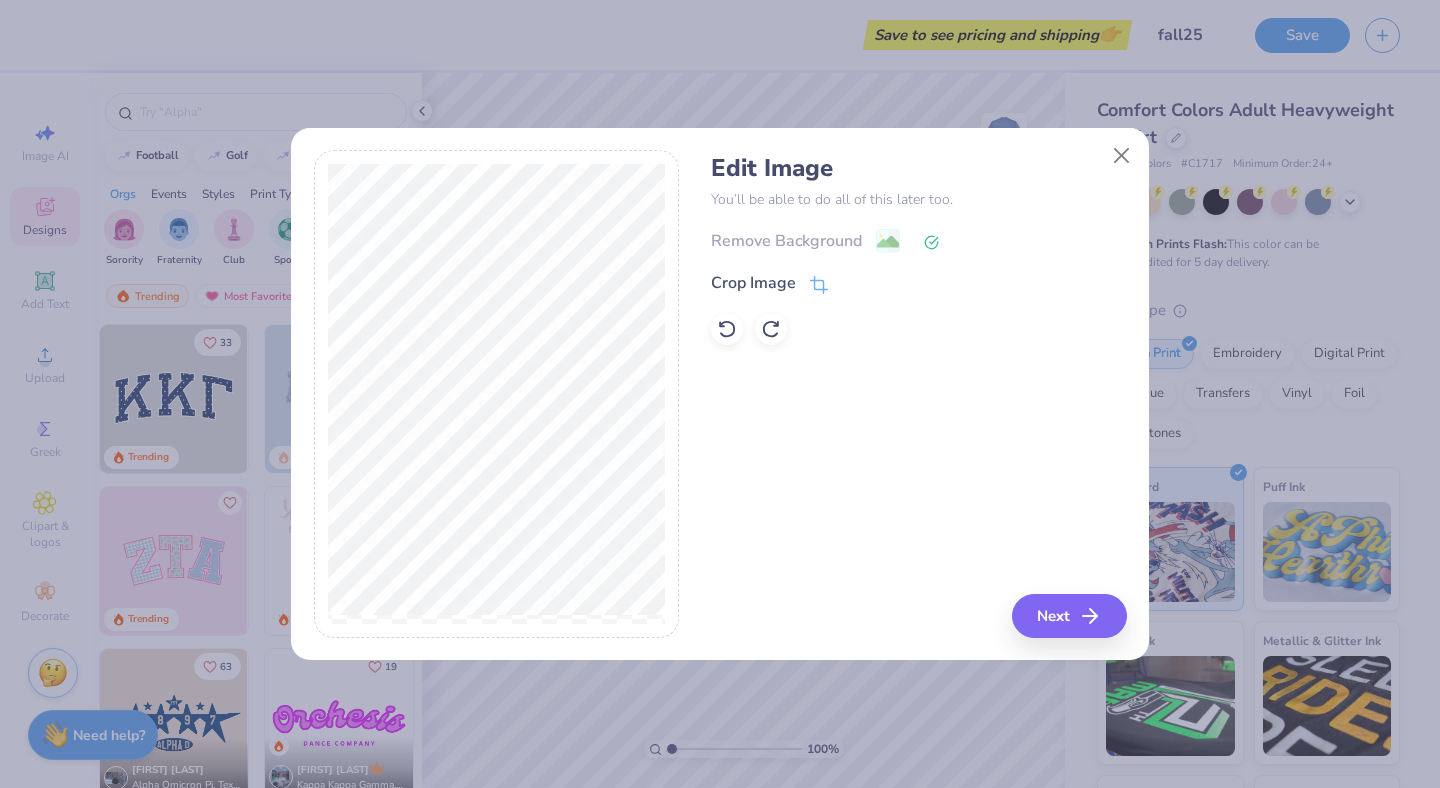 click on "Remove Background" at bounding box center (918, 240) 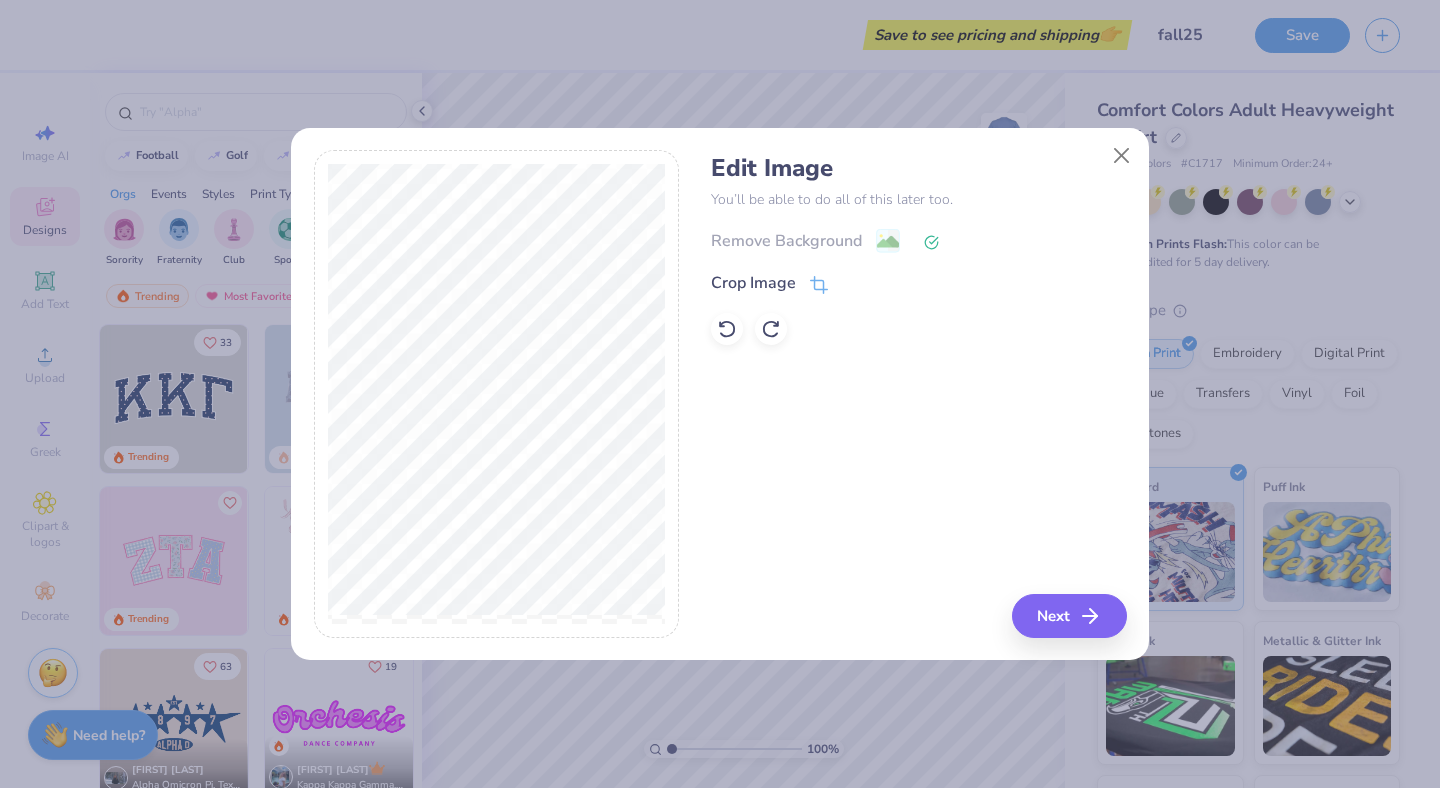 click 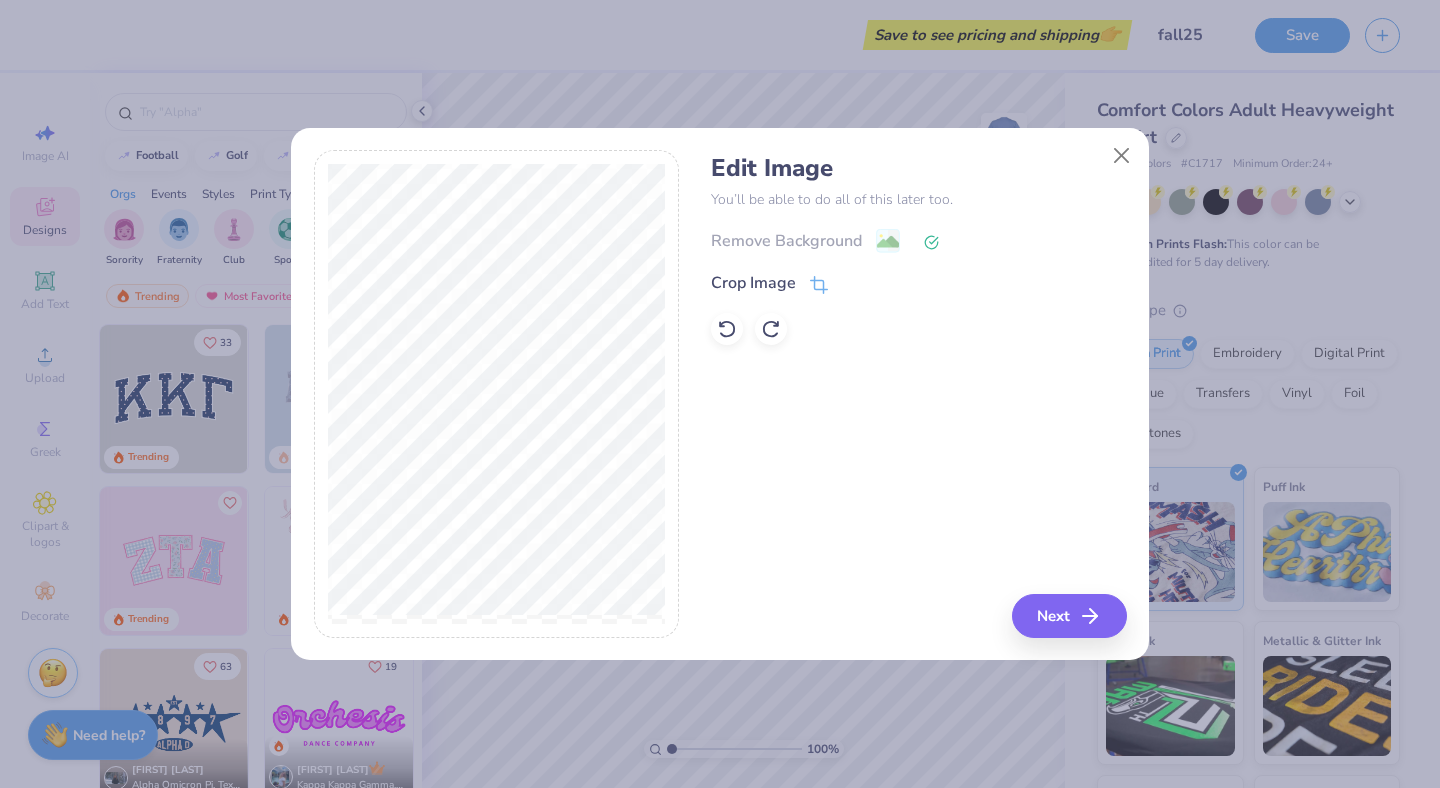 click on "Remove Background" at bounding box center (918, 240) 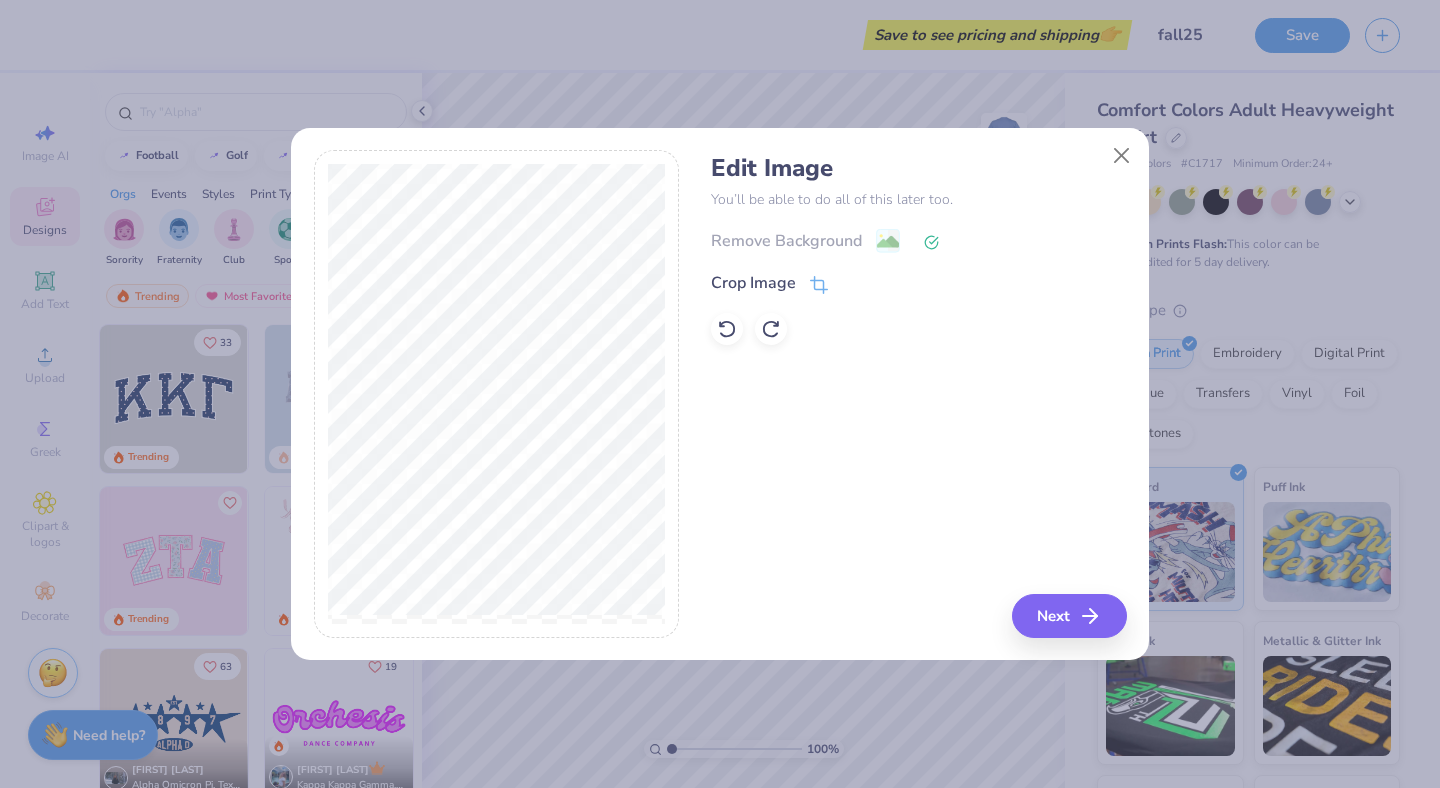 click on "Remove Background" at bounding box center (918, 240) 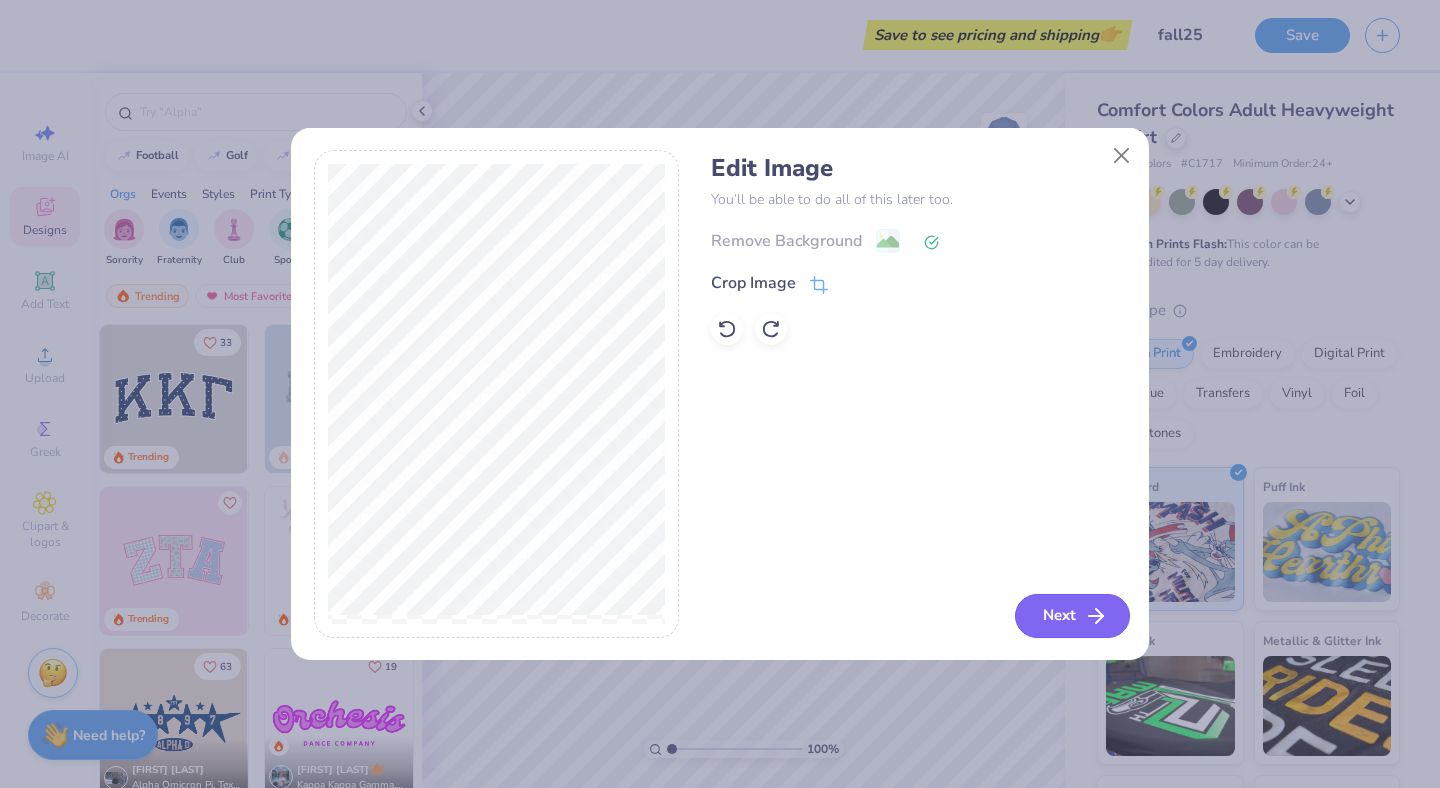 click on "Next" at bounding box center (1072, 616) 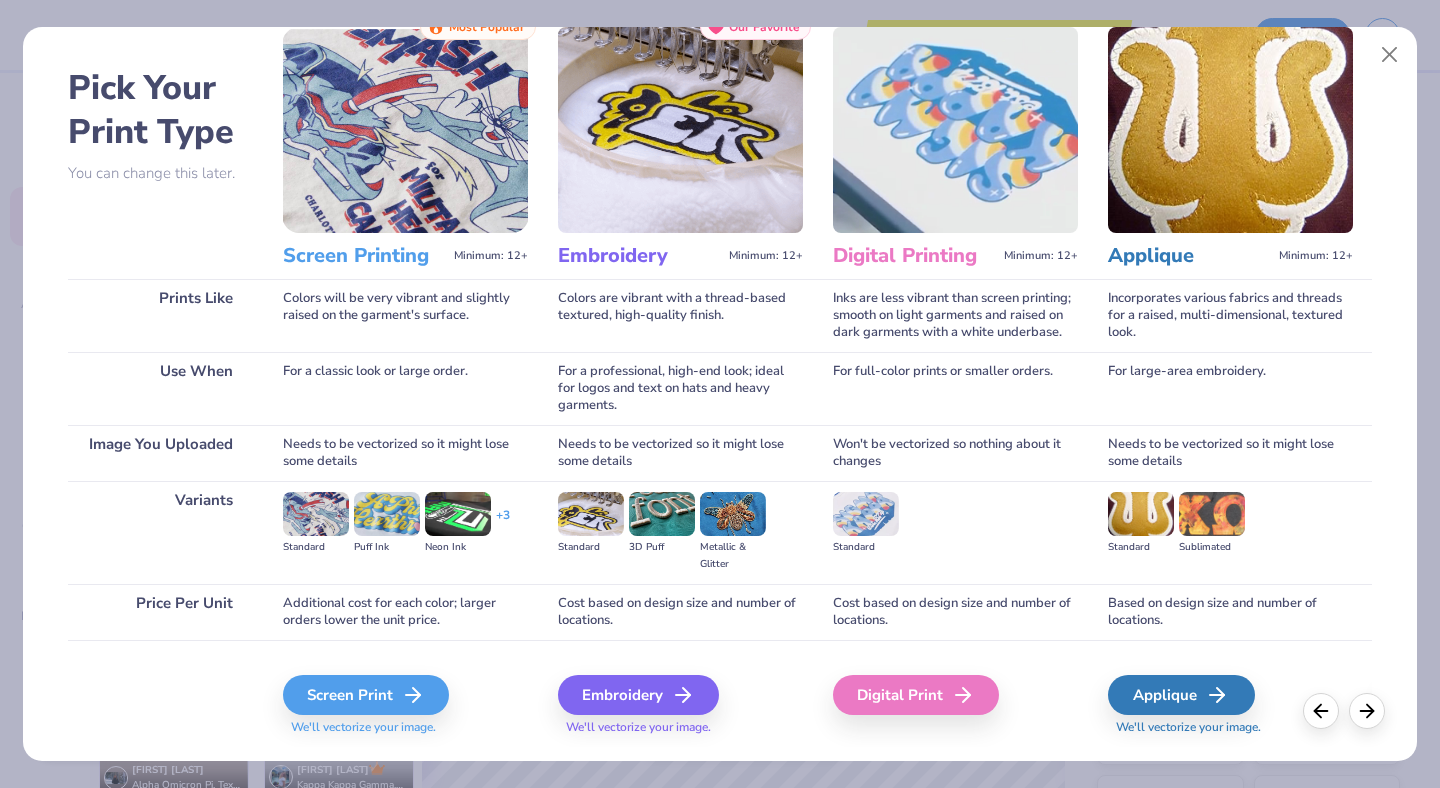 scroll, scrollTop: 109, scrollLeft: 0, axis: vertical 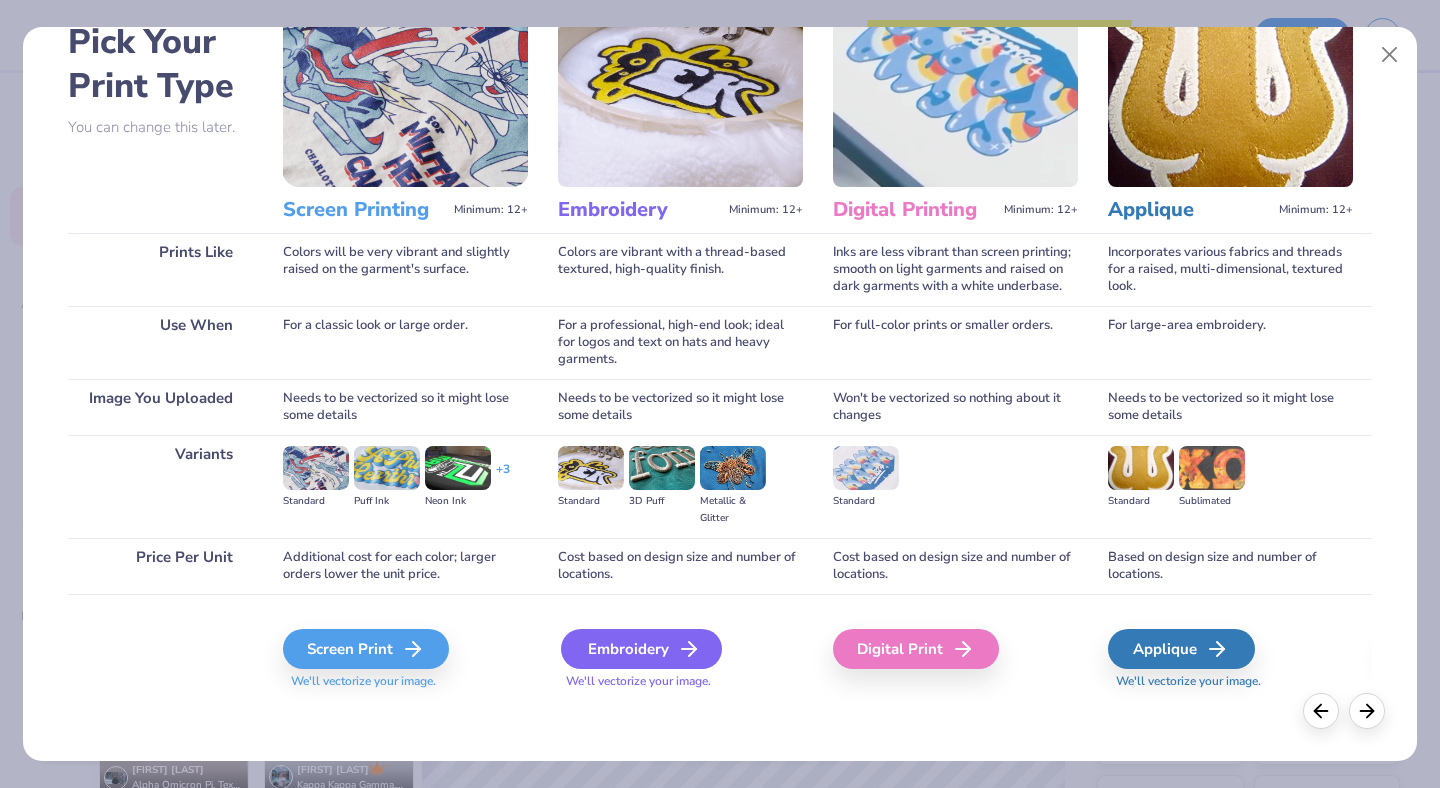 click on "Embroidery" at bounding box center [641, 649] 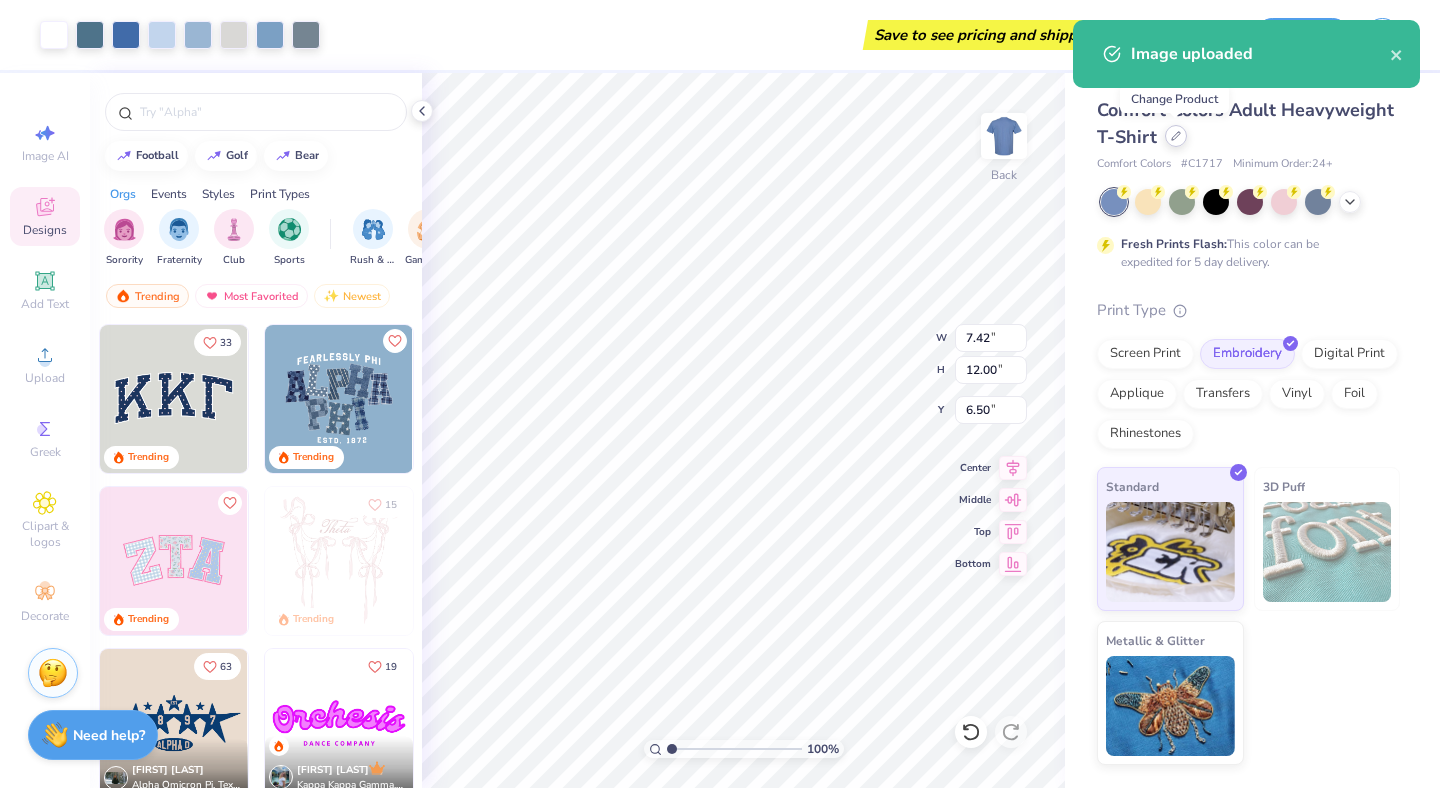 click 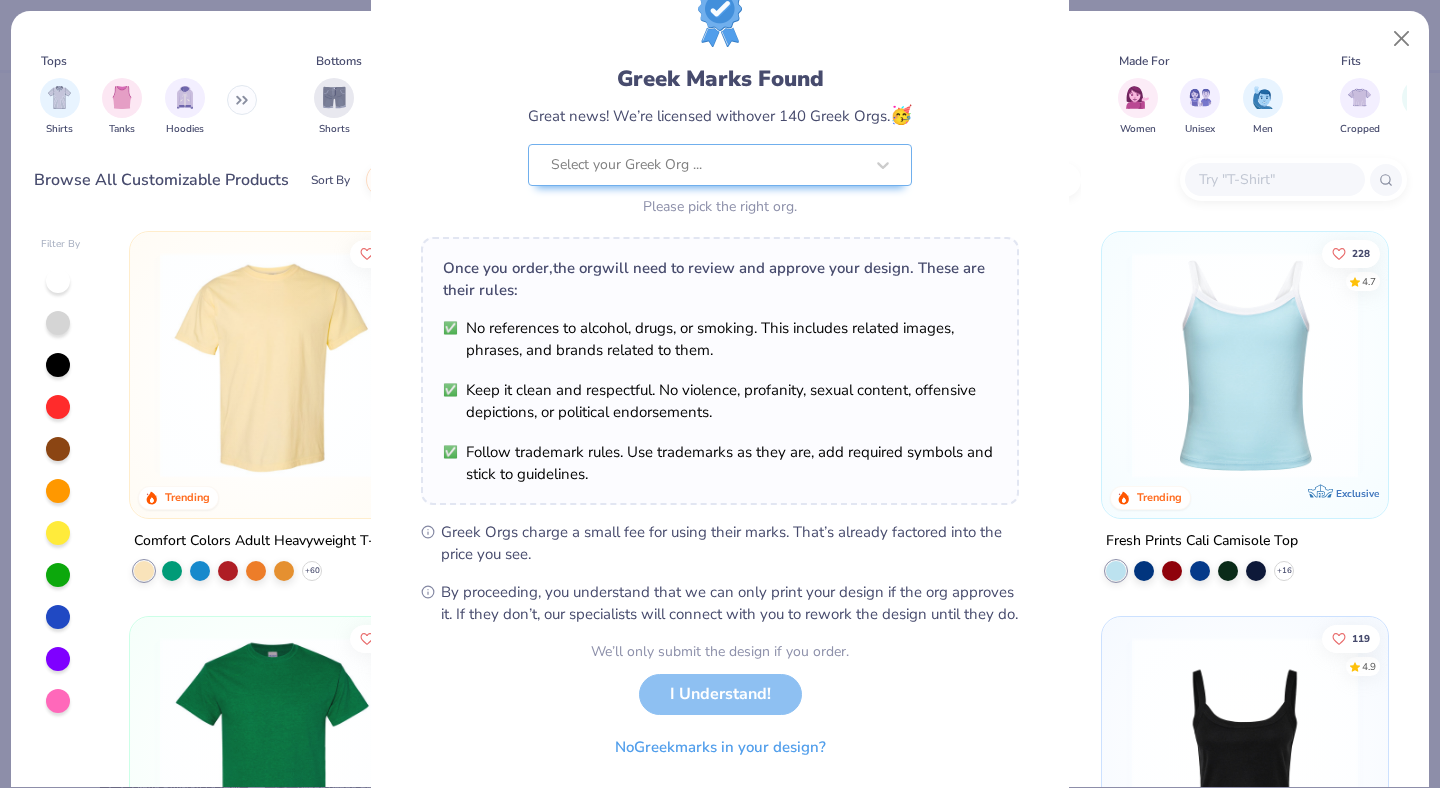 scroll, scrollTop: 93, scrollLeft: 0, axis: vertical 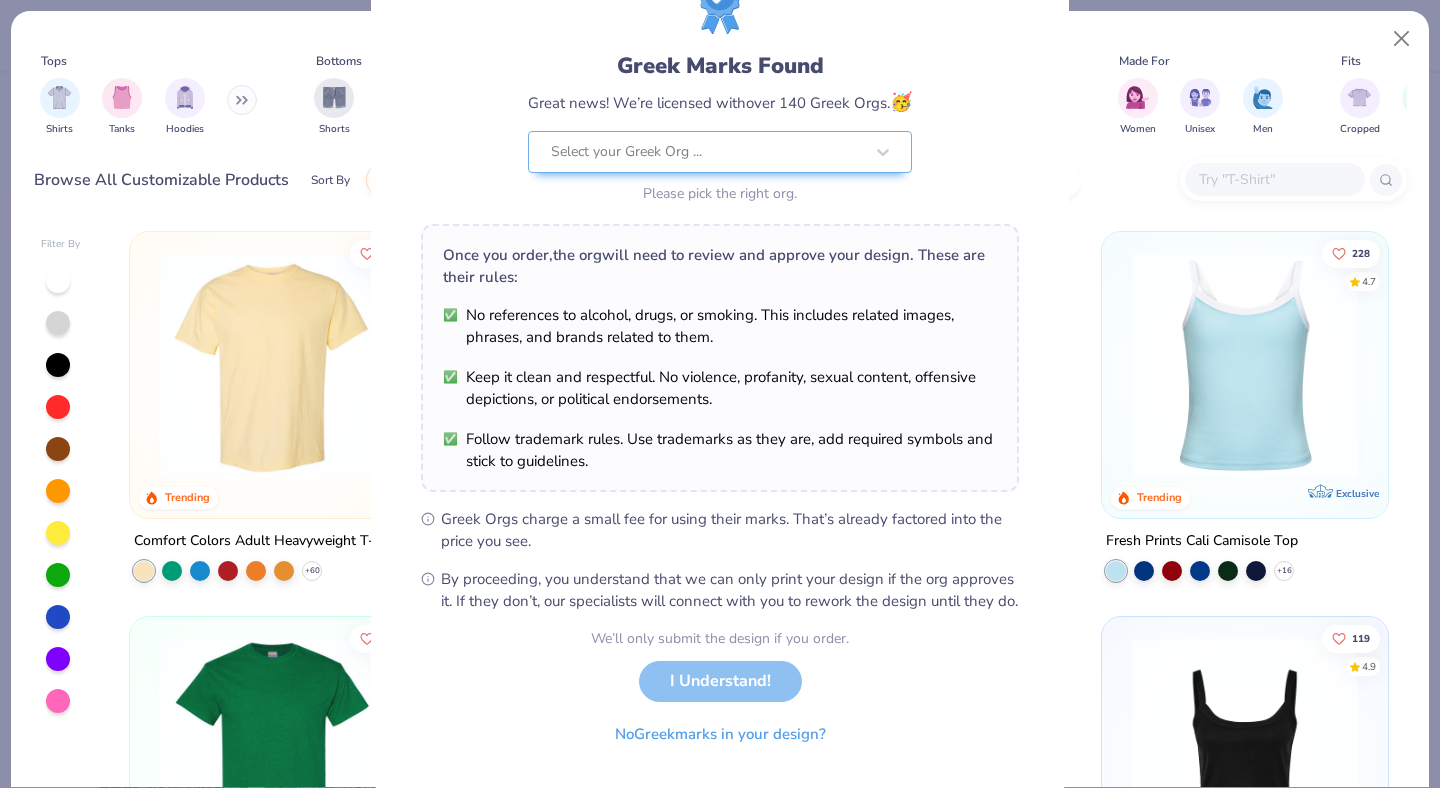 click on "We’ll only submit the design if you order. I Understand! No  Greek  marks in your design?" at bounding box center (720, 691) 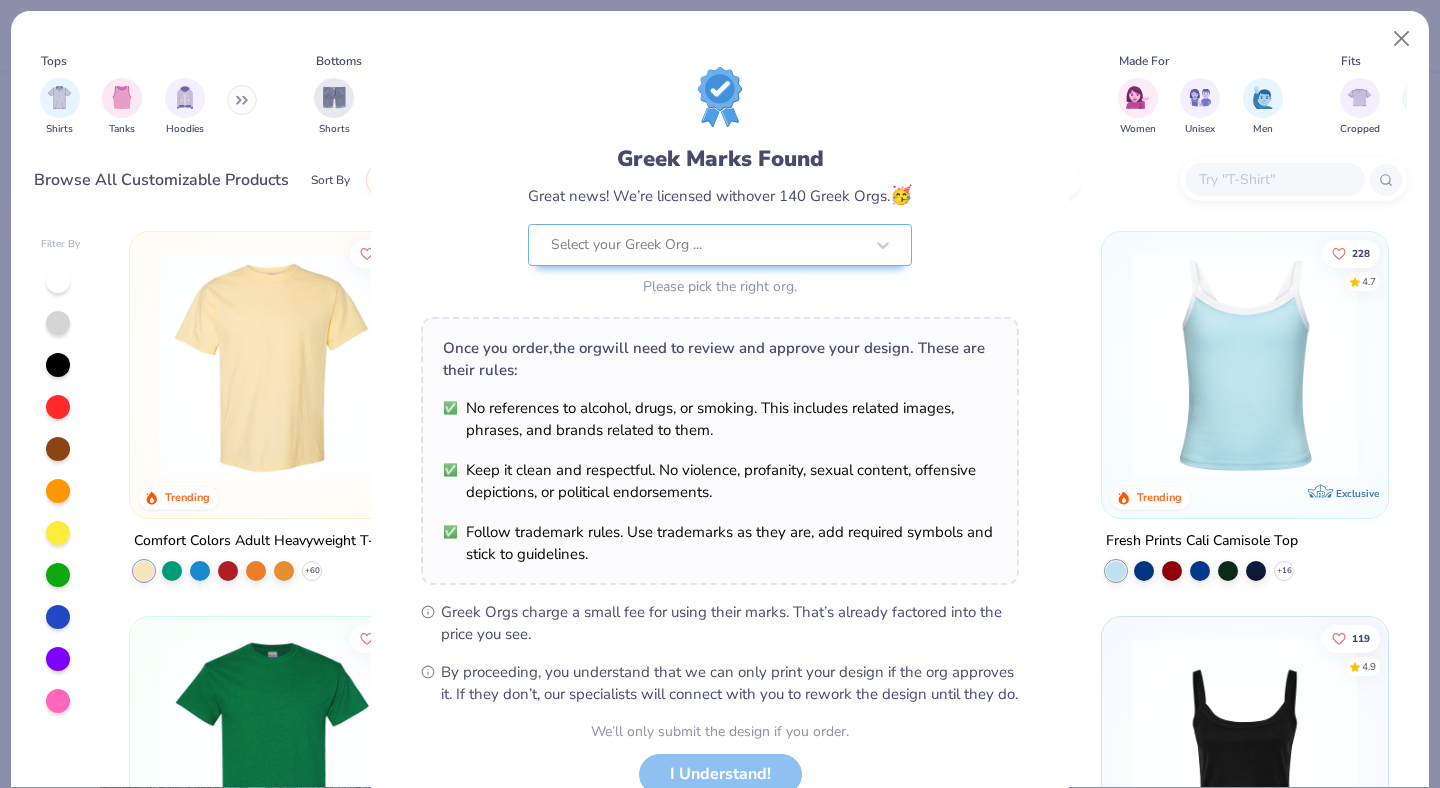 scroll, scrollTop: 148, scrollLeft: 0, axis: vertical 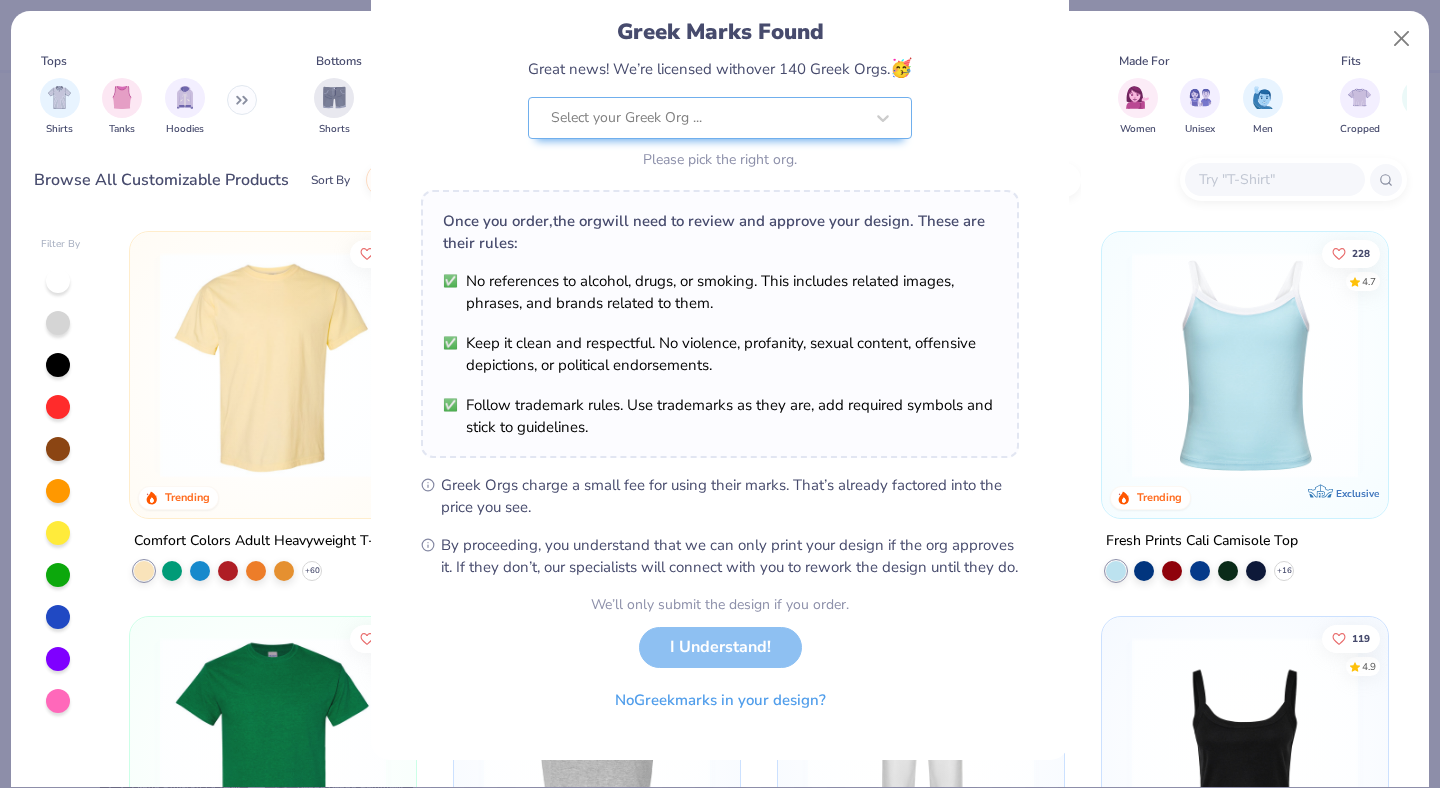 click on "Greek Marks Found Great news! We’re licensed with  over 140 Greek Orgs. 🥳 Select your Greek Org ... Please pick the right org." at bounding box center (720, 95) 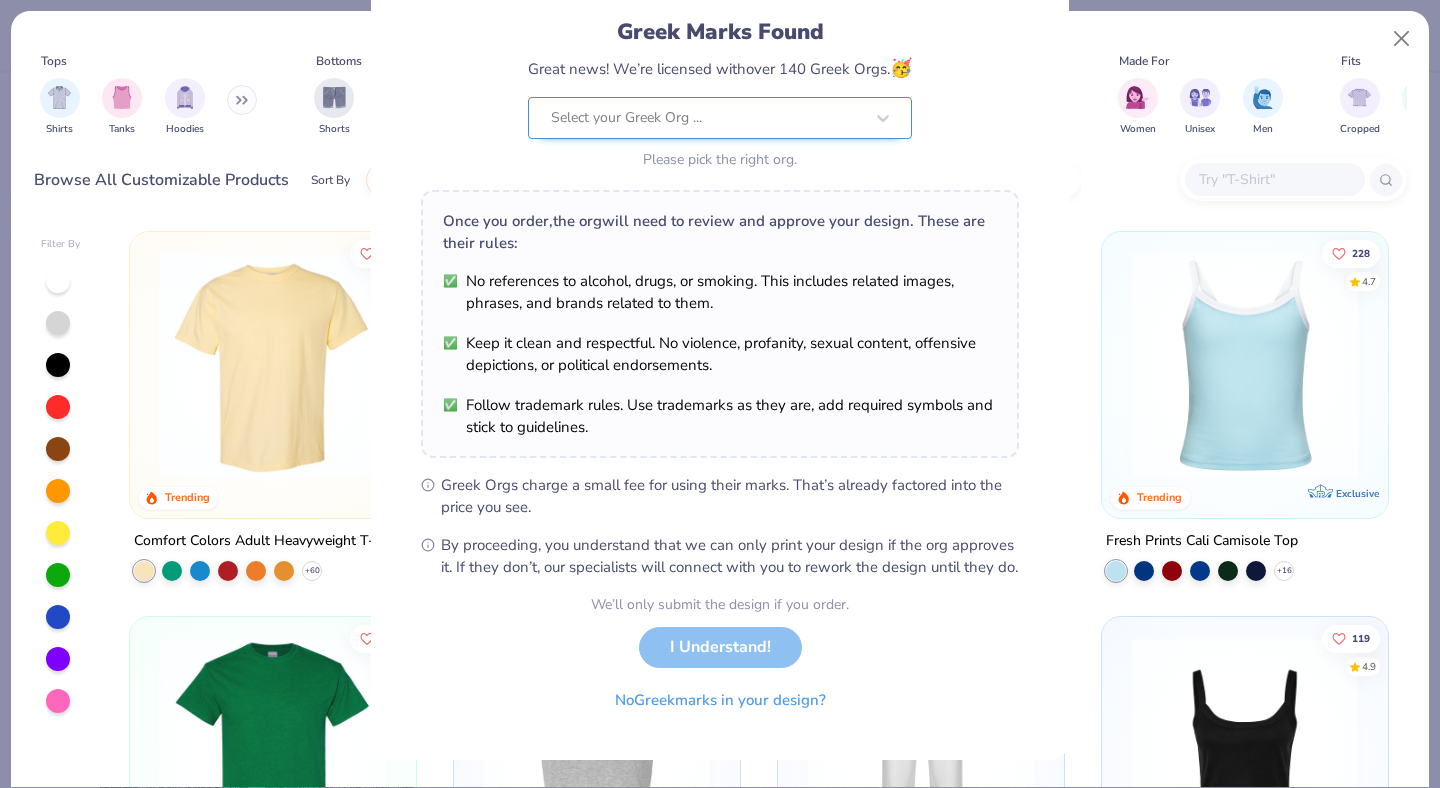 click on "Select your Greek Org ..." at bounding box center [707, 118] 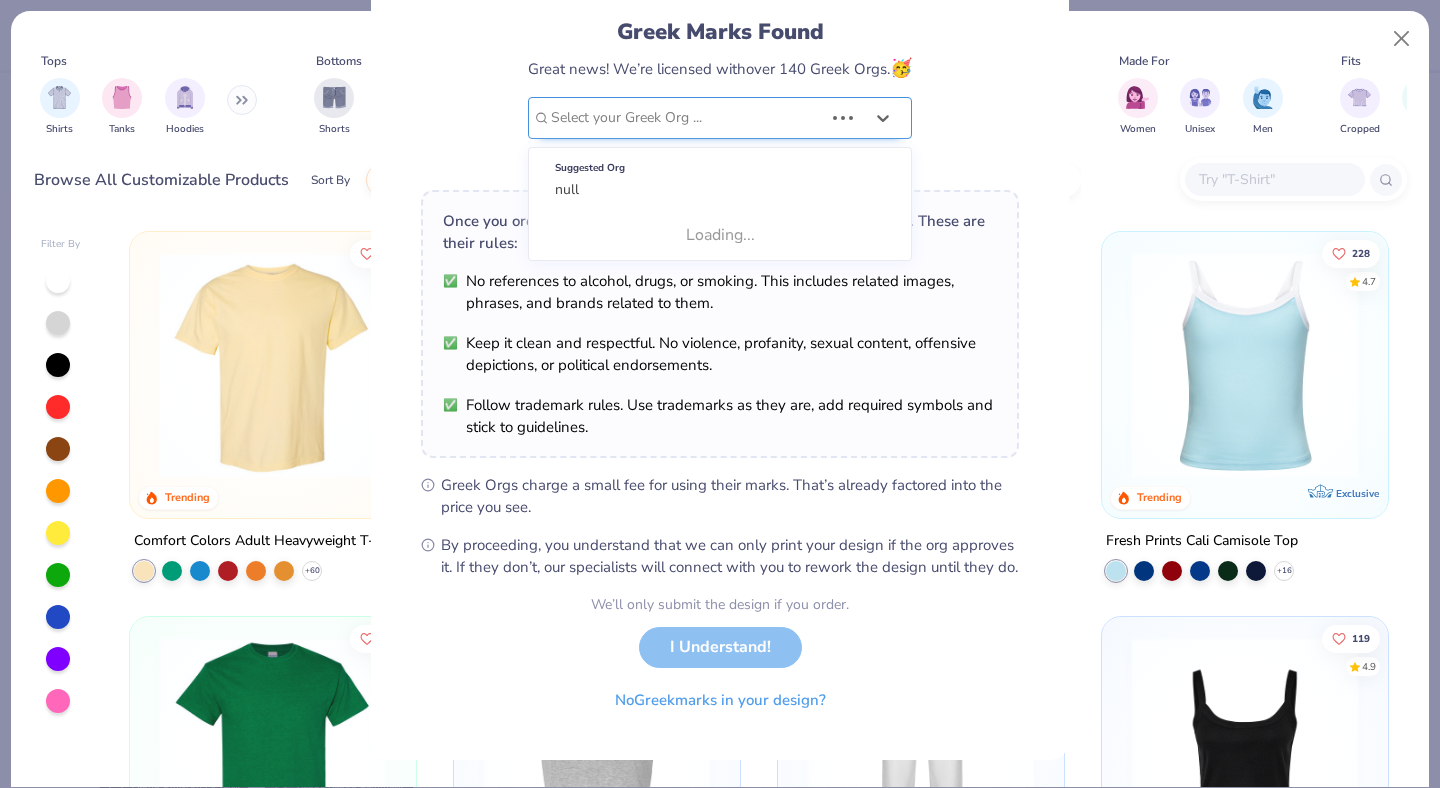 scroll, scrollTop: 0, scrollLeft: 0, axis: both 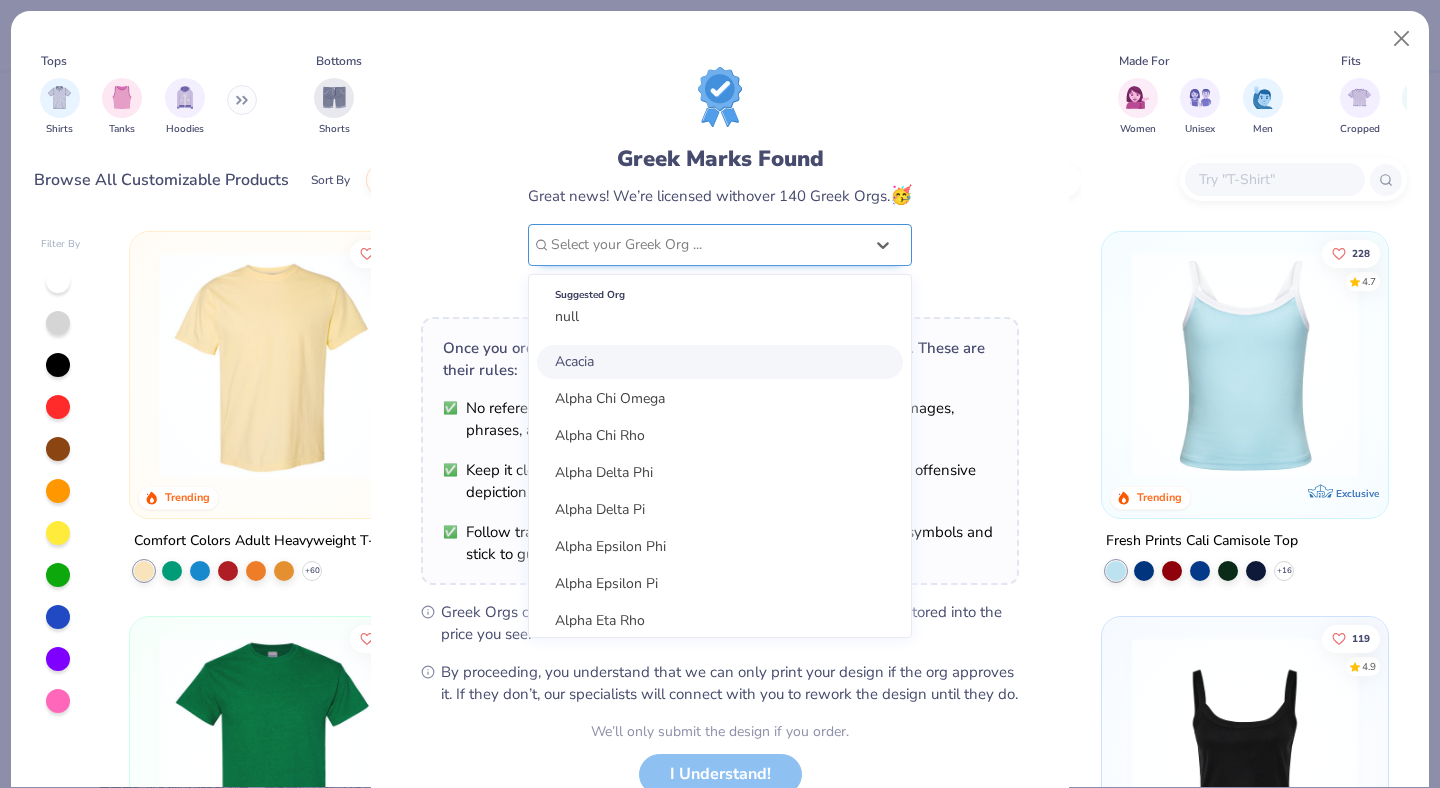 type on "a" 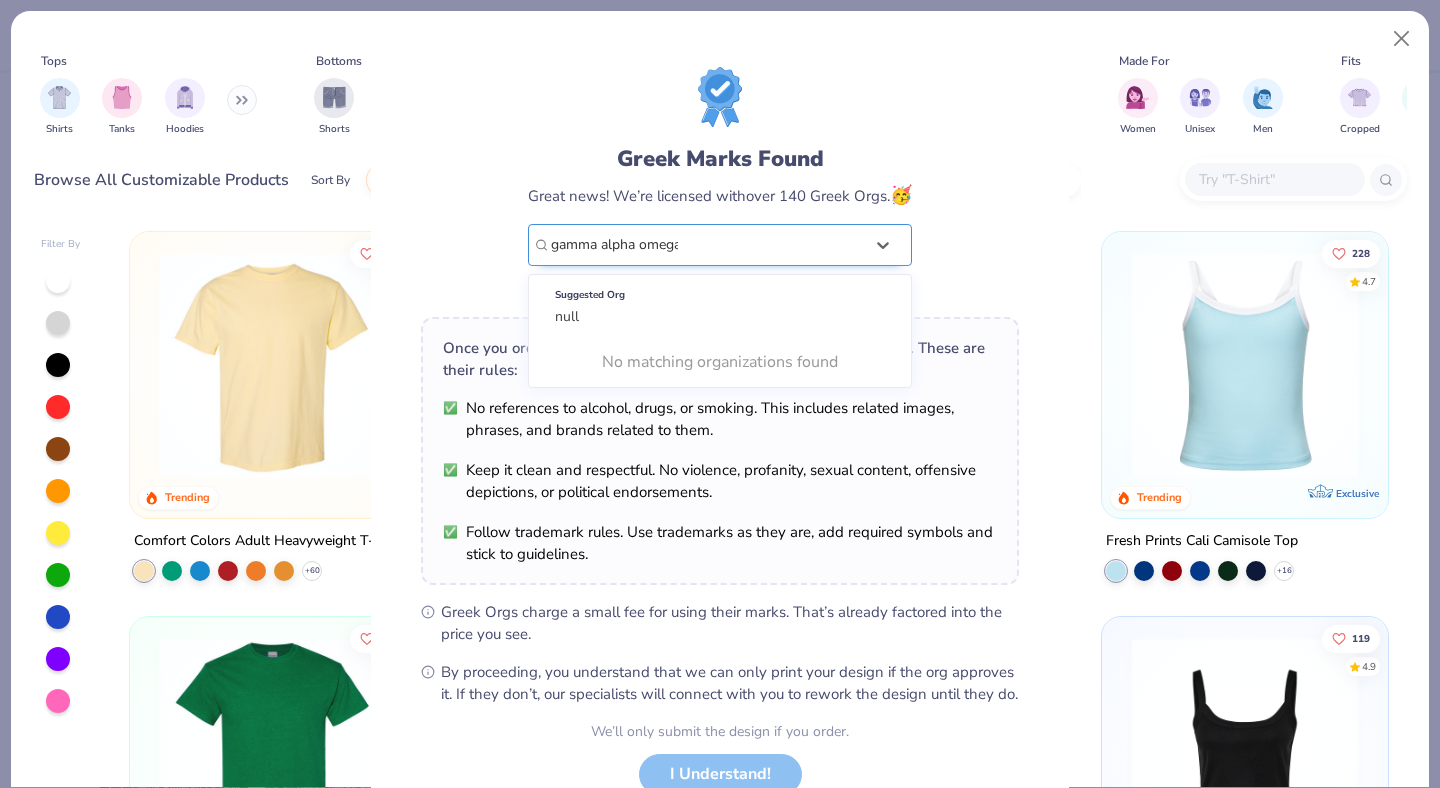 type on "gamma alpha omega" 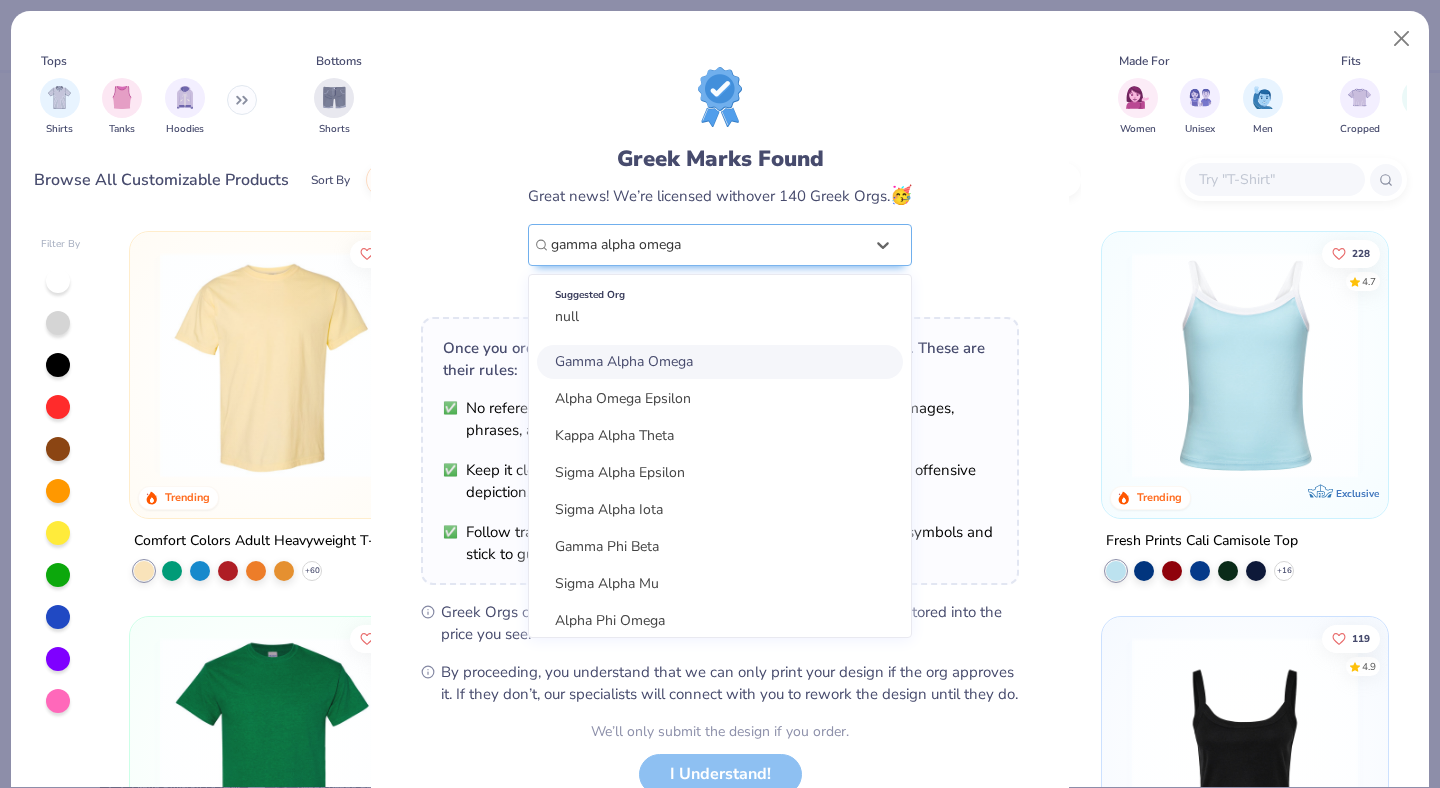 click on "Gamma Alpha Omega Alpha Omega Epsilon Kappa Alpha Theta Sigma Alpha Epsilon Sigma Alpha Iota Gamma Phi Beta Sigma Alpha Mu Alpha Phi Omega Kappa Alpha Order Alpha Eta Rho Alpha Gamma Rho Gamma Sigma Sigma Lambda Alpha Upsilon Alpha Tau Omega Alpha Sigma Alpha Alpha Chi Omega Alpha Sigma Tau Alpha Omicron Pi Alpha Kappa Lambda Alpha Delta Pi Alpha Epsilon Pi Alpha Epsilon Phi Chi Omega Sigma Alpha Alpha Kappa Psi Alpha Sigma Kappa alpha phi gamma Alpha Sigma Phi Gamma Rho Lambda Gamma Zeta Alpha" at bounding box center [720, 487] 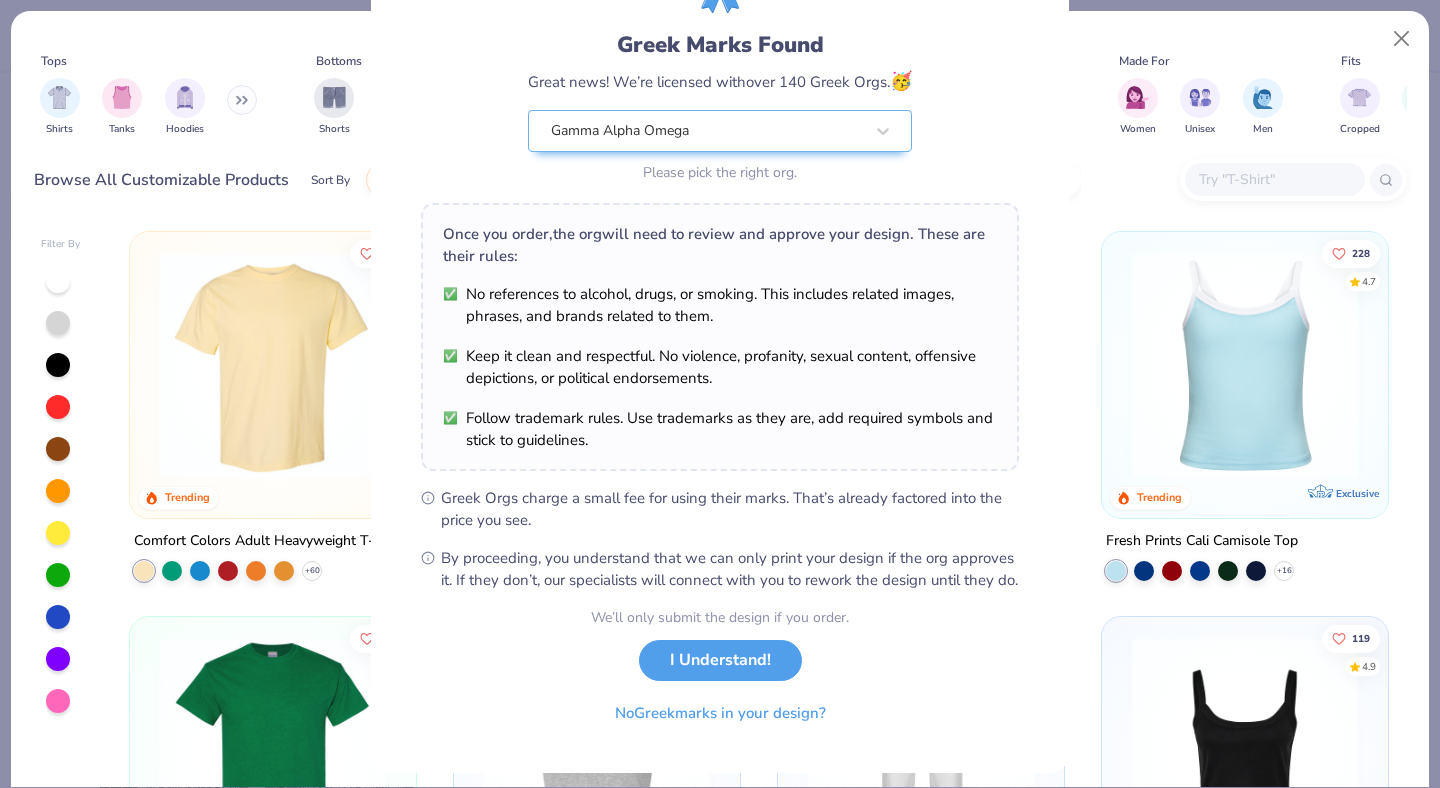 scroll, scrollTop: 139, scrollLeft: 0, axis: vertical 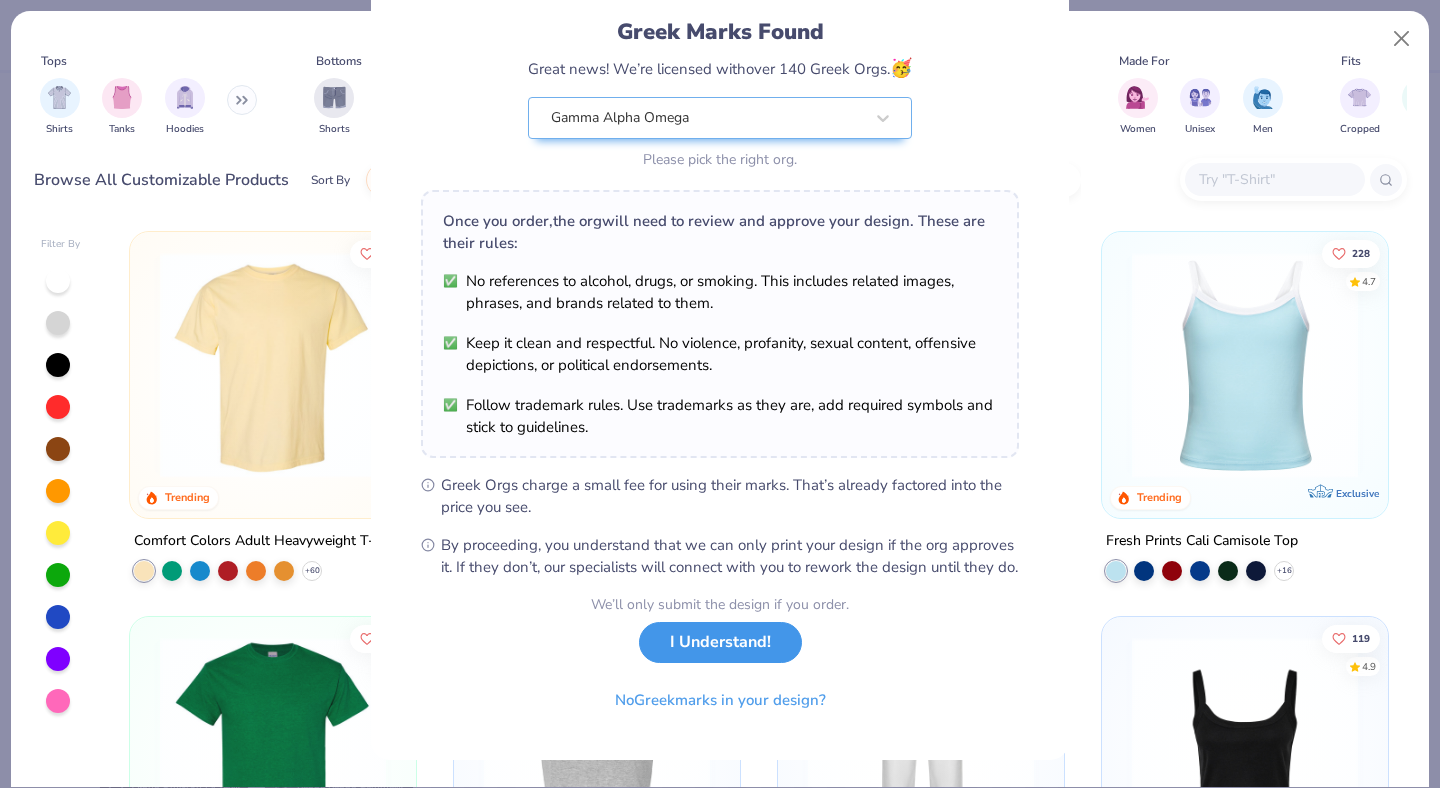 click on "I Understand!" at bounding box center (720, 642) 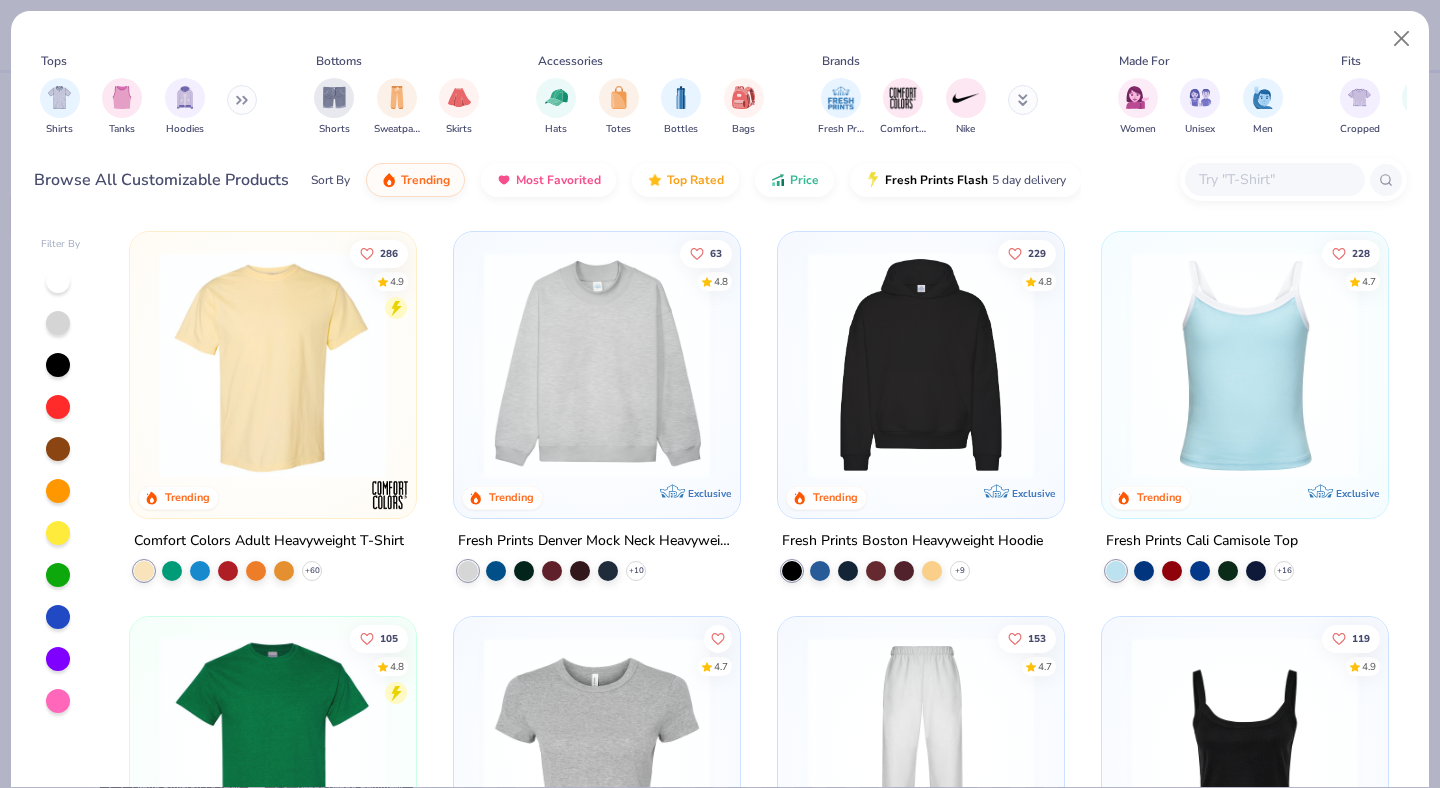 scroll, scrollTop: 0, scrollLeft: 0, axis: both 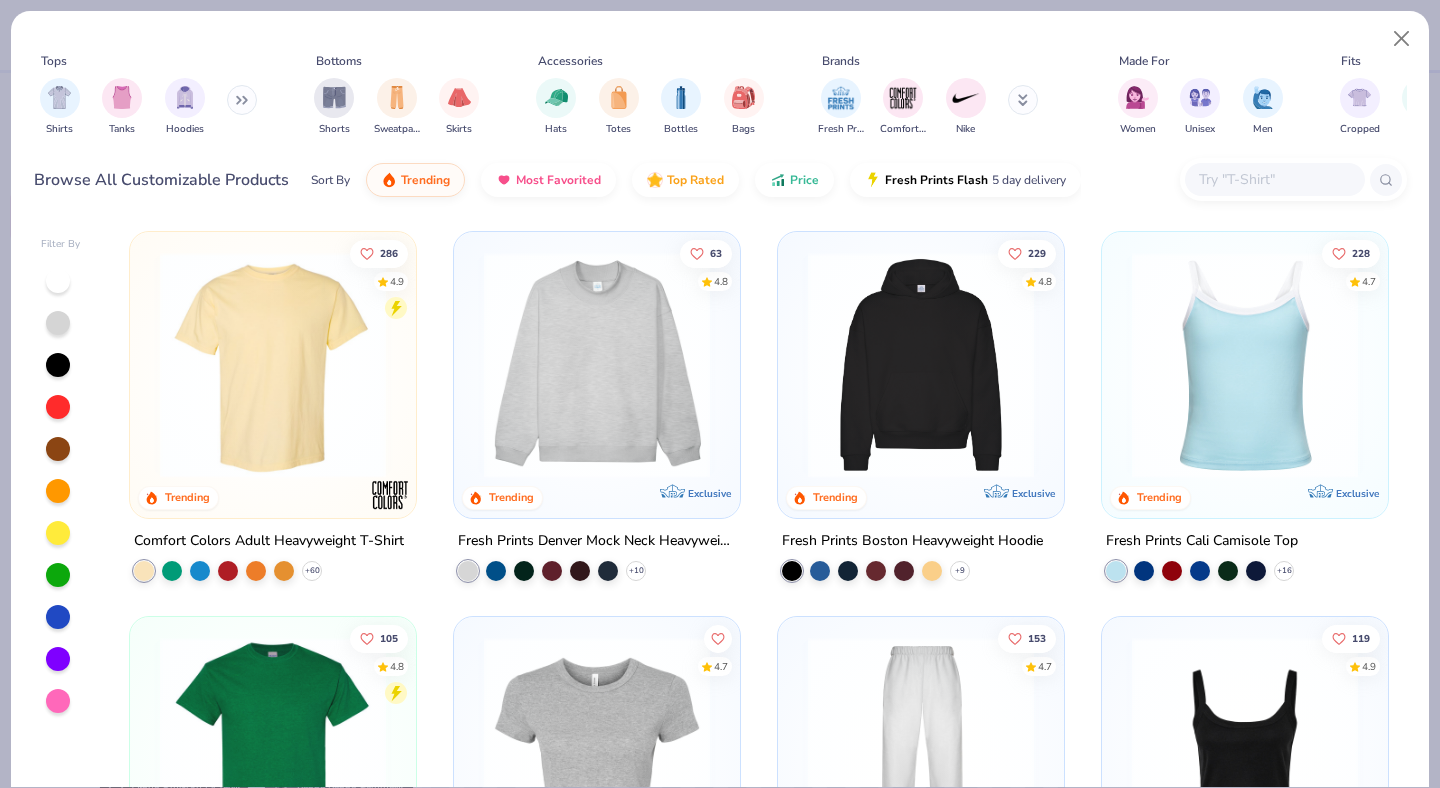 click at bounding box center (1245, 365) 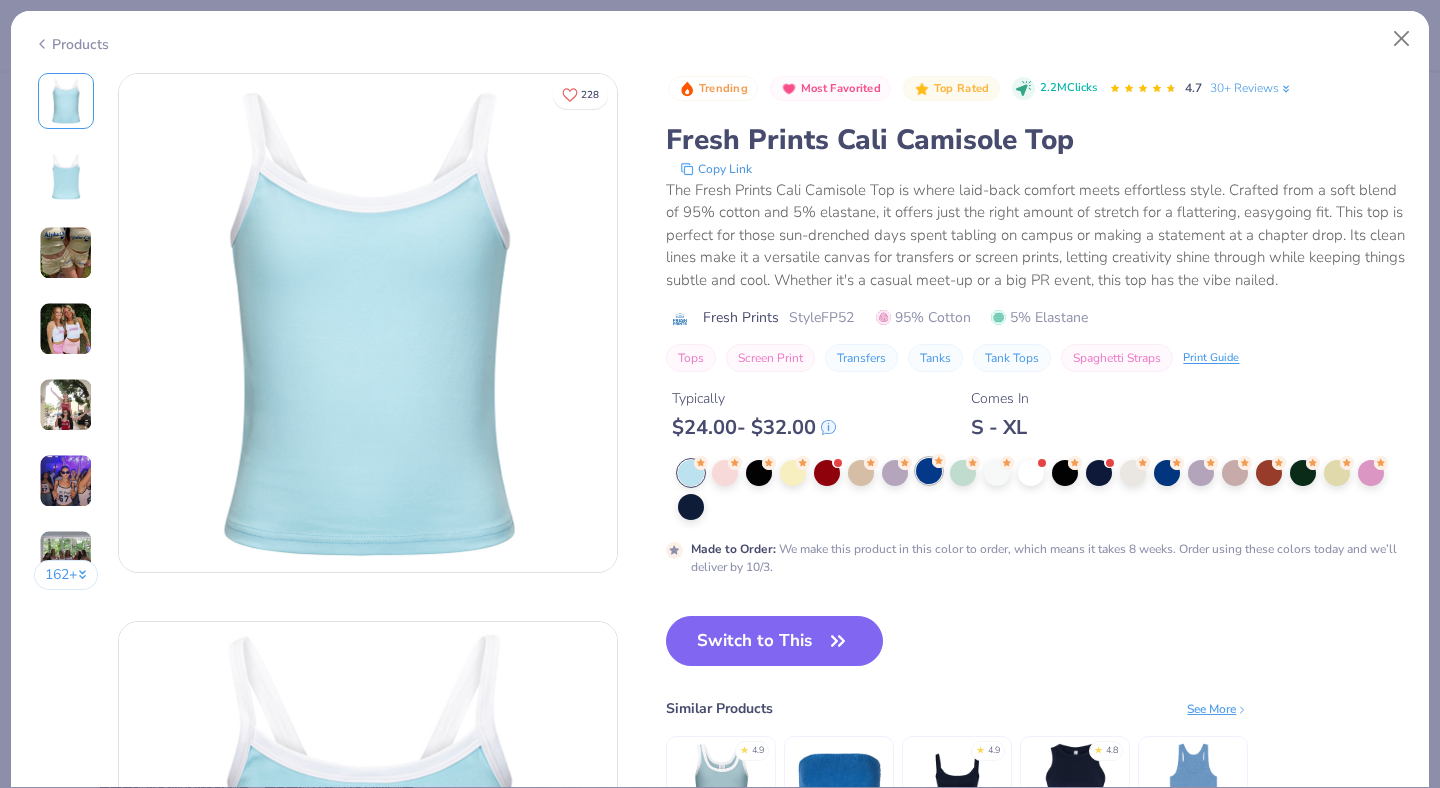 click at bounding box center [929, 471] 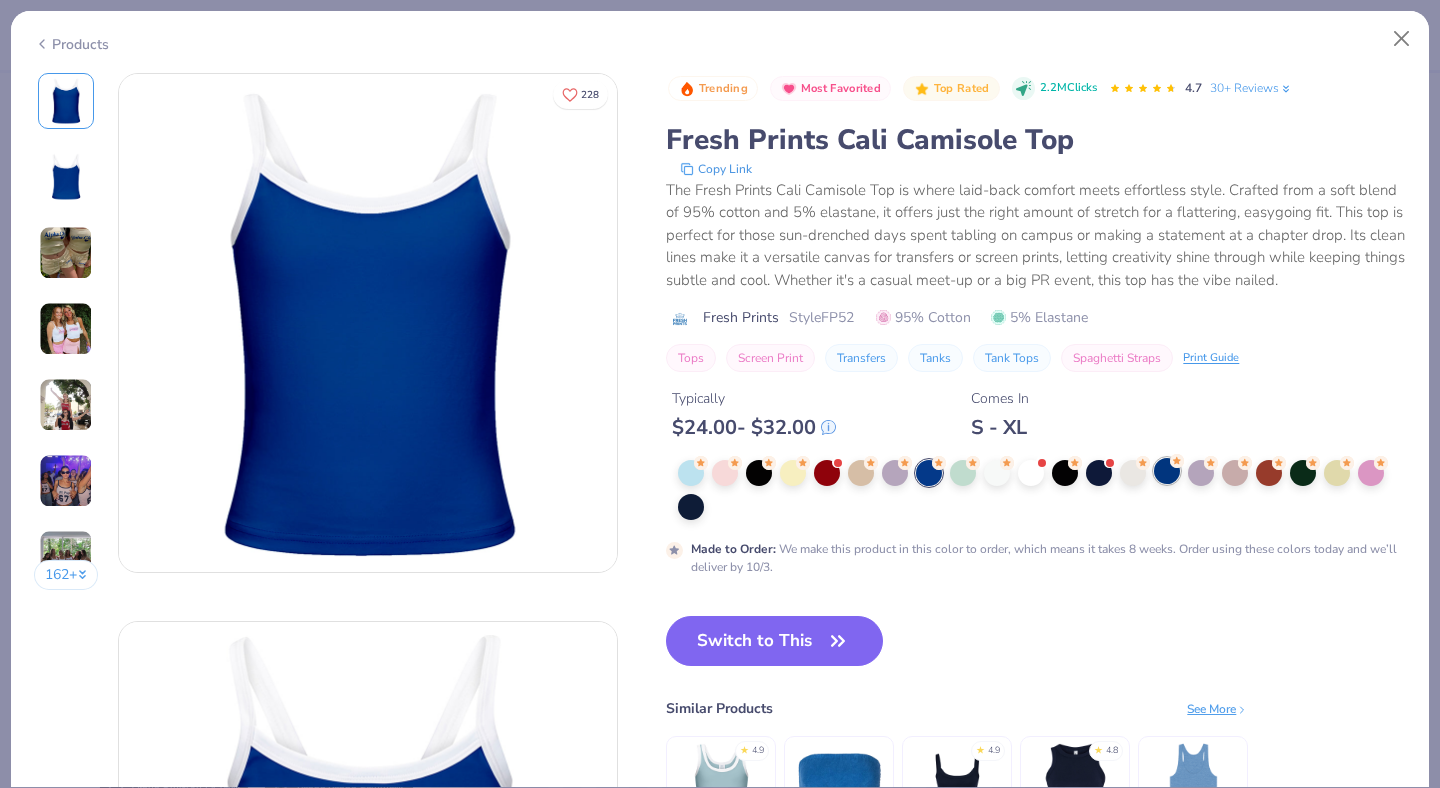 click at bounding box center [1167, 471] 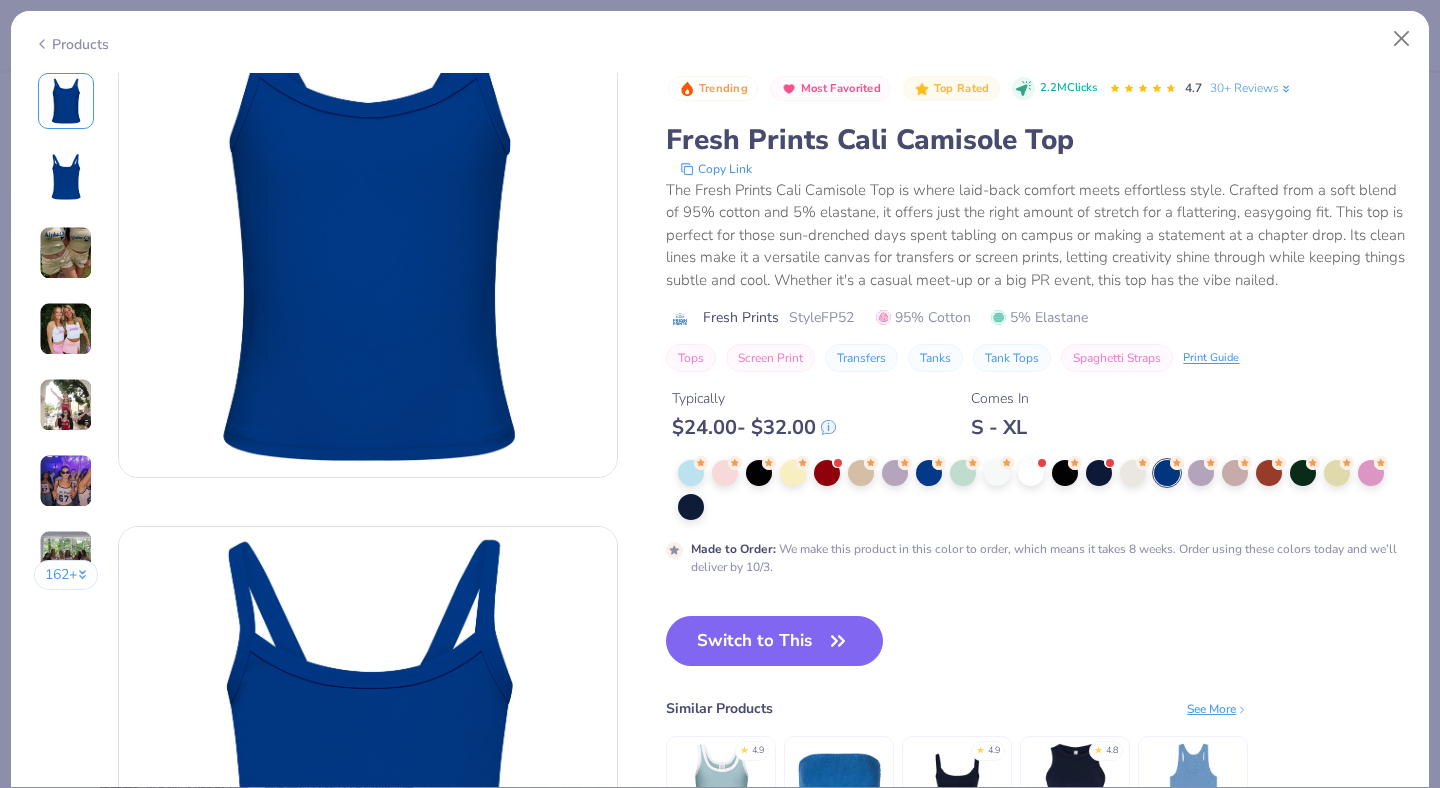 scroll, scrollTop: 0, scrollLeft: 0, axis: both 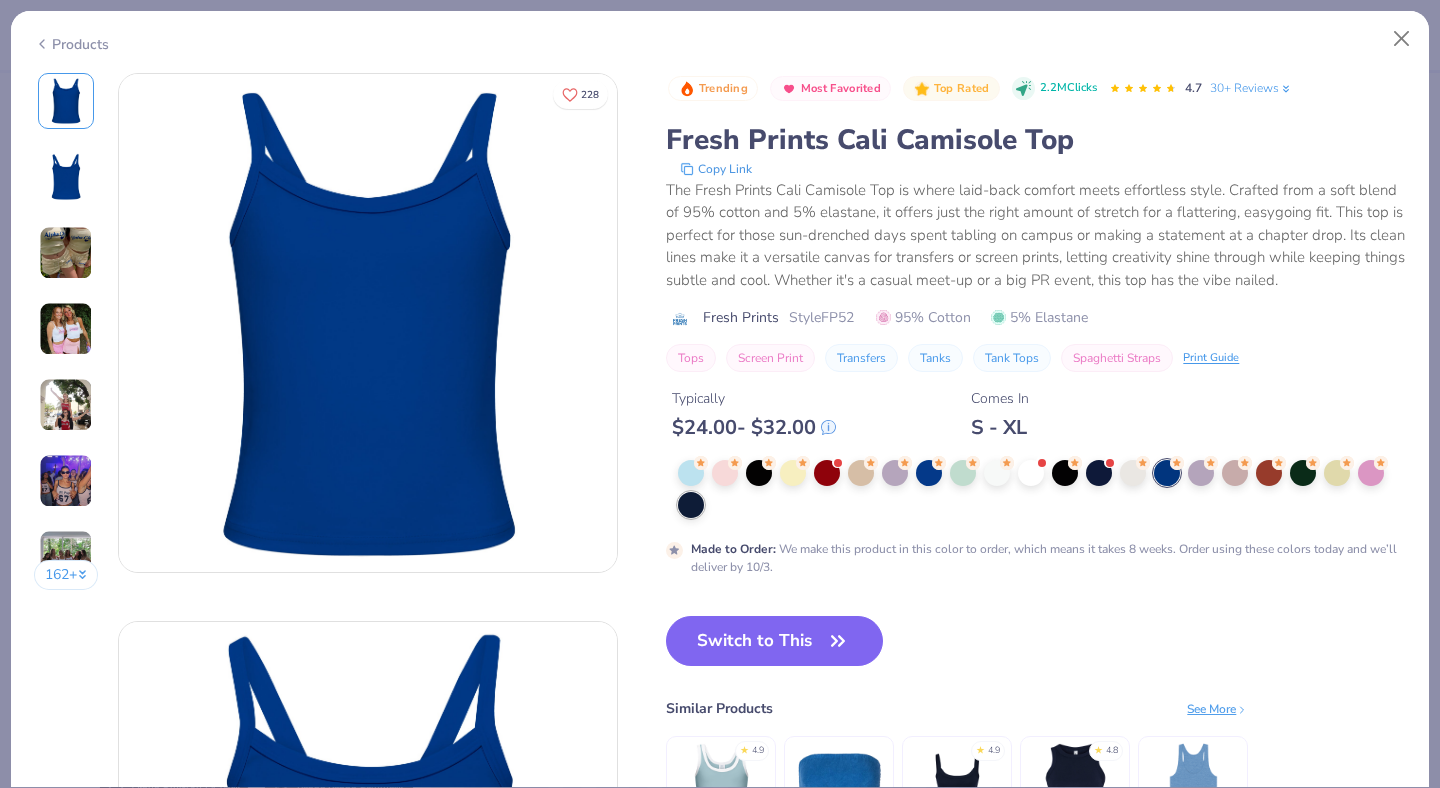 click at bounding box center (691, 505) 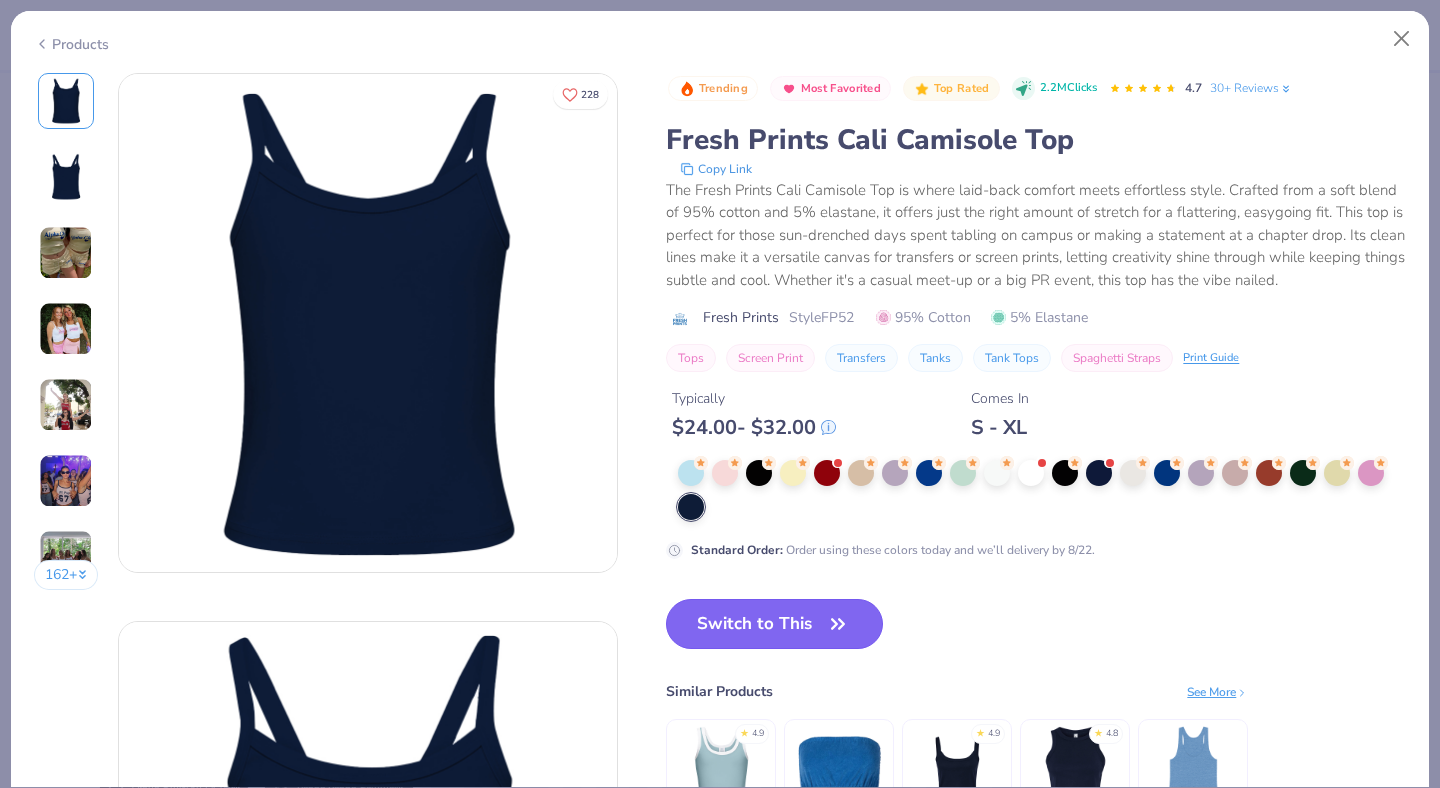click on "Switch to This" at bounding box center (774, 624) 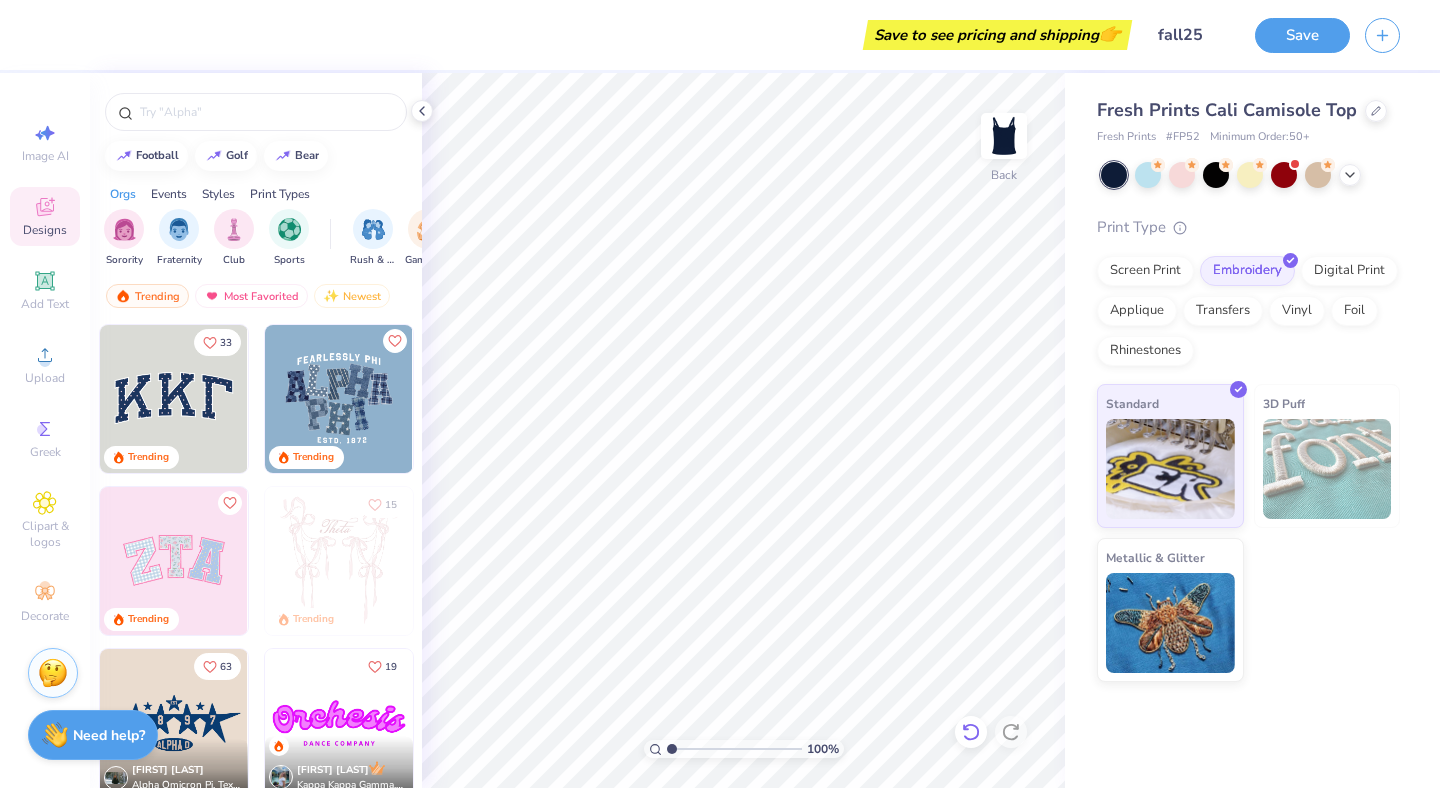 click at bounding box center (971, 732) 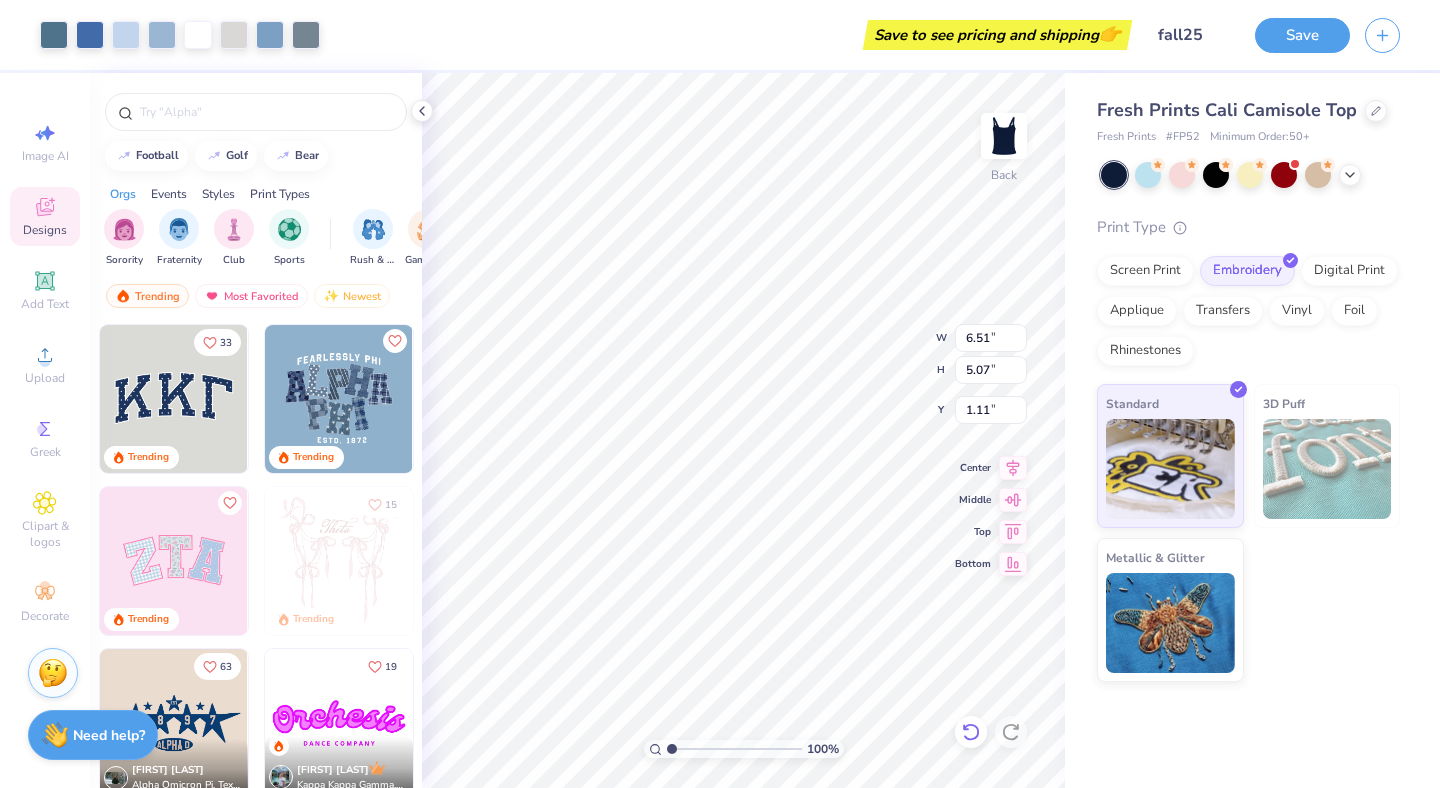 type on "1.11" 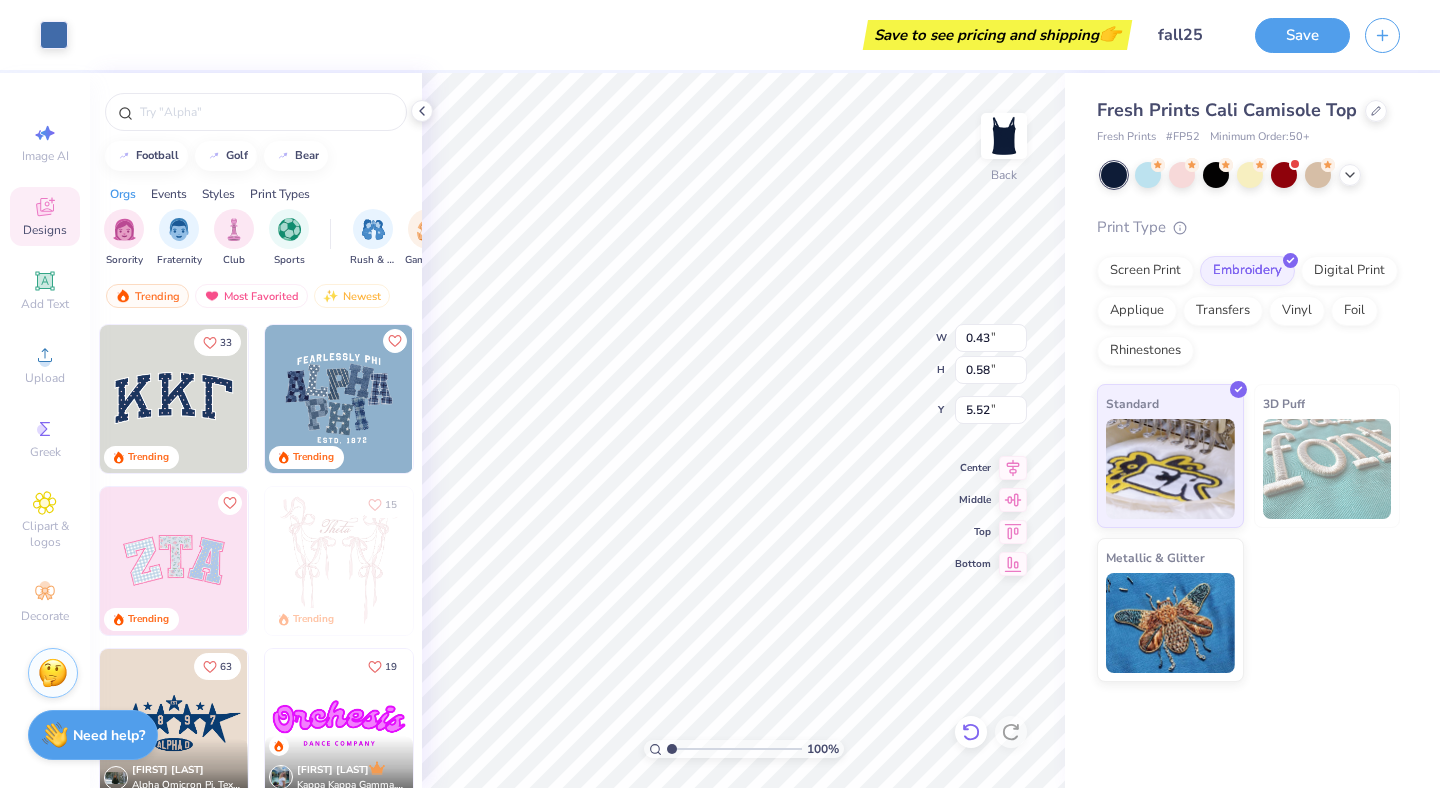 click 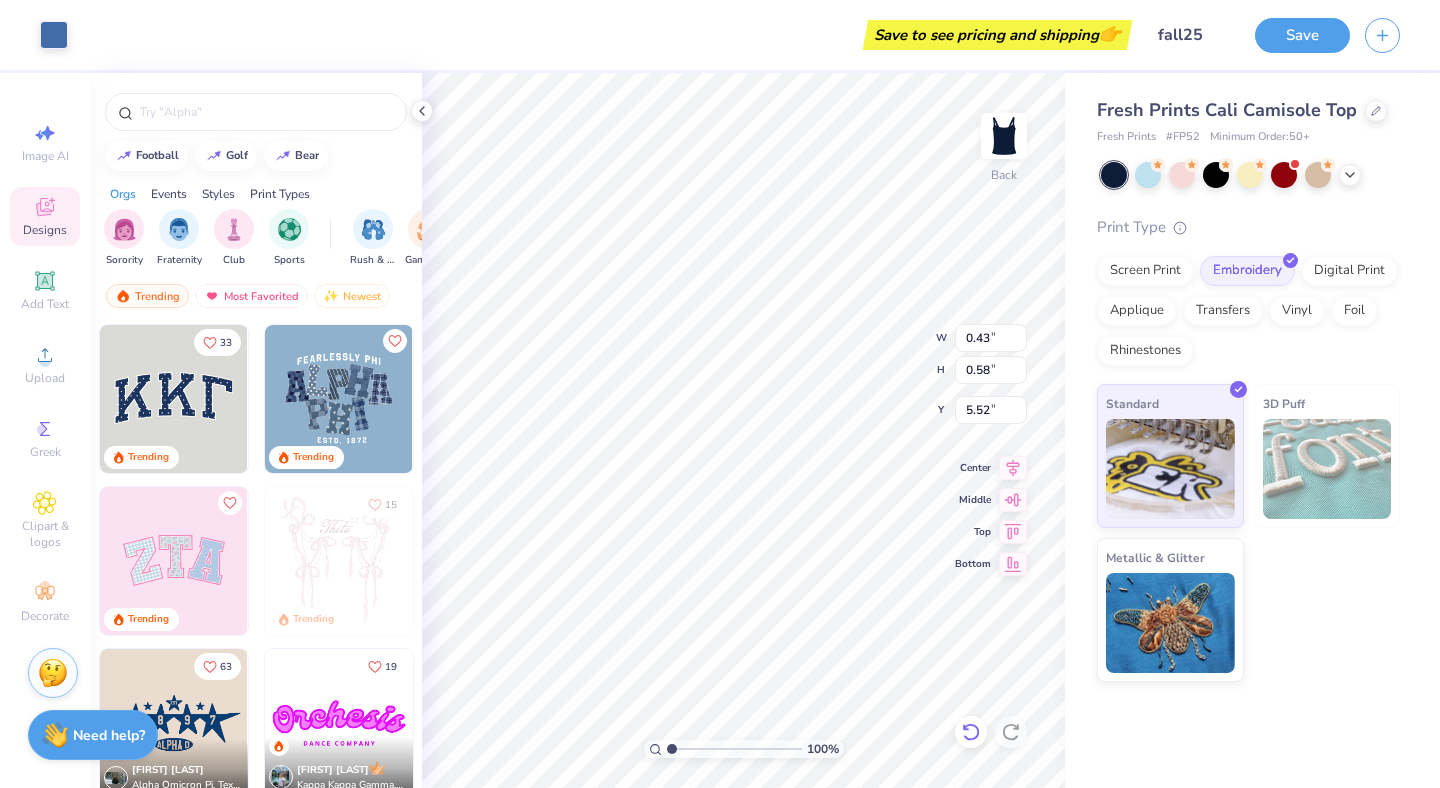 type on "5.59" 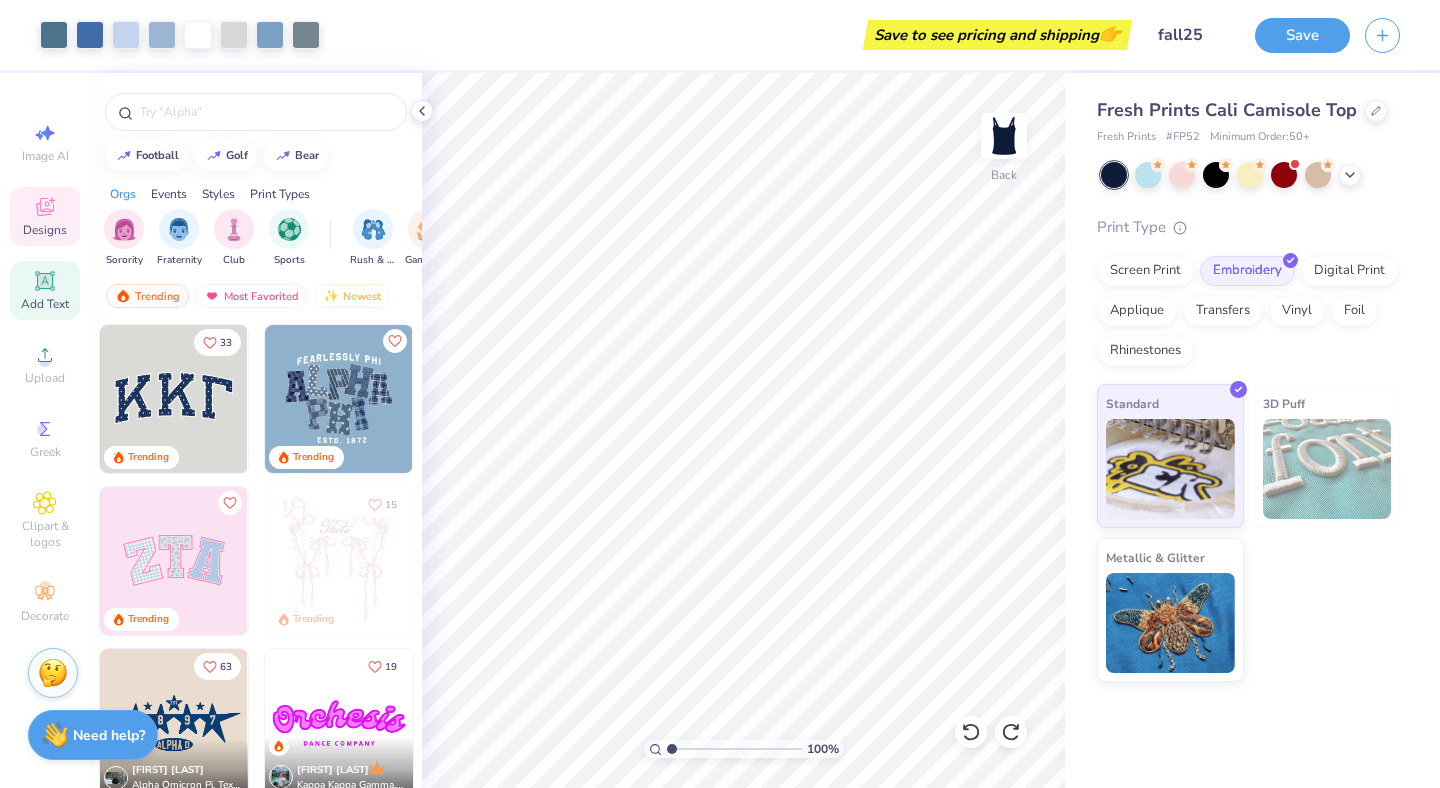 click 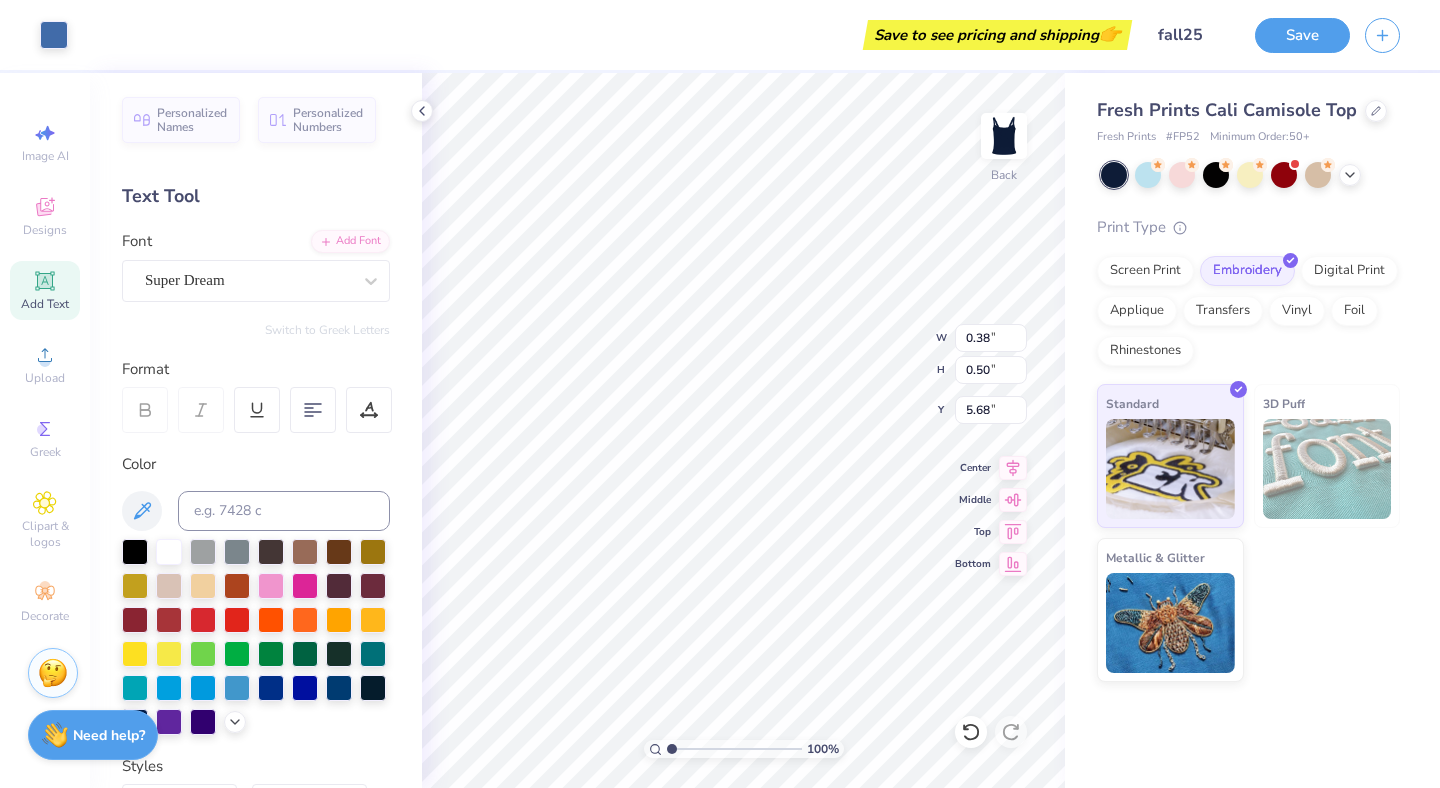 type on "0.38" 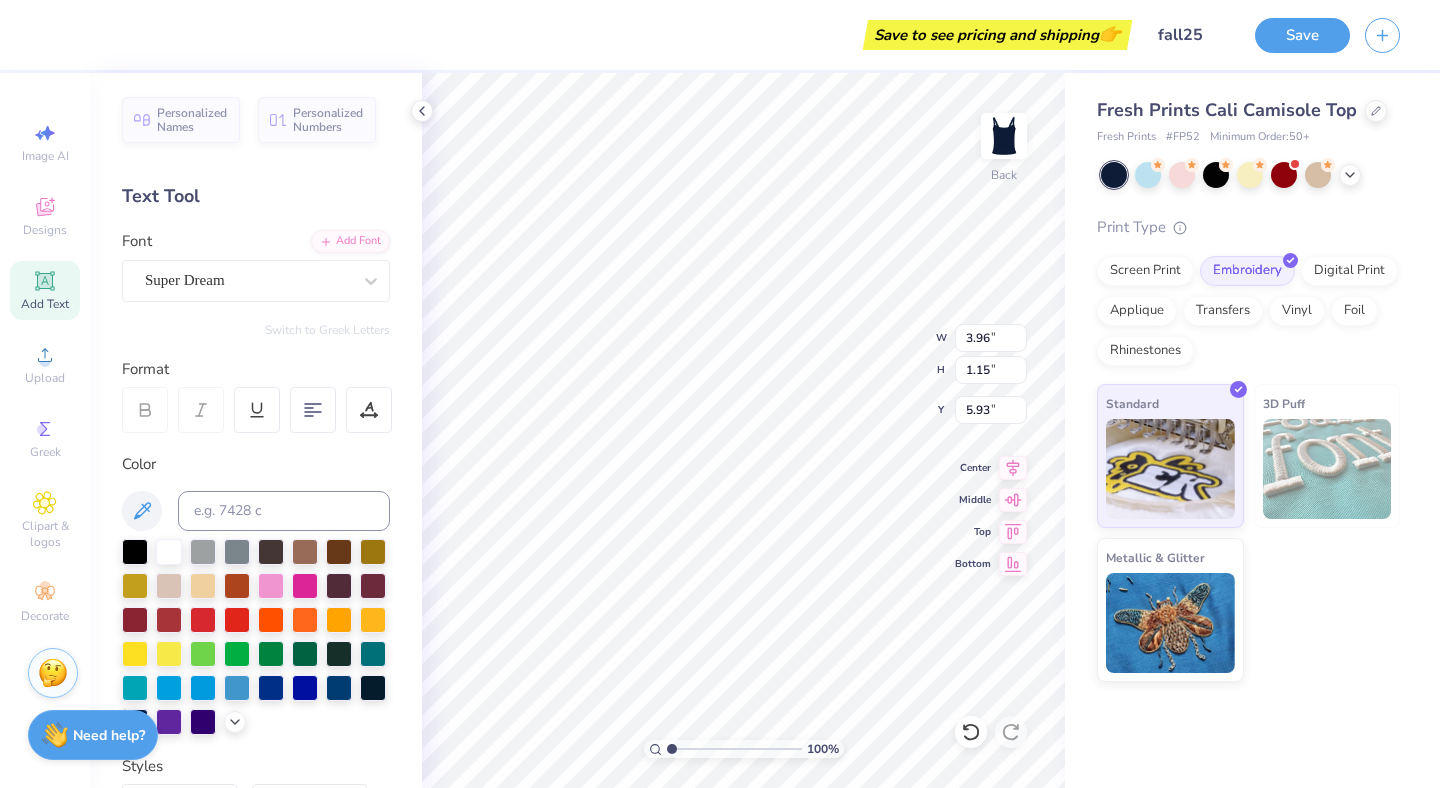 scroll, scrollTop: 0, scrollLeft: 0, axis: both 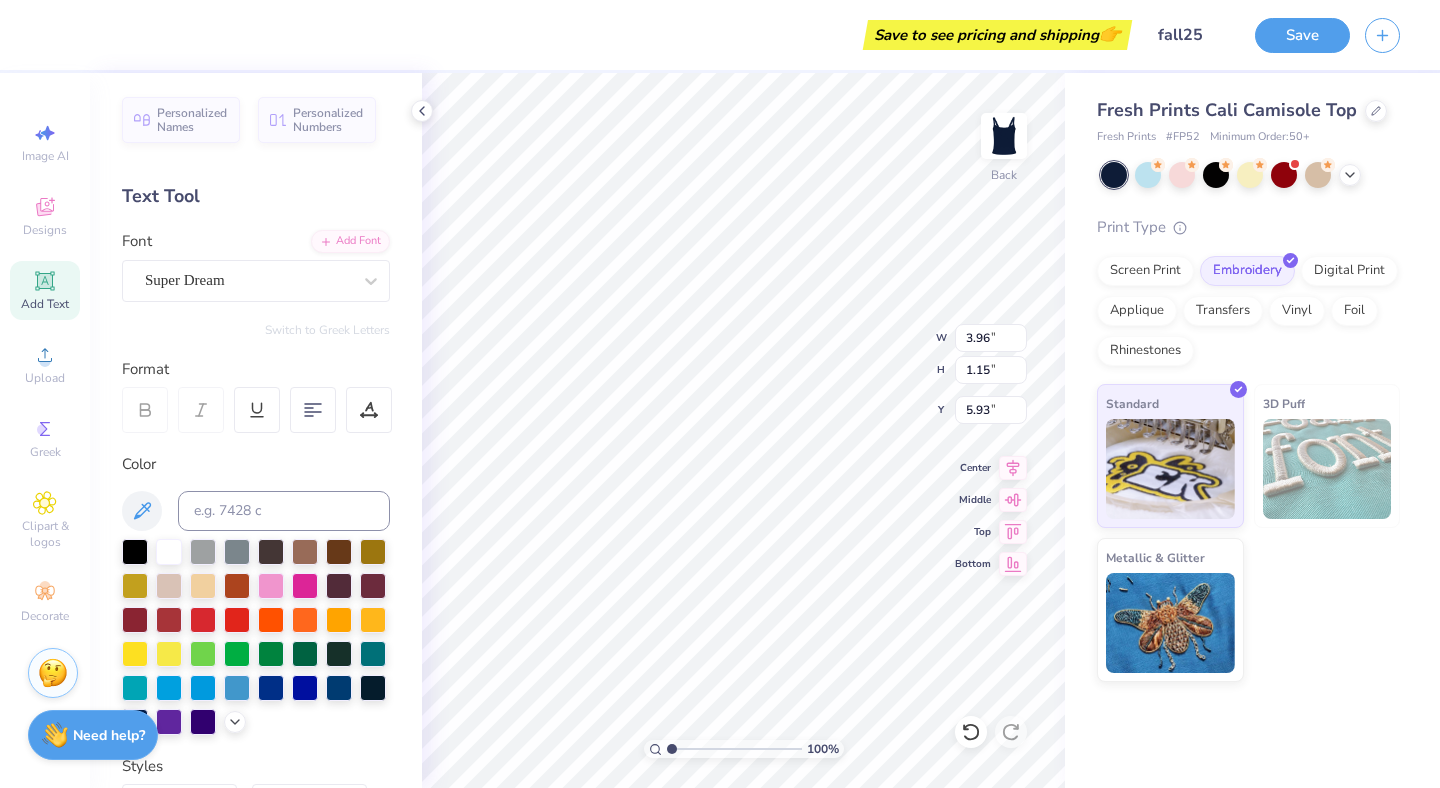type on "Est. 1993" 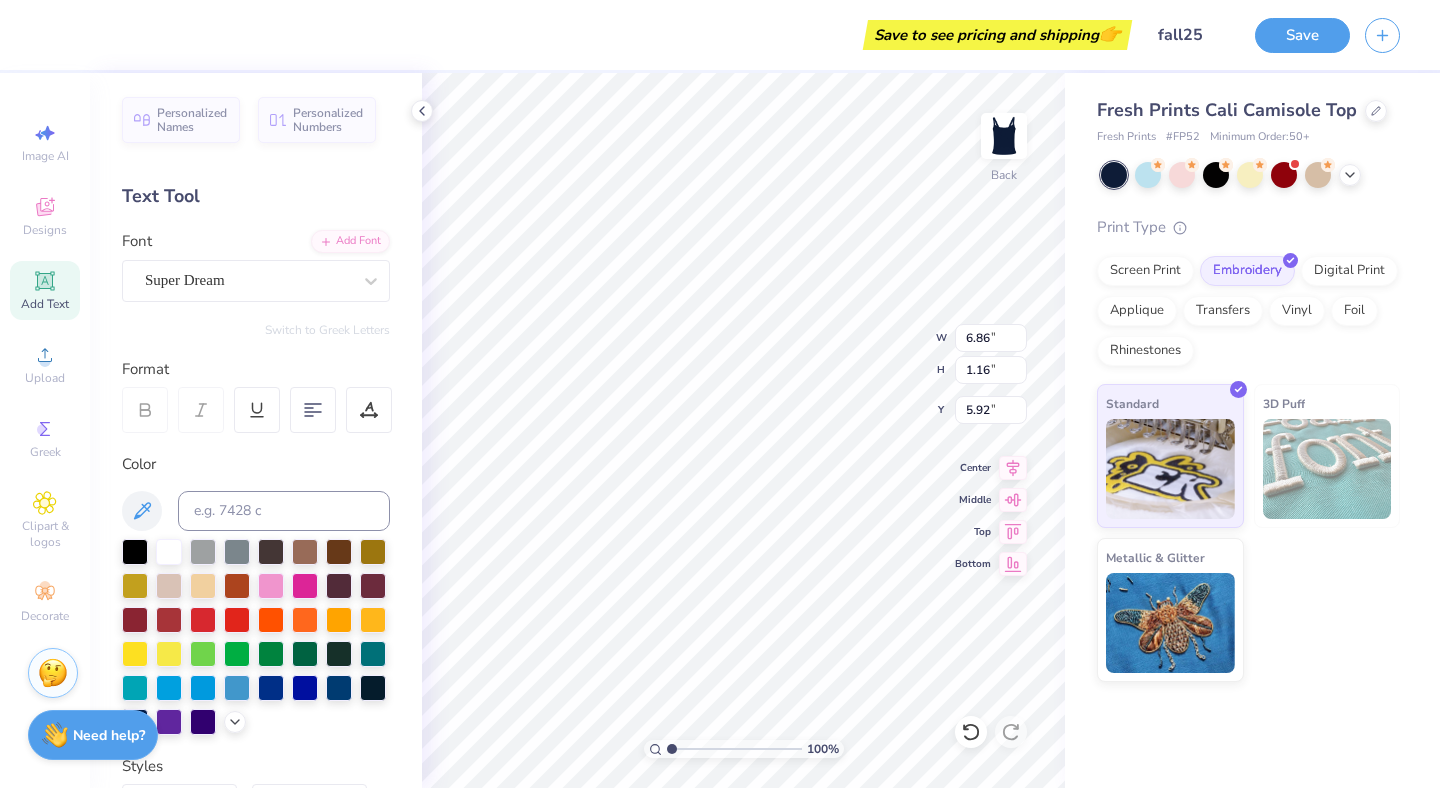 type on "7.95" 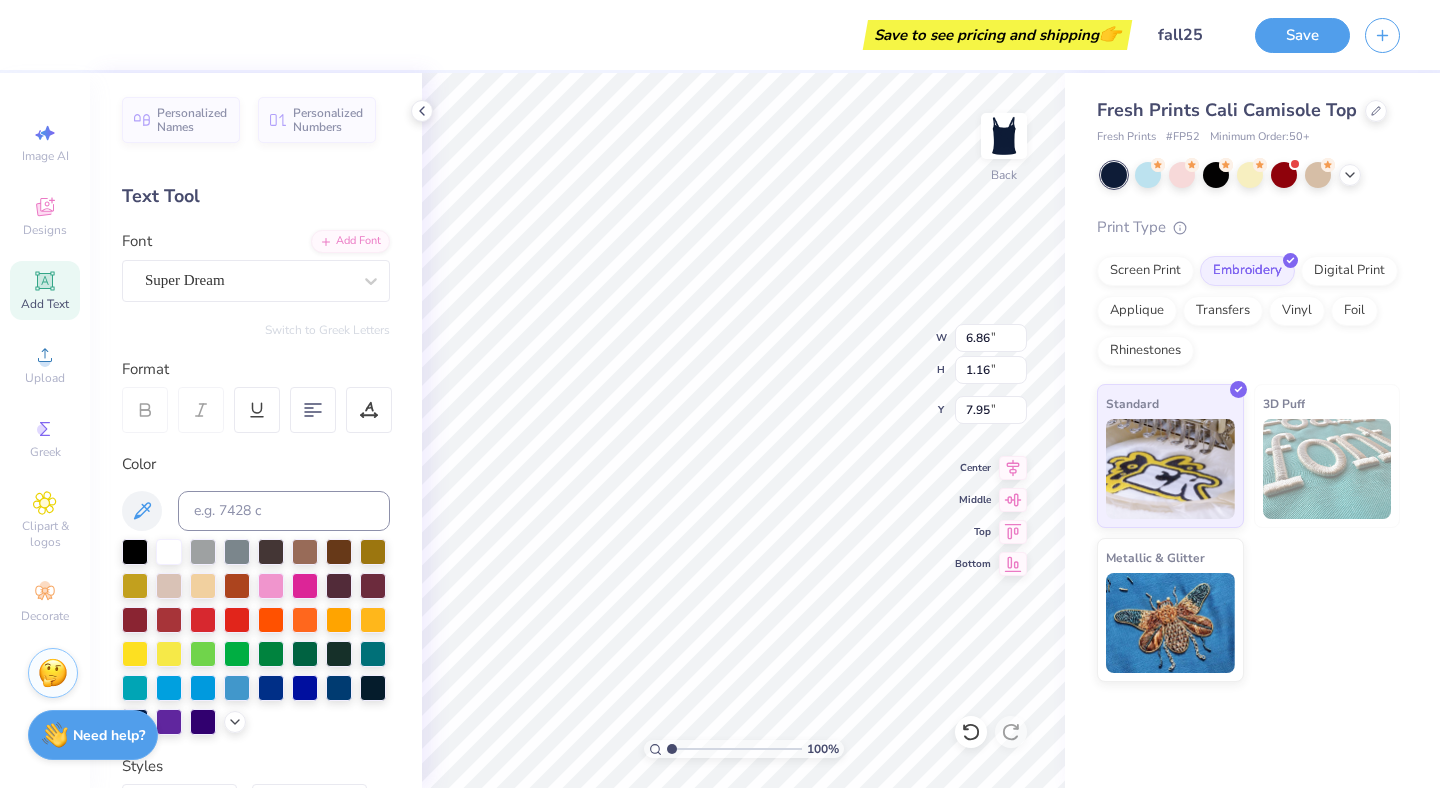 type on "0.48" 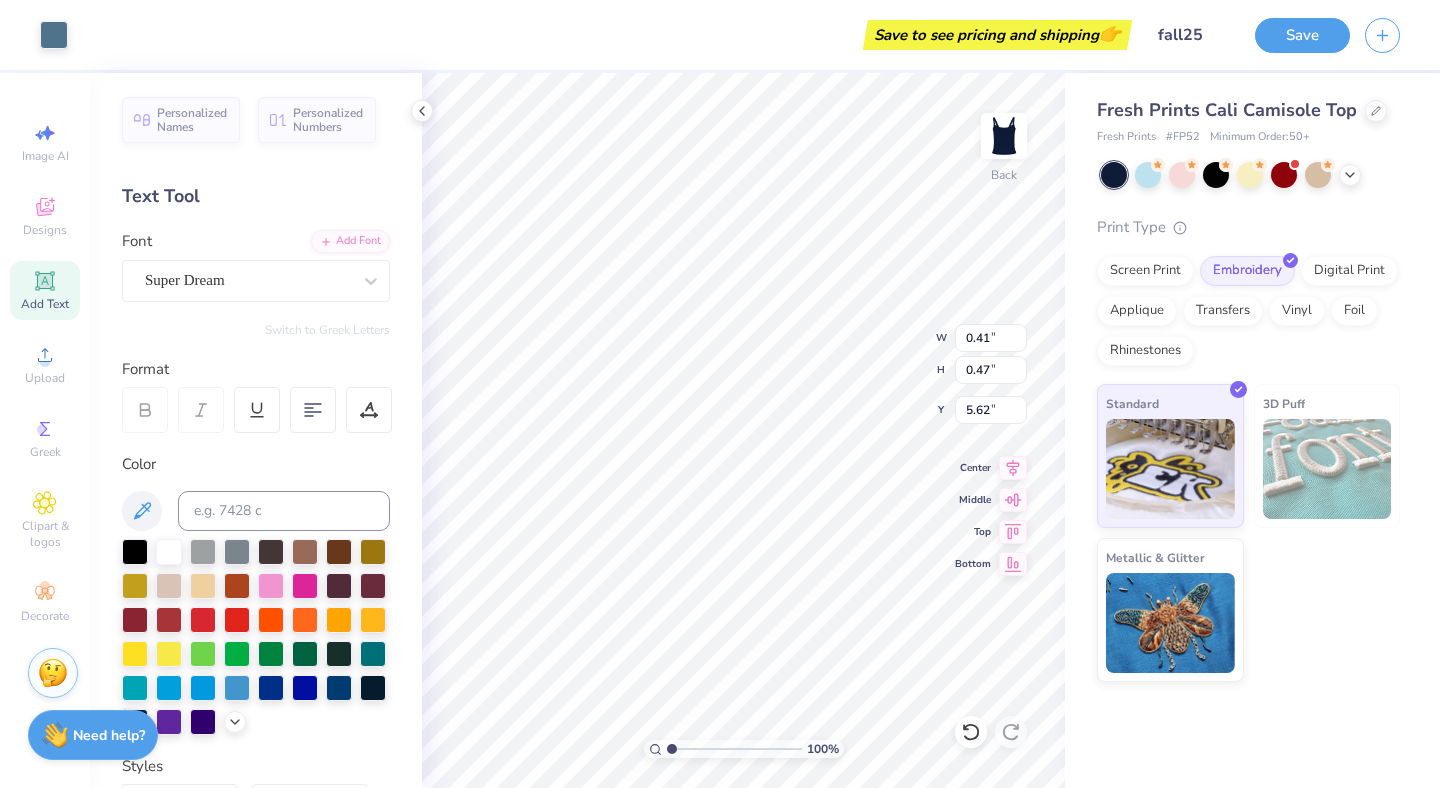 type on "0.41" 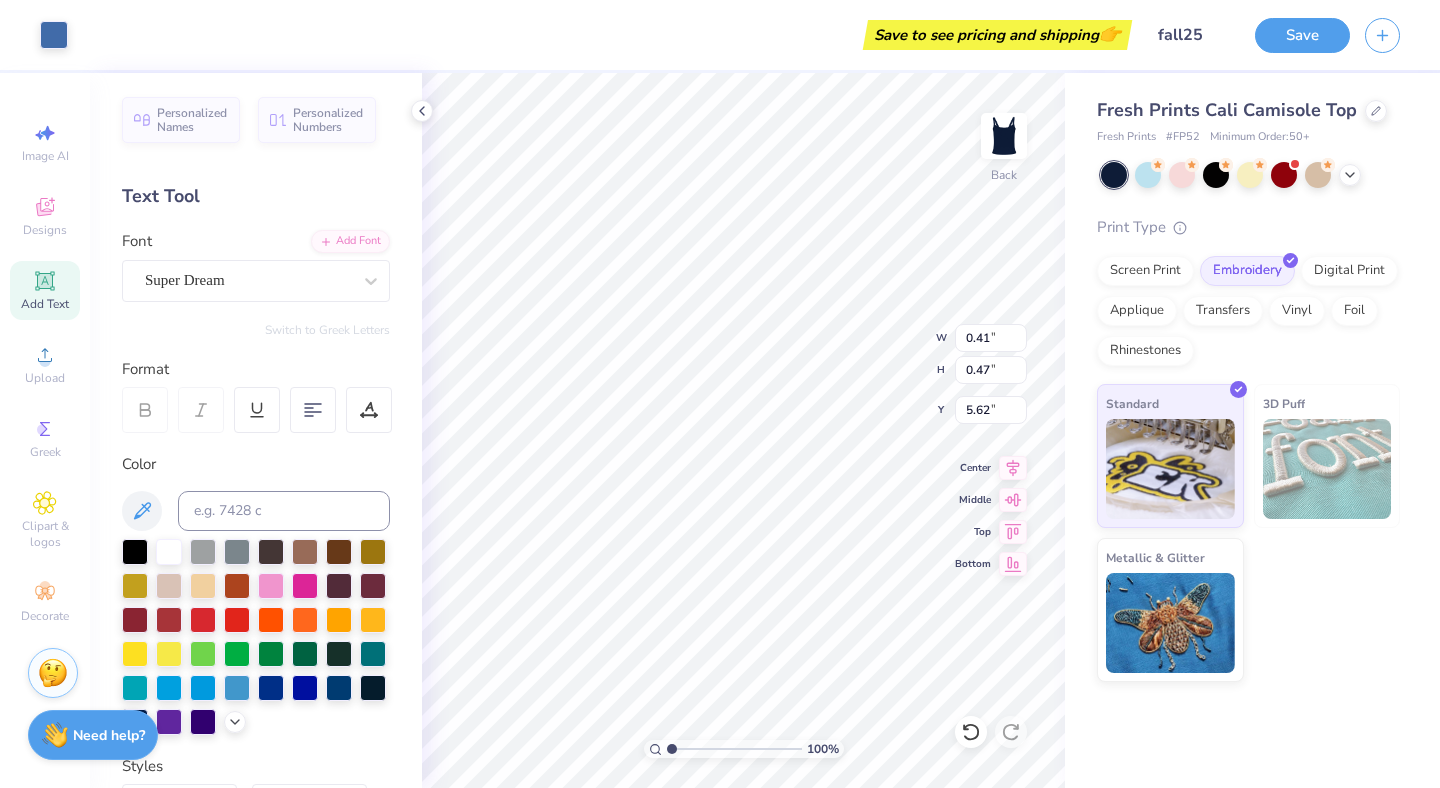 type on "0.55" 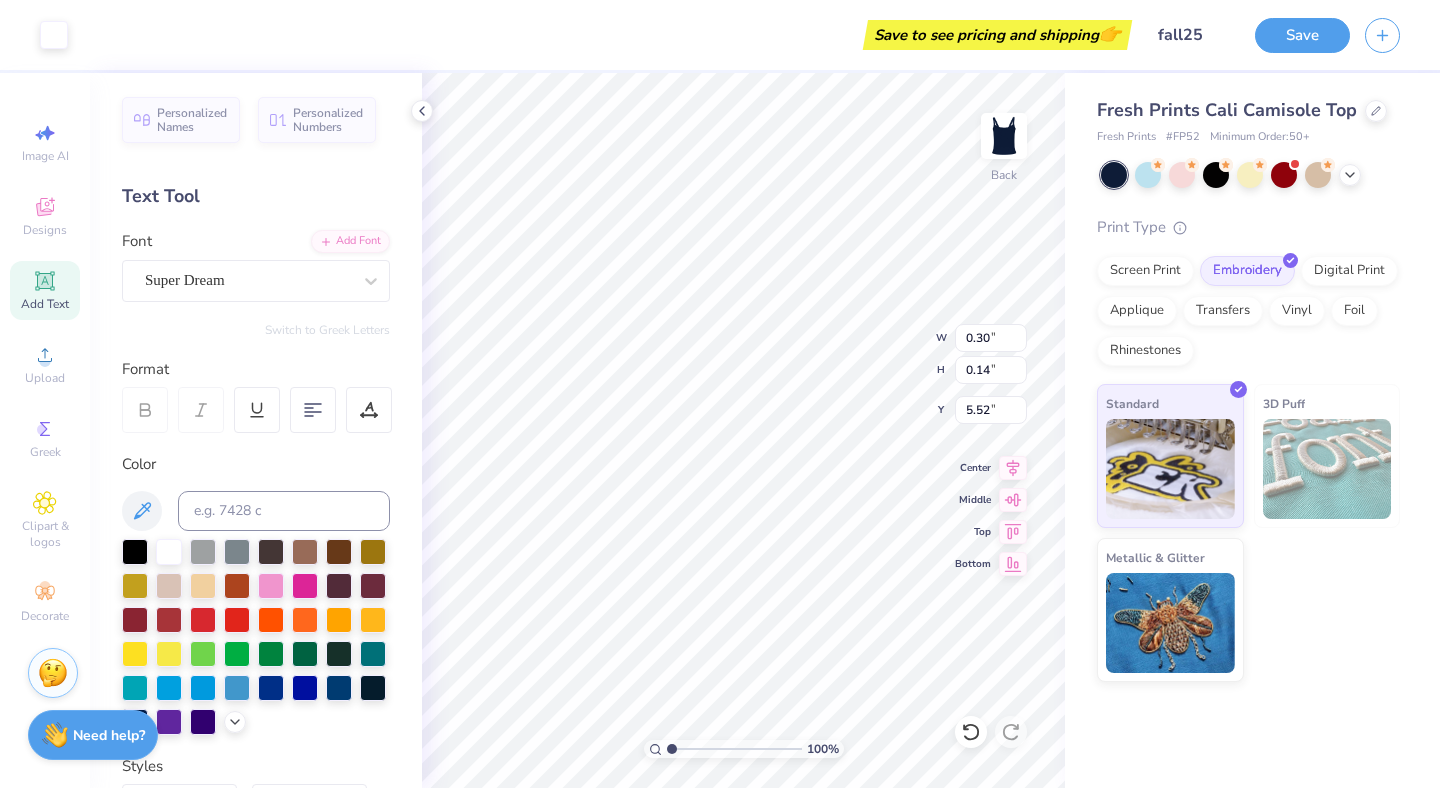 type on "0.30" 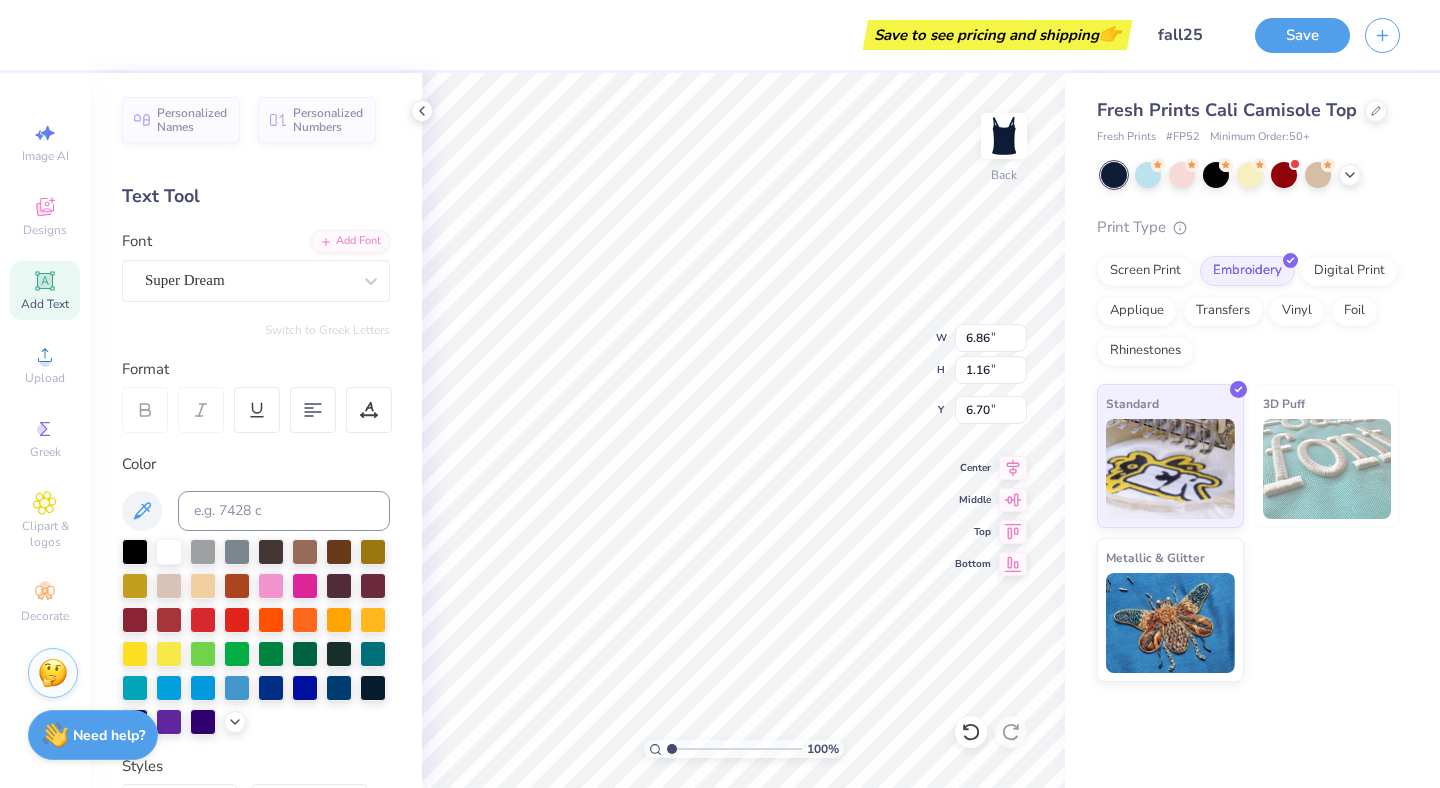 type on "6.70" 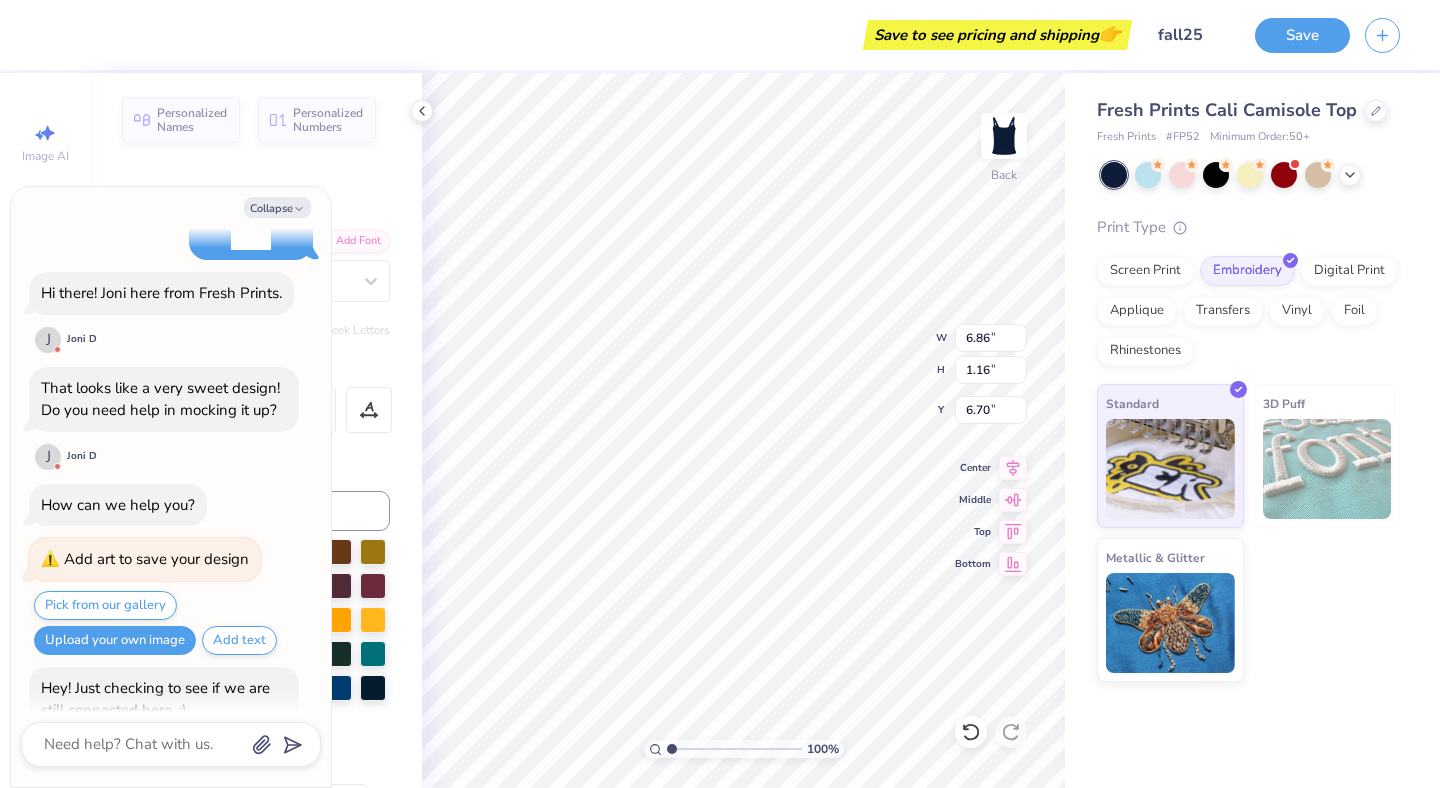 scroll, scrollTop: 458, scrollLeft: 0, axis: vertical 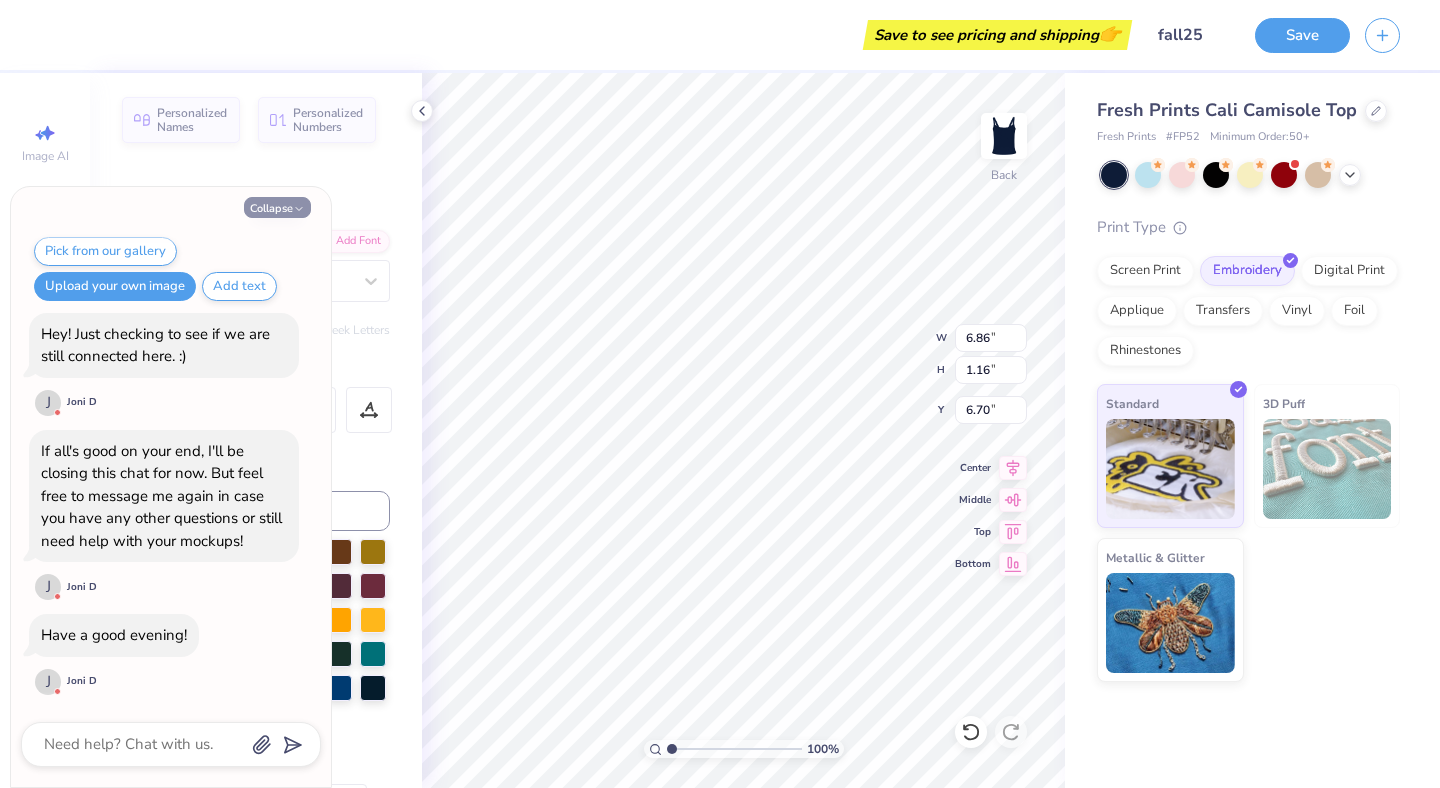 click on "Collapse" at bounding box center [277, 207] 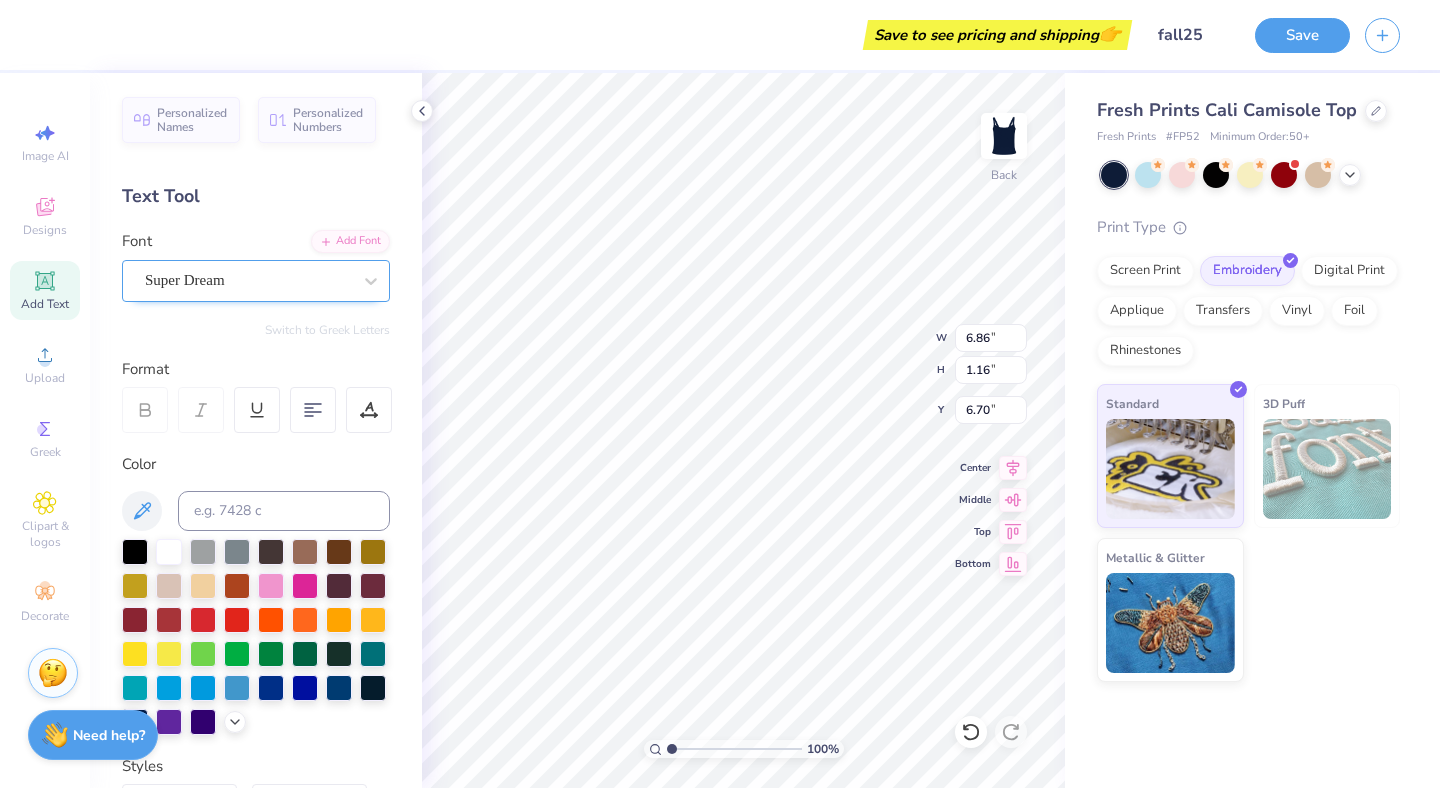 click on "Super Dream" at bounding box center [256, 281] 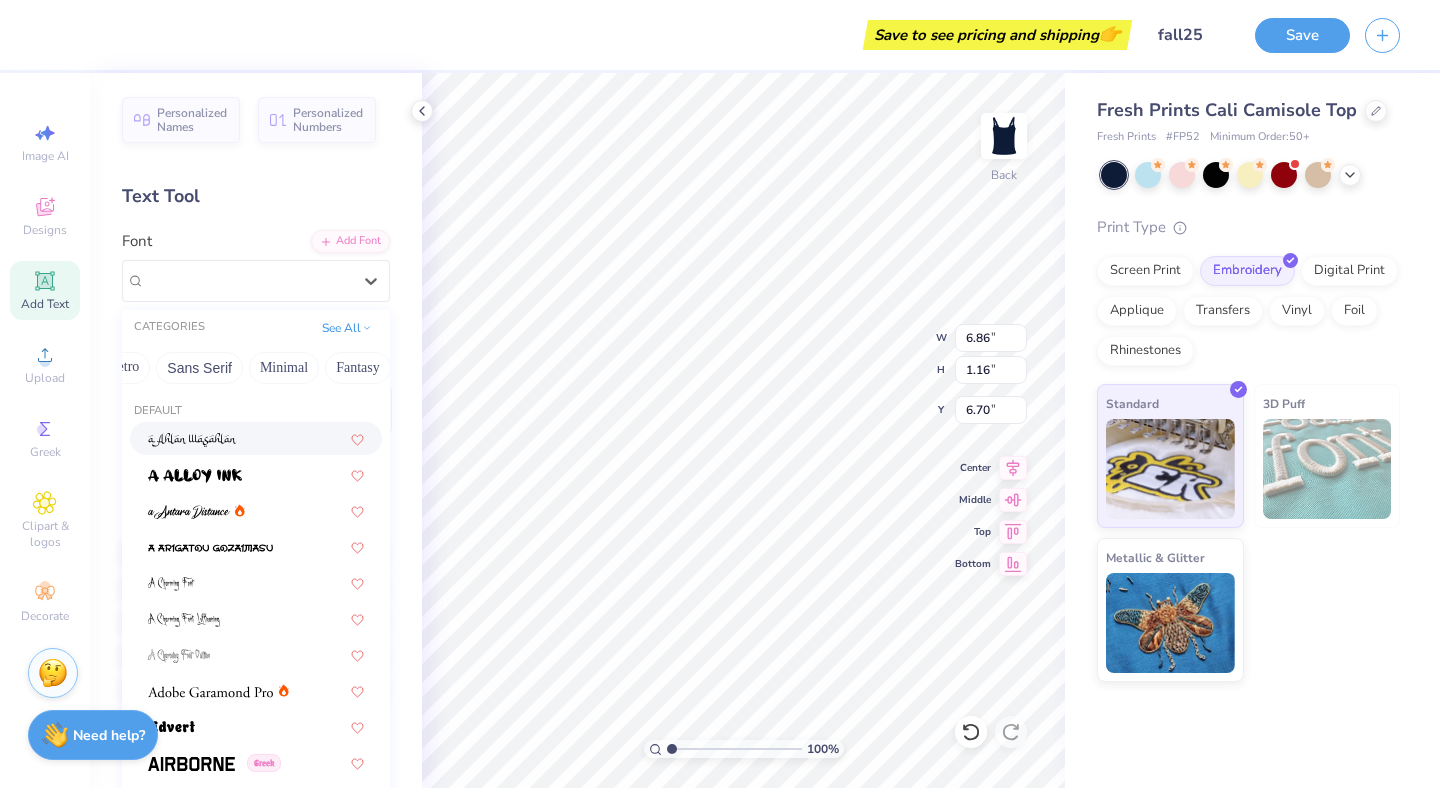 scroll, scrollTop: 0, scrollLeft: 467, axis: horizontal 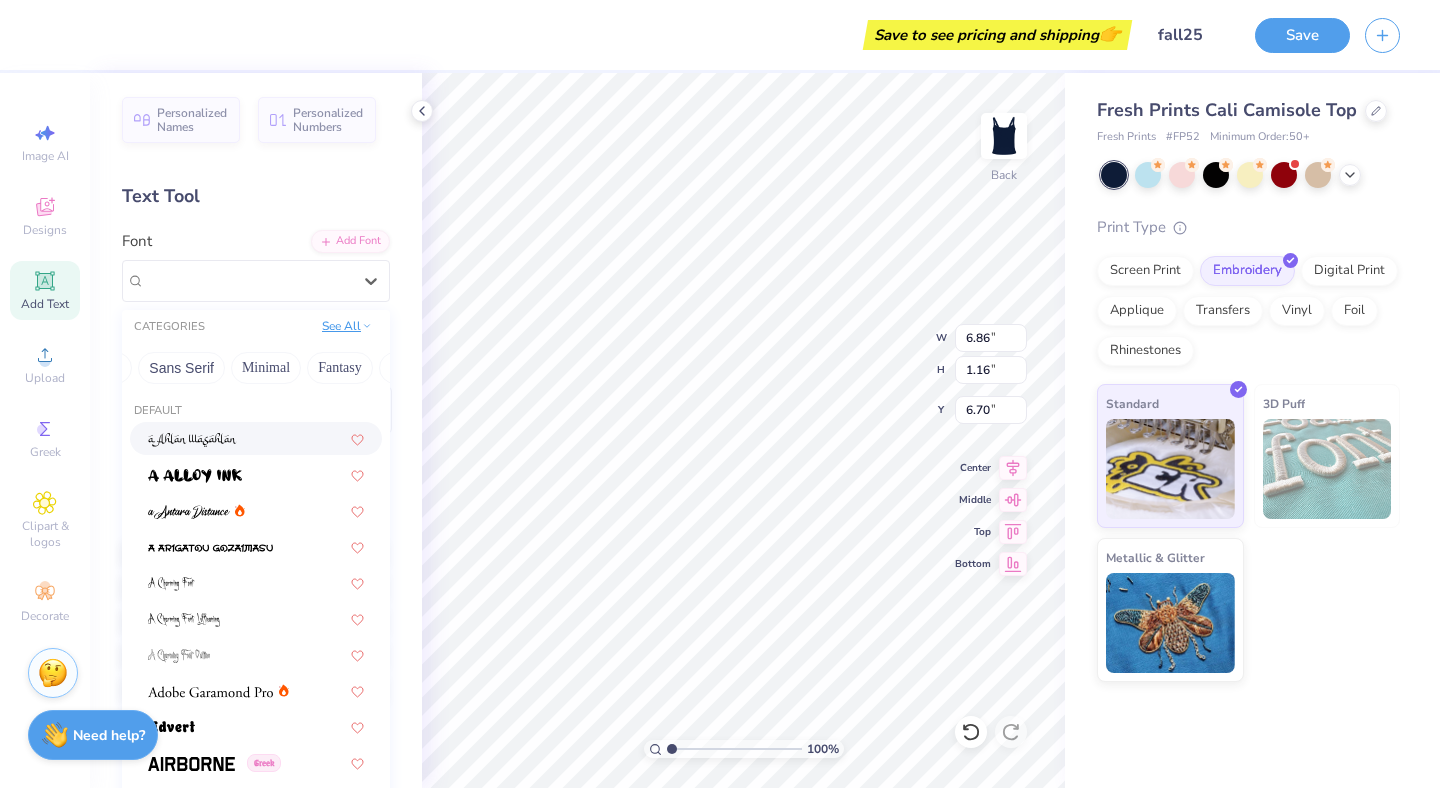 click on "See All" at bounding box center [347, 326] 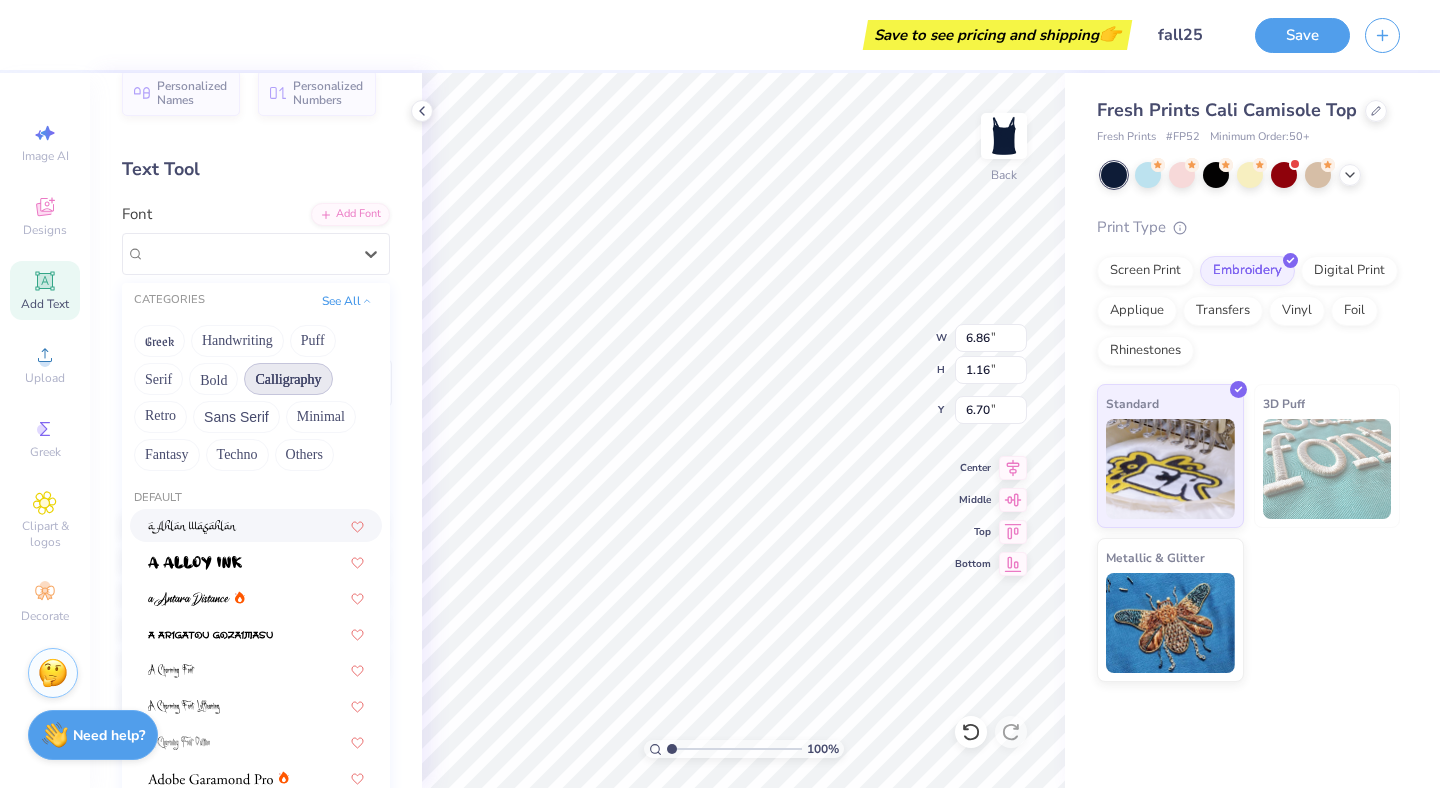 scroll, scrollTop: 28, scrollLeft: 0, axis: vertical 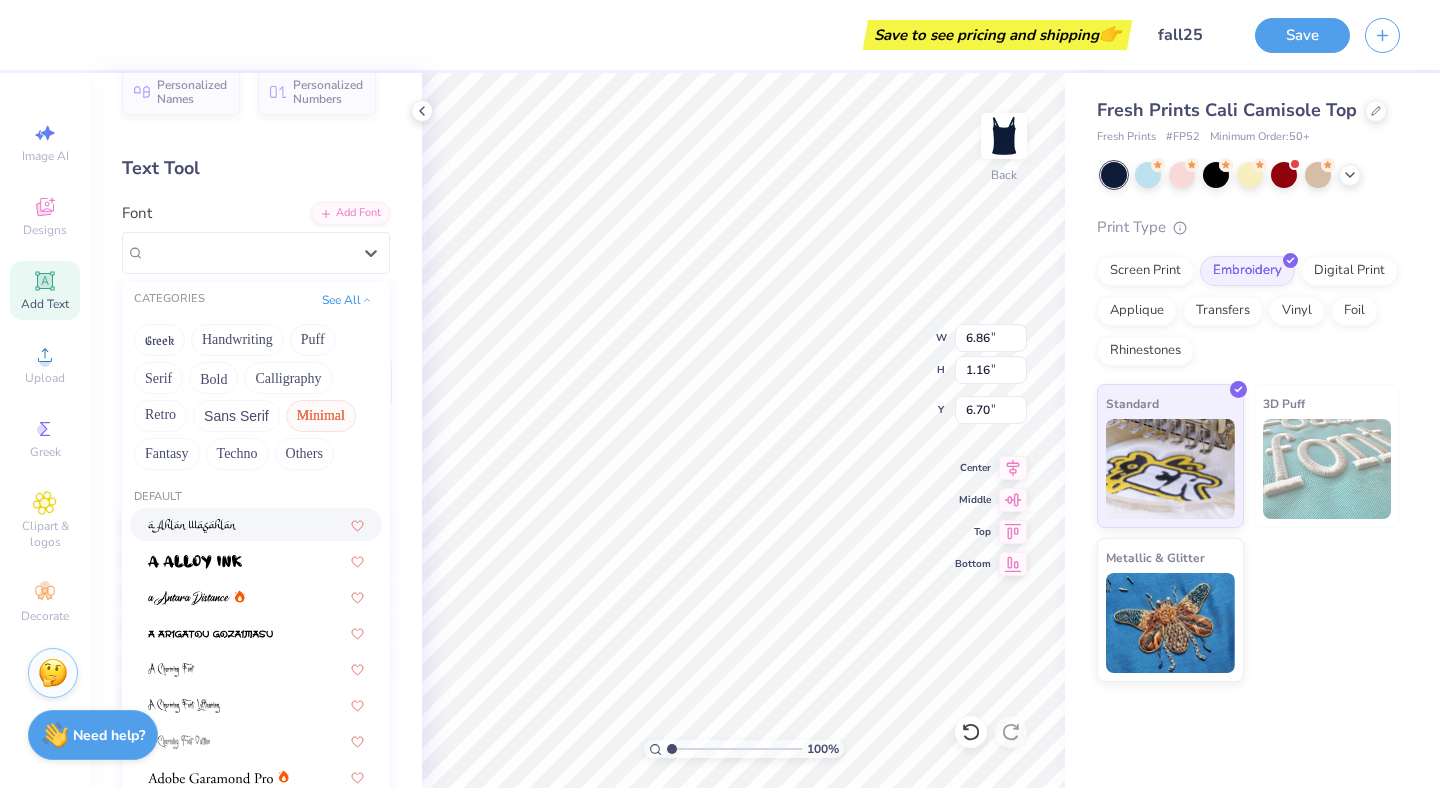 click on "Minimal" at bounding box center [321, 416] 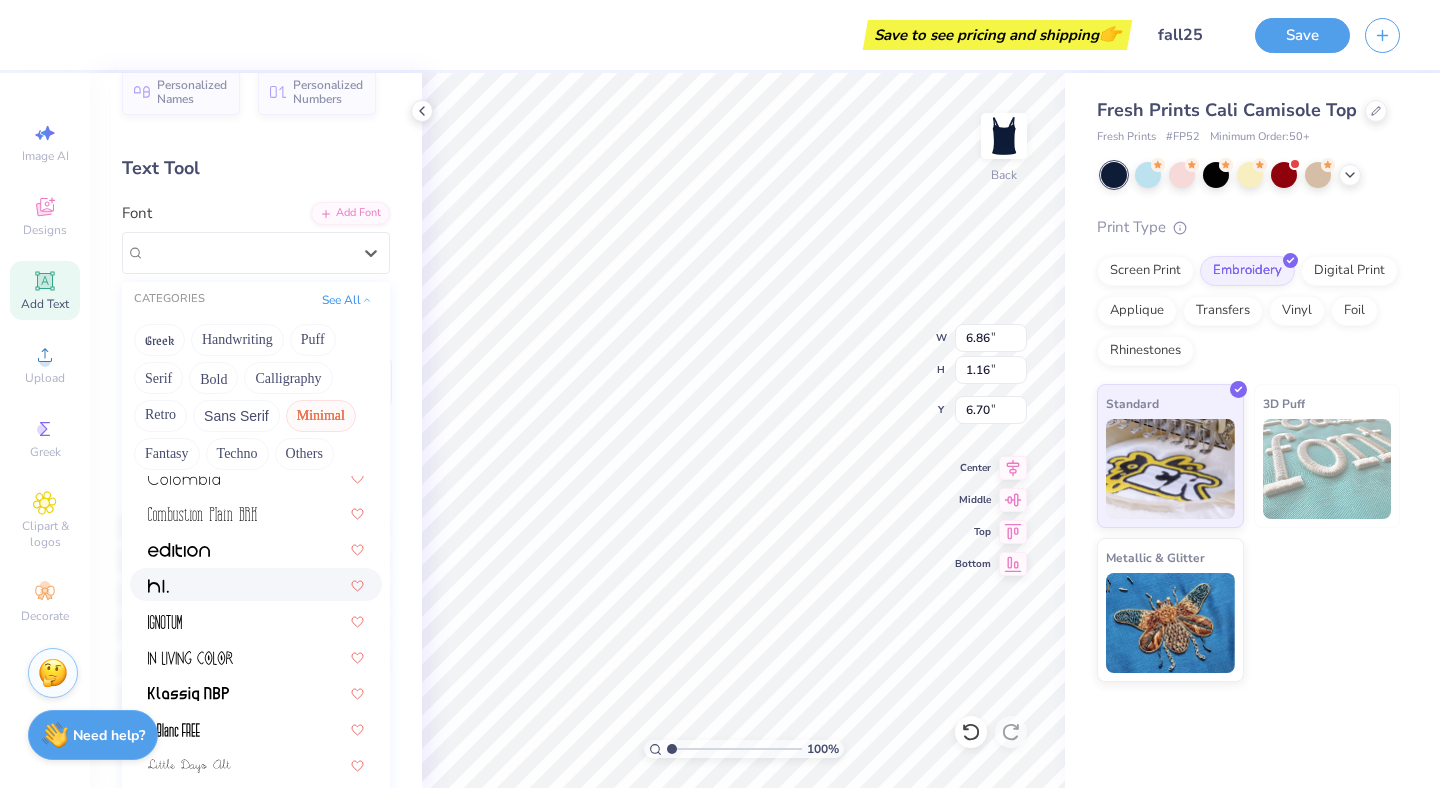 scroll, scrollTop: 307, scrollLeft: 0, axis: vertical 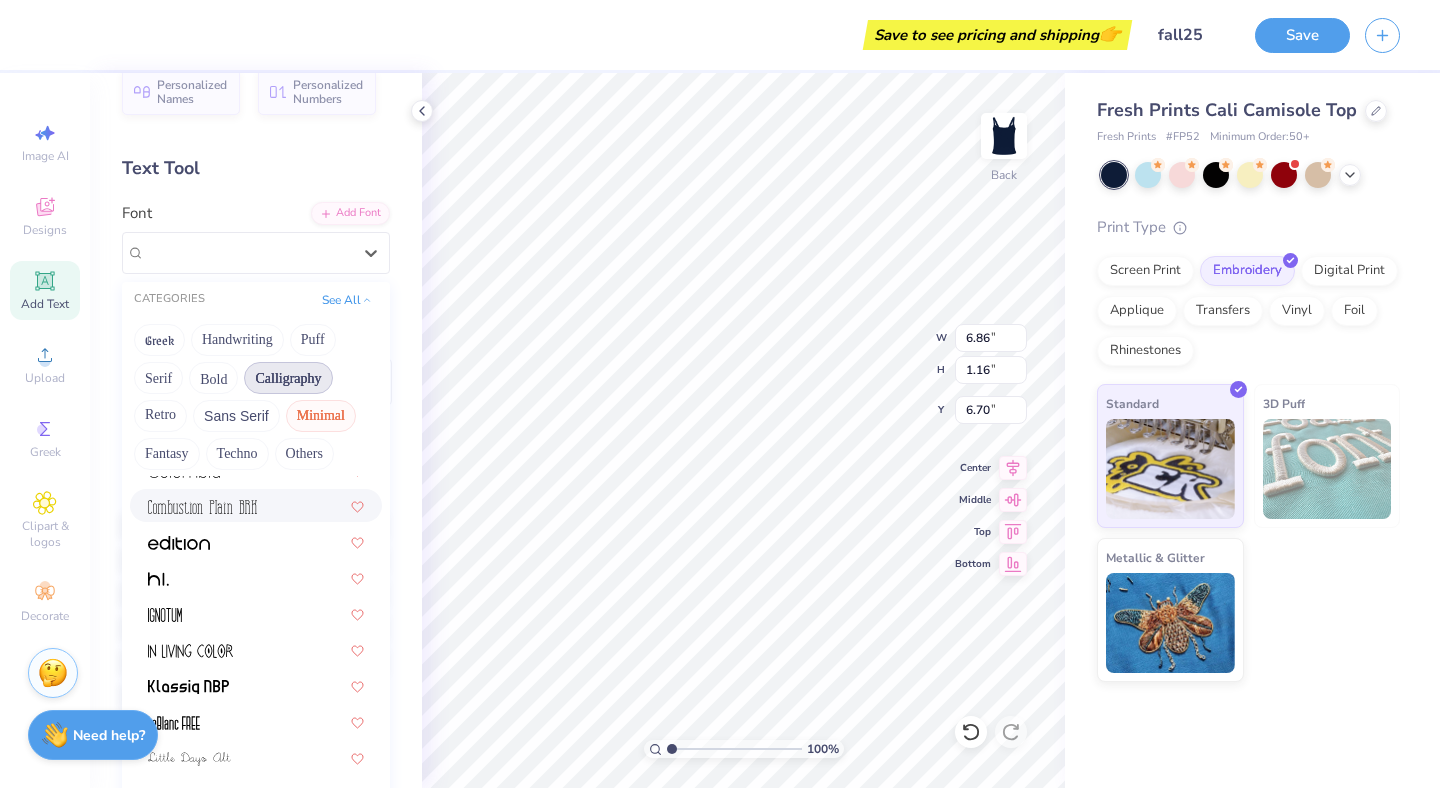 click on "Calligraphy" at bounding box center (288, 378) 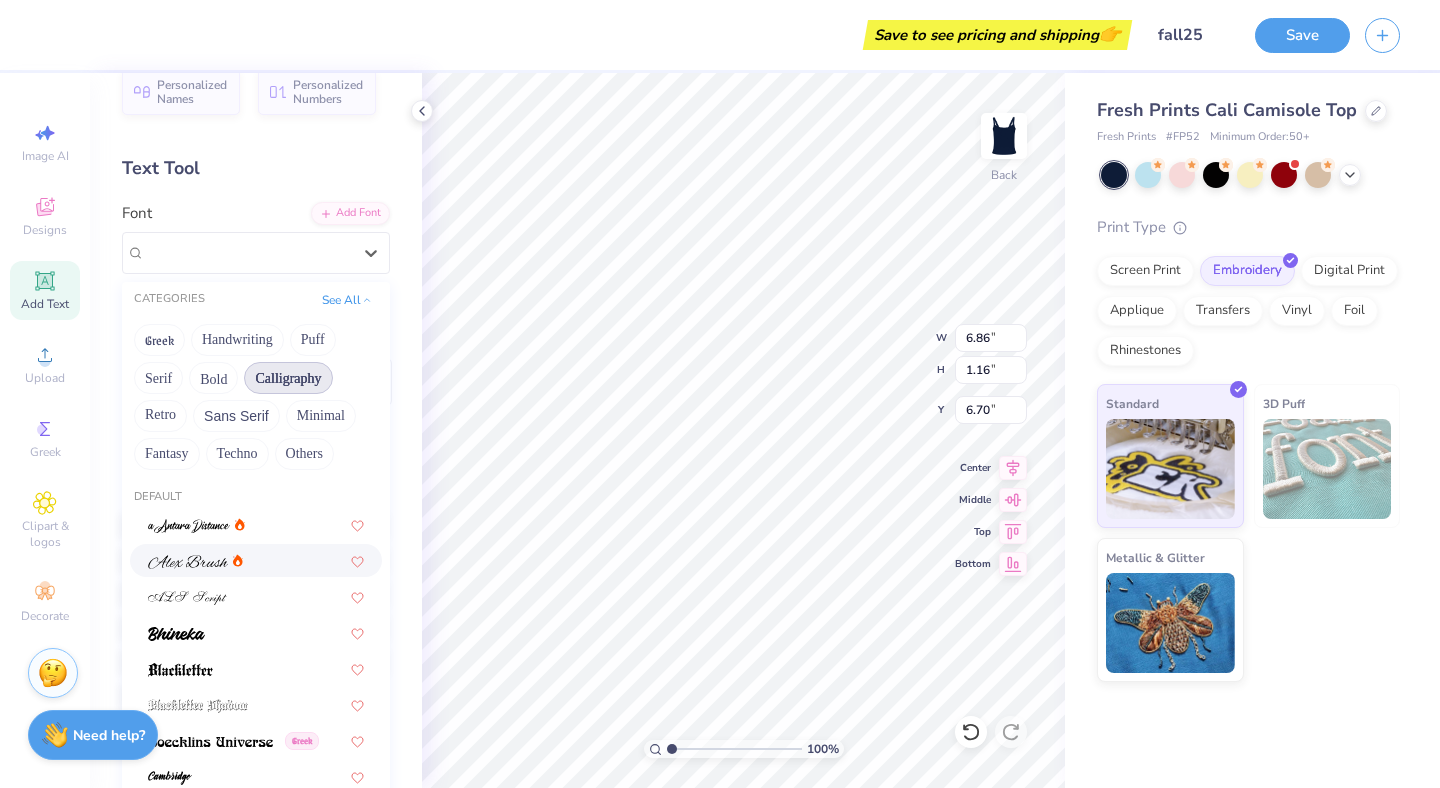 click at bounding box center [256, 560] 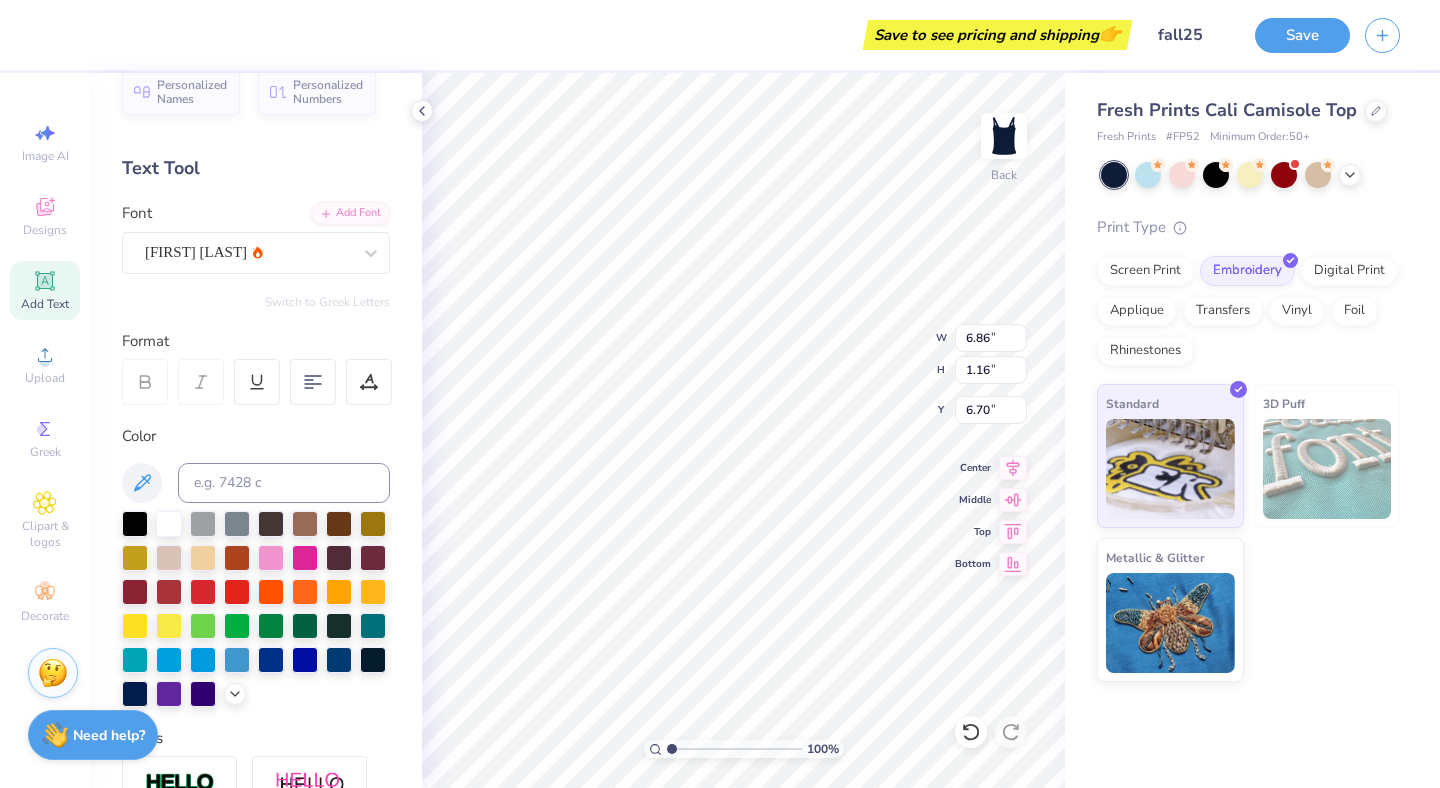 type on "6.13" 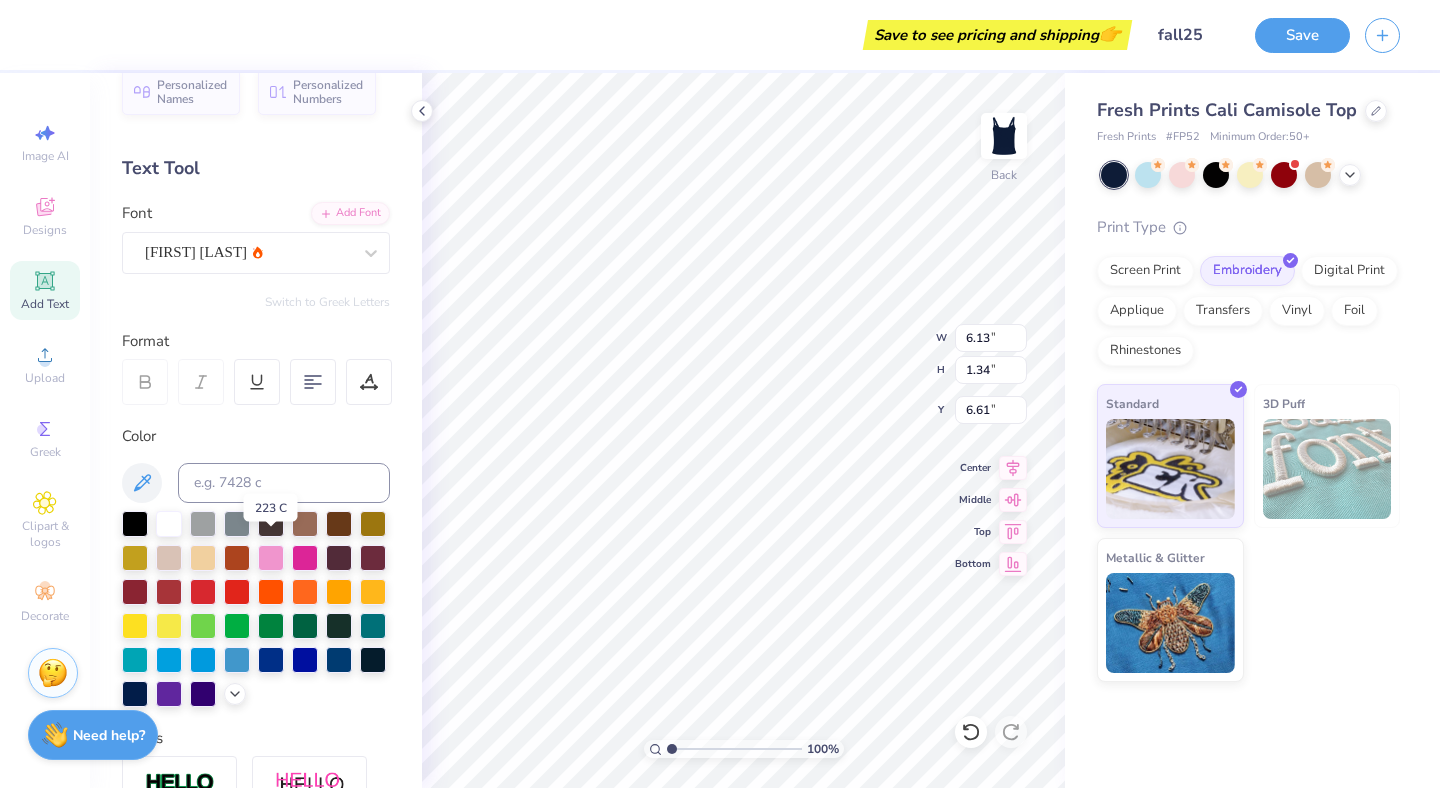scroll, scrollTop: 47, scrollLeft: 0, axis: vertical 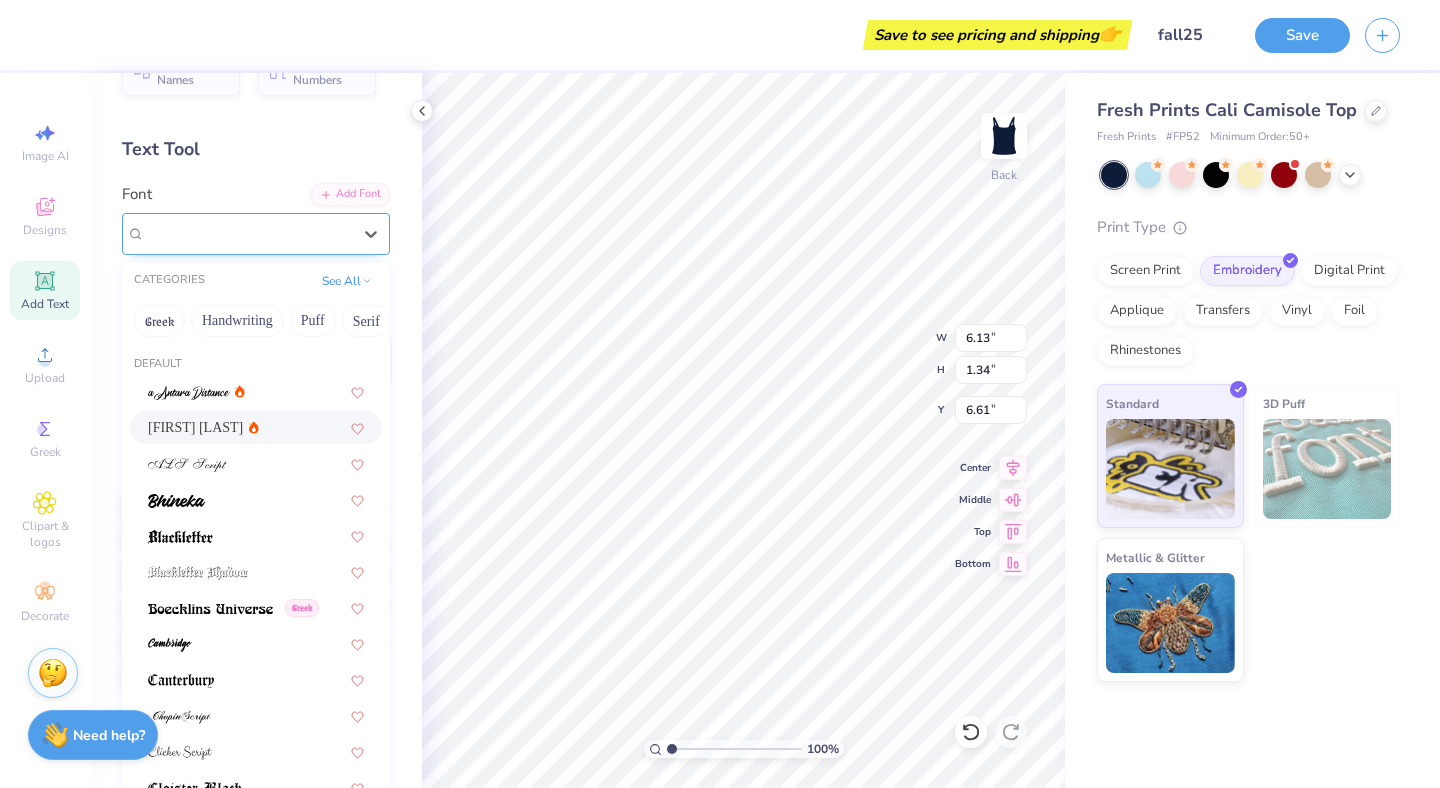 click on "Alex Brush" at bounding box center [256, 234] 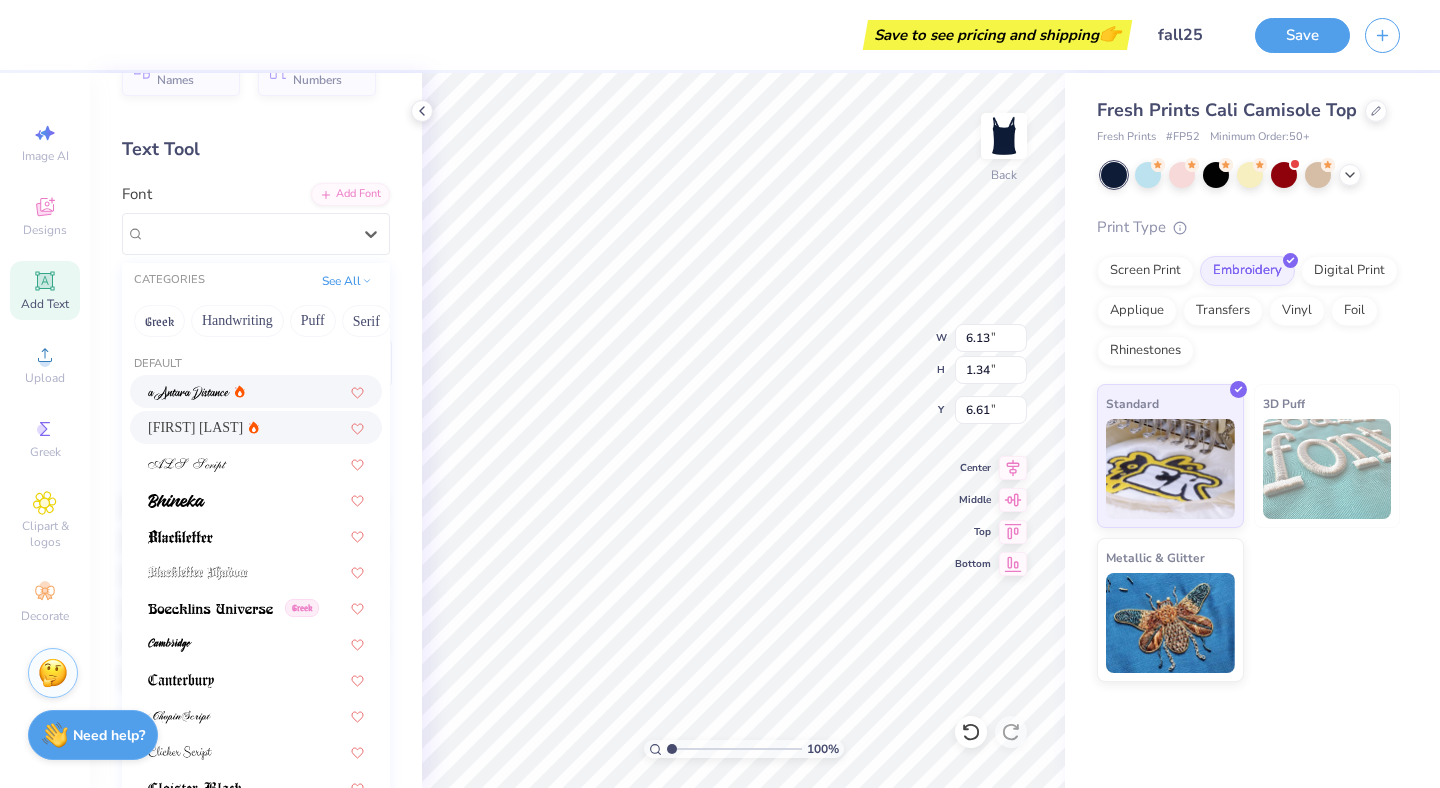 click at bounding box center [256, 391] 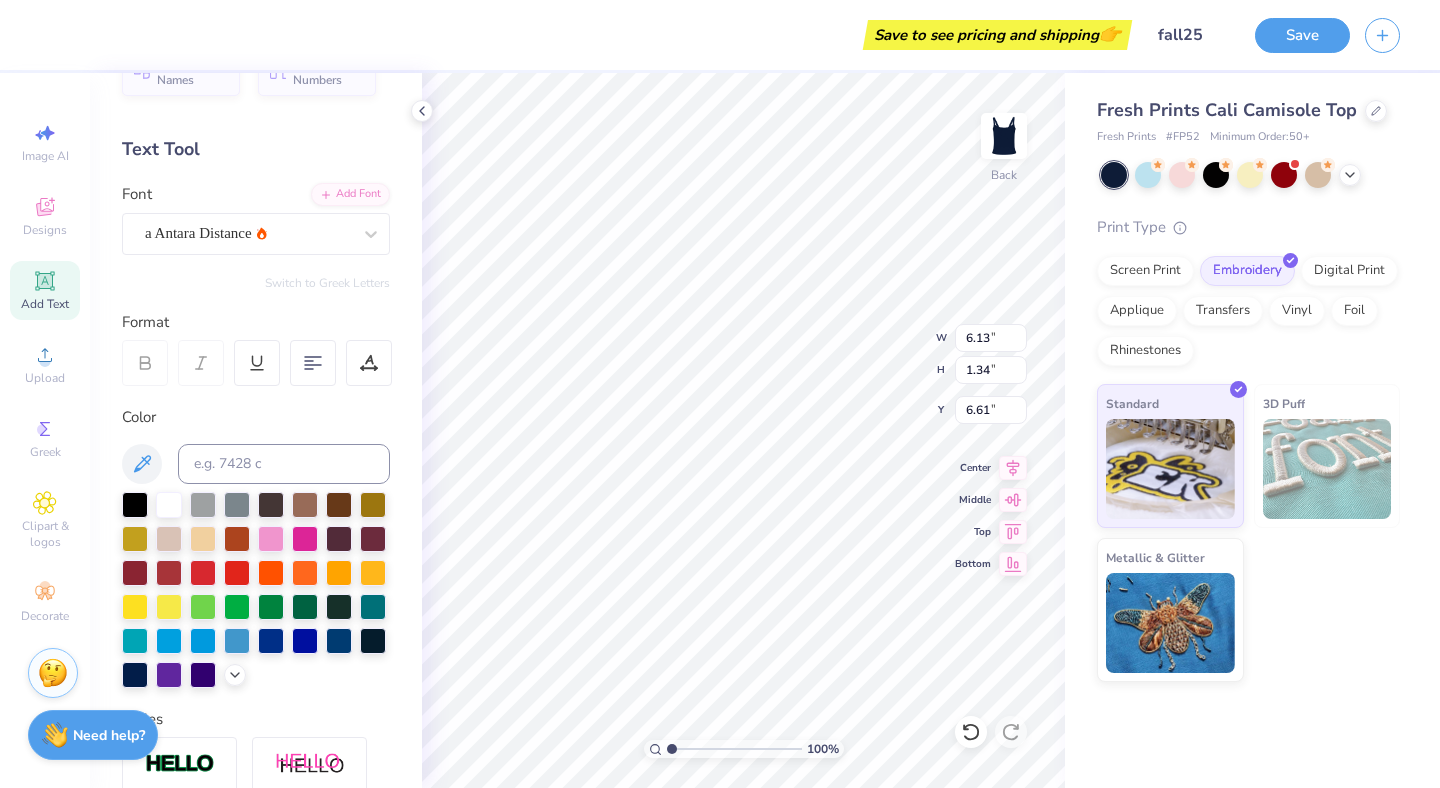 type on "4.89" 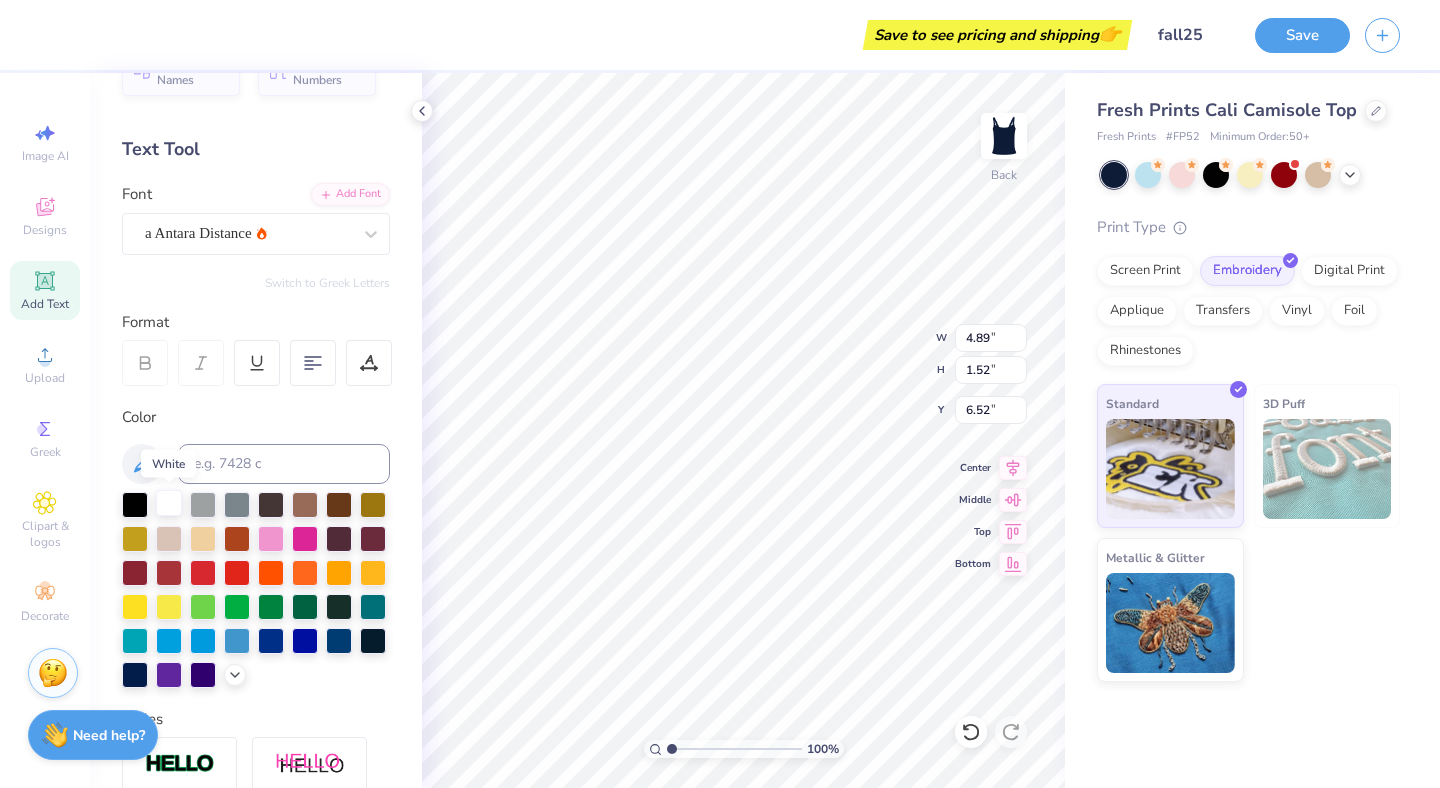 click at bounding box center (169, 503) 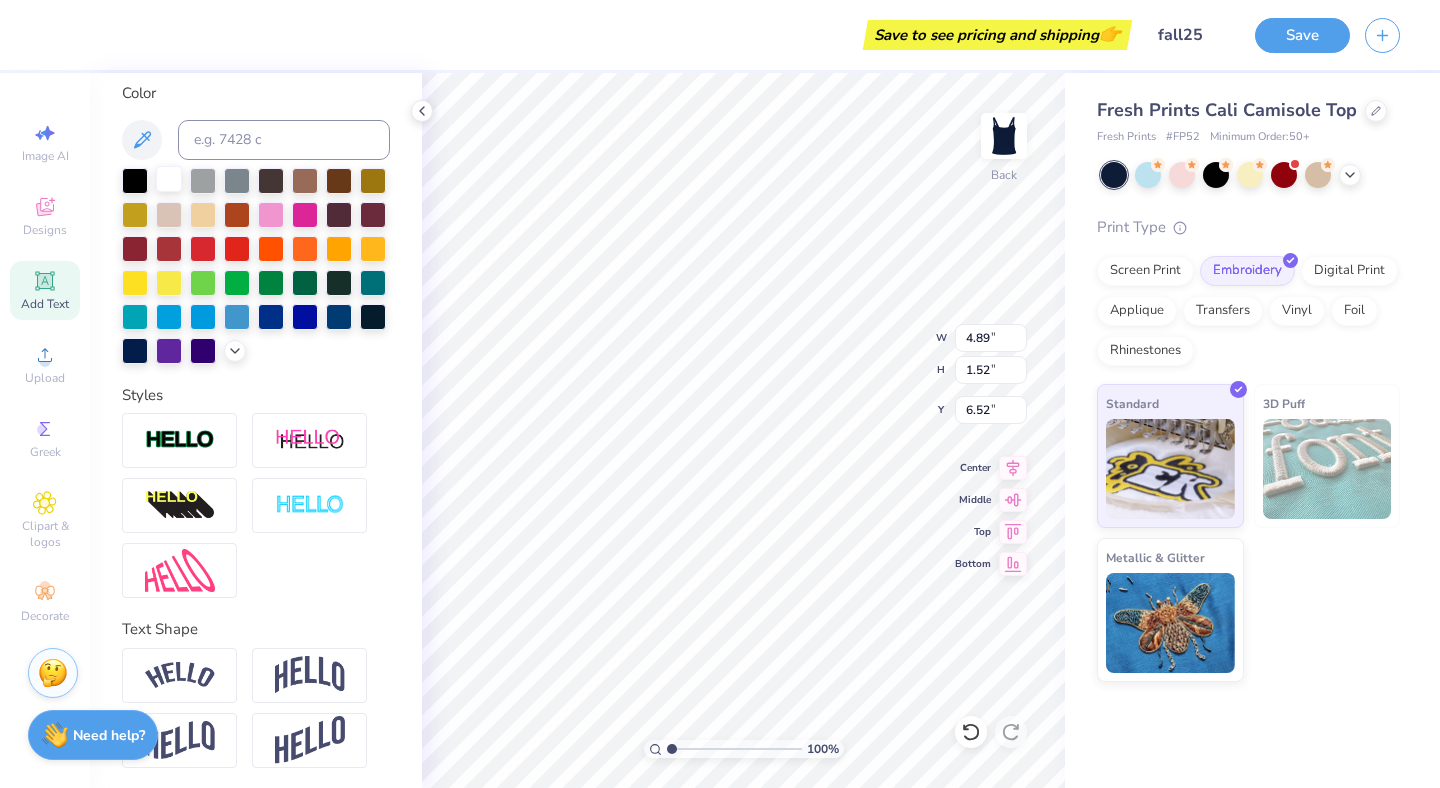 scroll, scrollTop: 374, scrollLeft: 0, axis: vertical 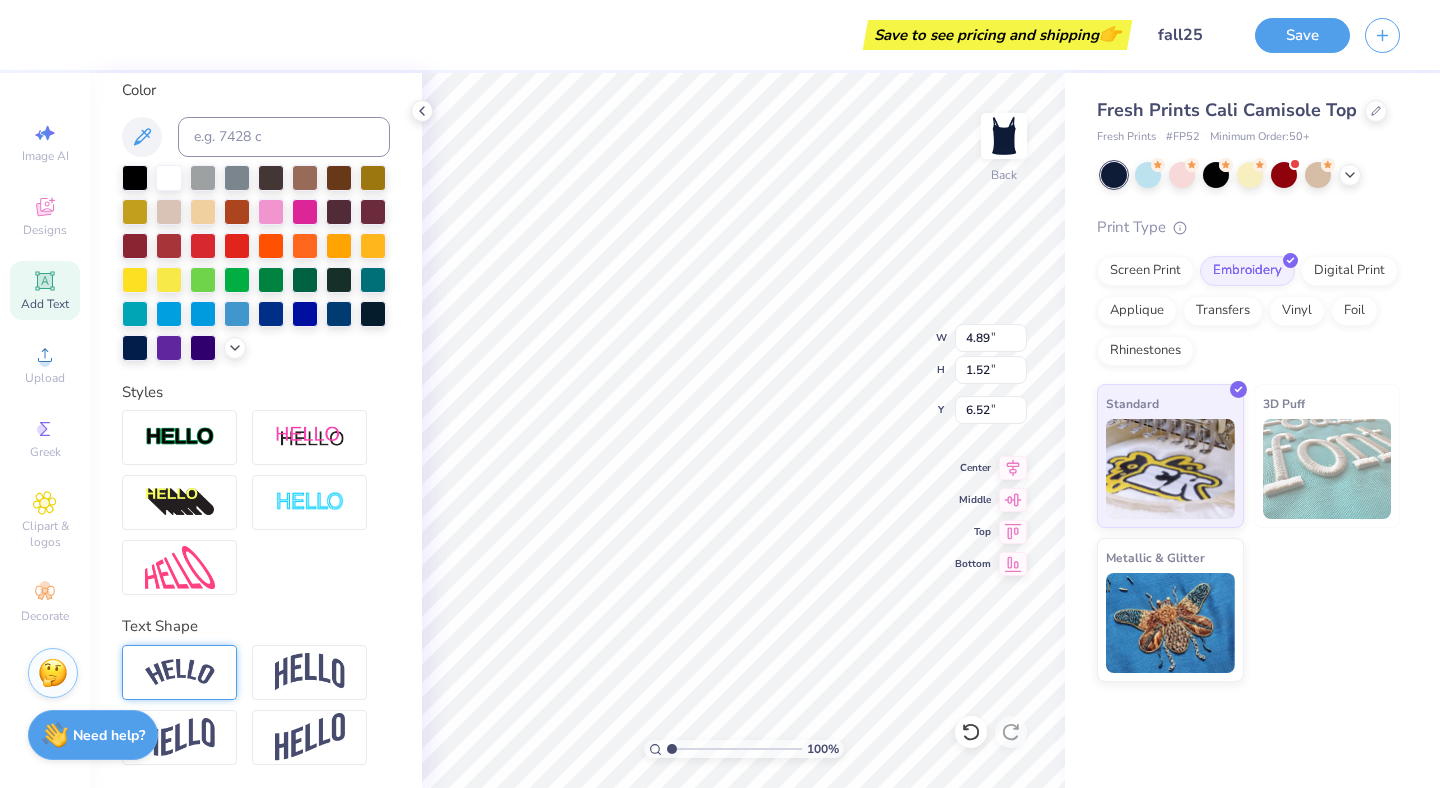 click at bounding box center [180, 672] 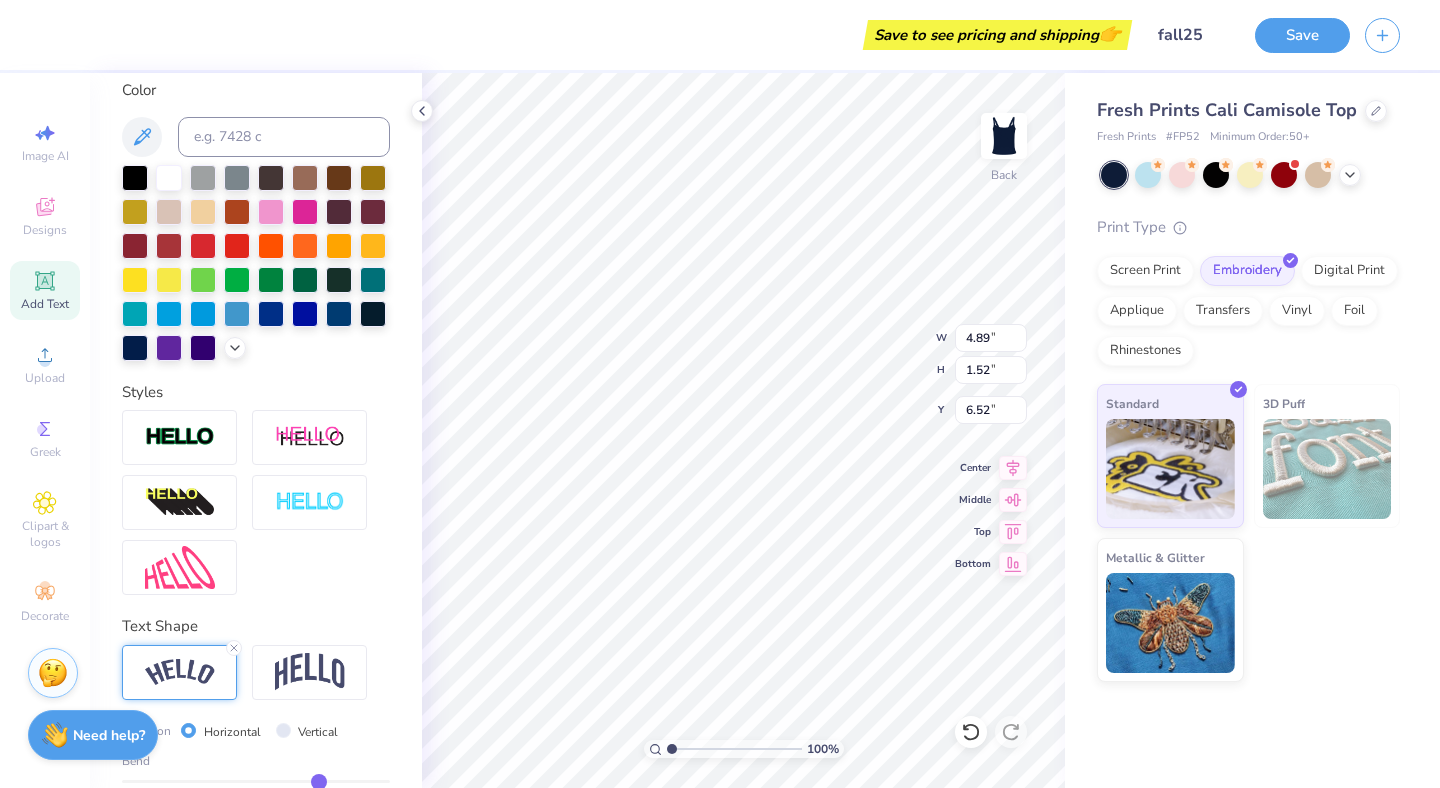 type on "6.21" 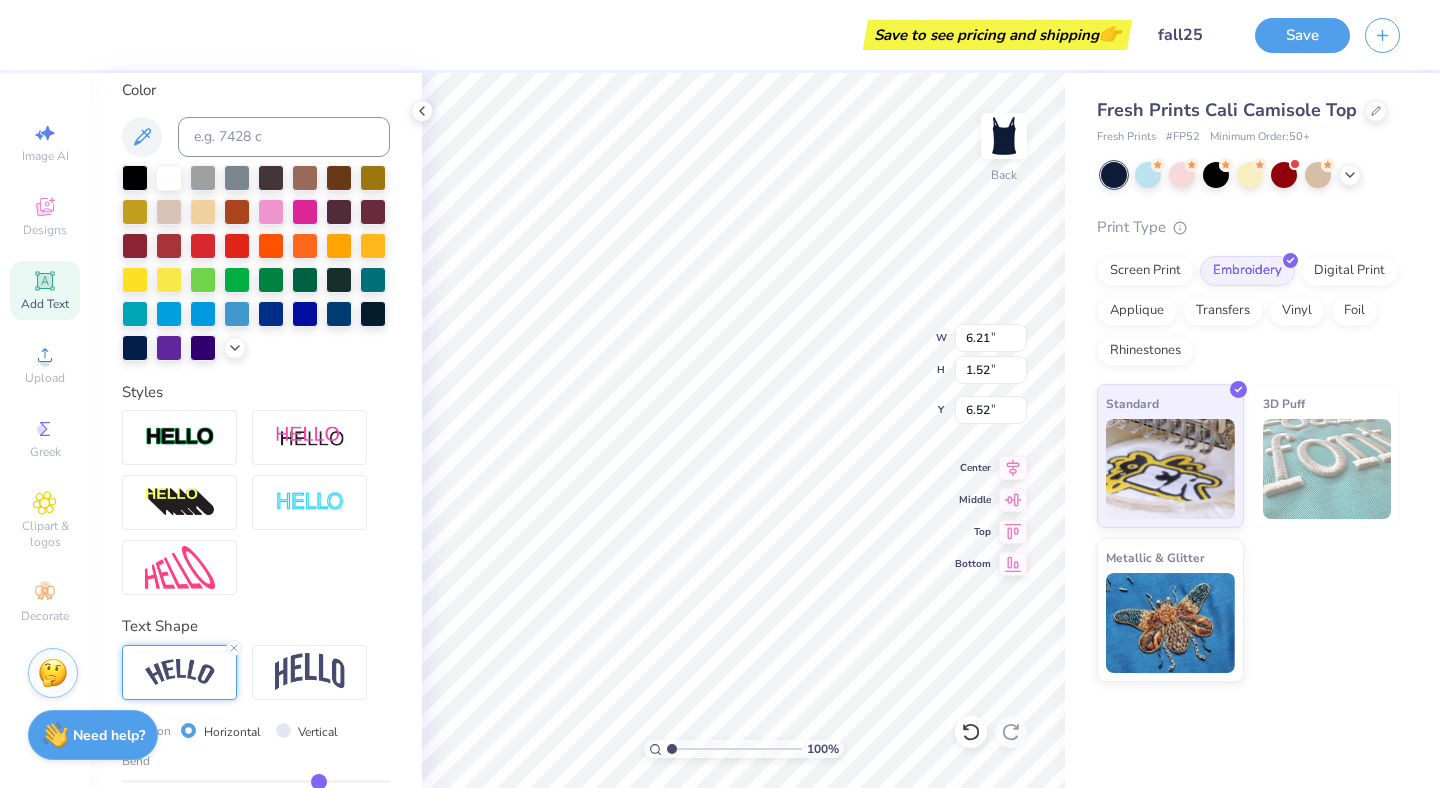 type on "2.13" 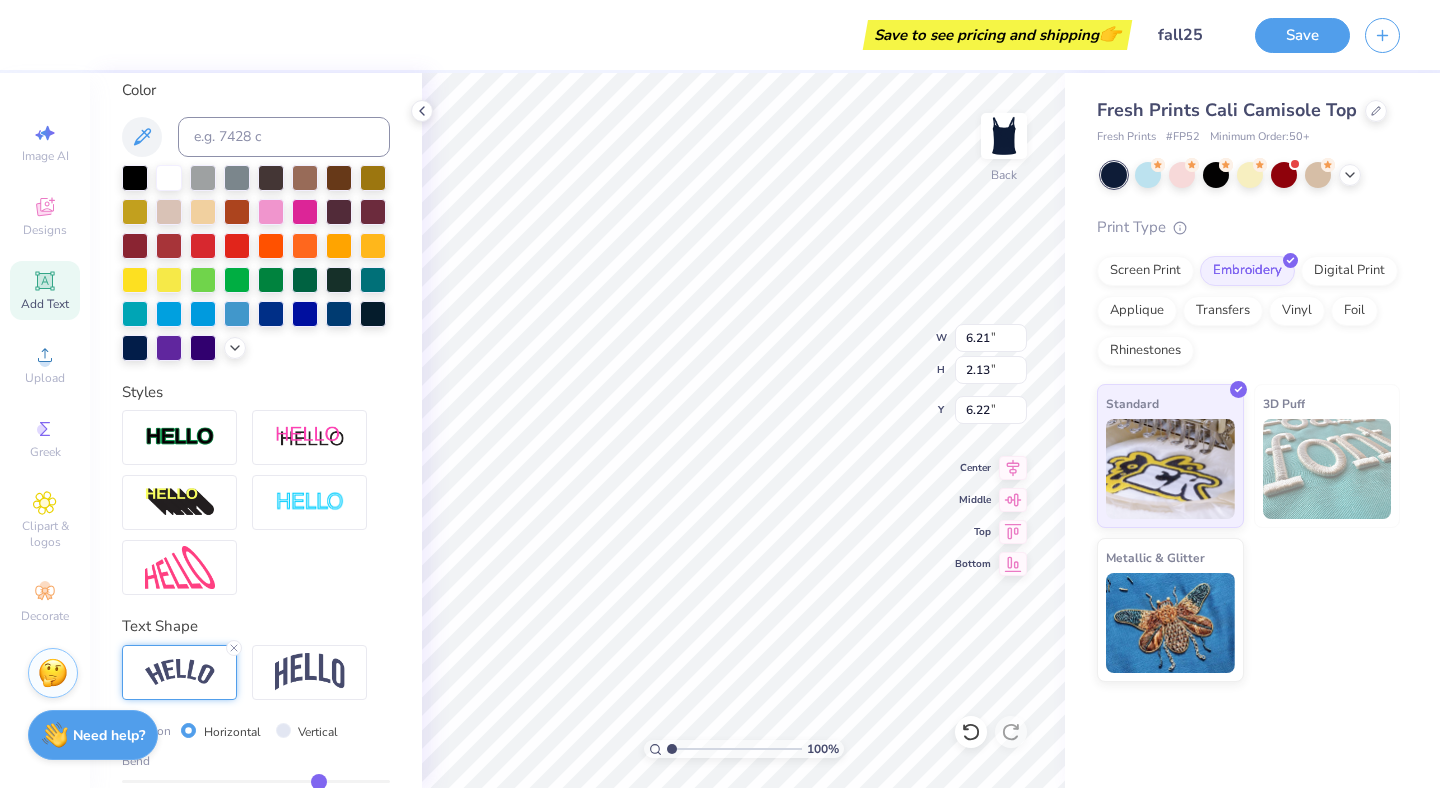 type on "3.68" 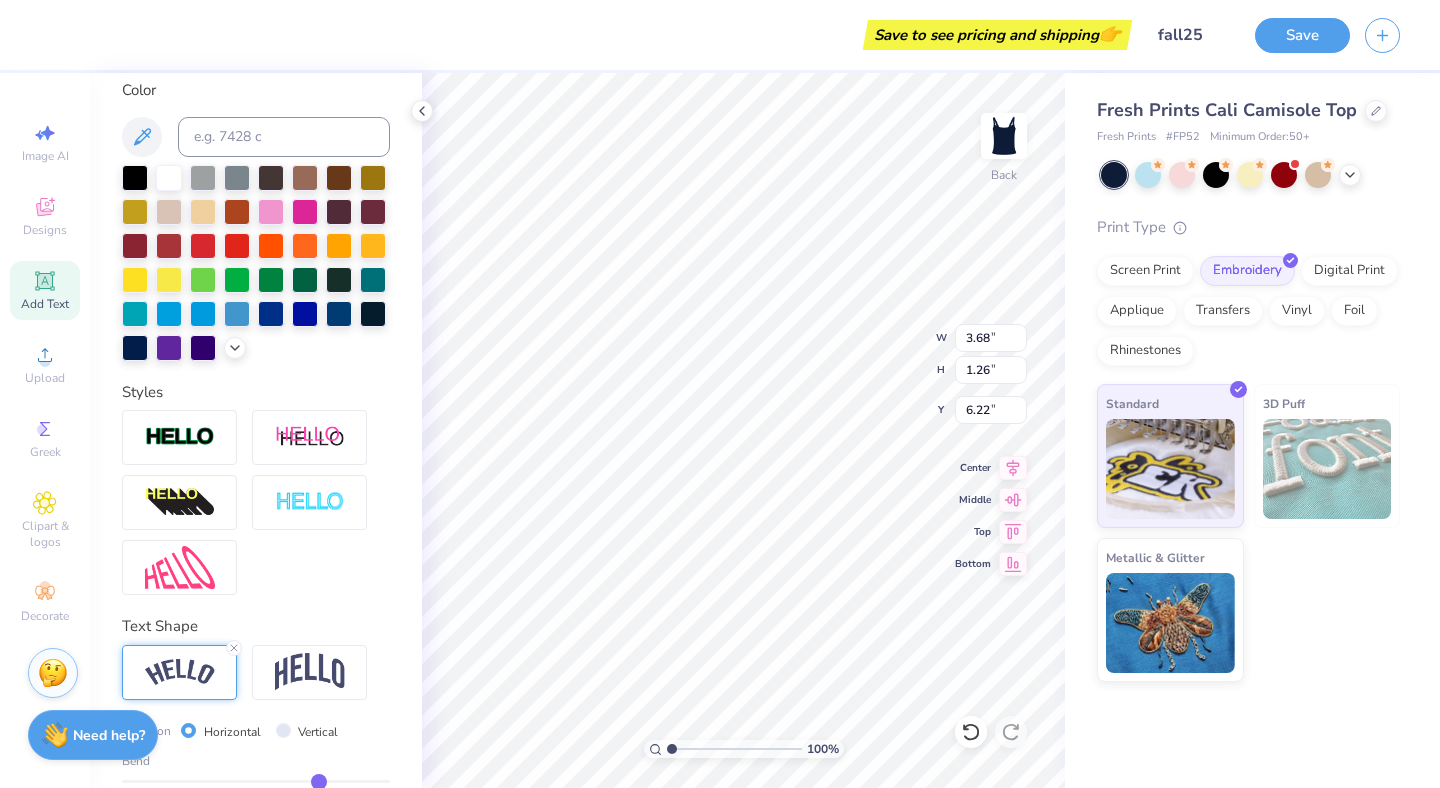 type on "5.43" 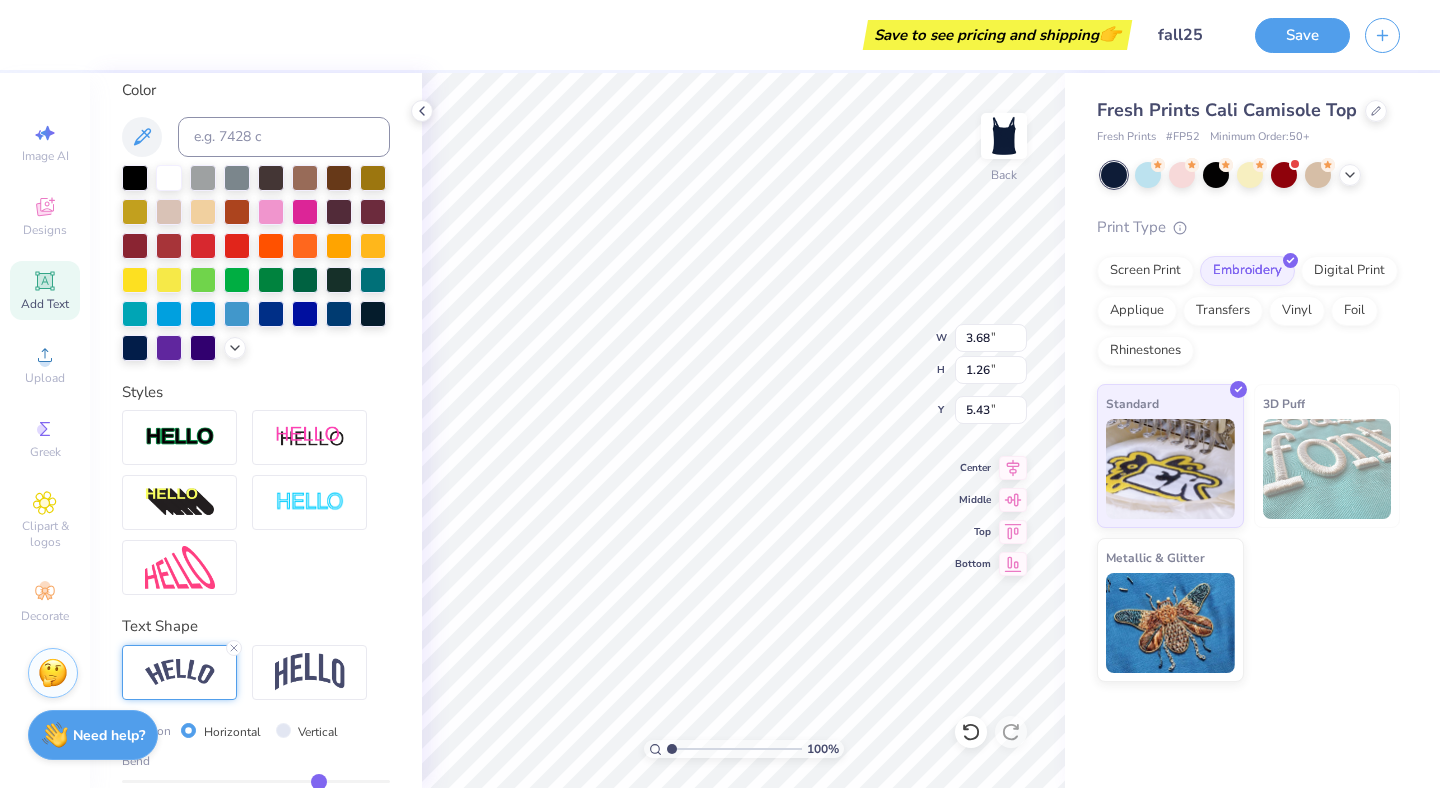 scroll, scrollTop: 491, scrollLeft: 0, axis: vertical 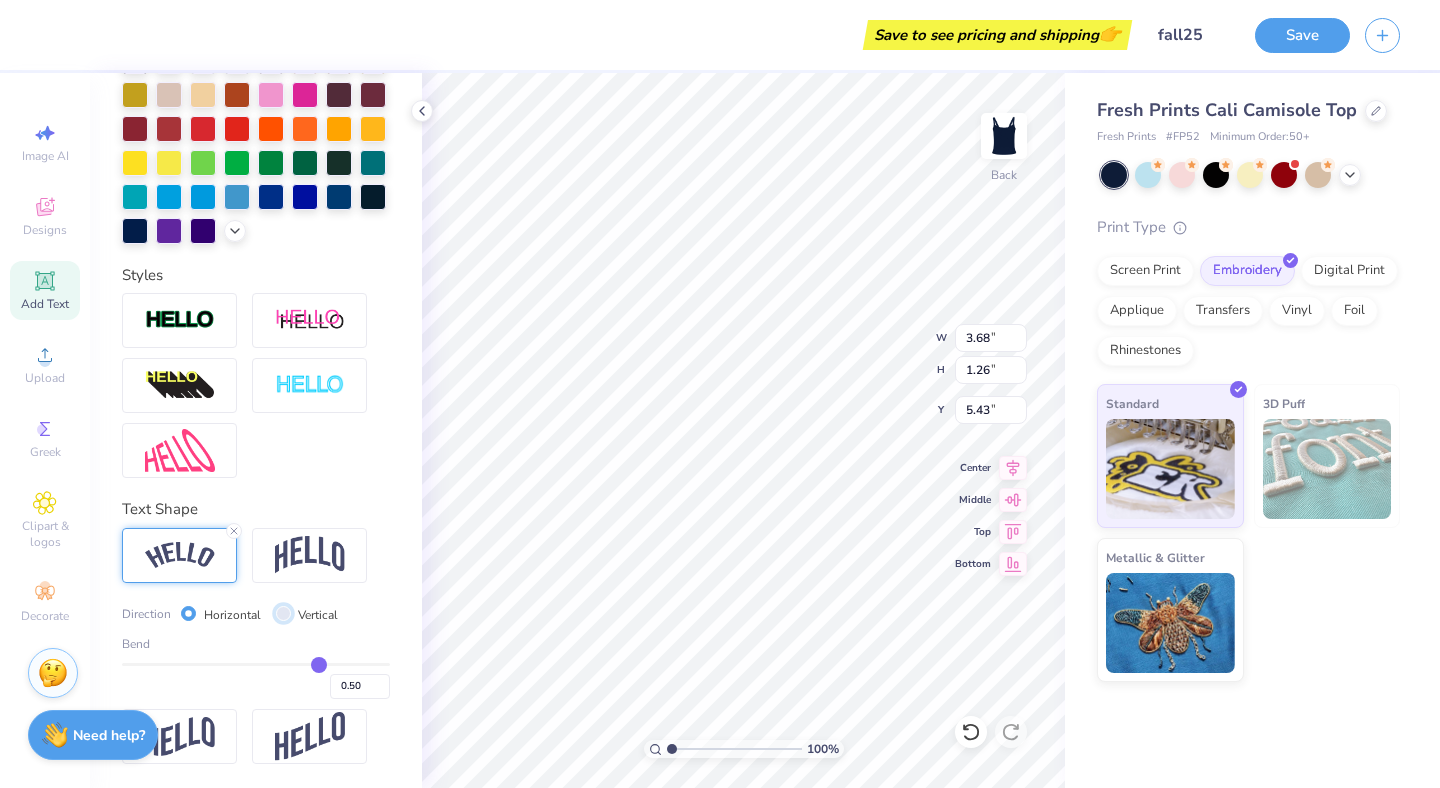 click on "Vertical" at bounding box center [283, 613] 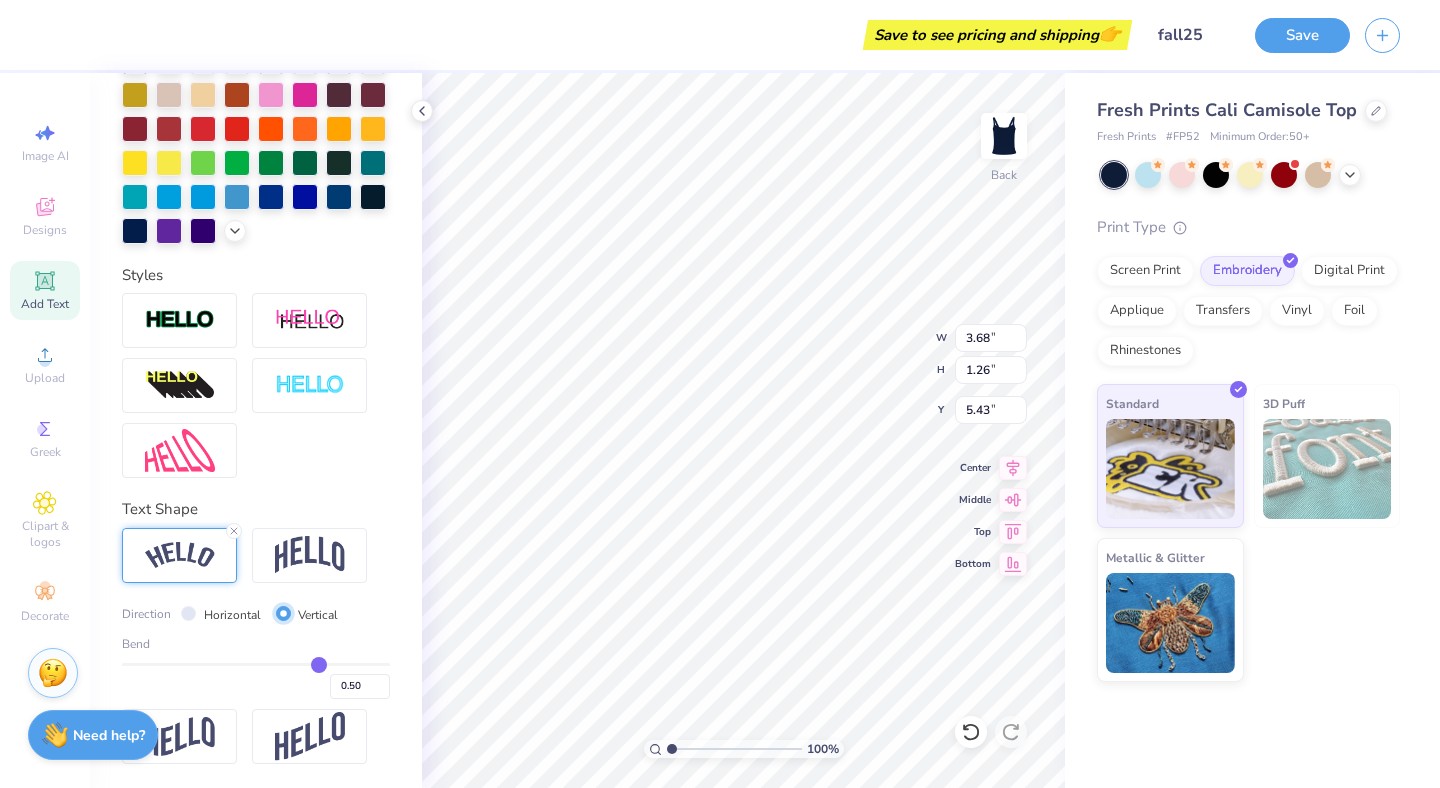 type on "2.82" 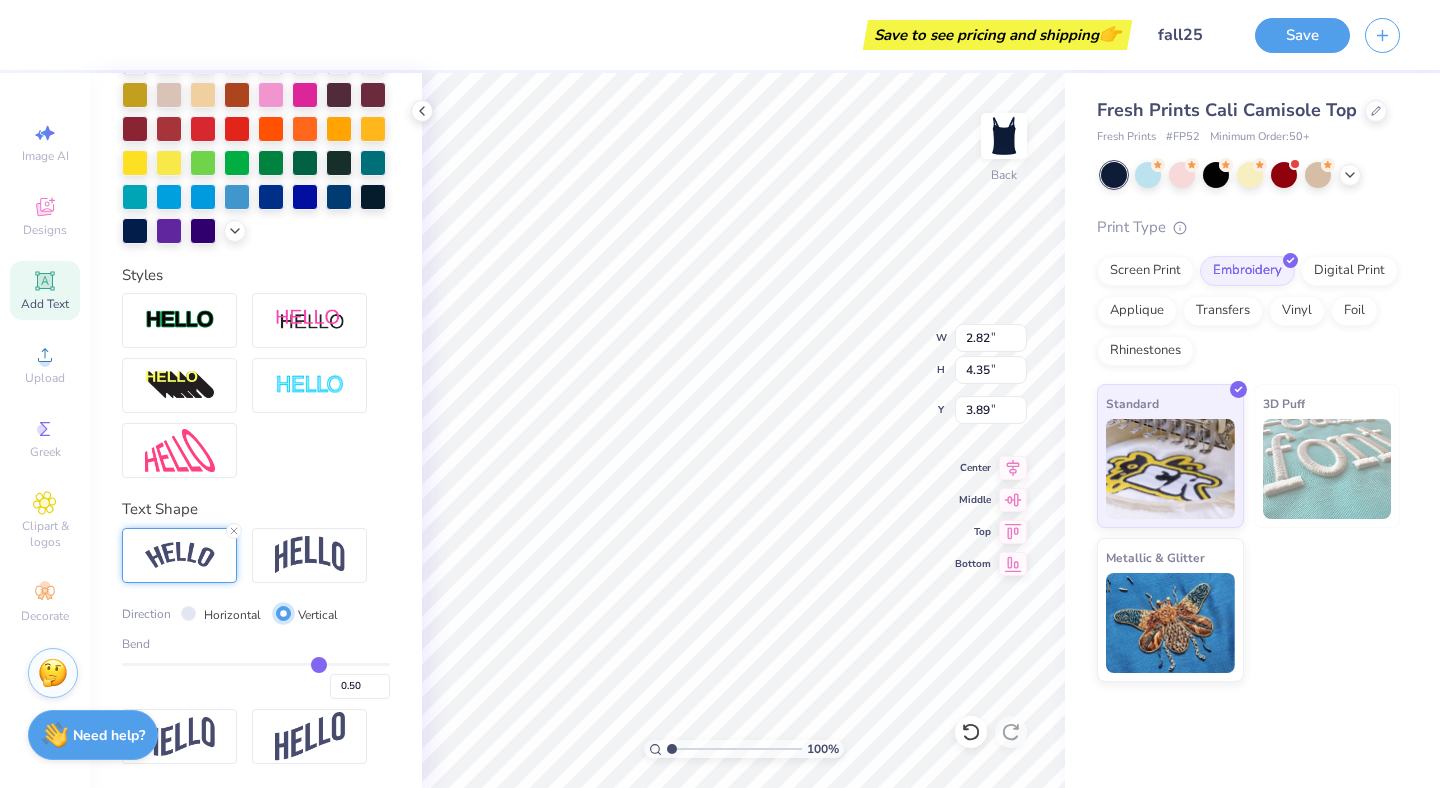 click on "Vertical" at bounding box center (283, 613) 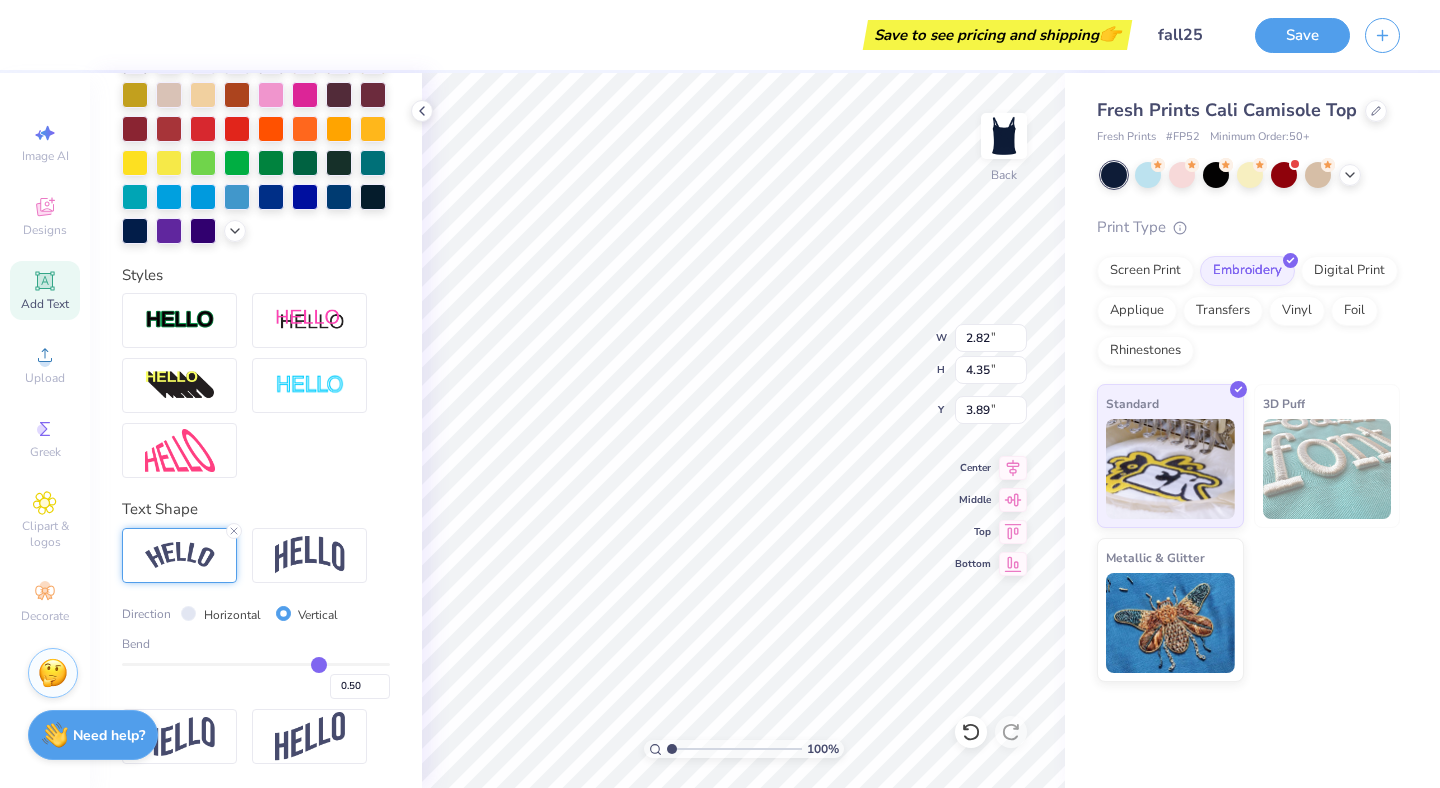 click on "Horizontal" at bounding box center (232, 615) 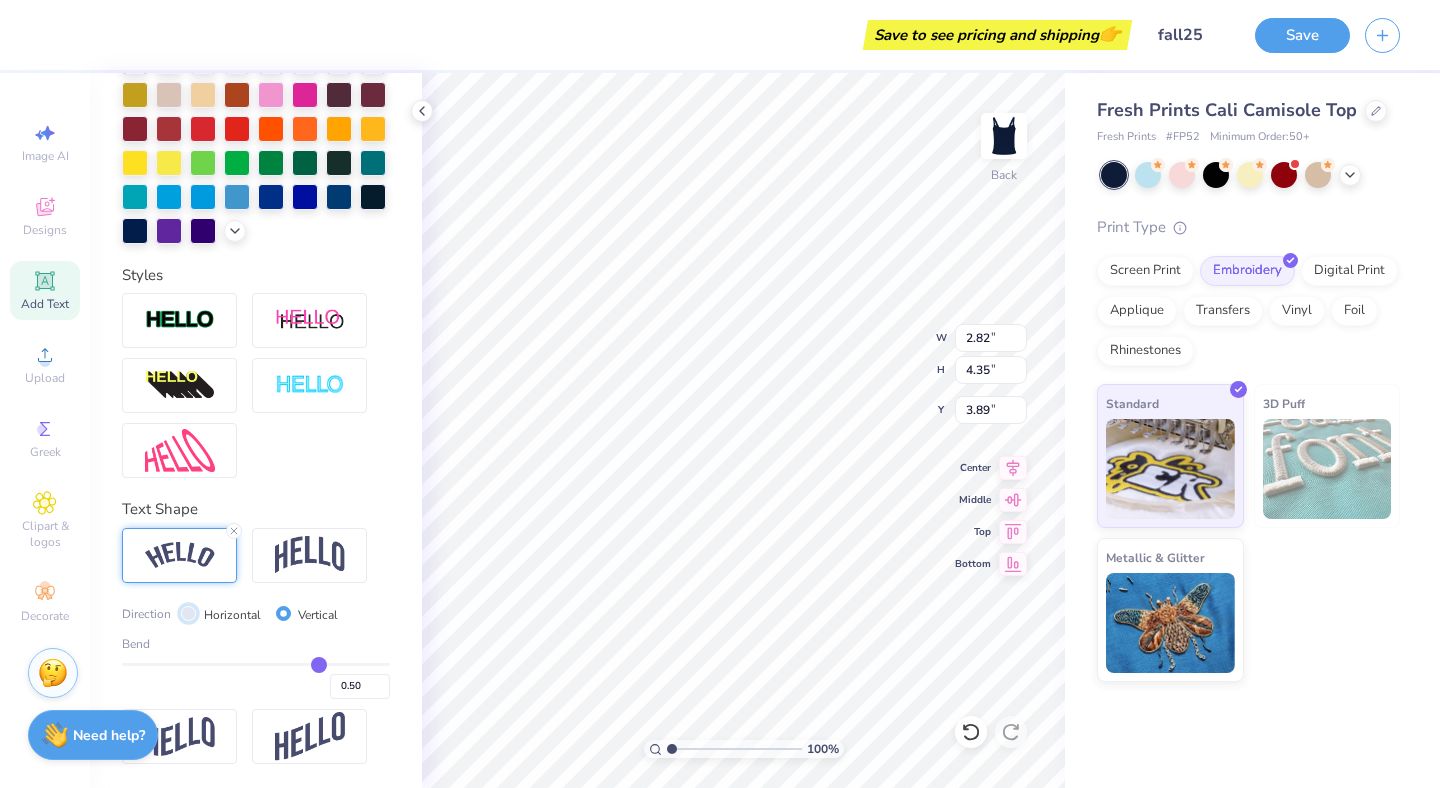radio on "true" 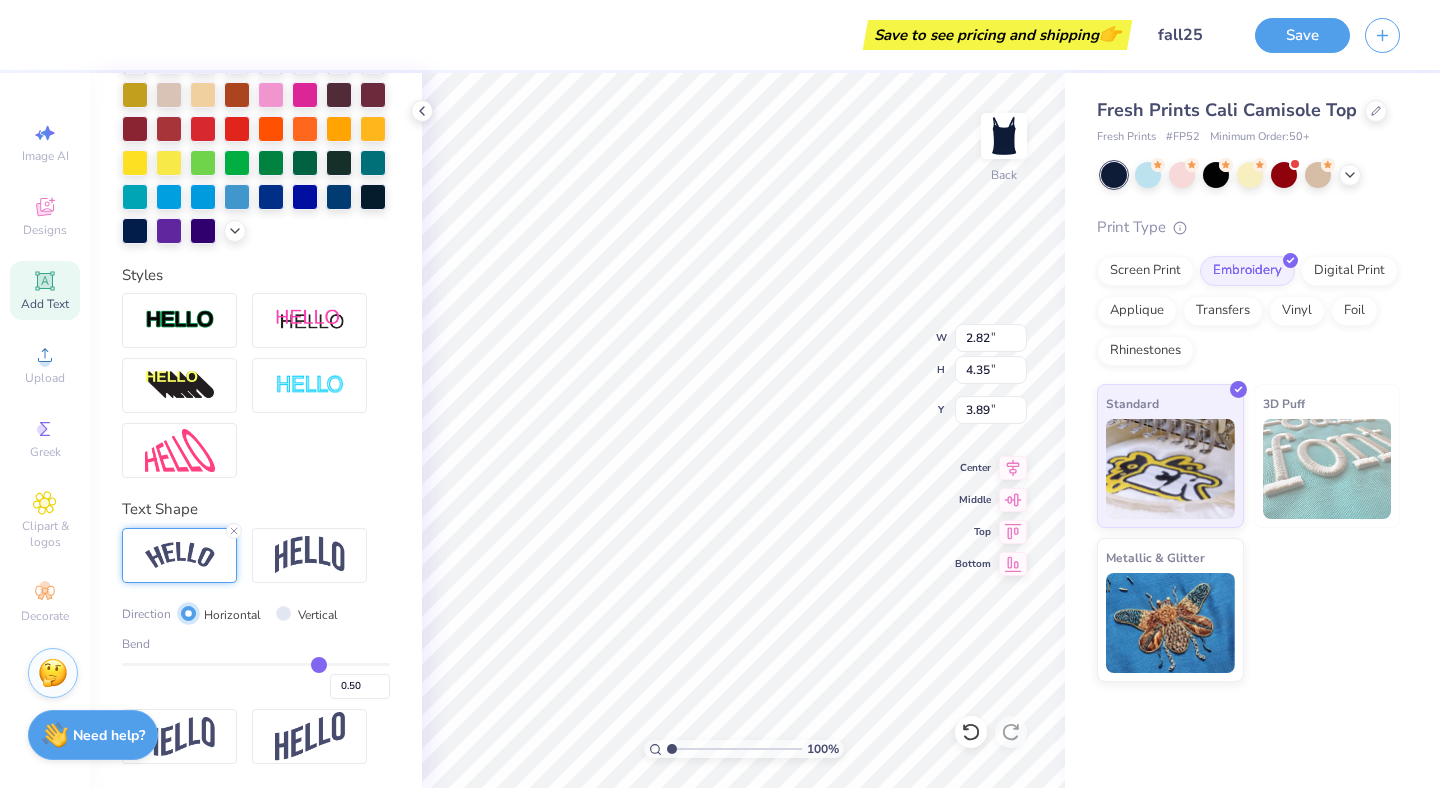 type on "3.68" 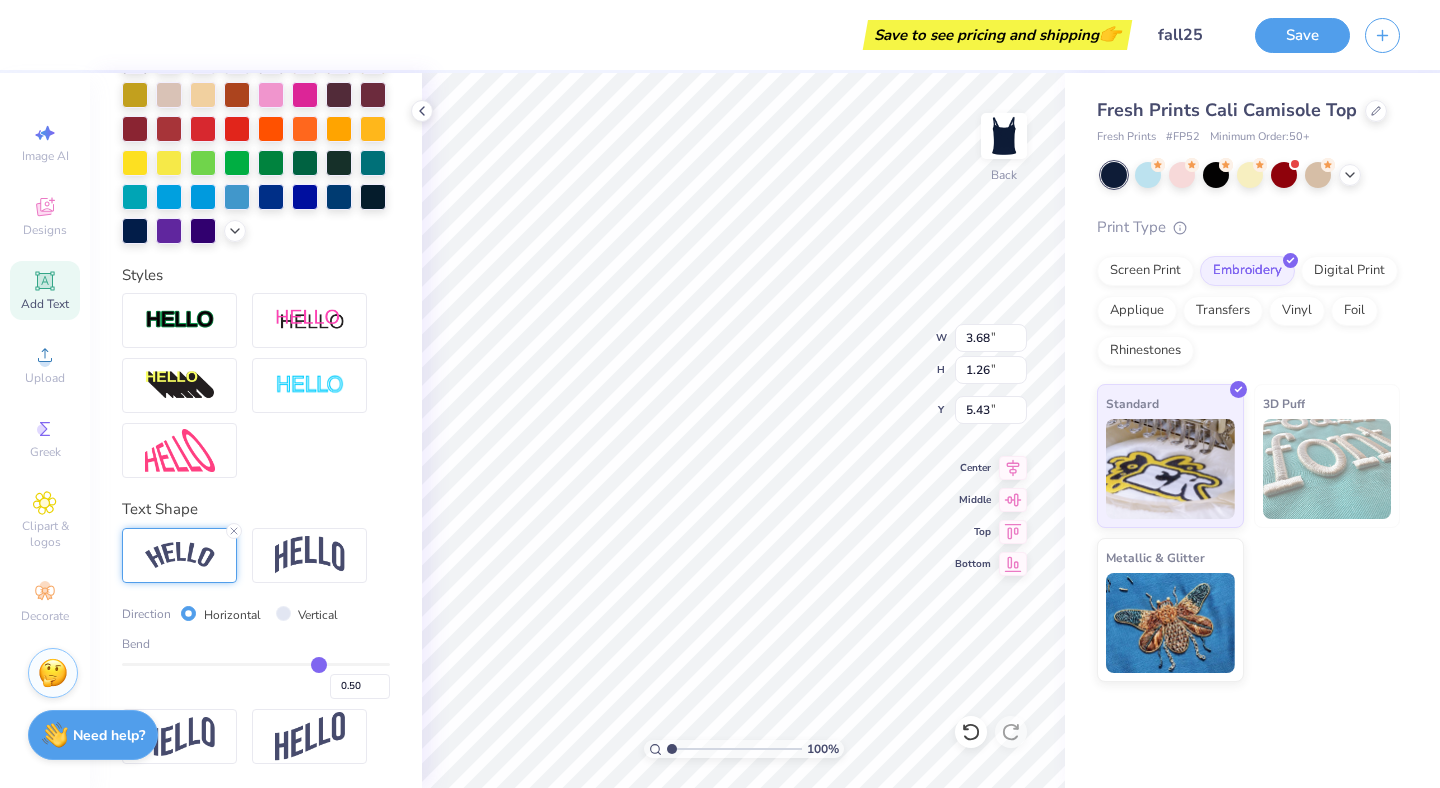 drag, startPoint x: 312, startPoint y: 658, endPoint x: 256, endPoint y: 652, distance: 56.32051 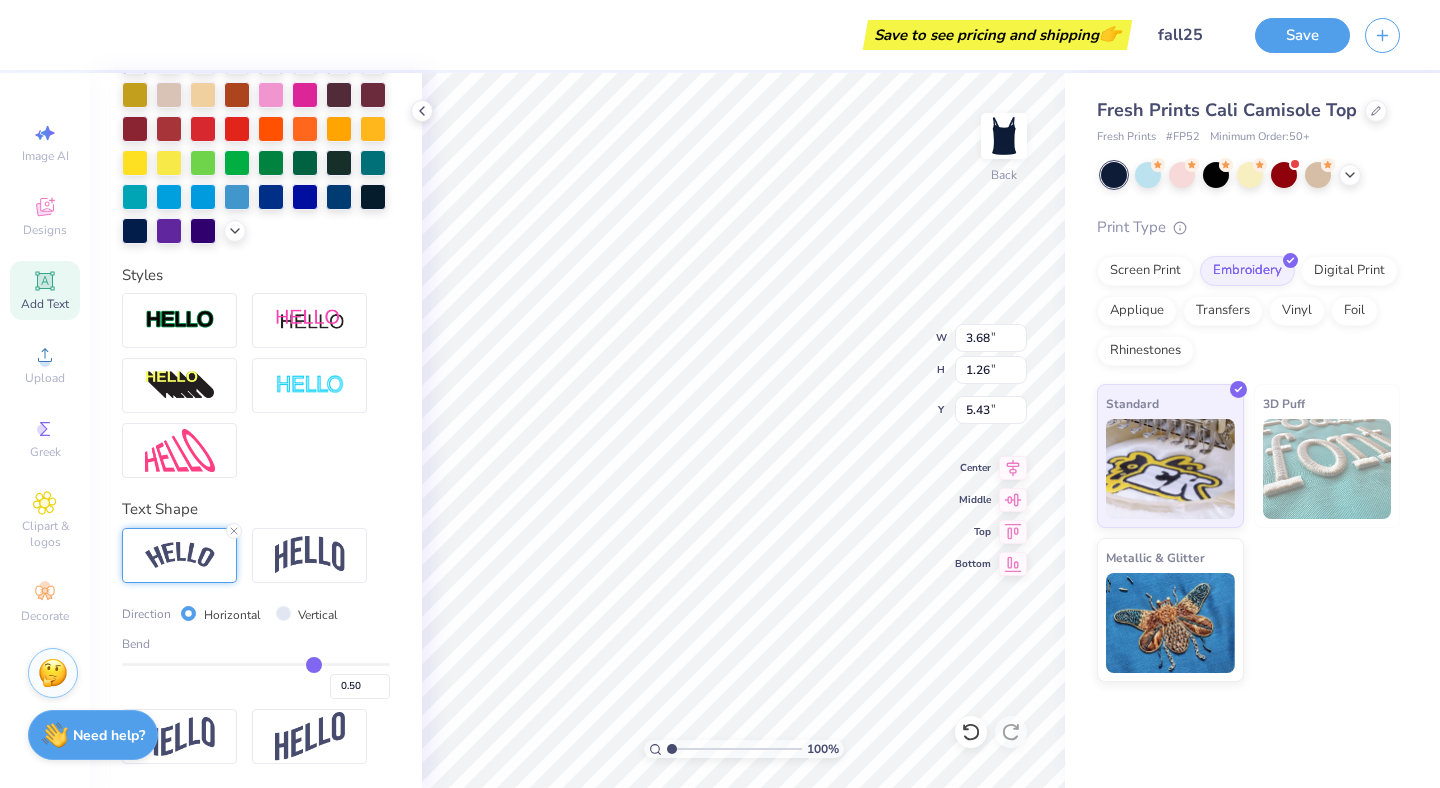 type on "0.46" 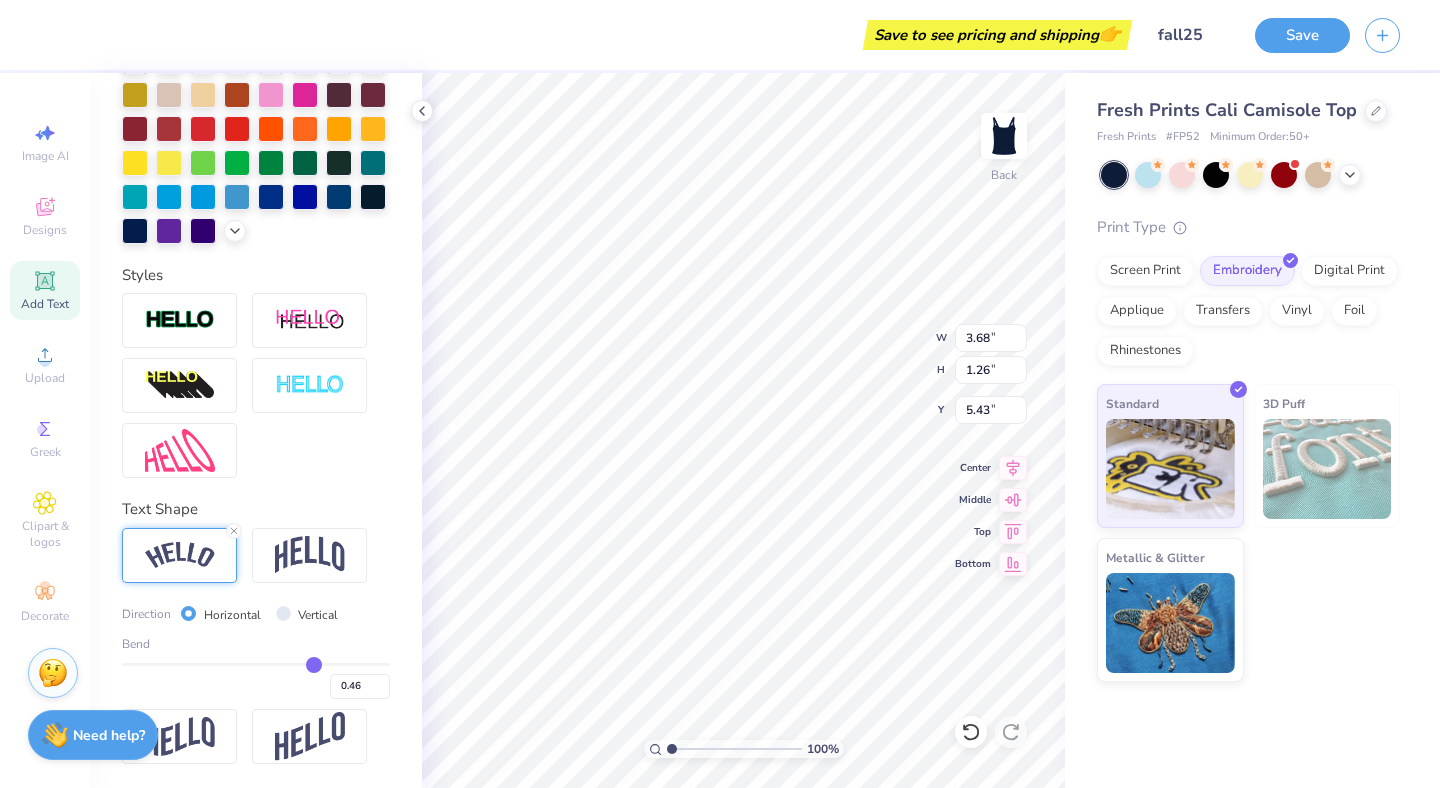 type on "0.44" 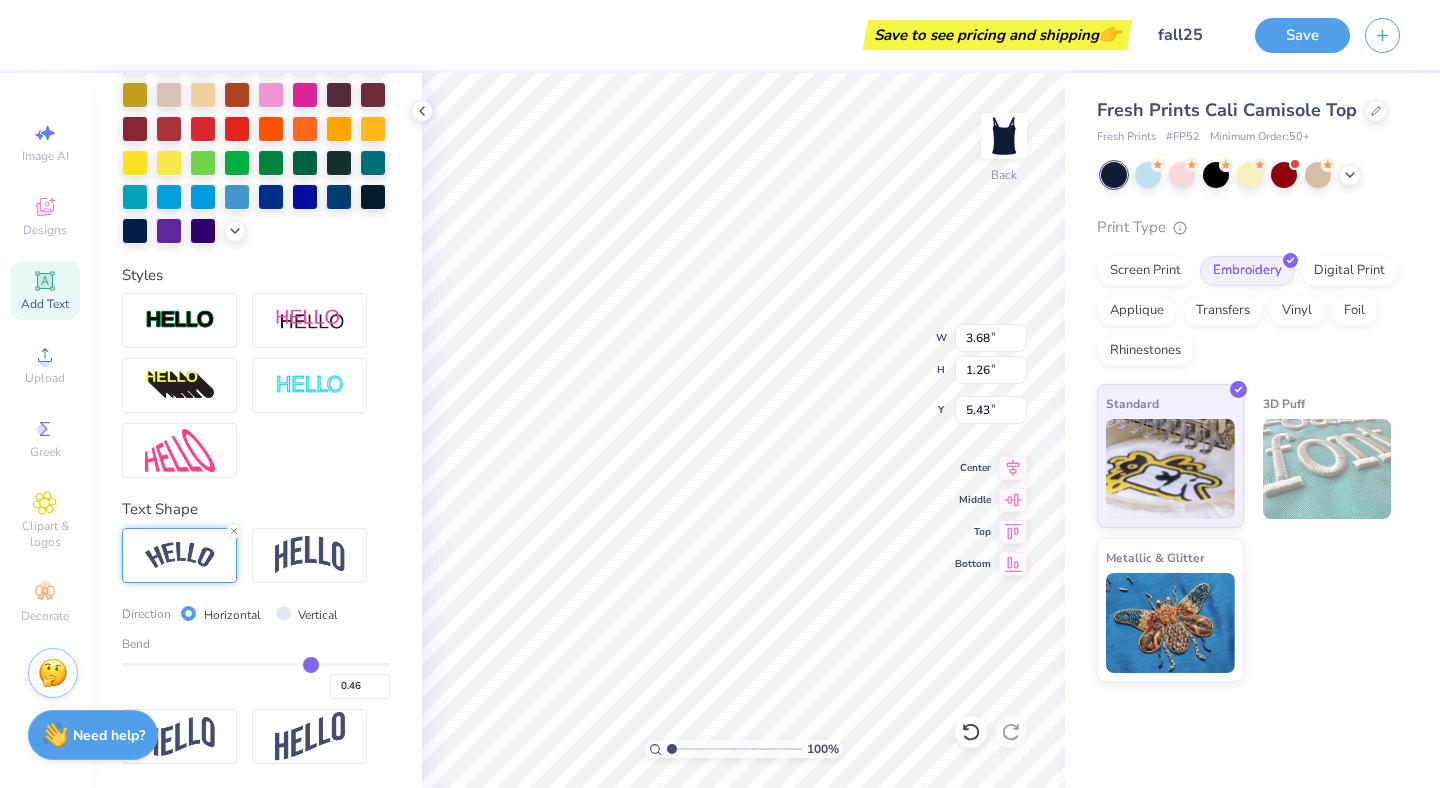 type on "0.44" 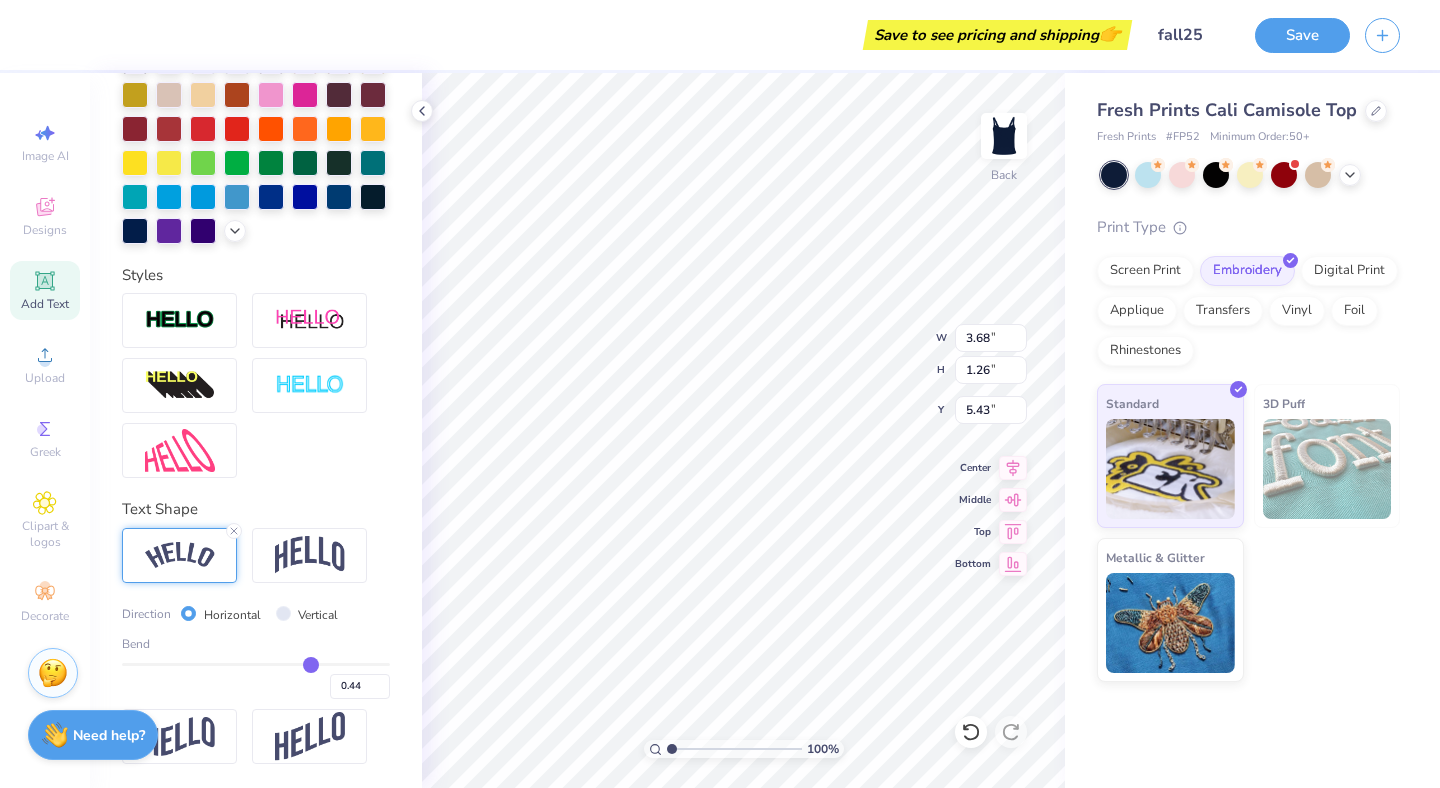 type on "0.43" 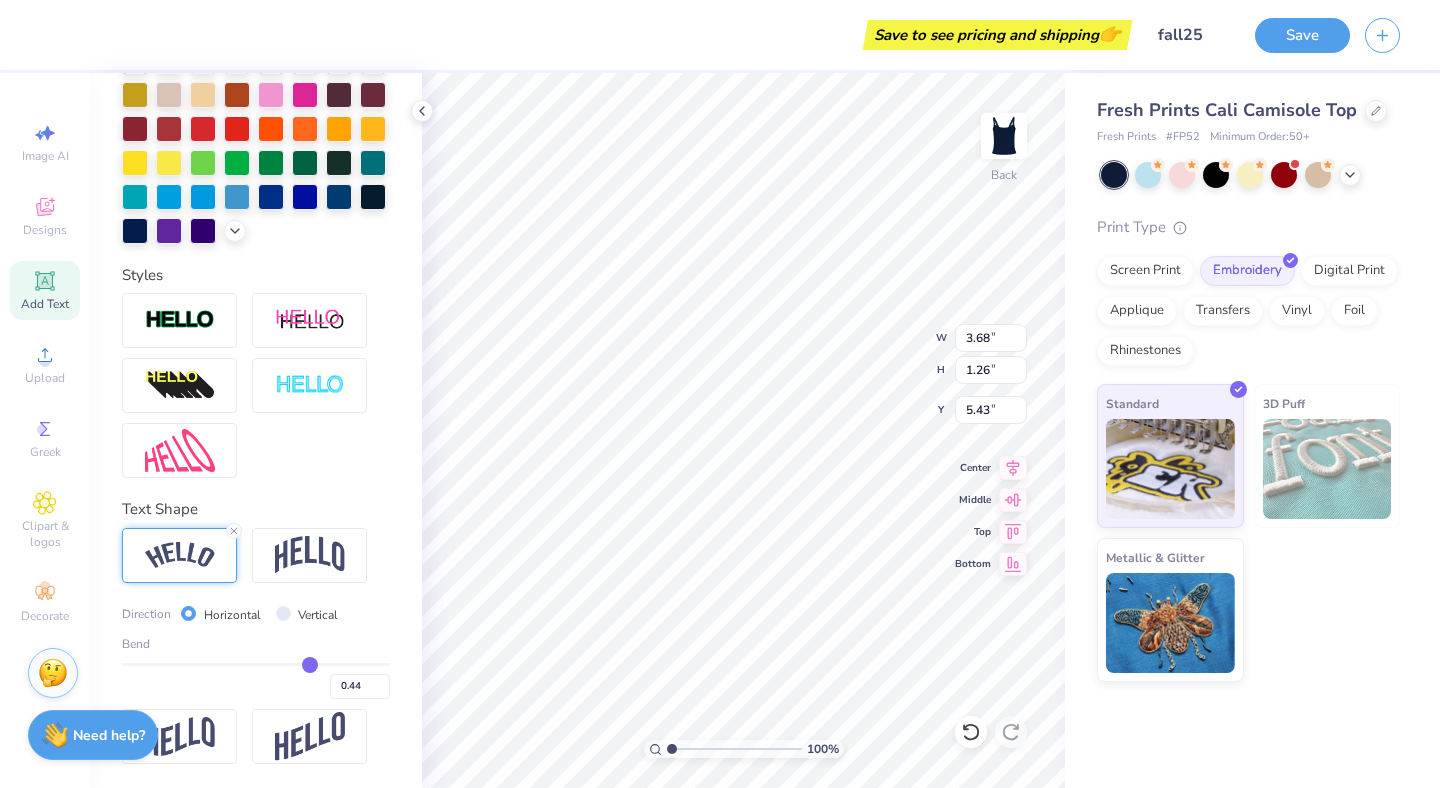 type on "0.43" 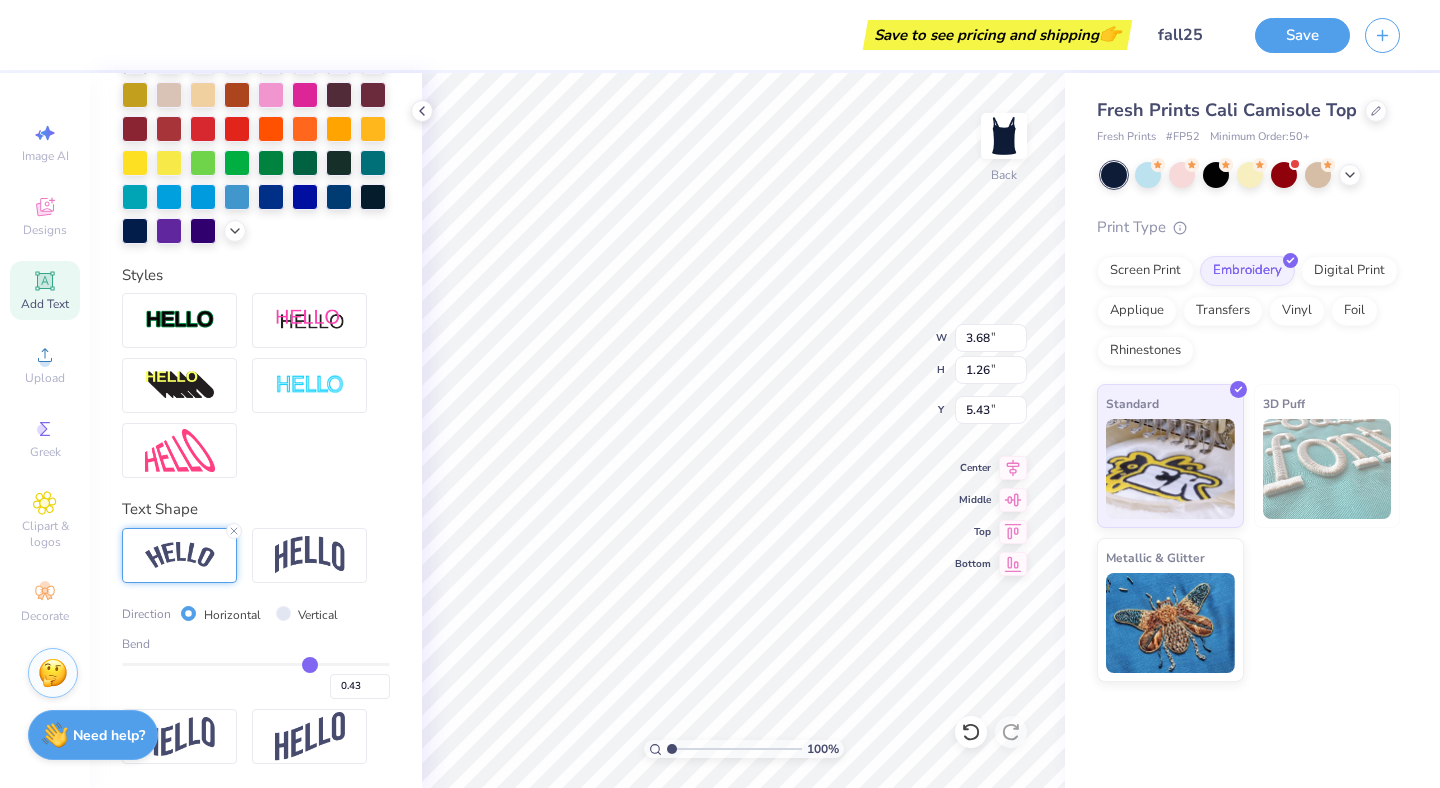 type on "0.41" 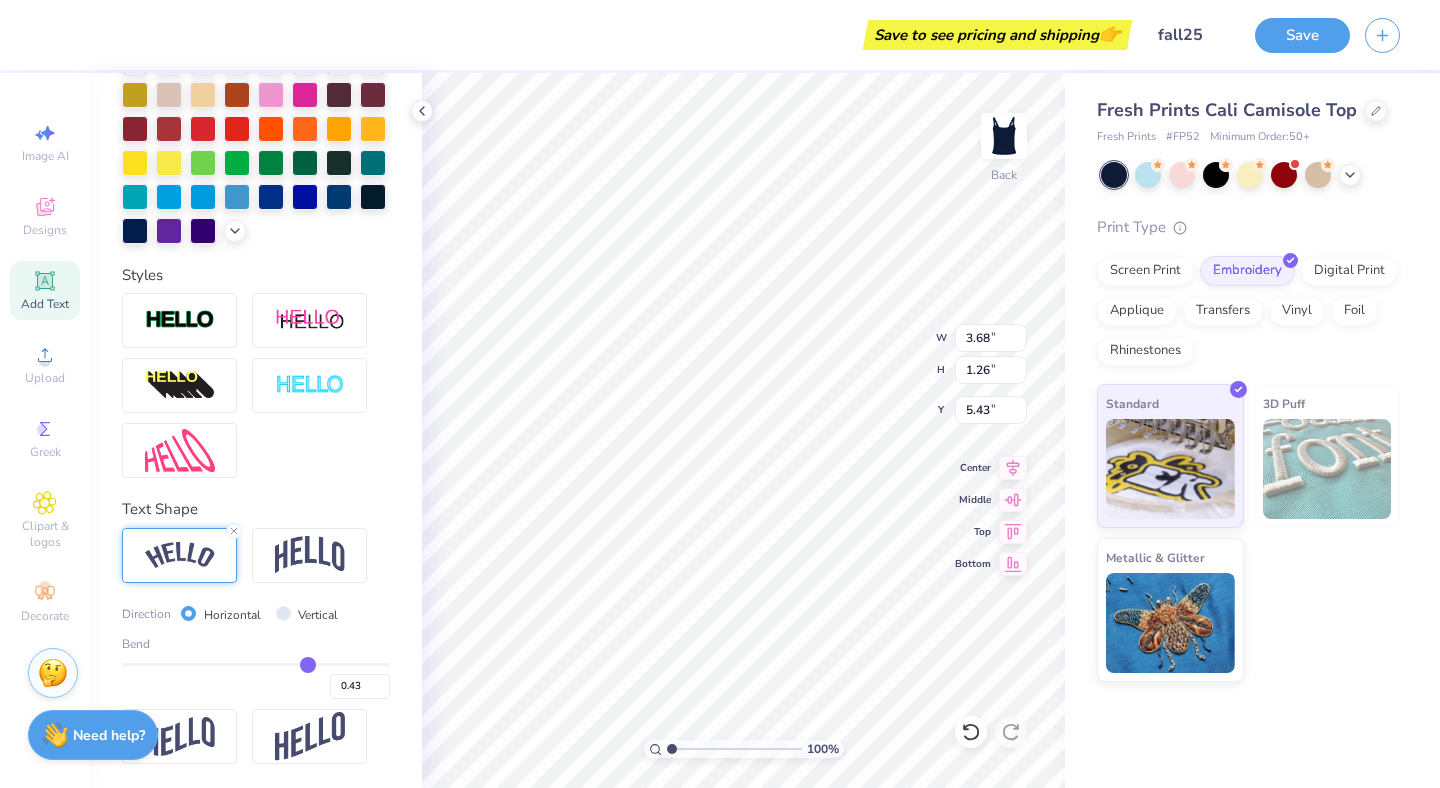 type on "0.41" 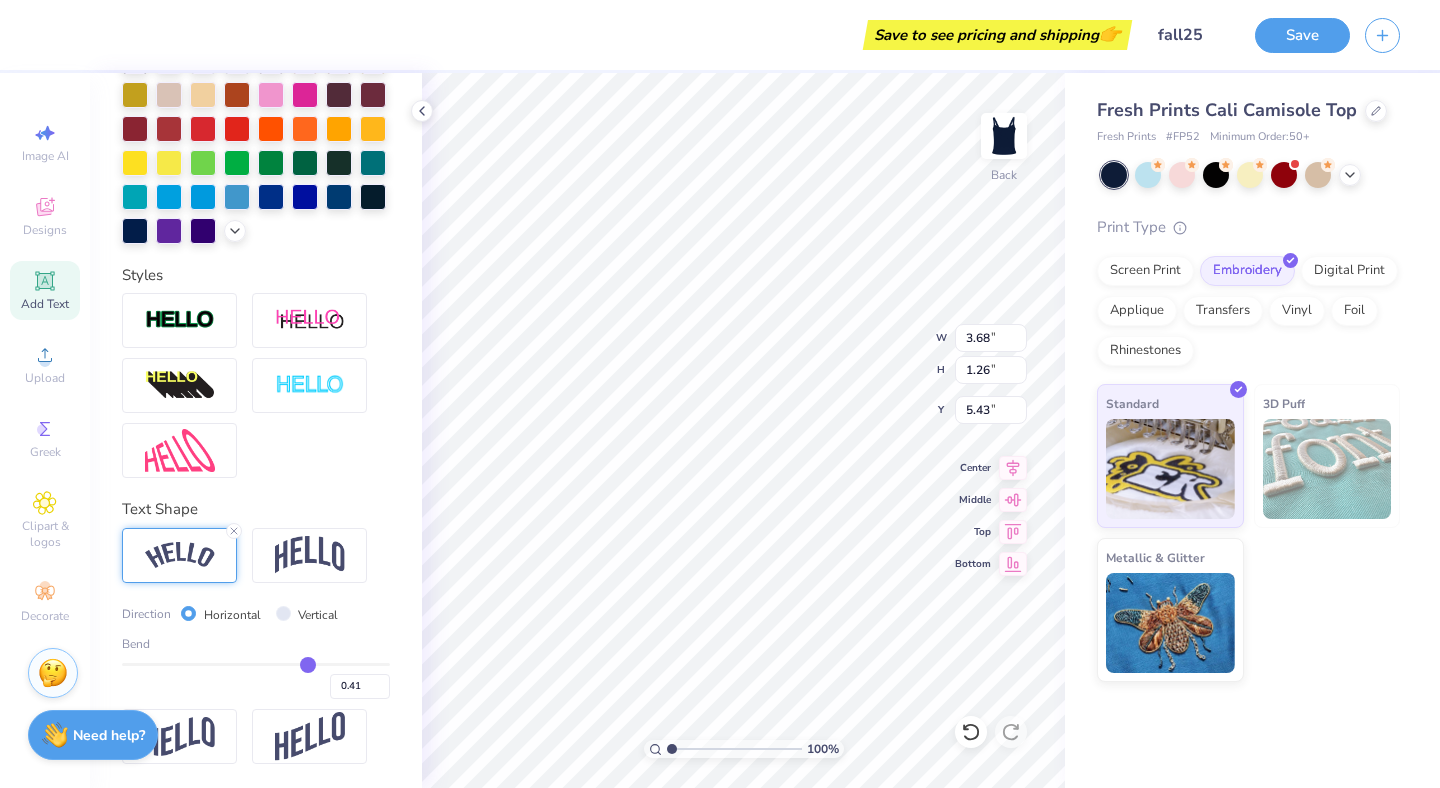 type on "0.38" 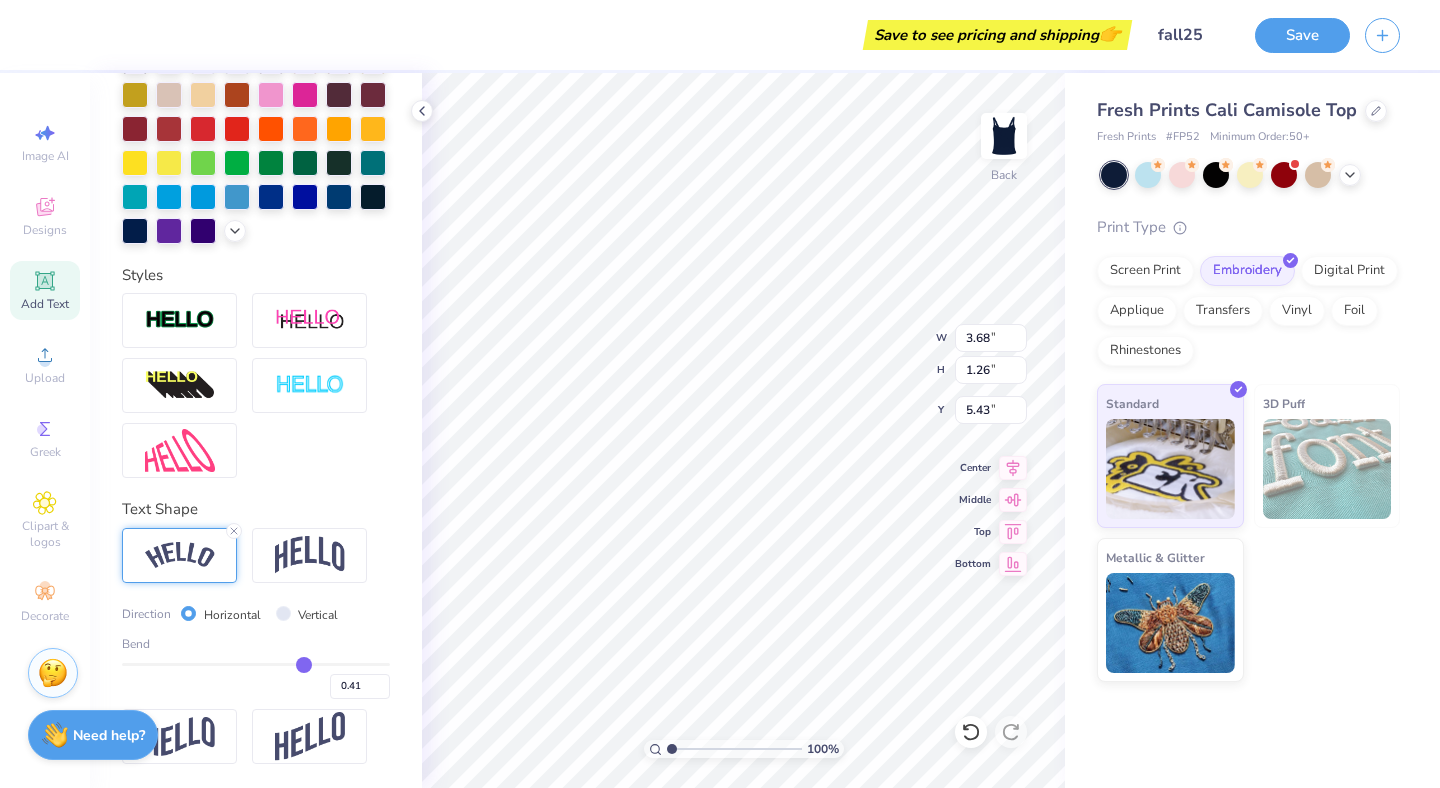 type on "0.38" 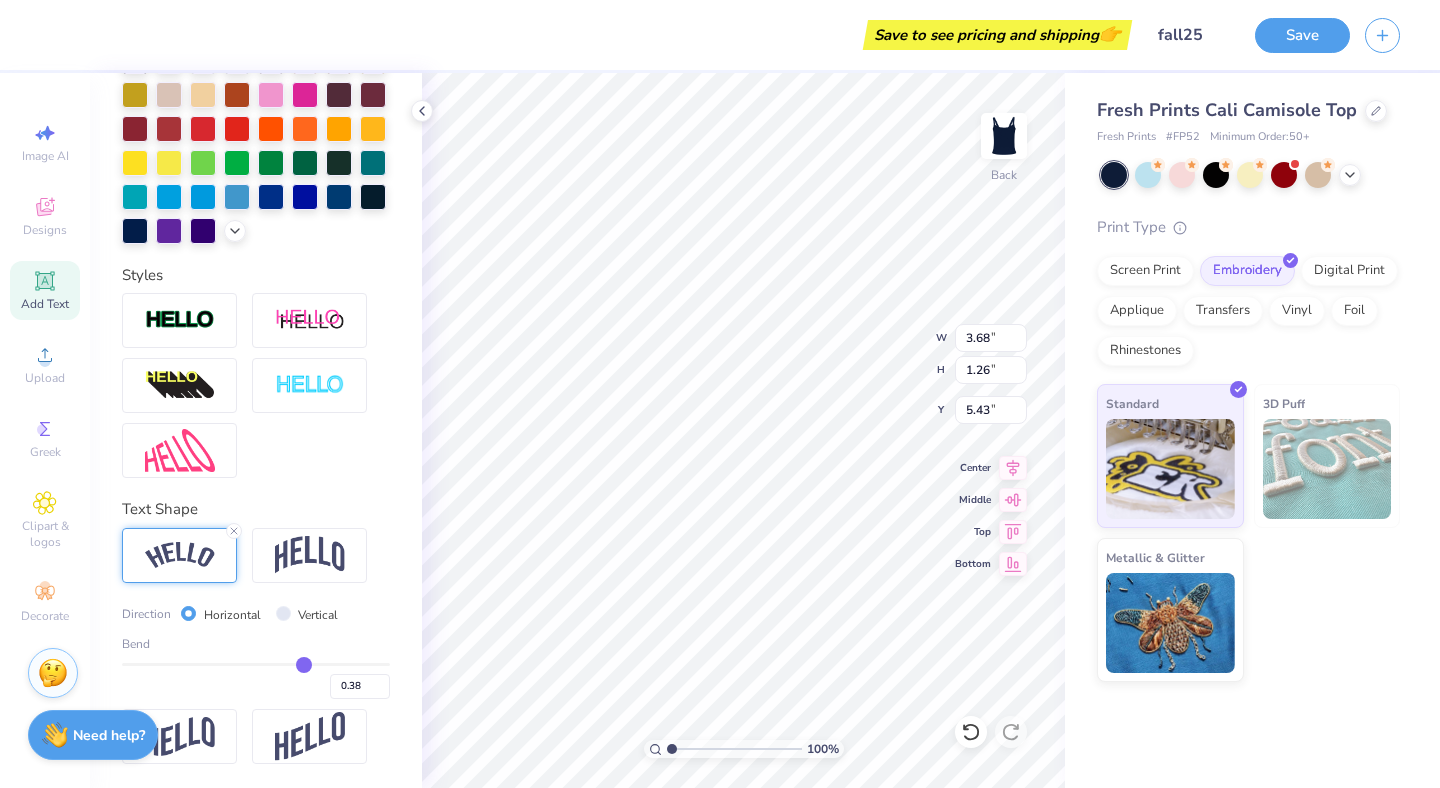 type on "0.36" 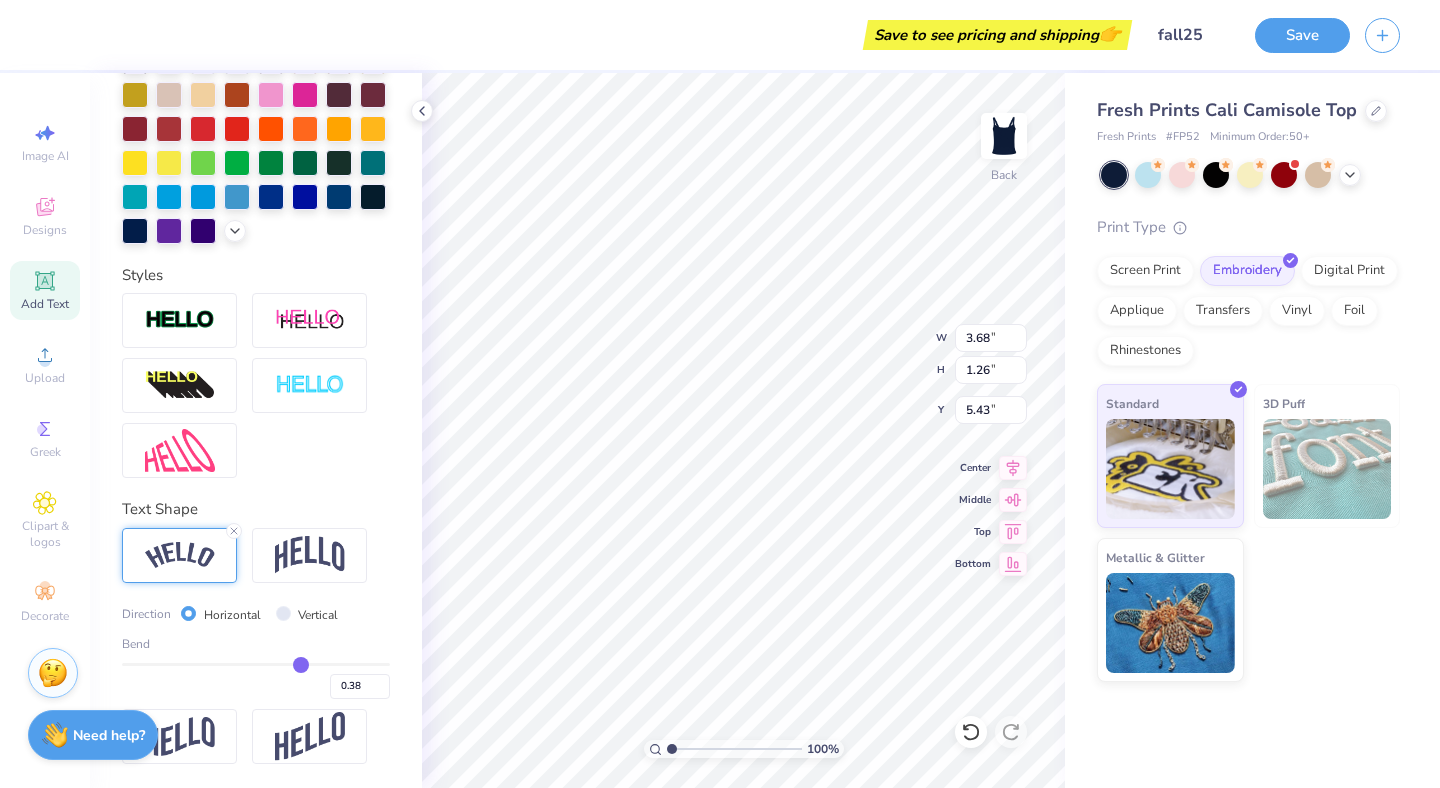 type on "0.36" 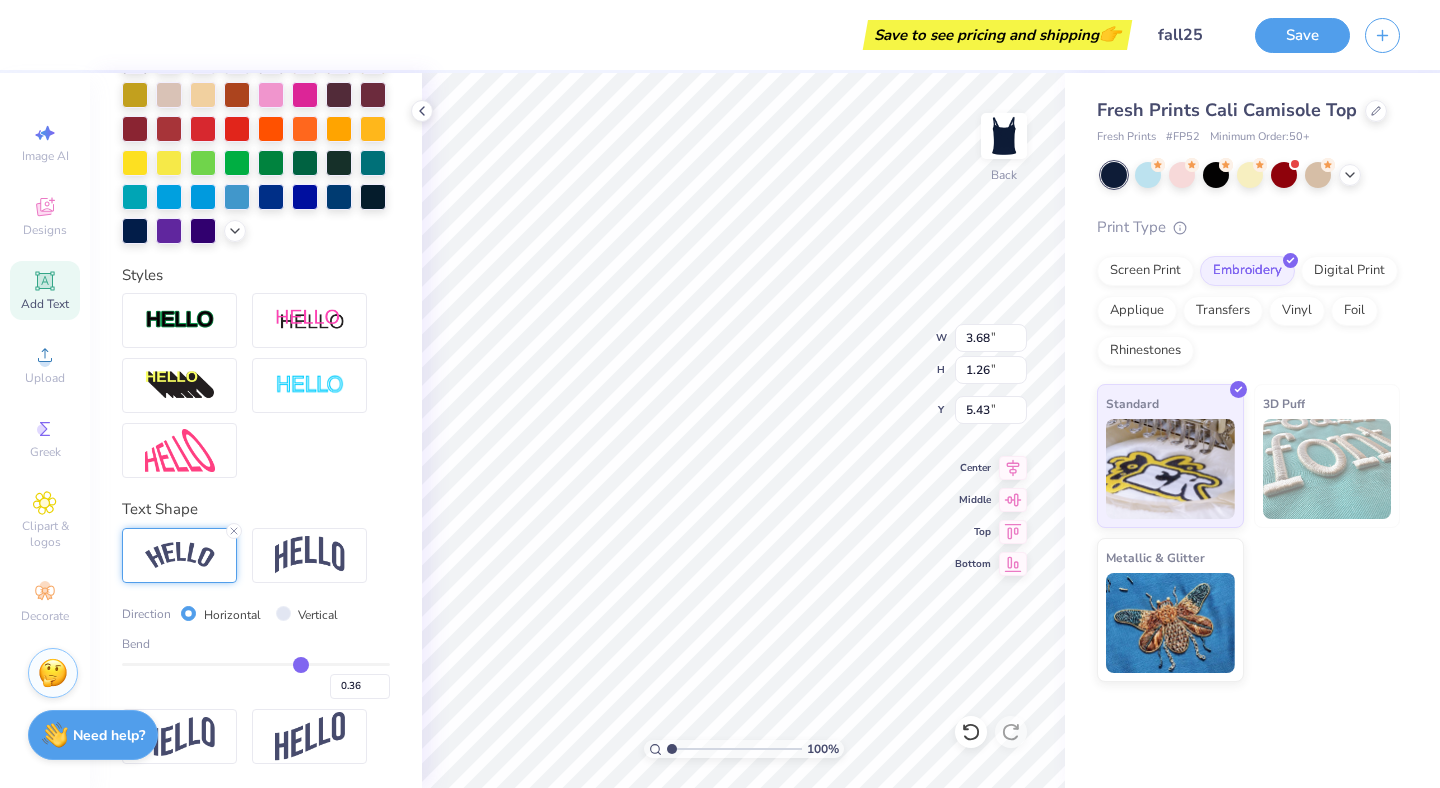 type on "0.33" 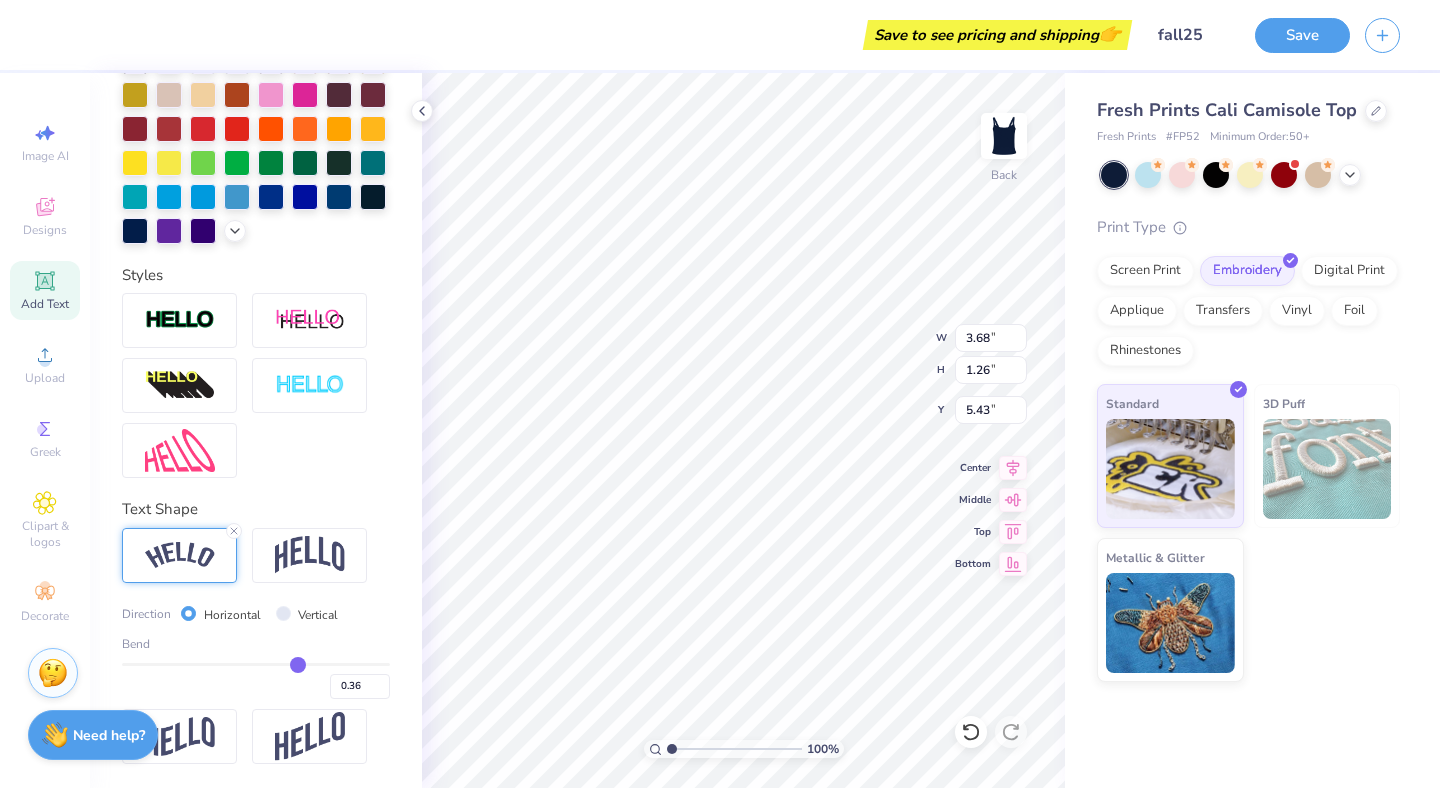 type on "0.33" 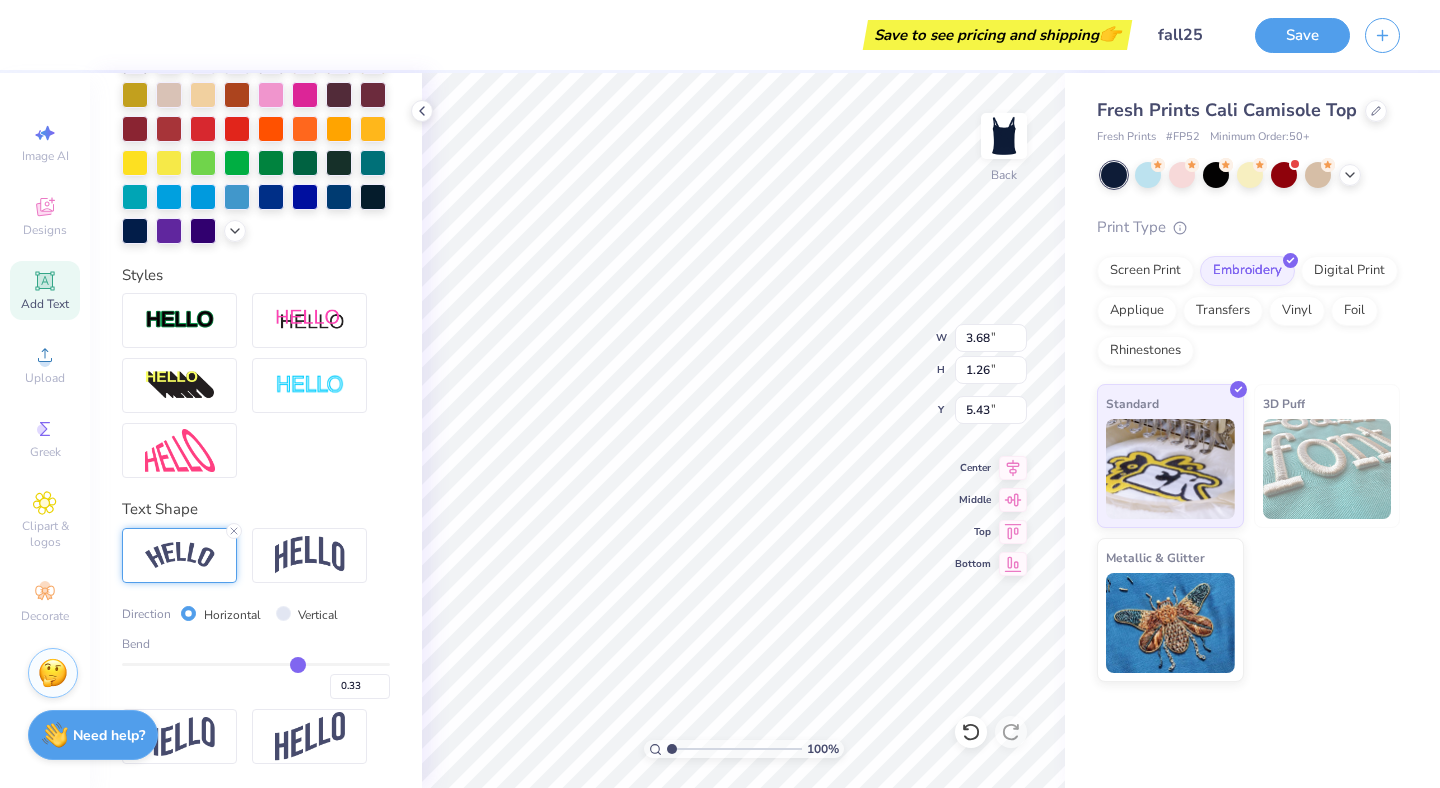type on "0.3" 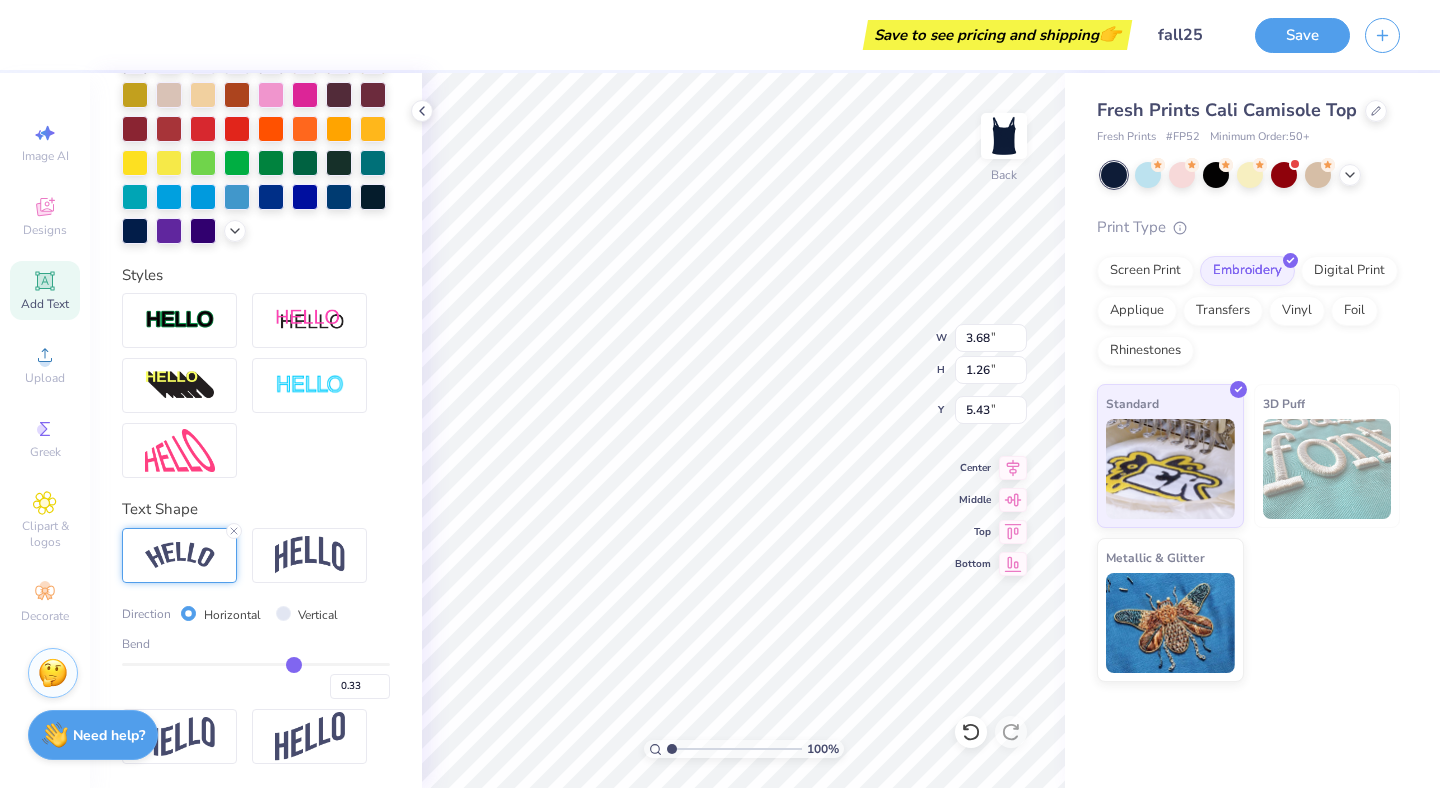 type on "0.30" 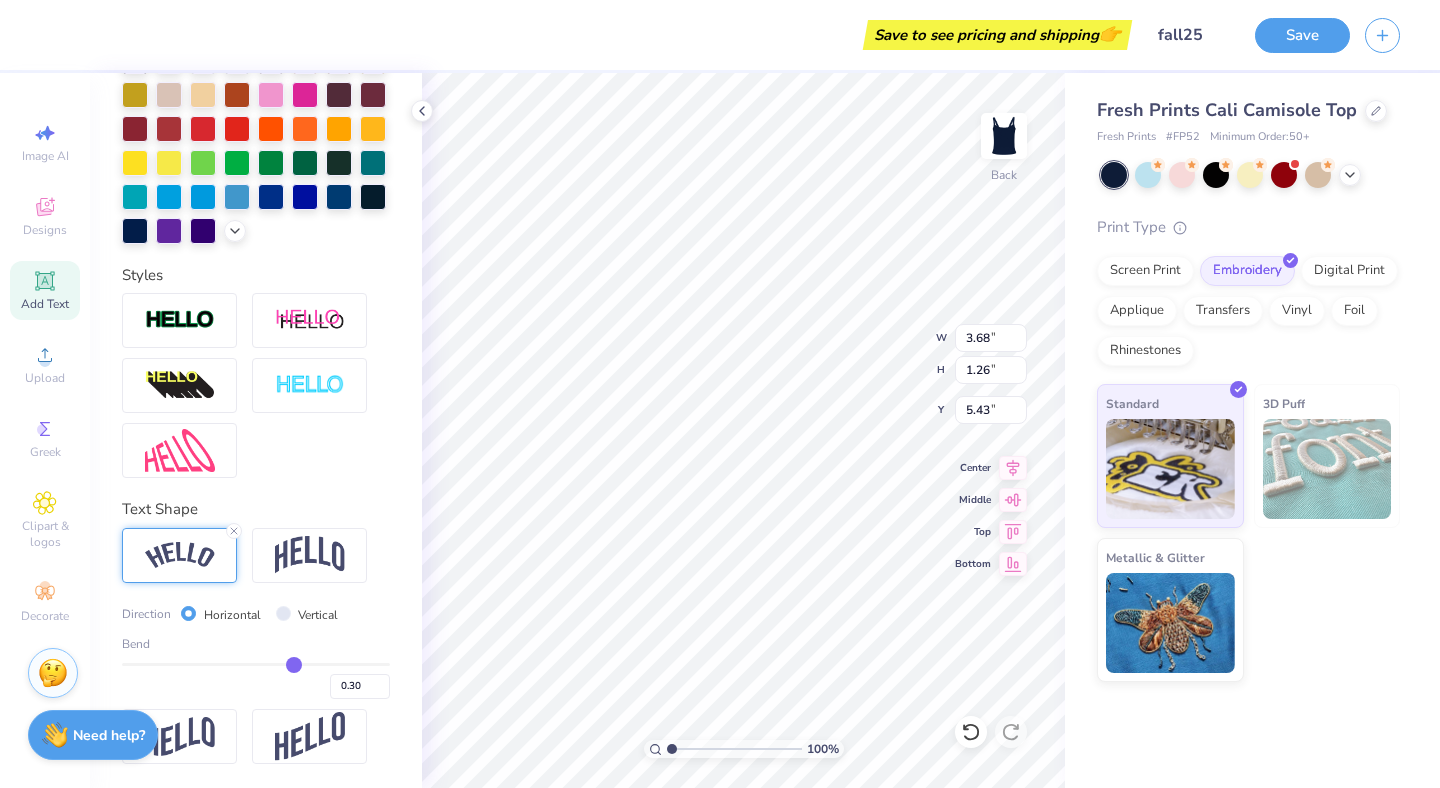 type on "0.28" 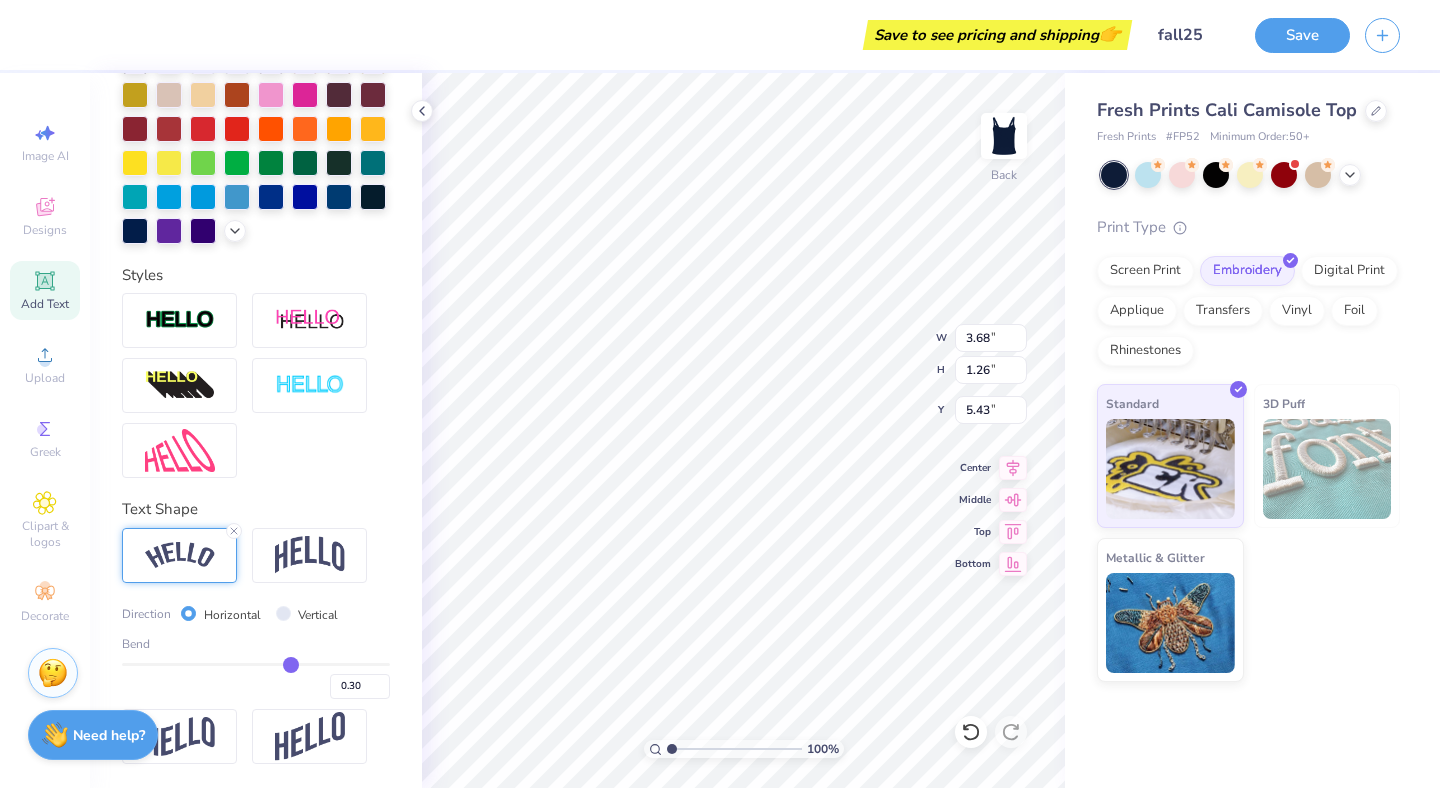 type on "0.28" 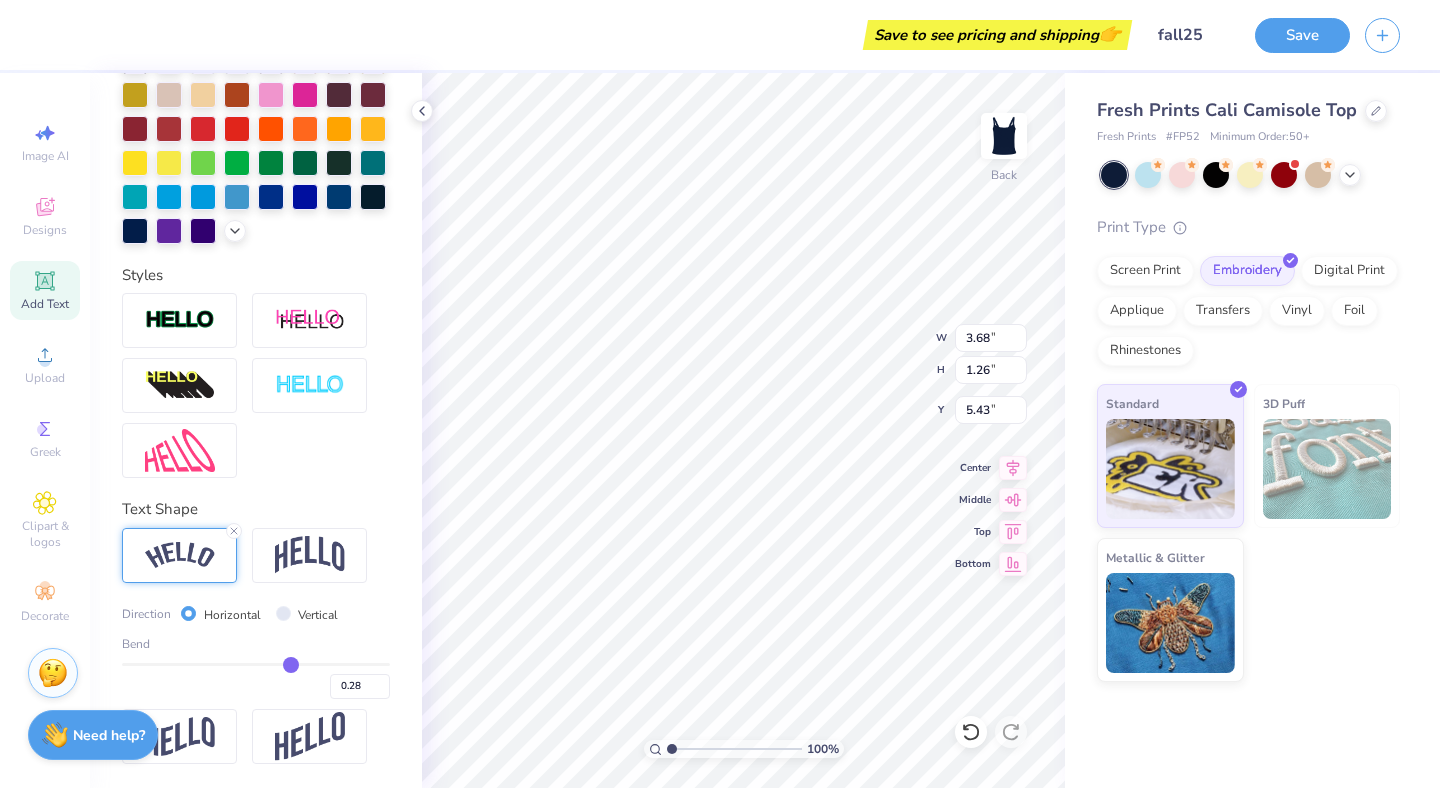 type on "0.25" 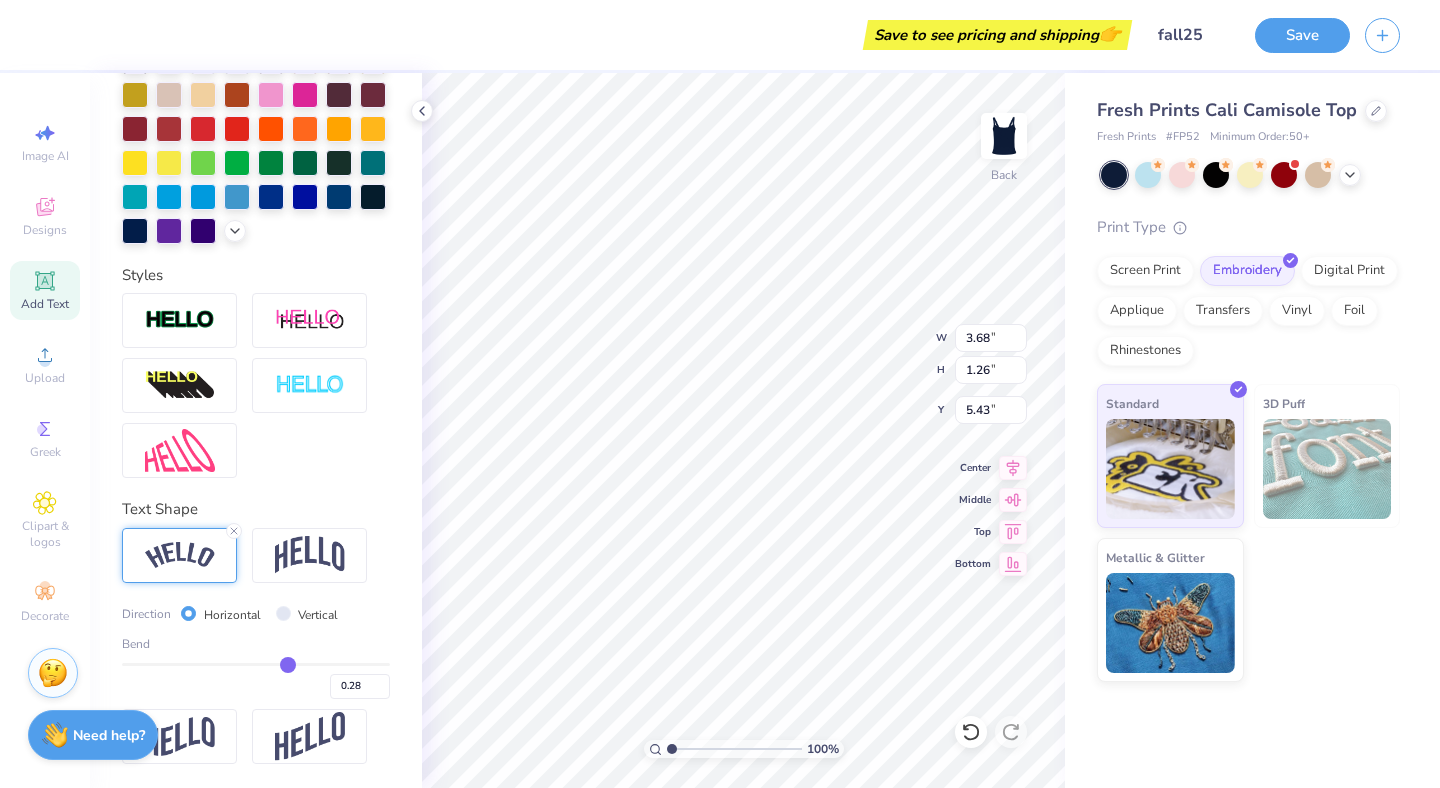 type on "0.25" 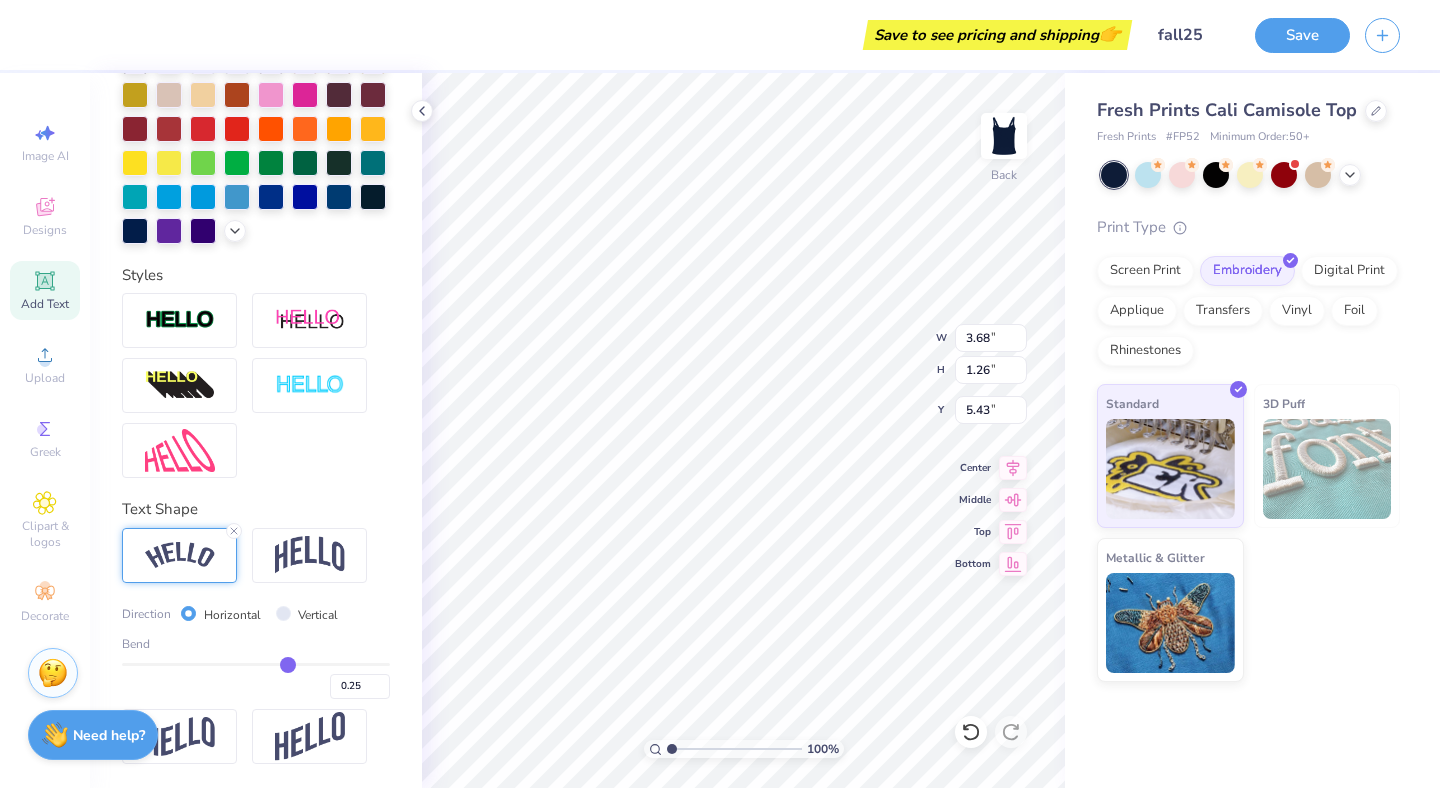 type on "0.23" 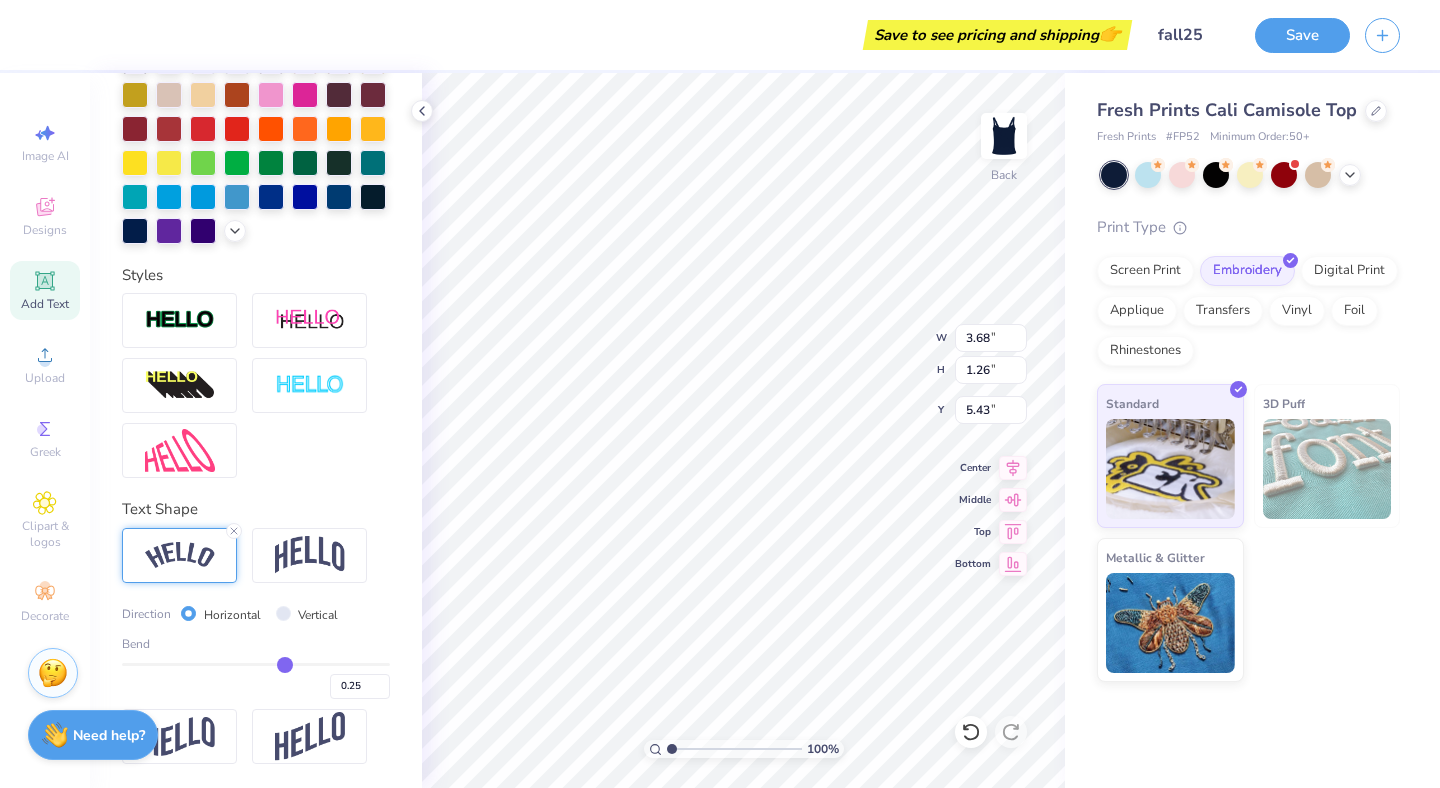 type on "0.23" 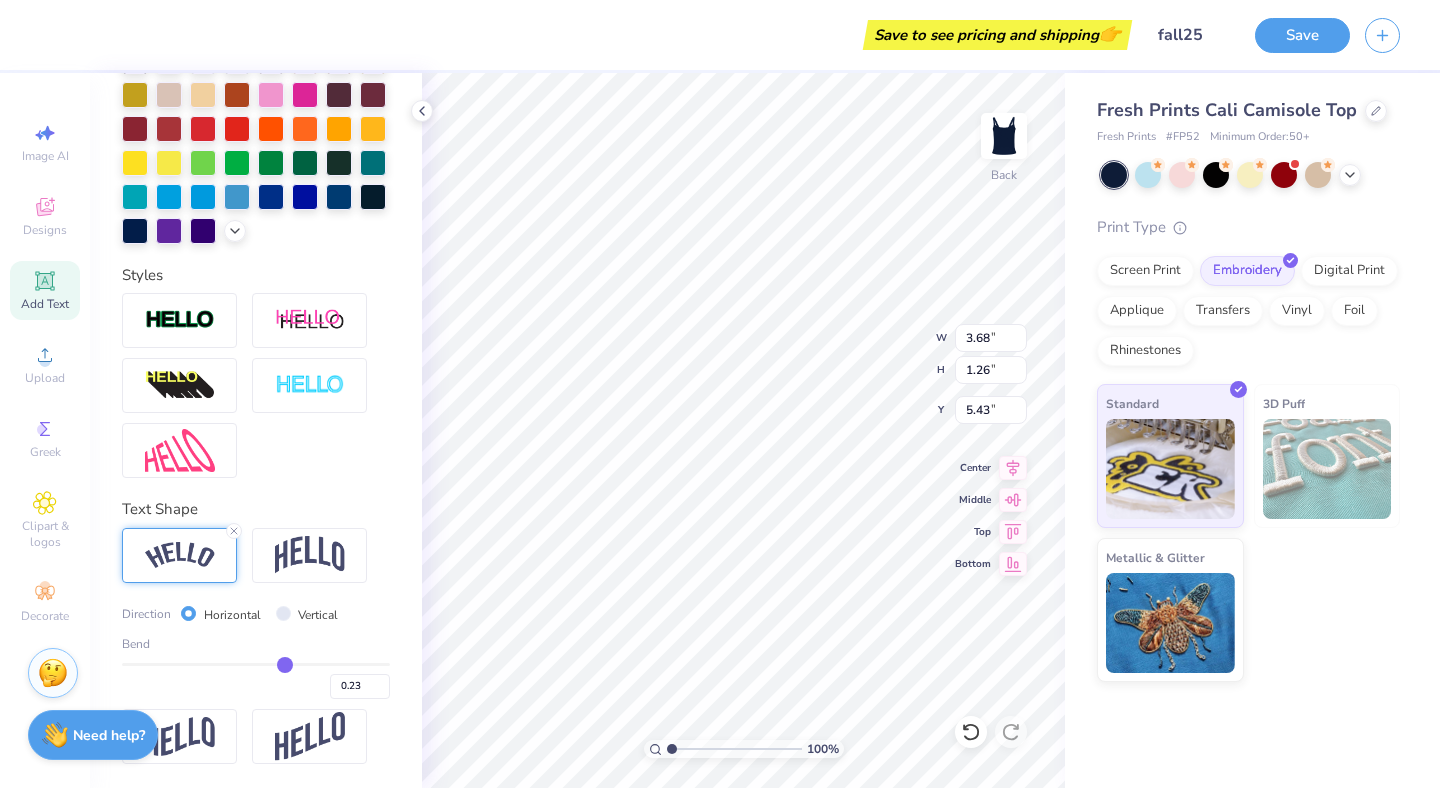 type on "0.21" 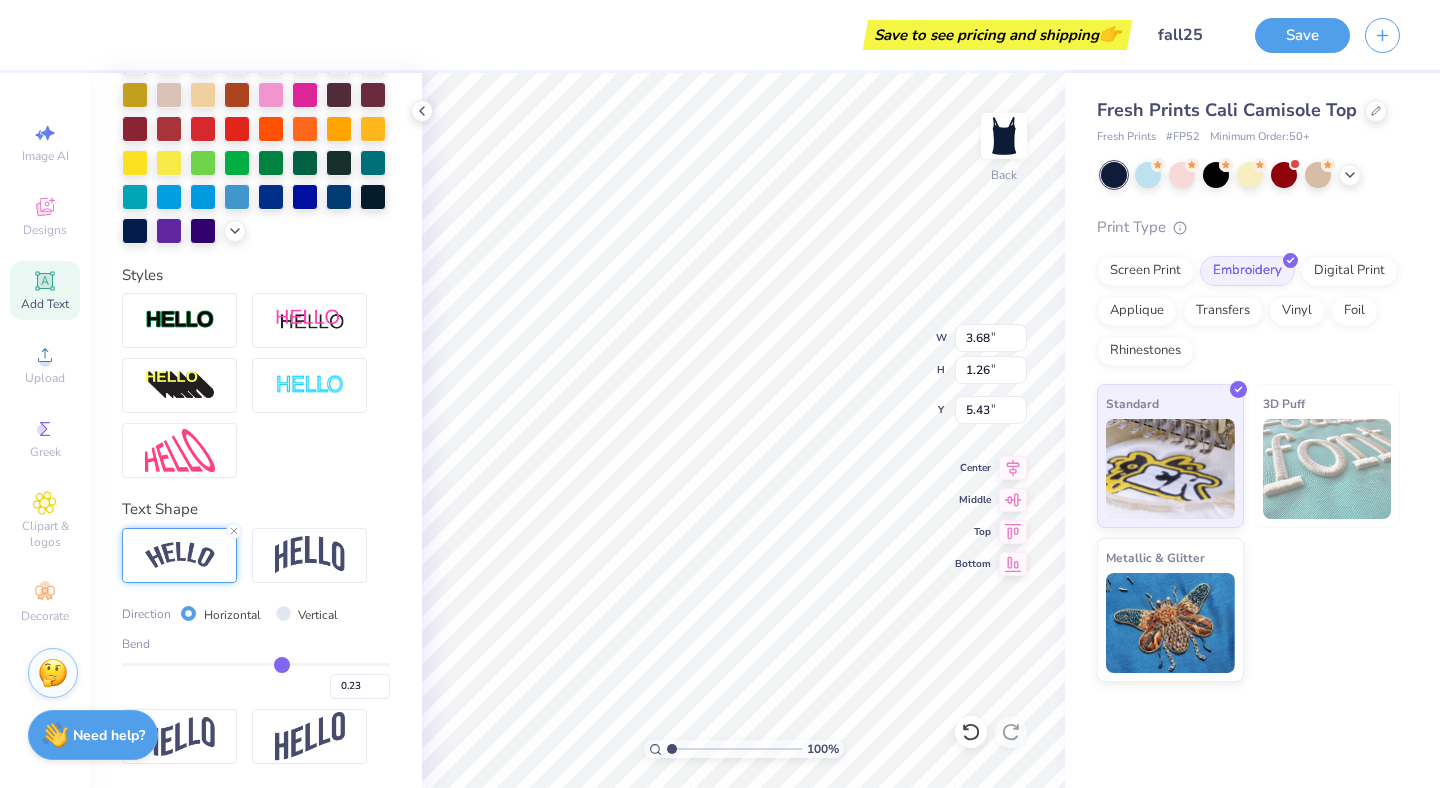 type on "0.21" 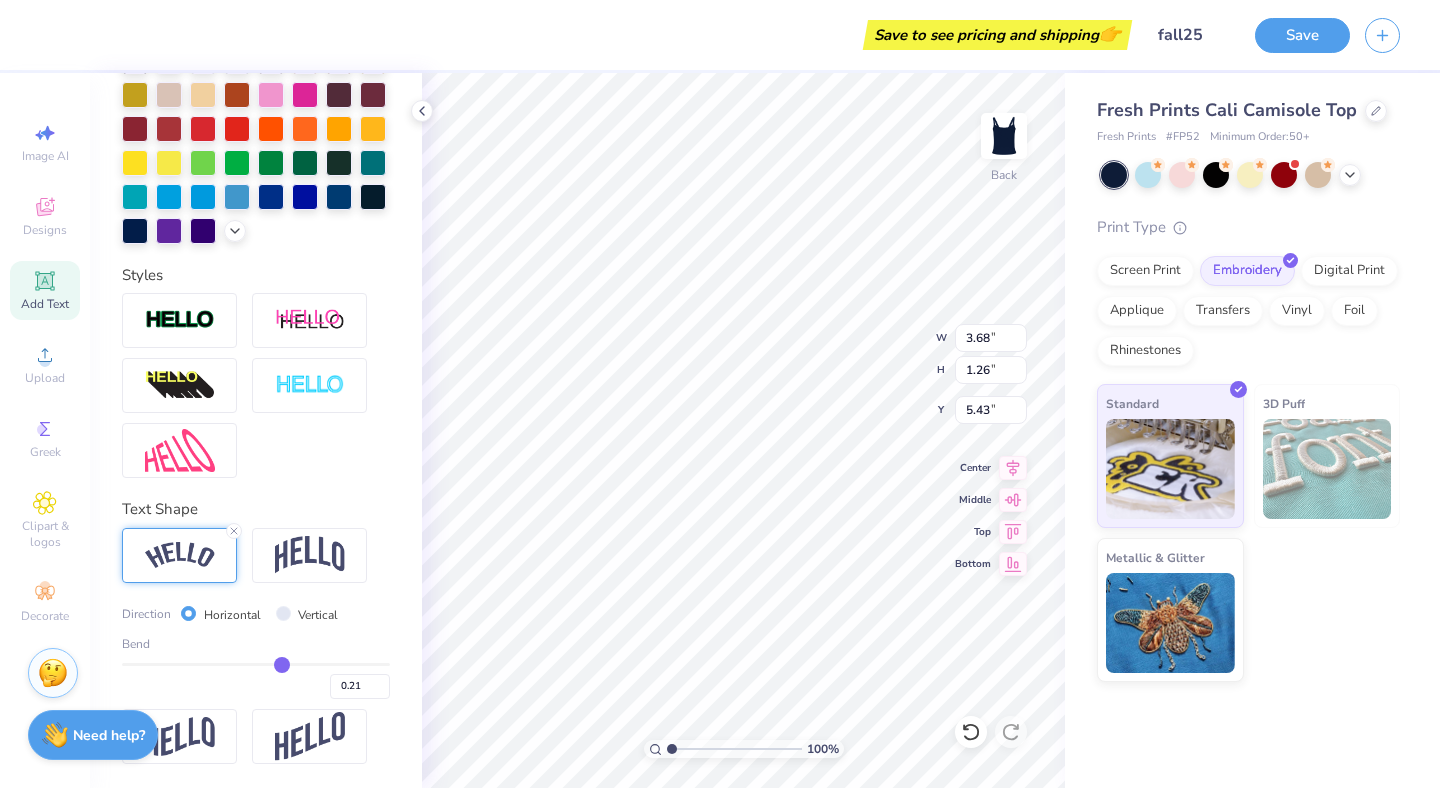 type on "0.19" 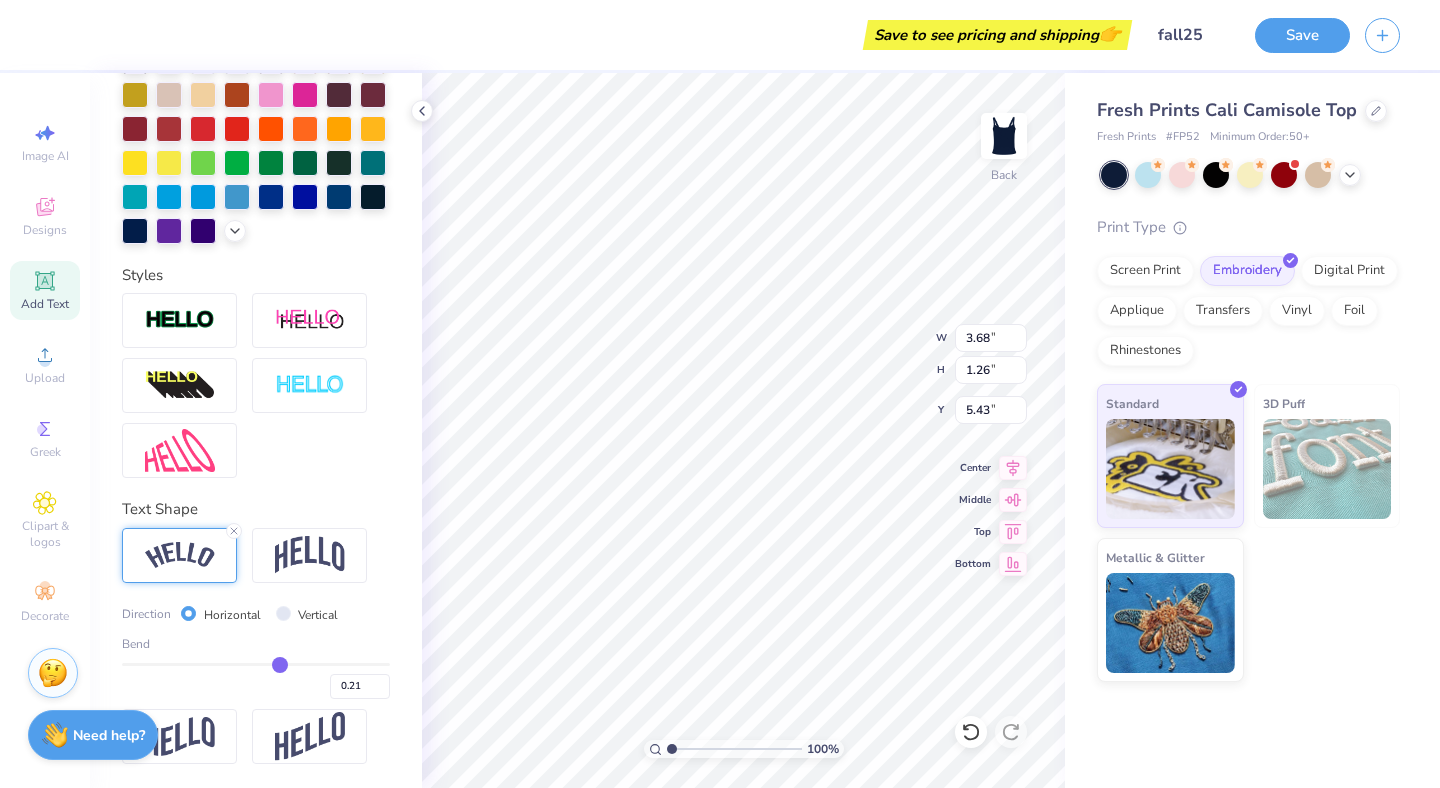 type on "0.19" 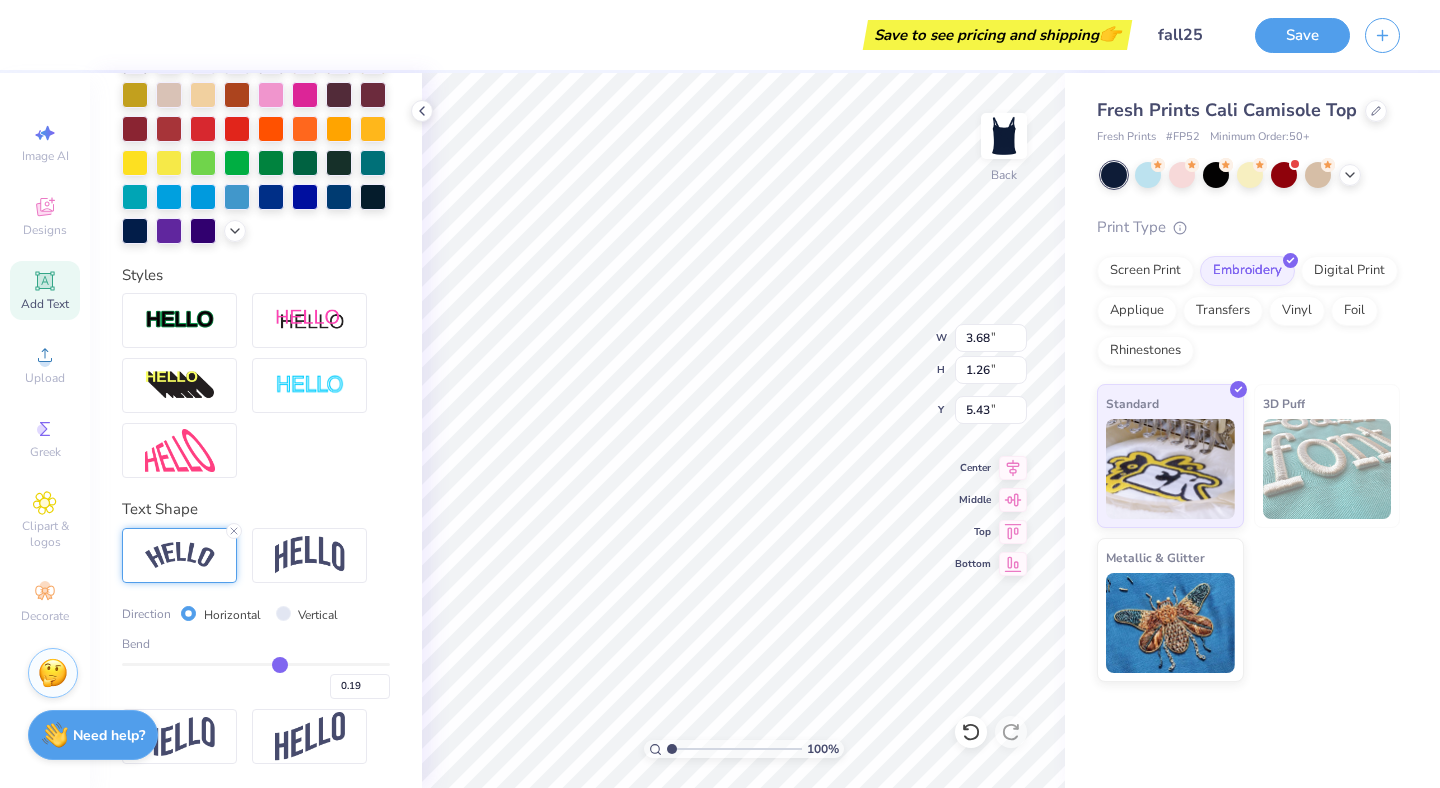 type on "0.17" 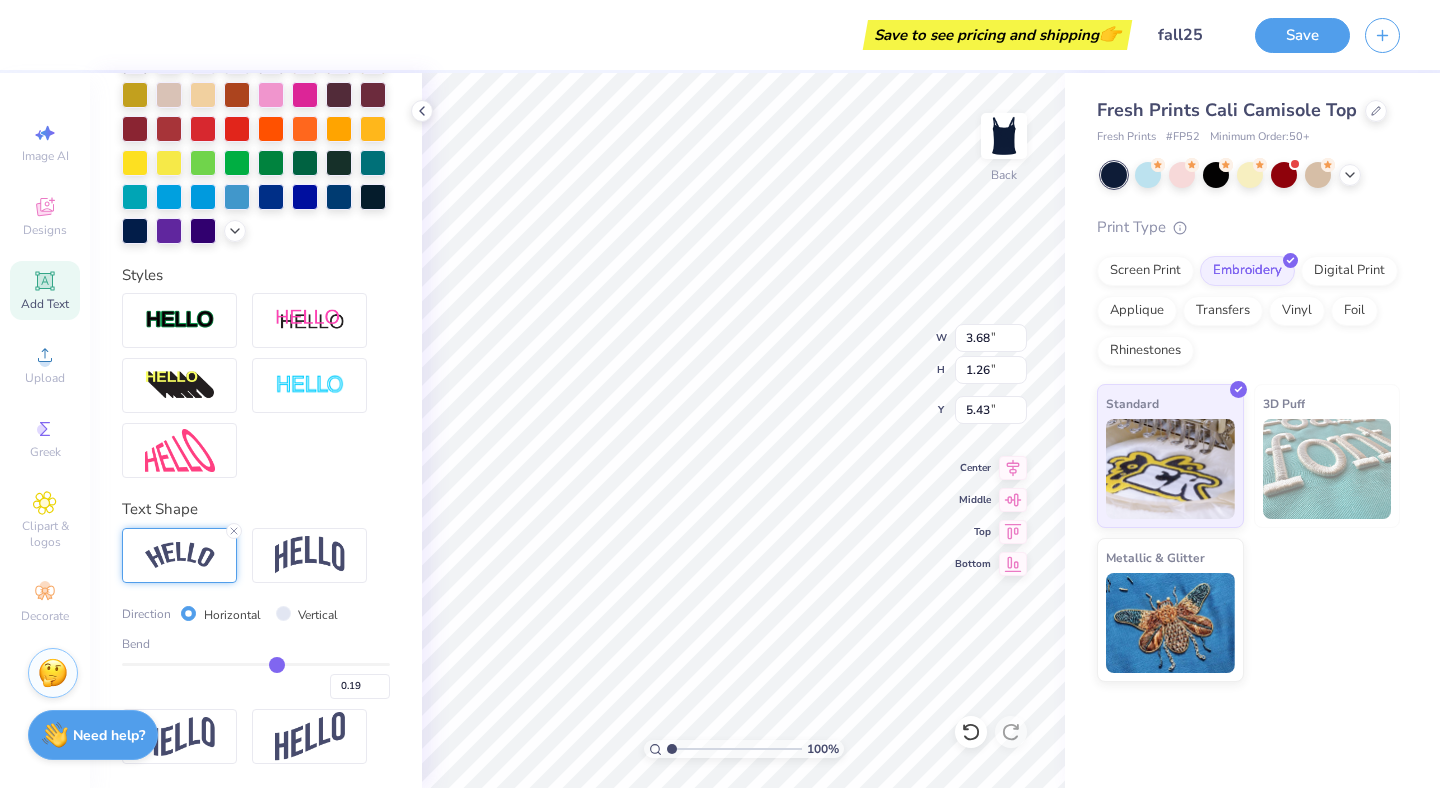 type on "0.17" 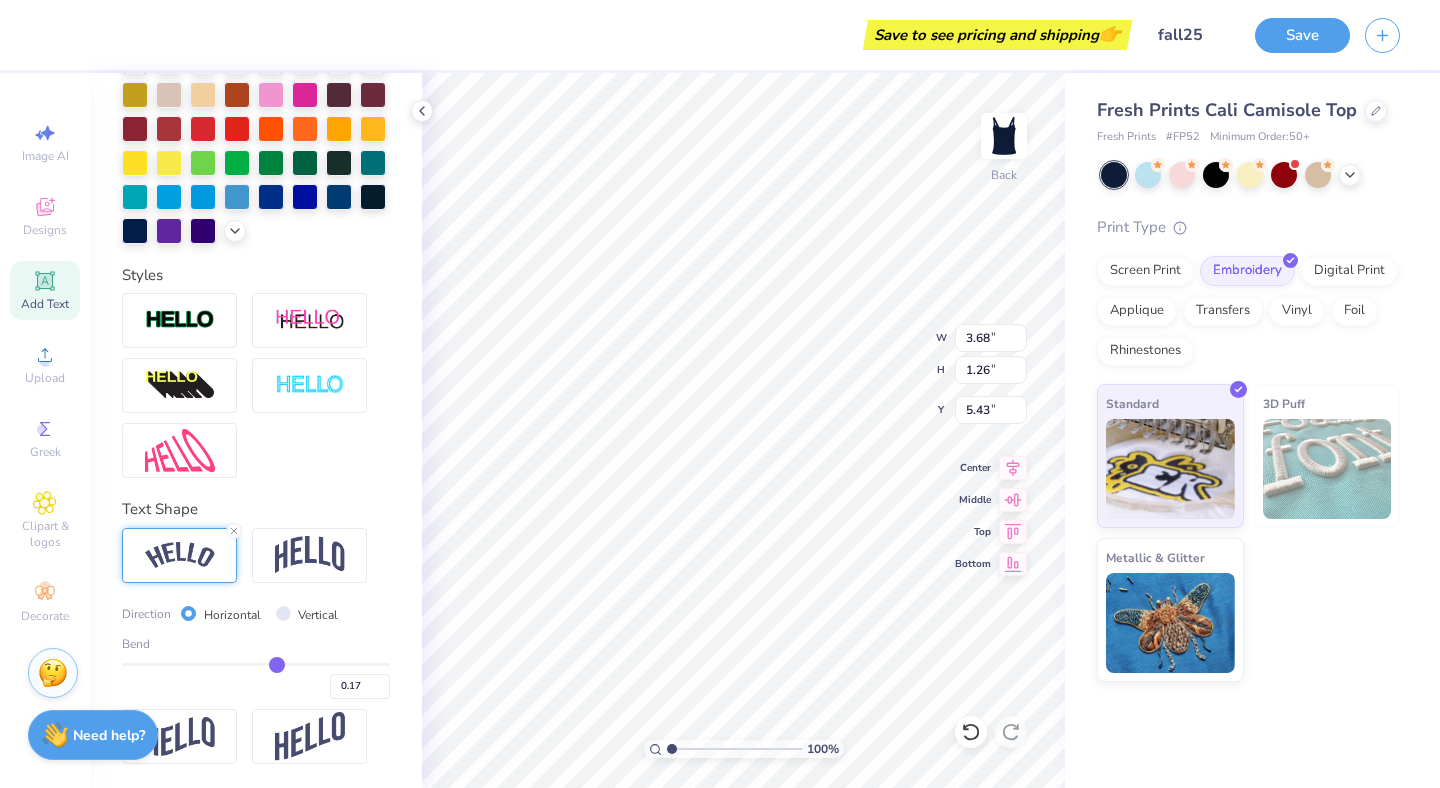 type on "0.16" 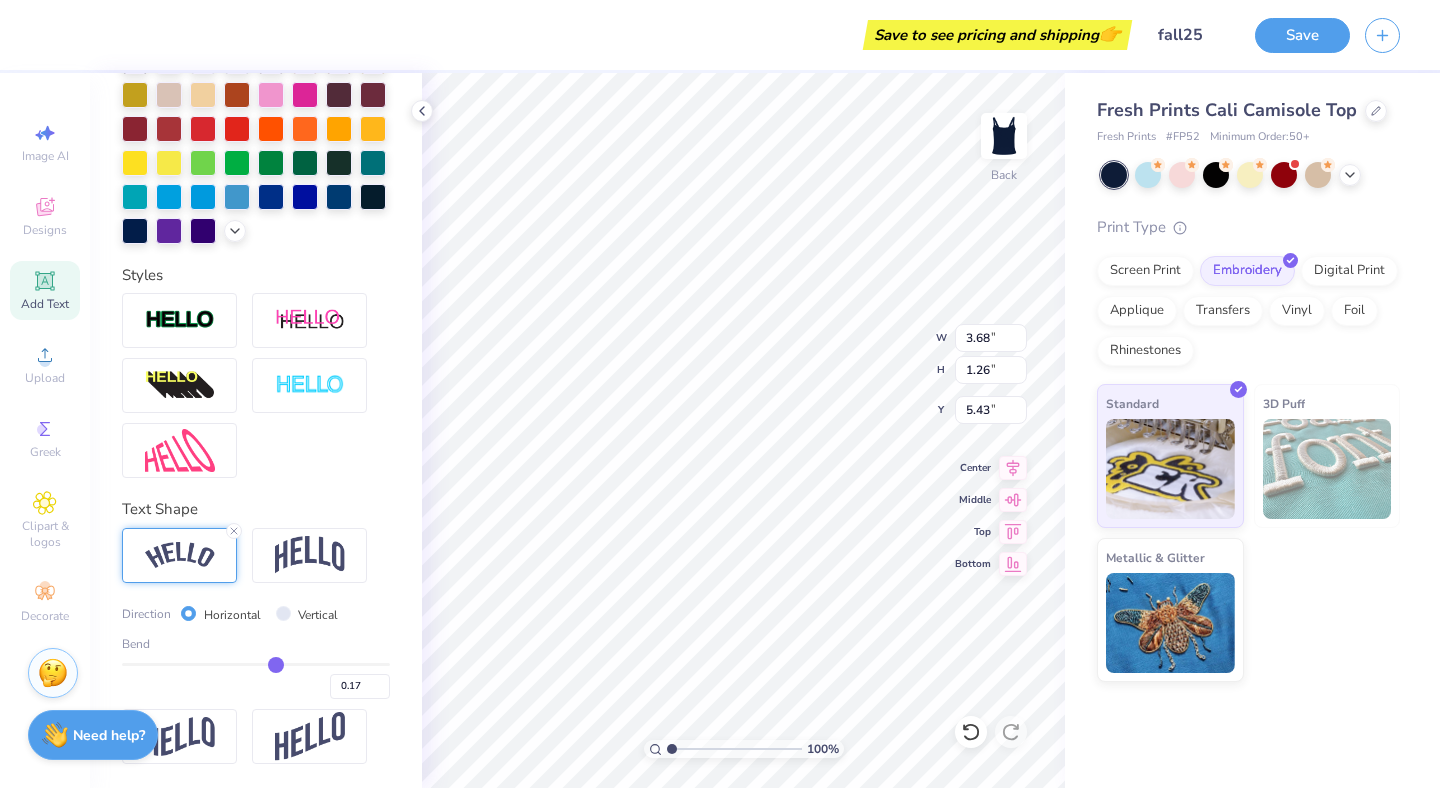 type on "0.16" 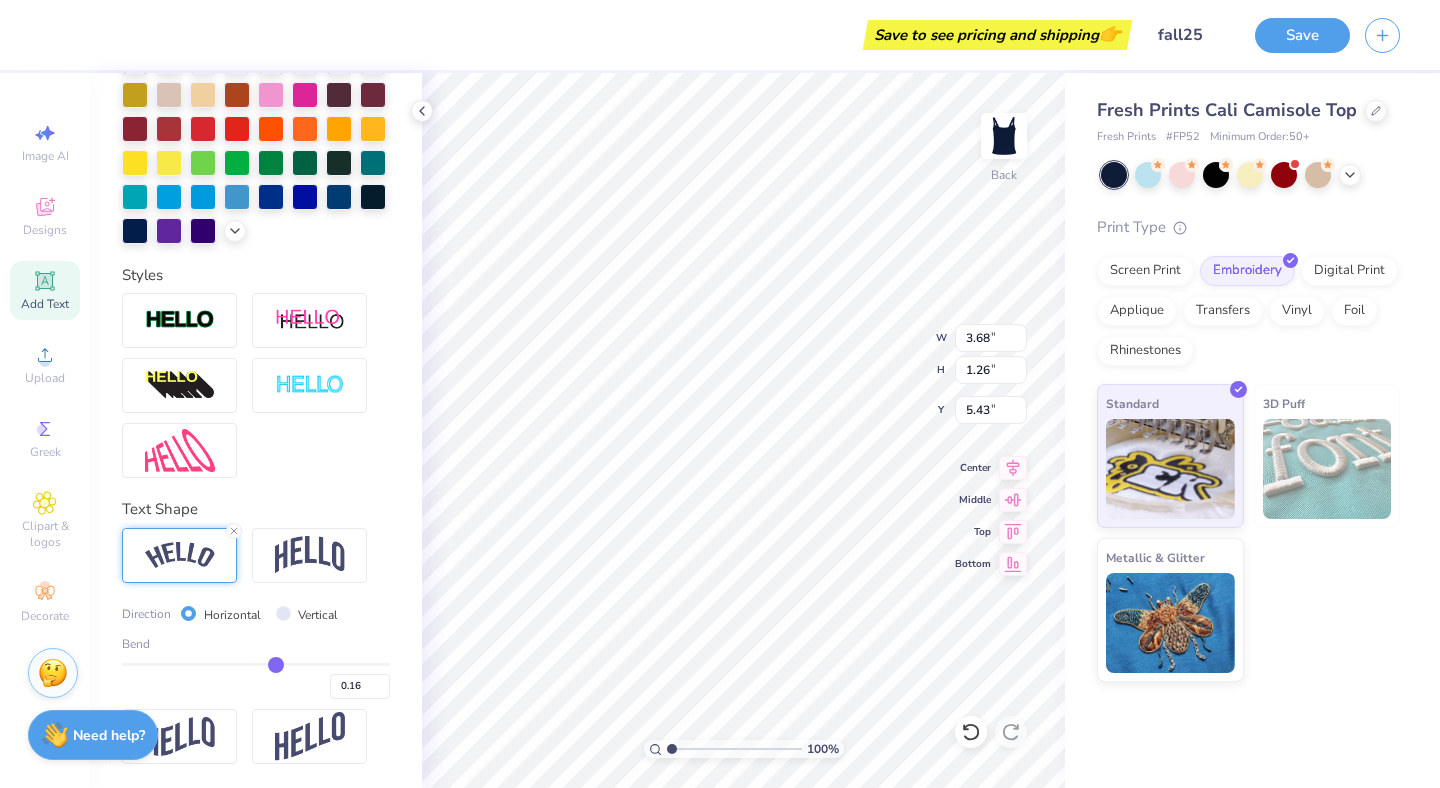 type on "0.14" 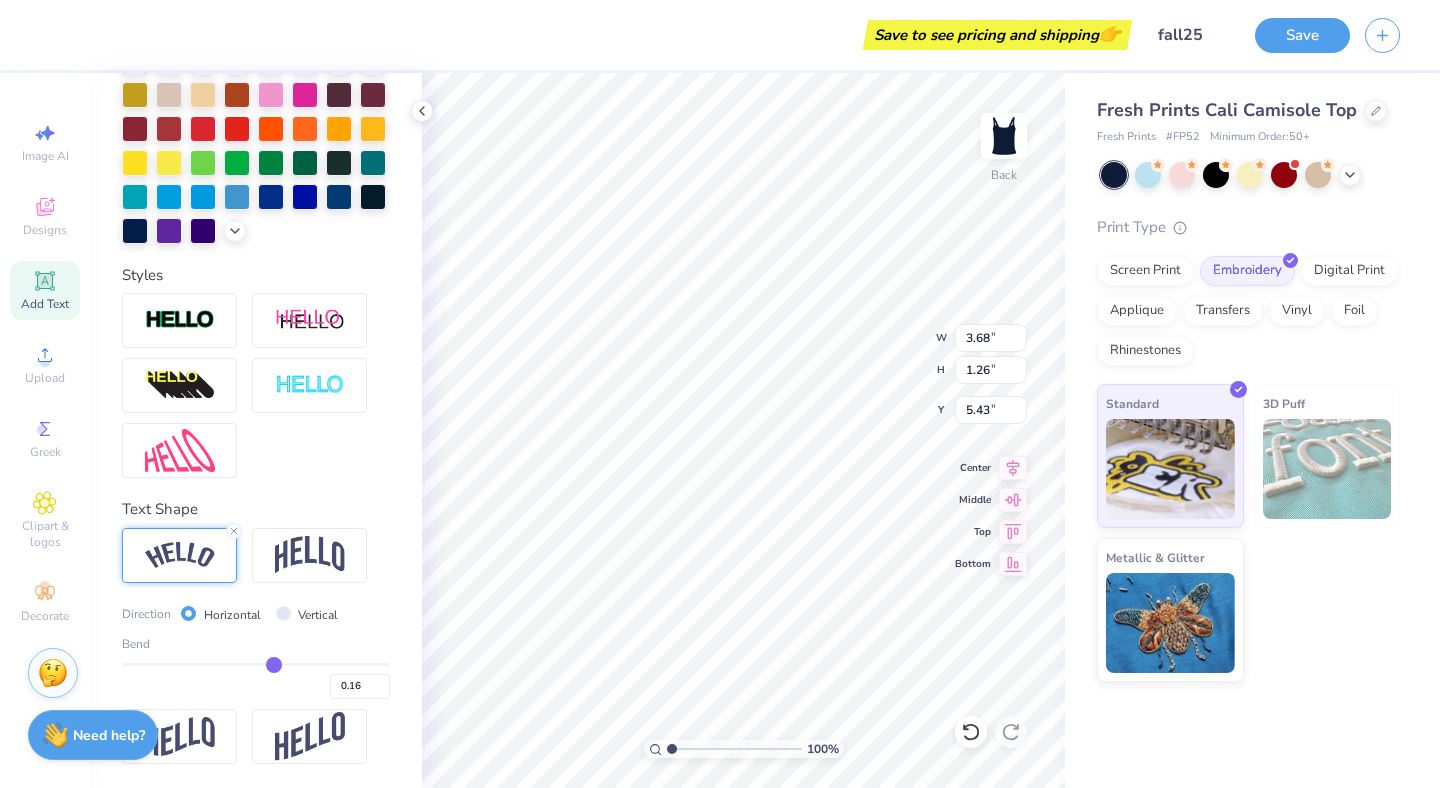 type on "0.14" 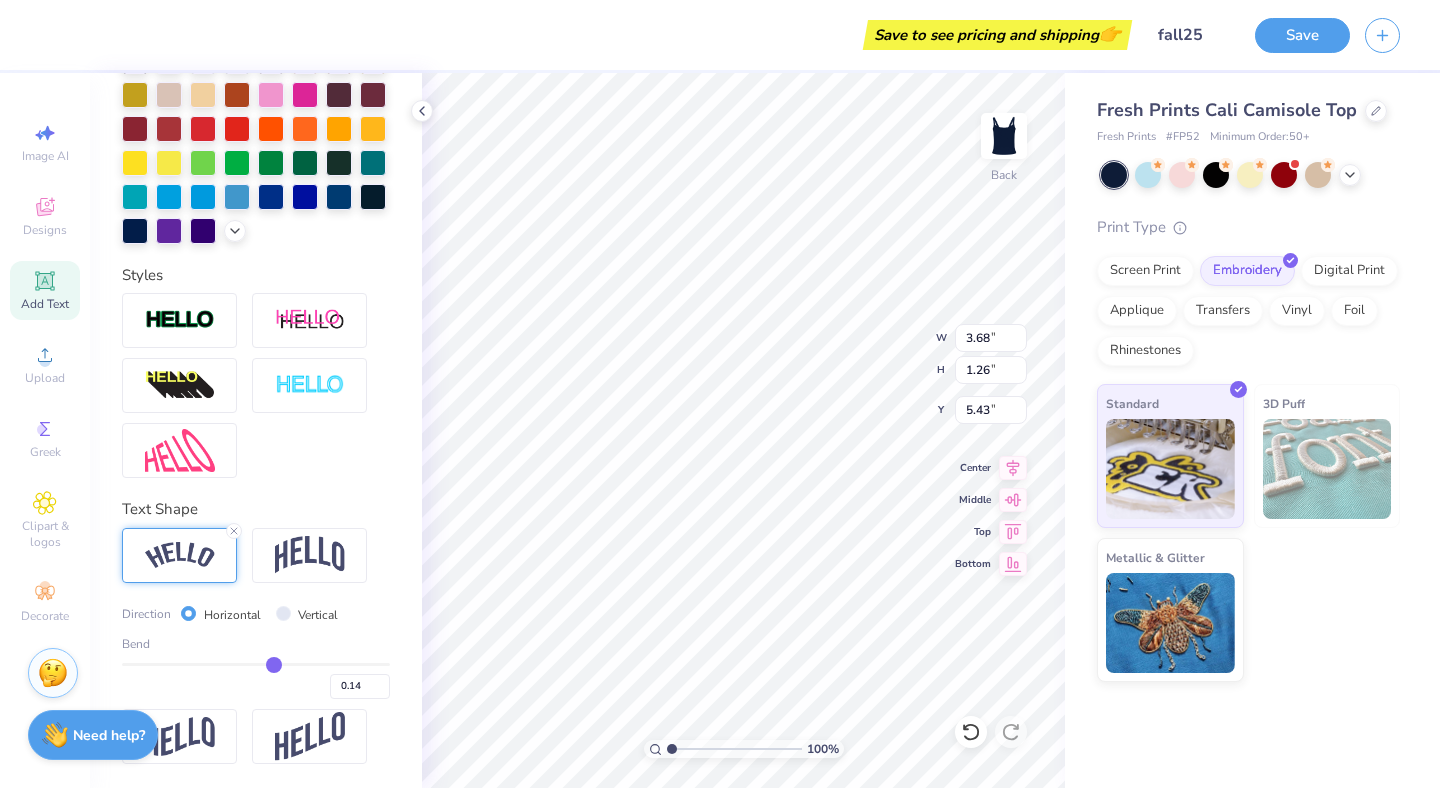 type on "0.13" 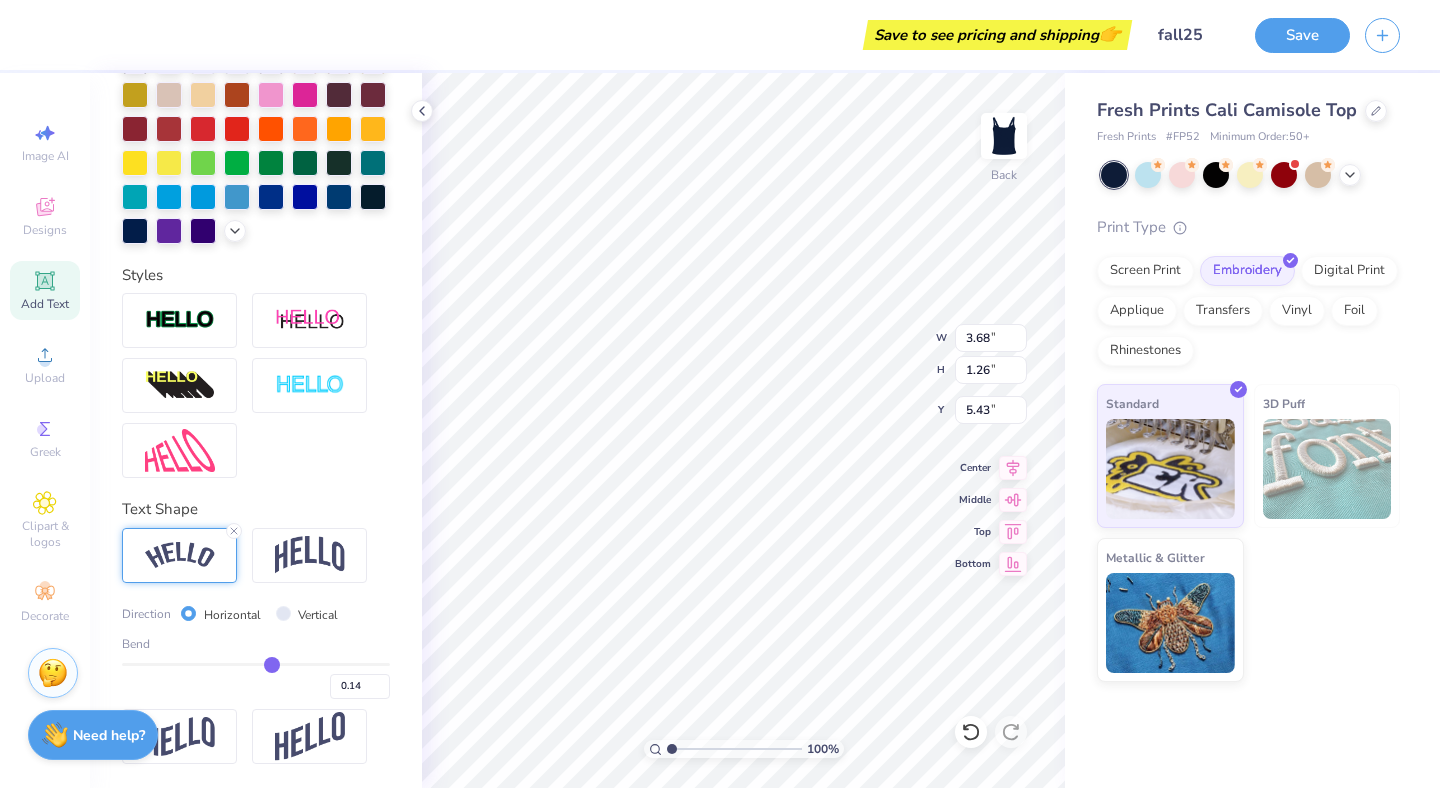 type on "0.13" 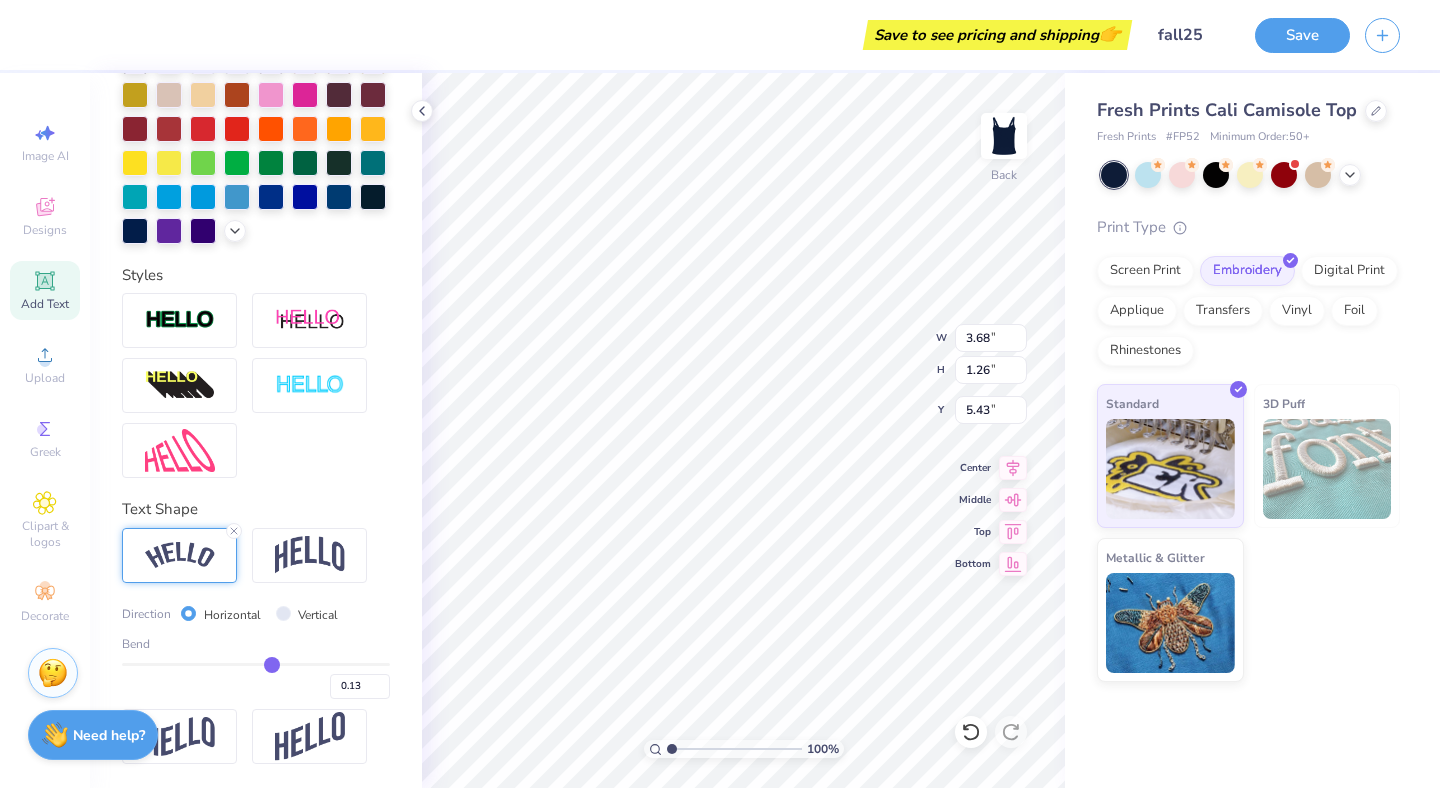 type on "0.12" 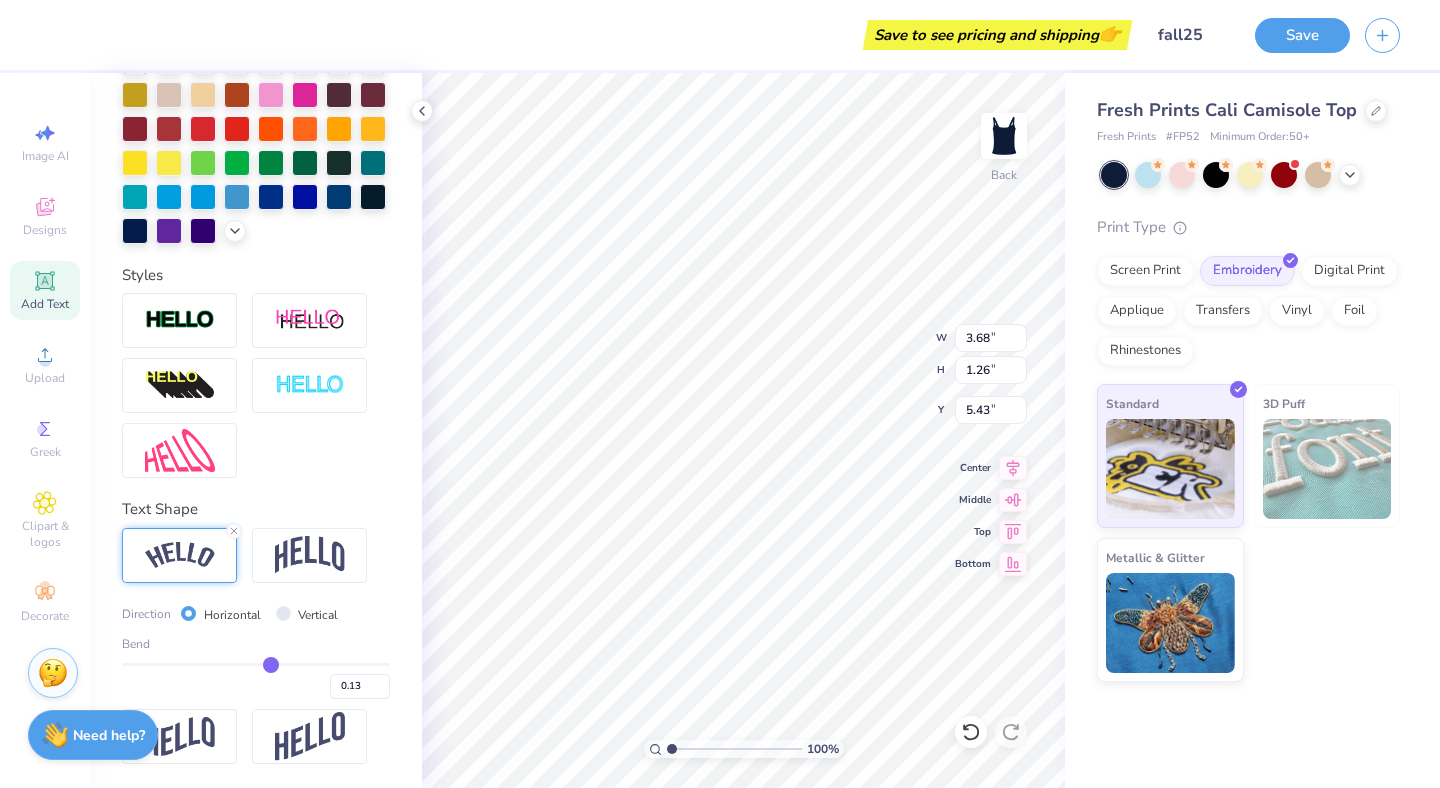 type on "0.12" 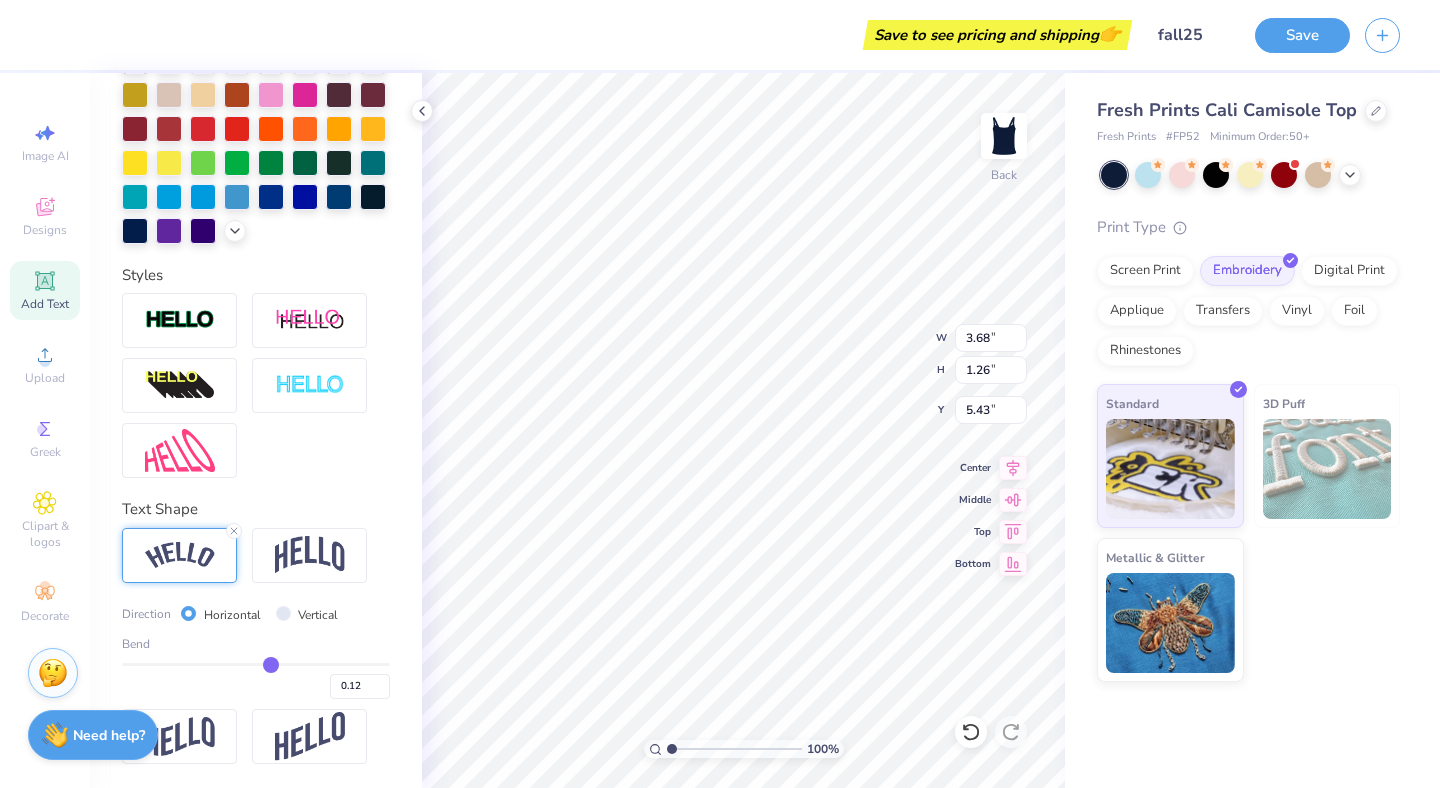 type on "0.1" 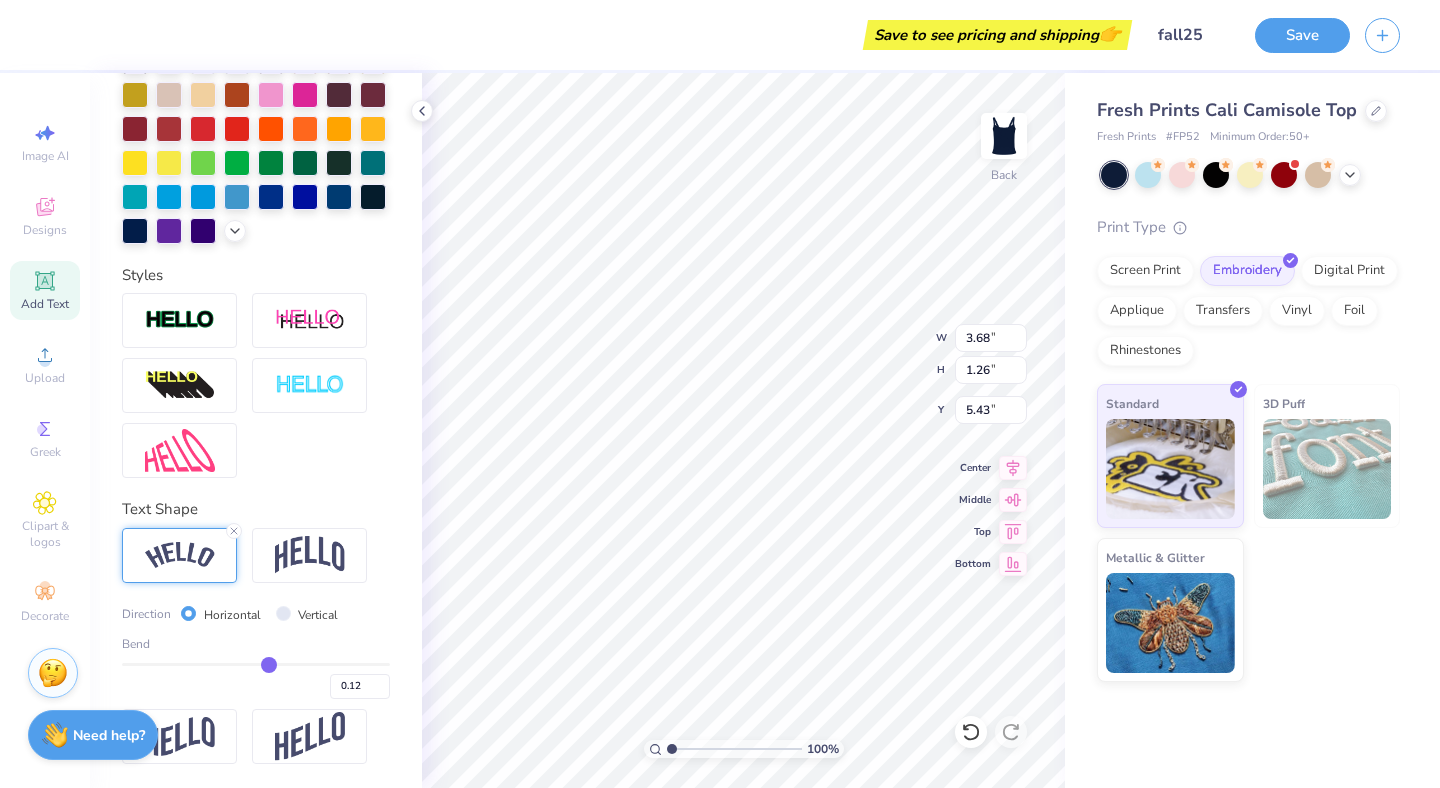 type on "0.10" 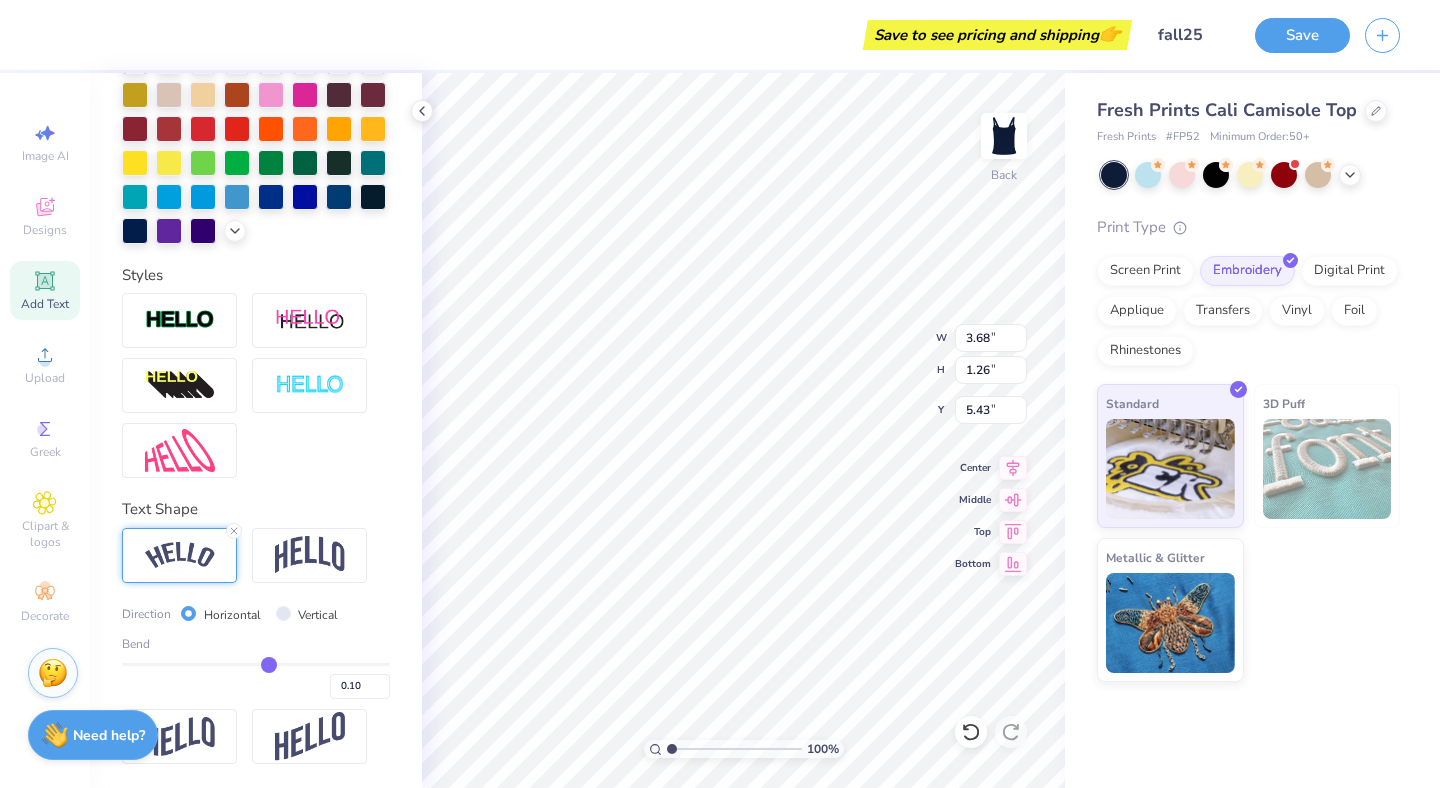 type on "0.09" 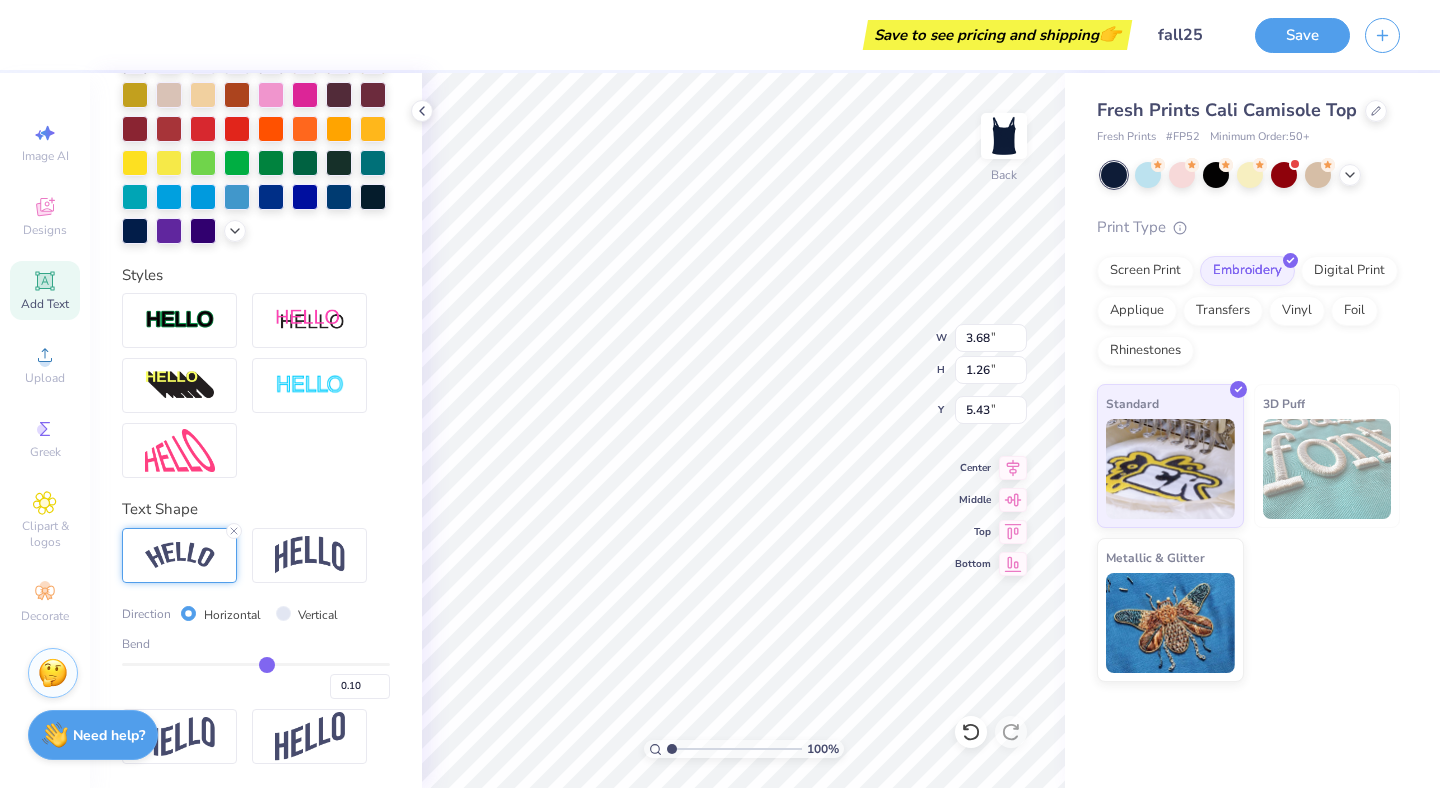 type on "0.09" 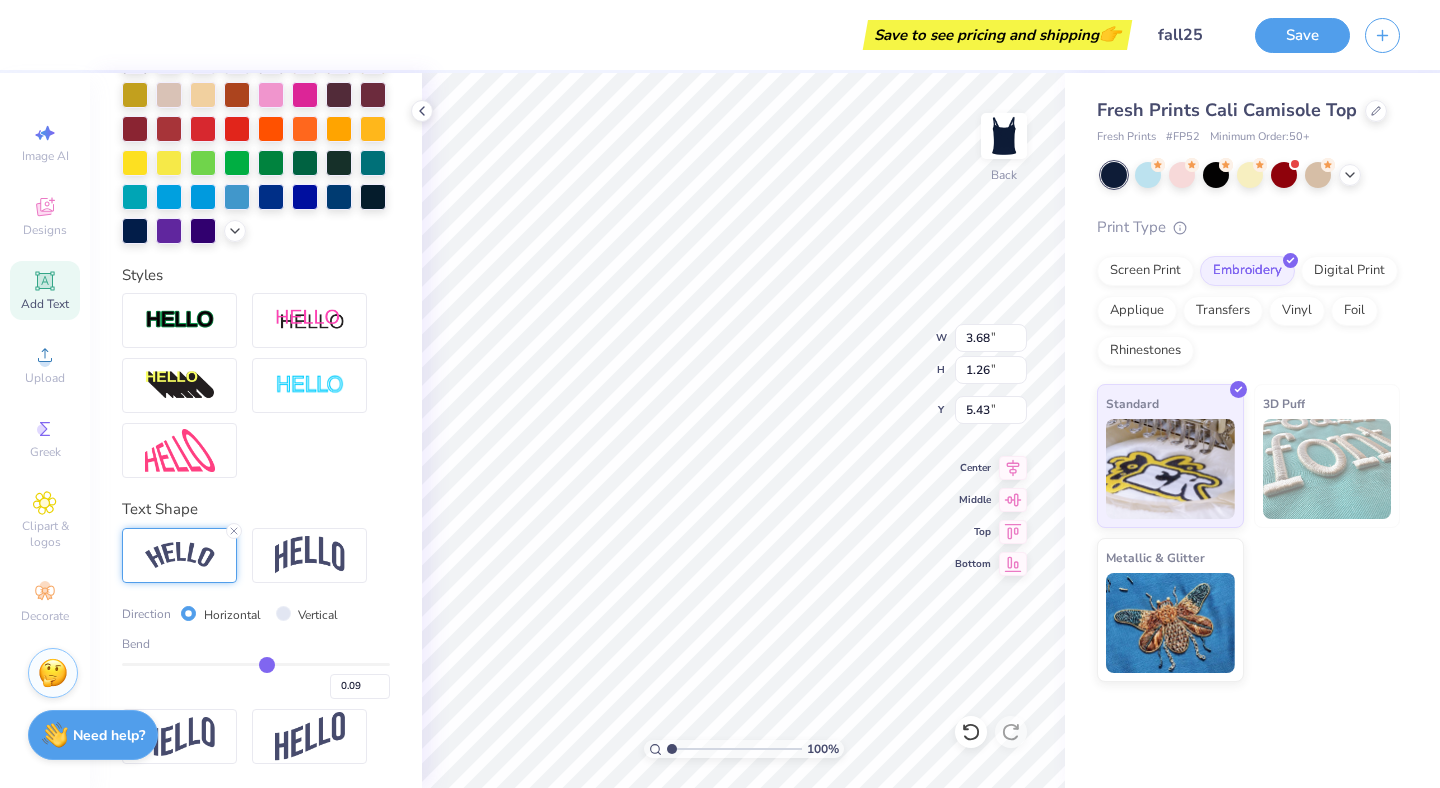 type on "0.08" 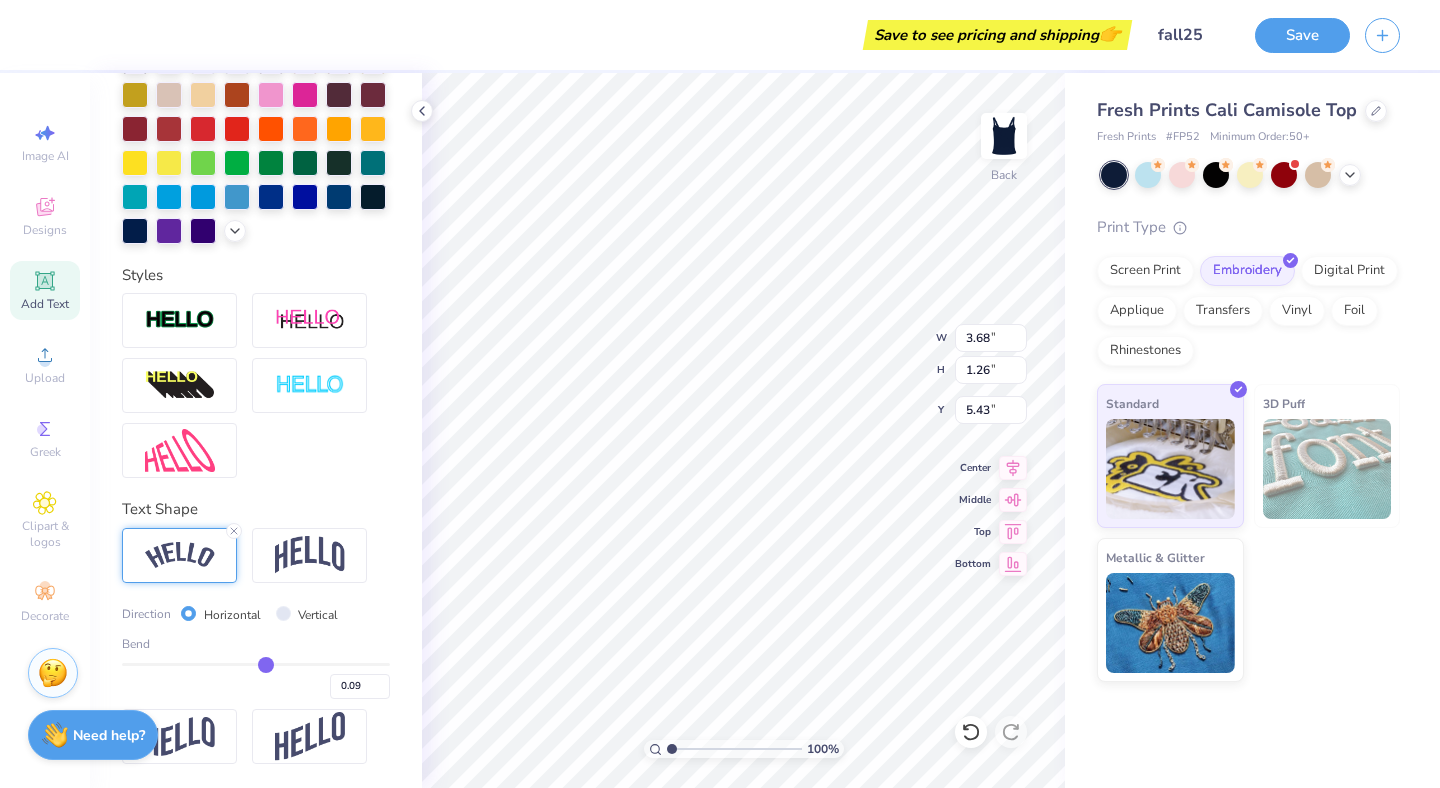 type on "0.08" 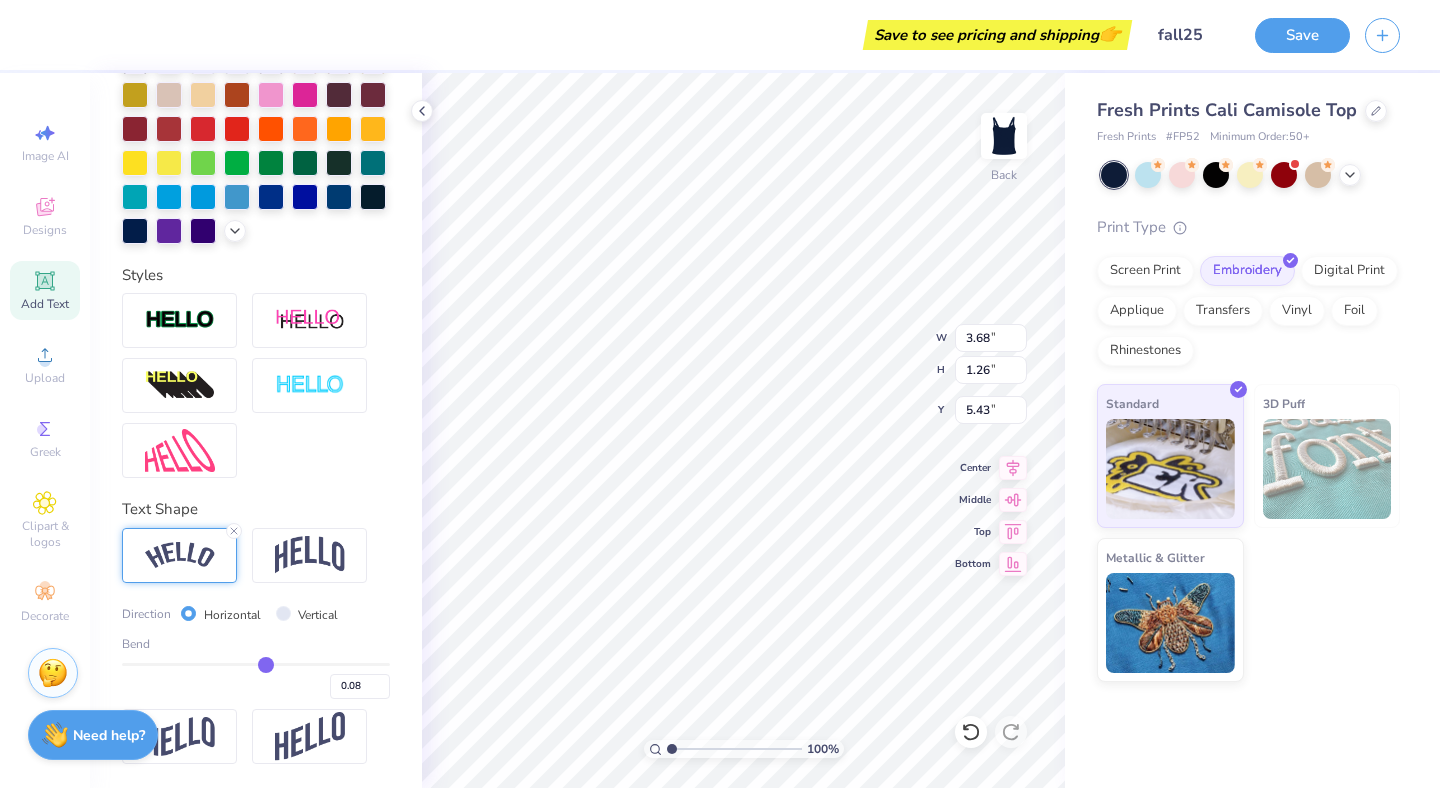type on "0.07" 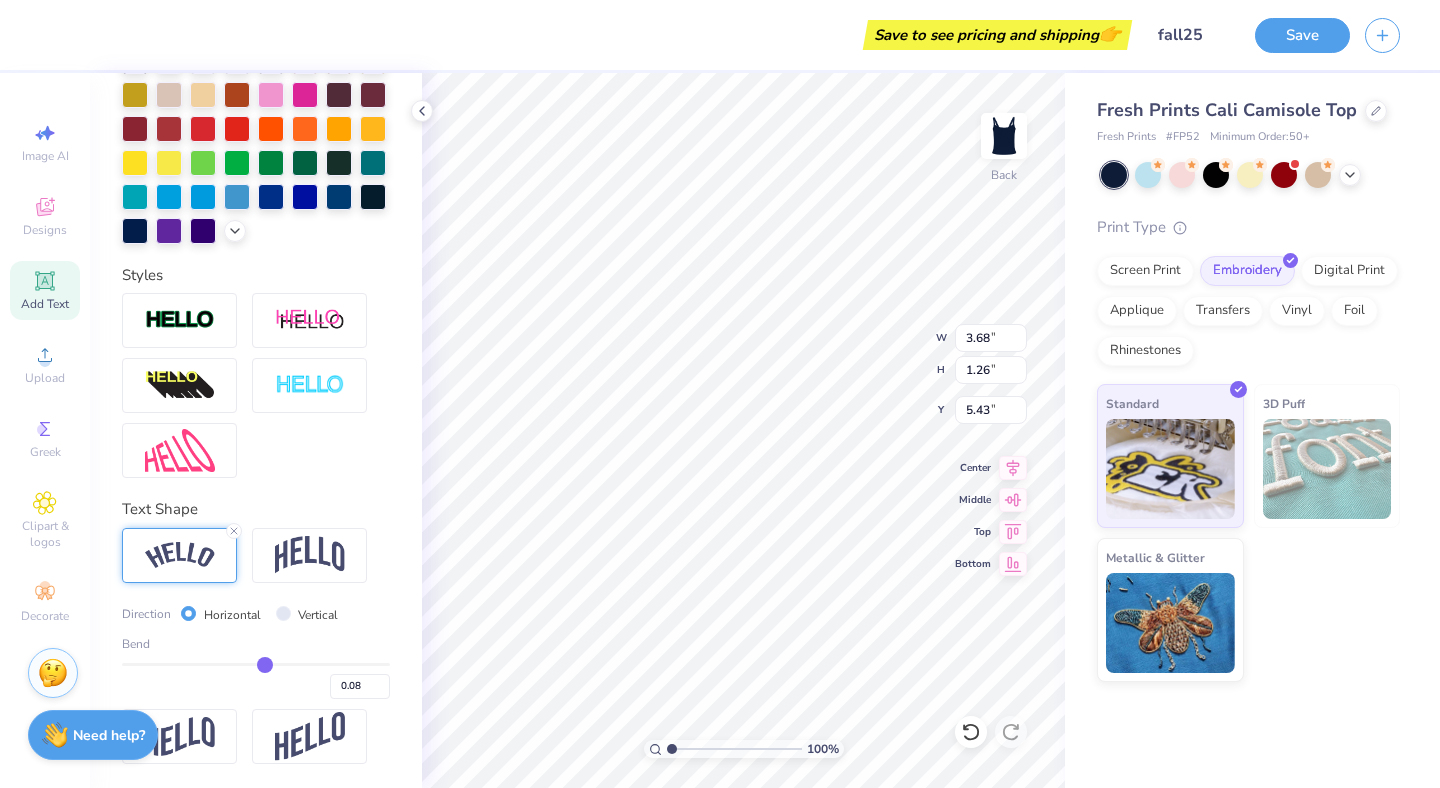 type on "0.07" 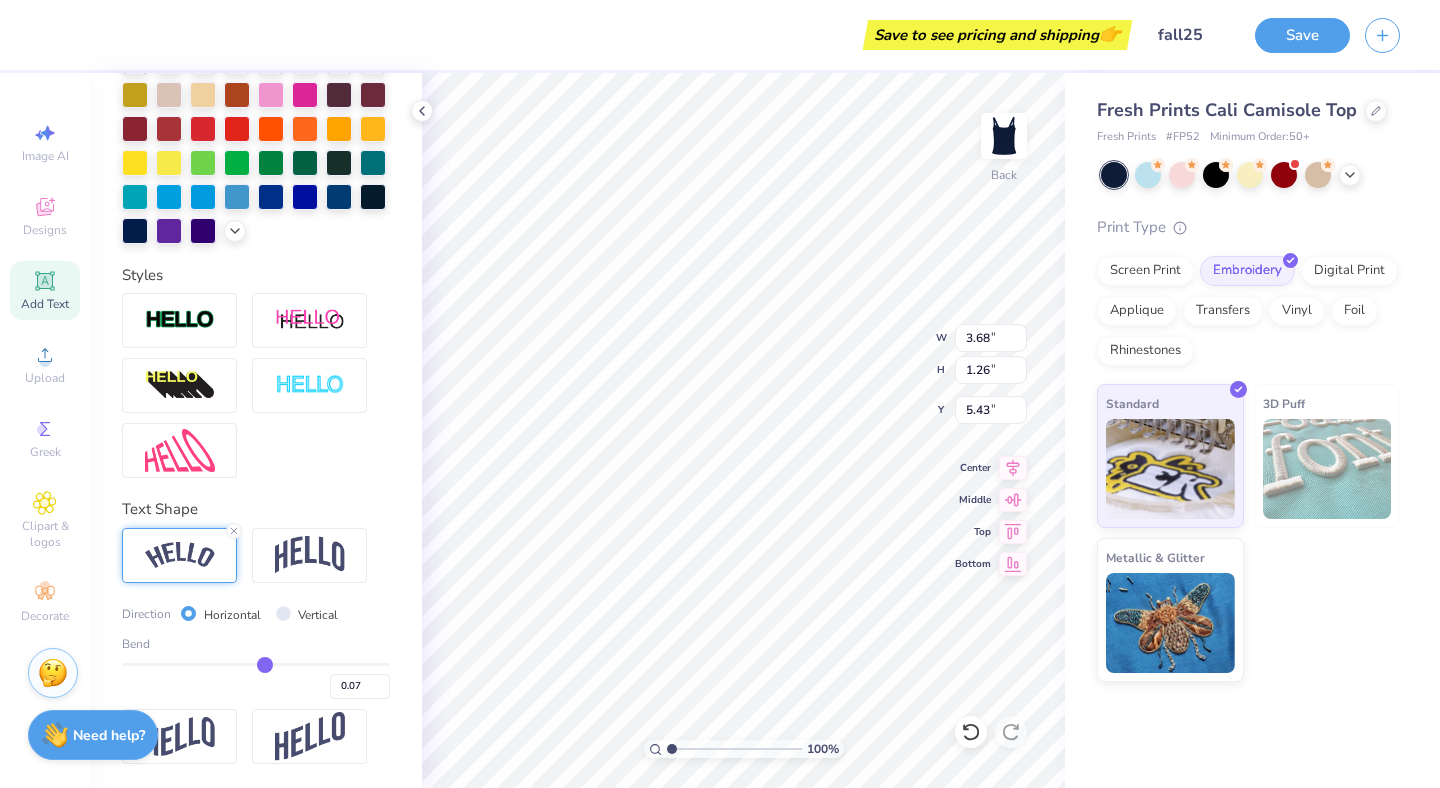 type on "0.06" 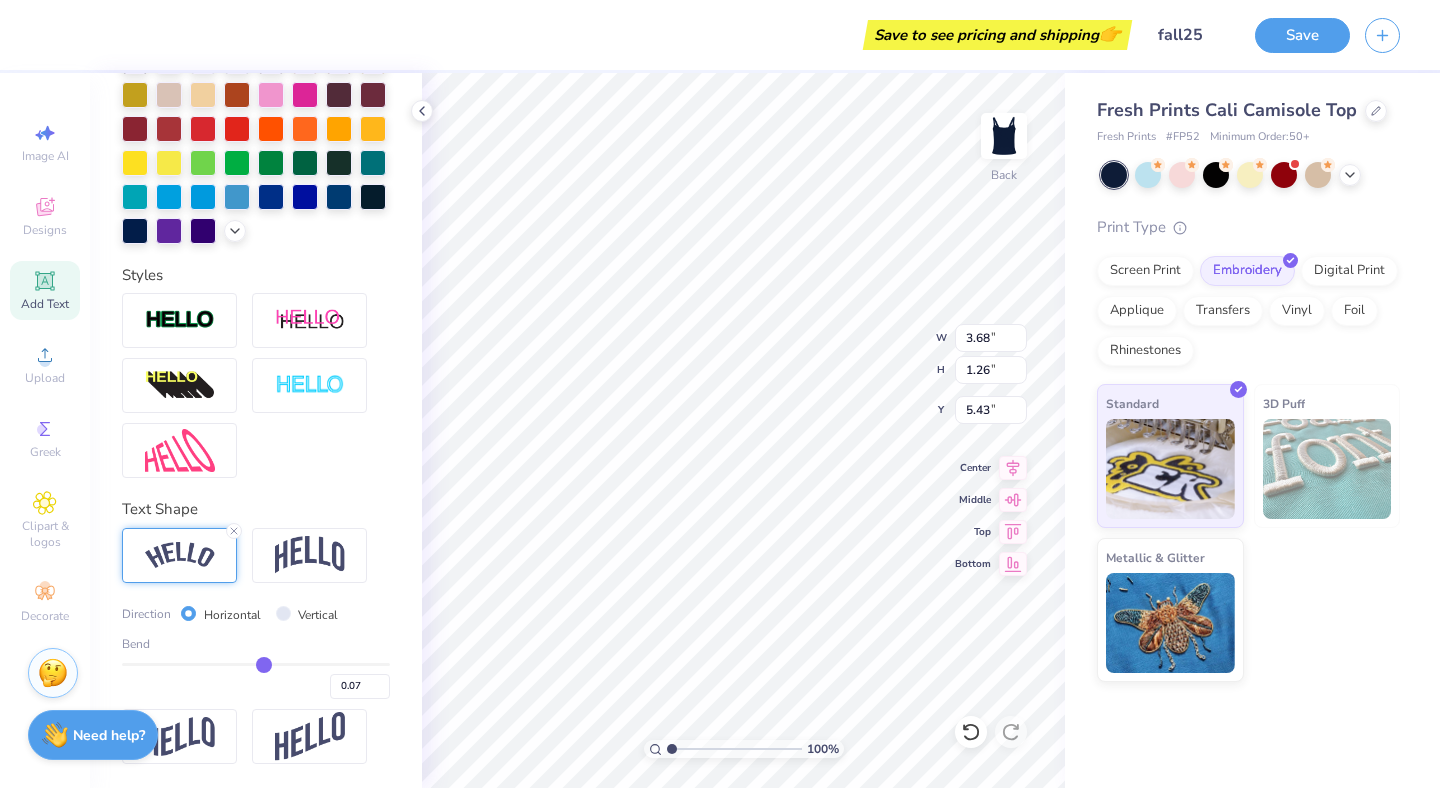 type on "0.06" 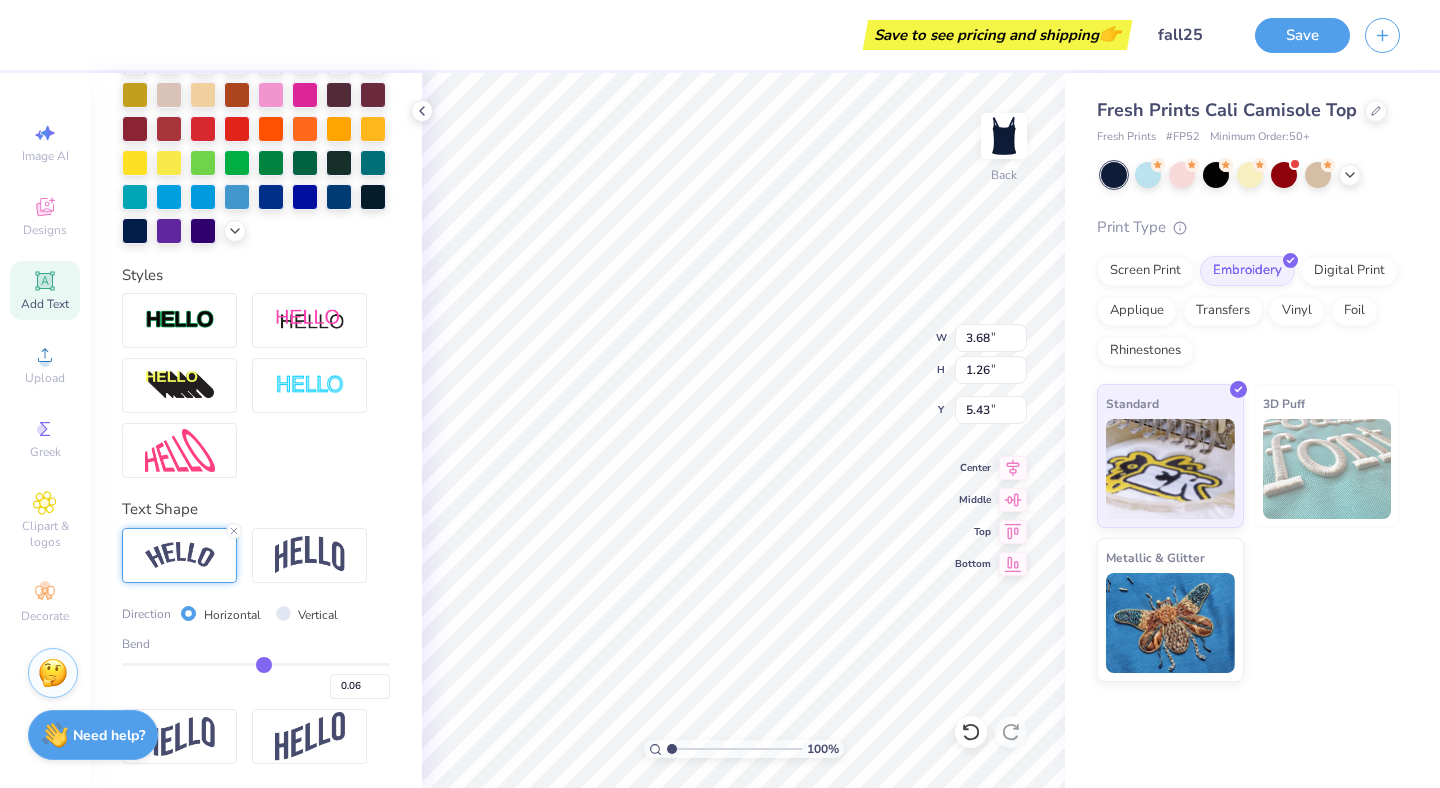 type on "0.05" 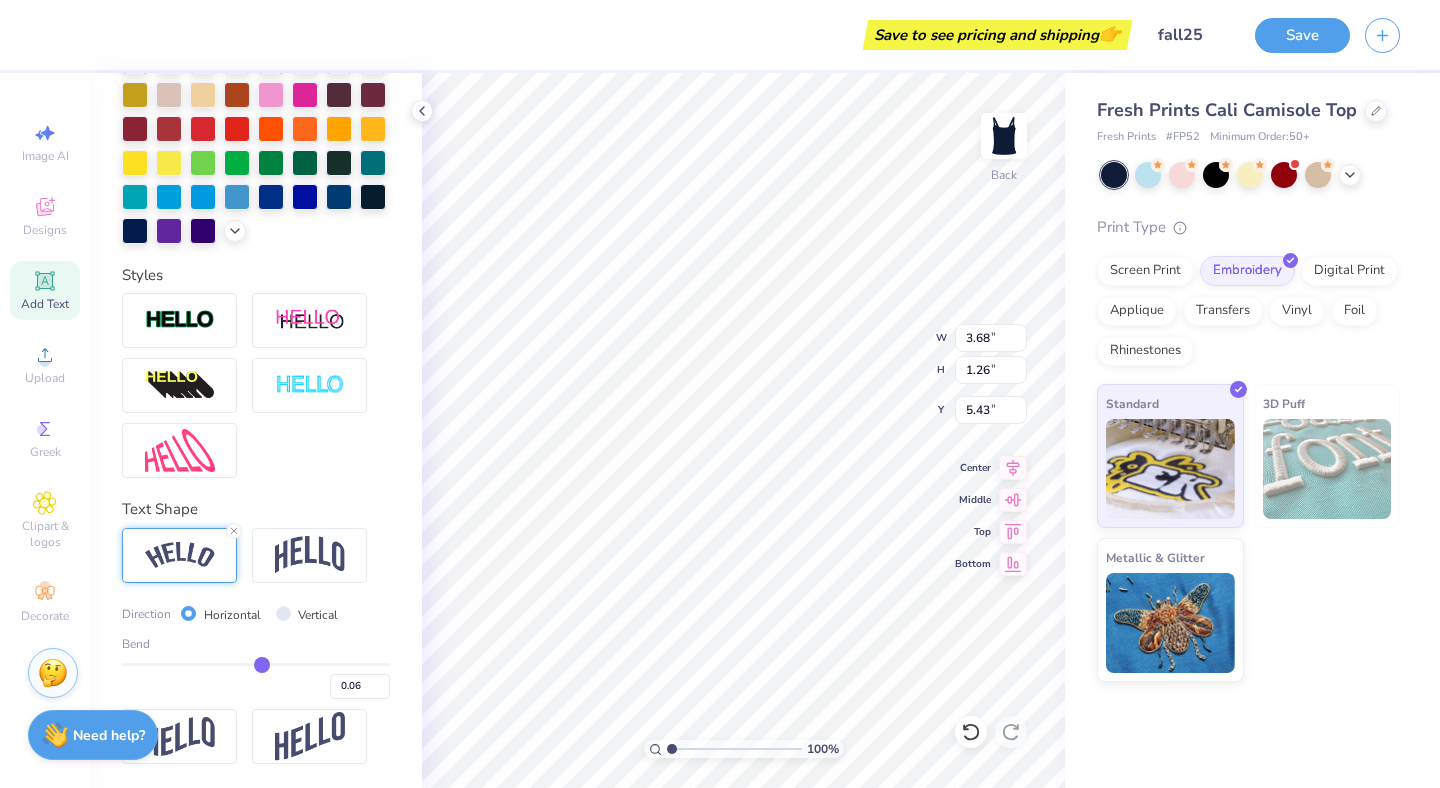 type on "0.05" 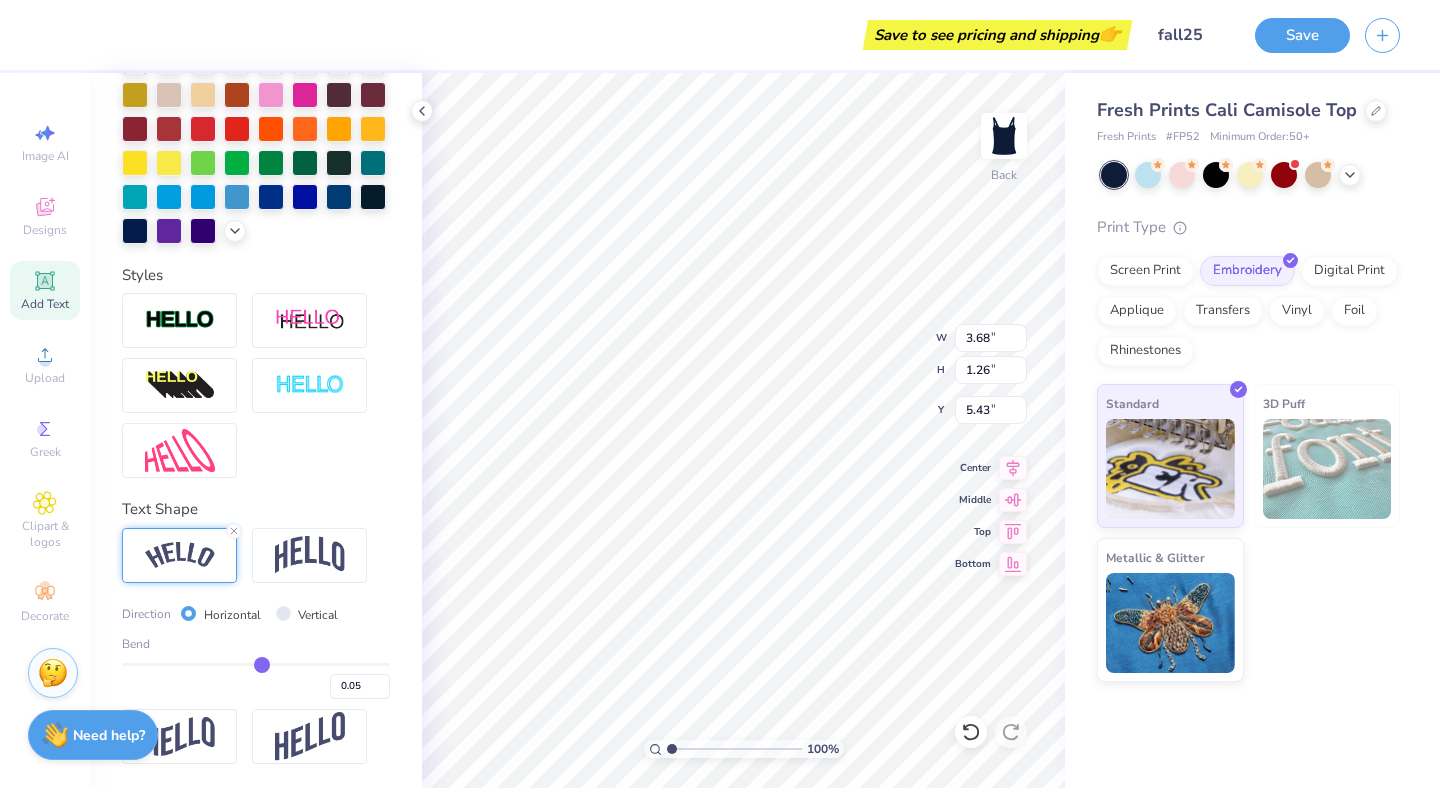 type on "0.04" 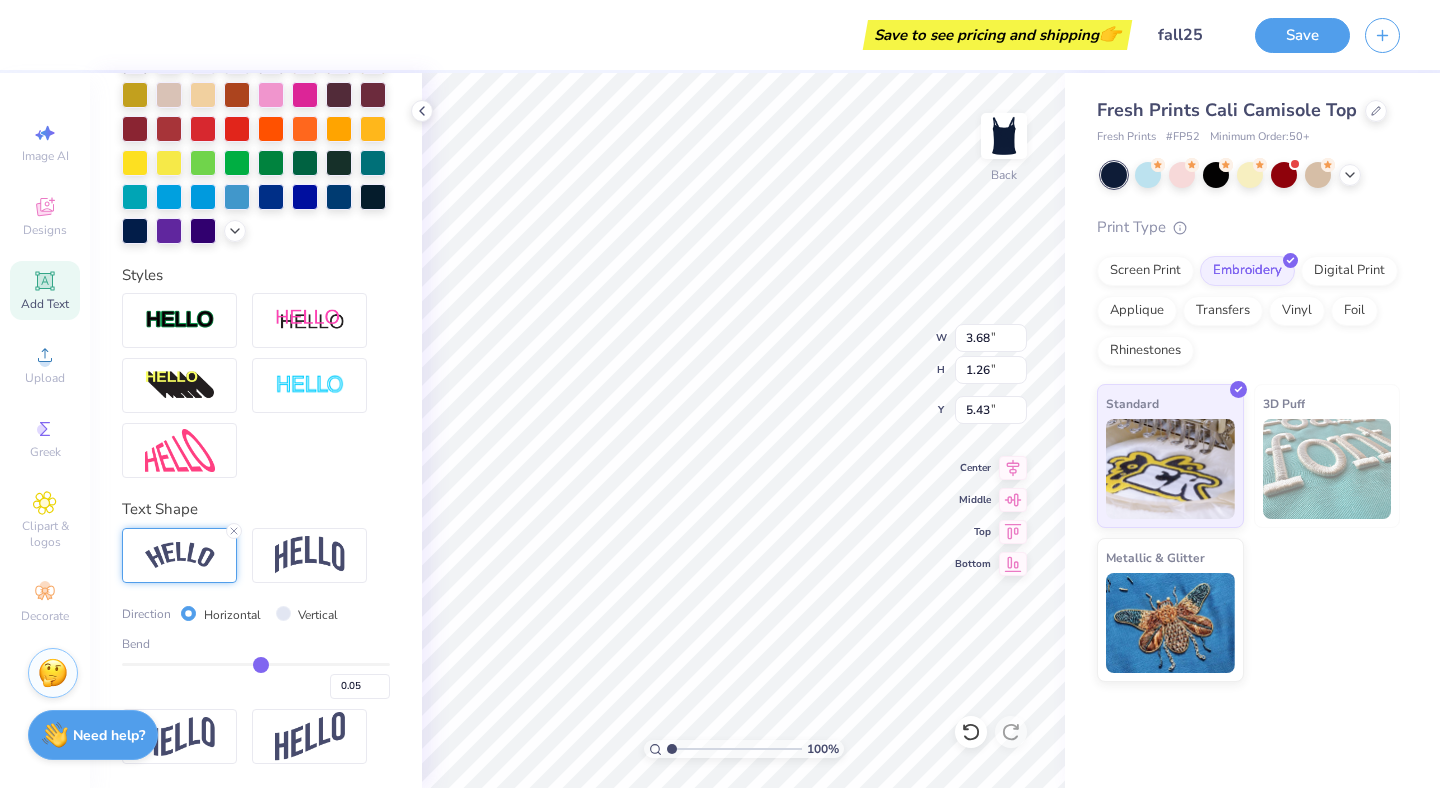 type on "0.04" 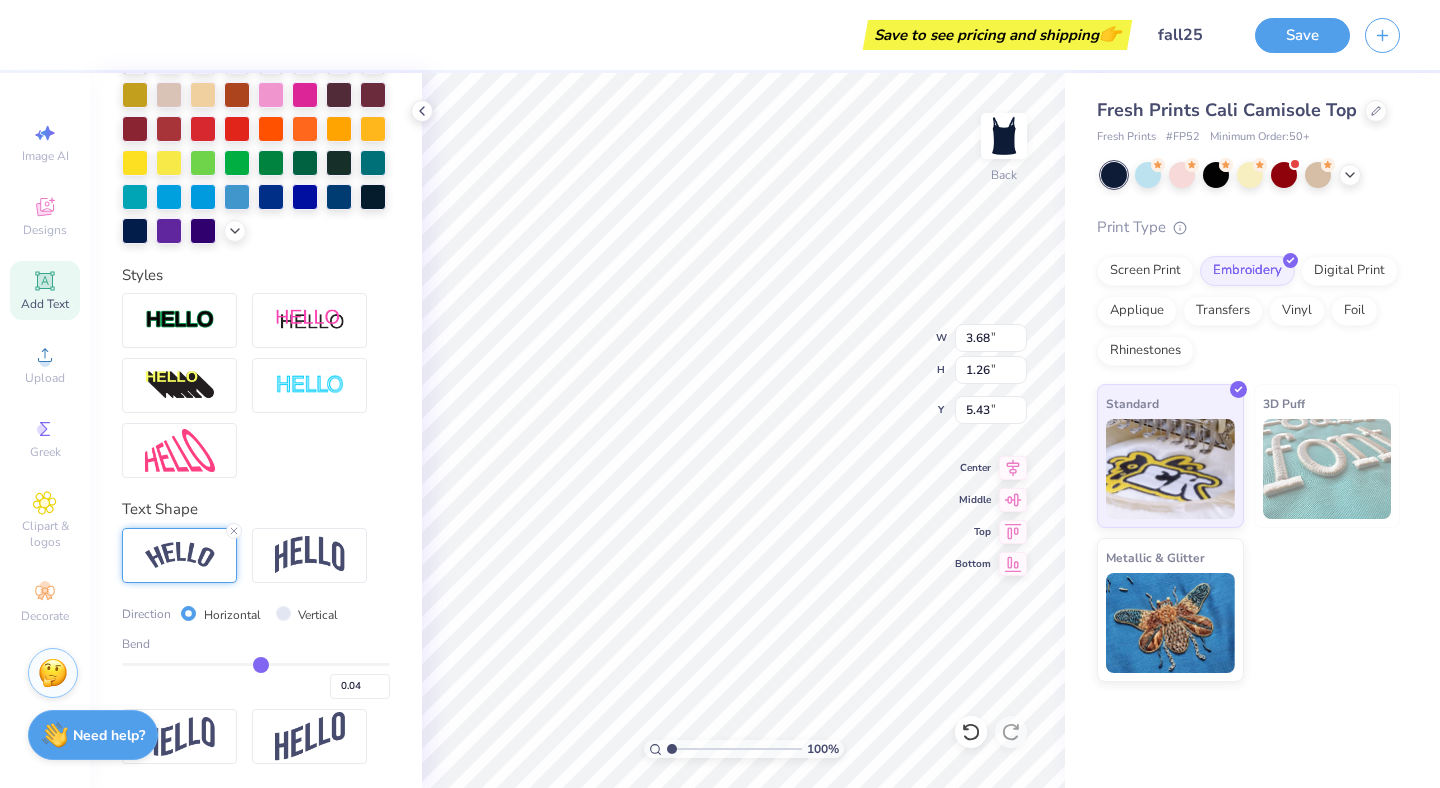 type on "0.03" 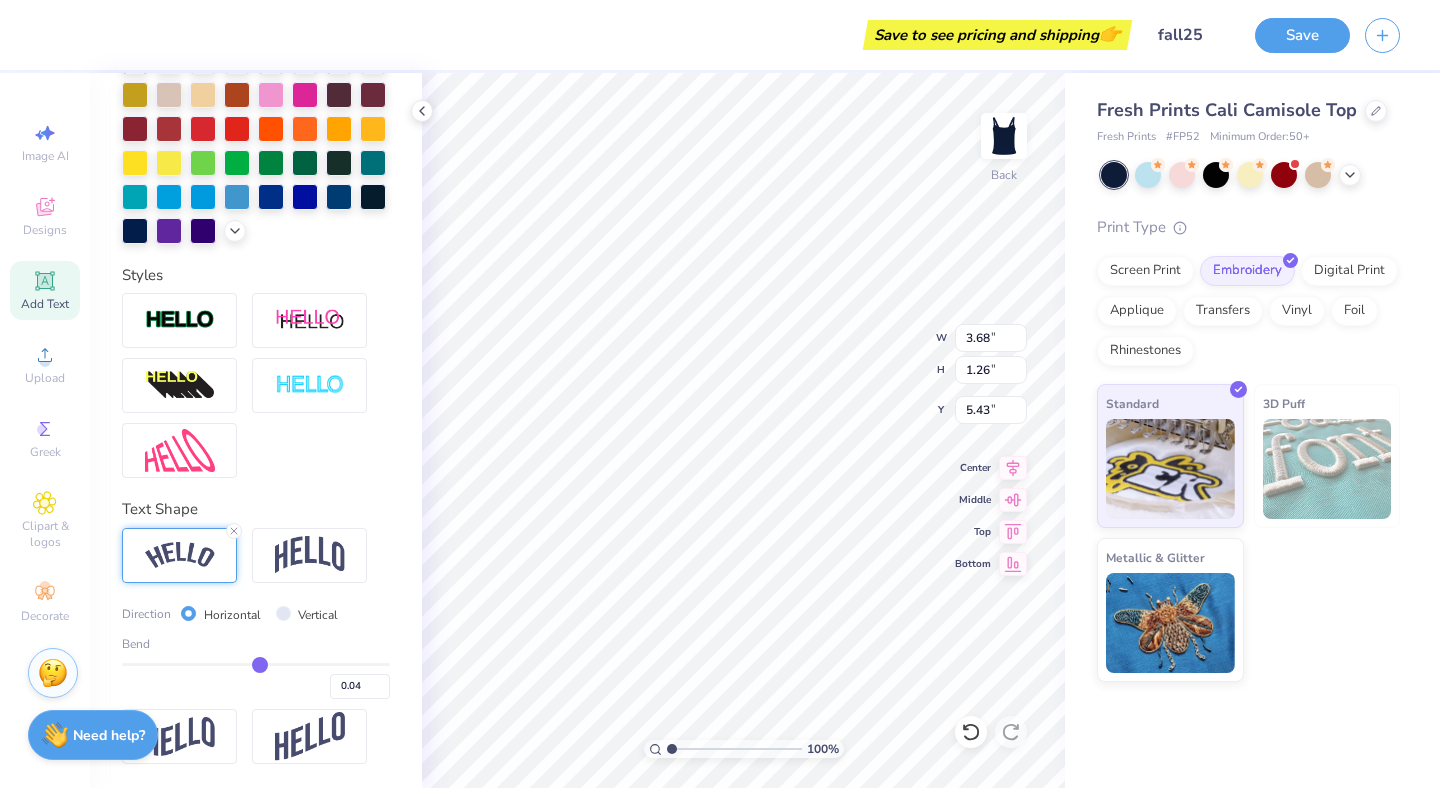 type on "0.03" 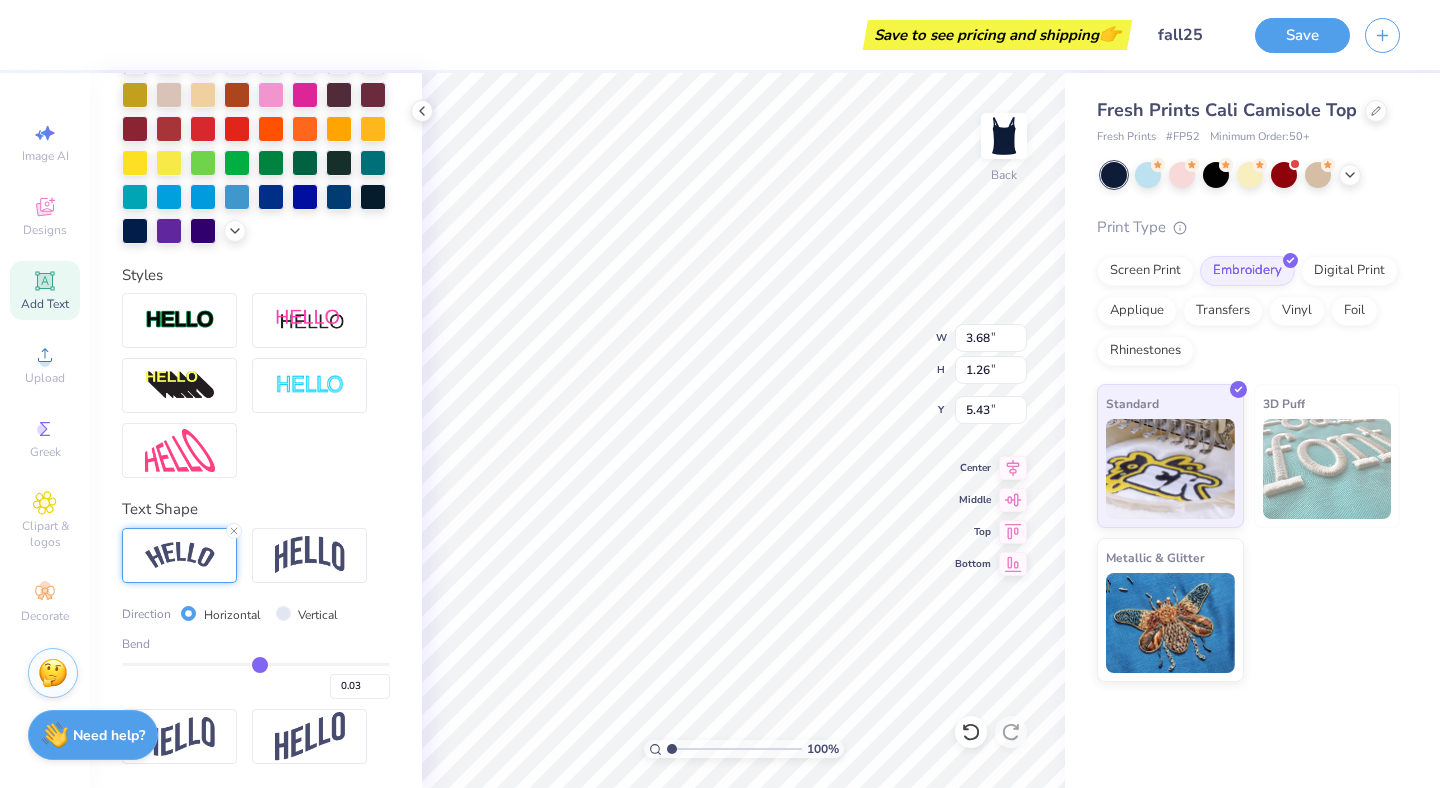 type on "0.02" 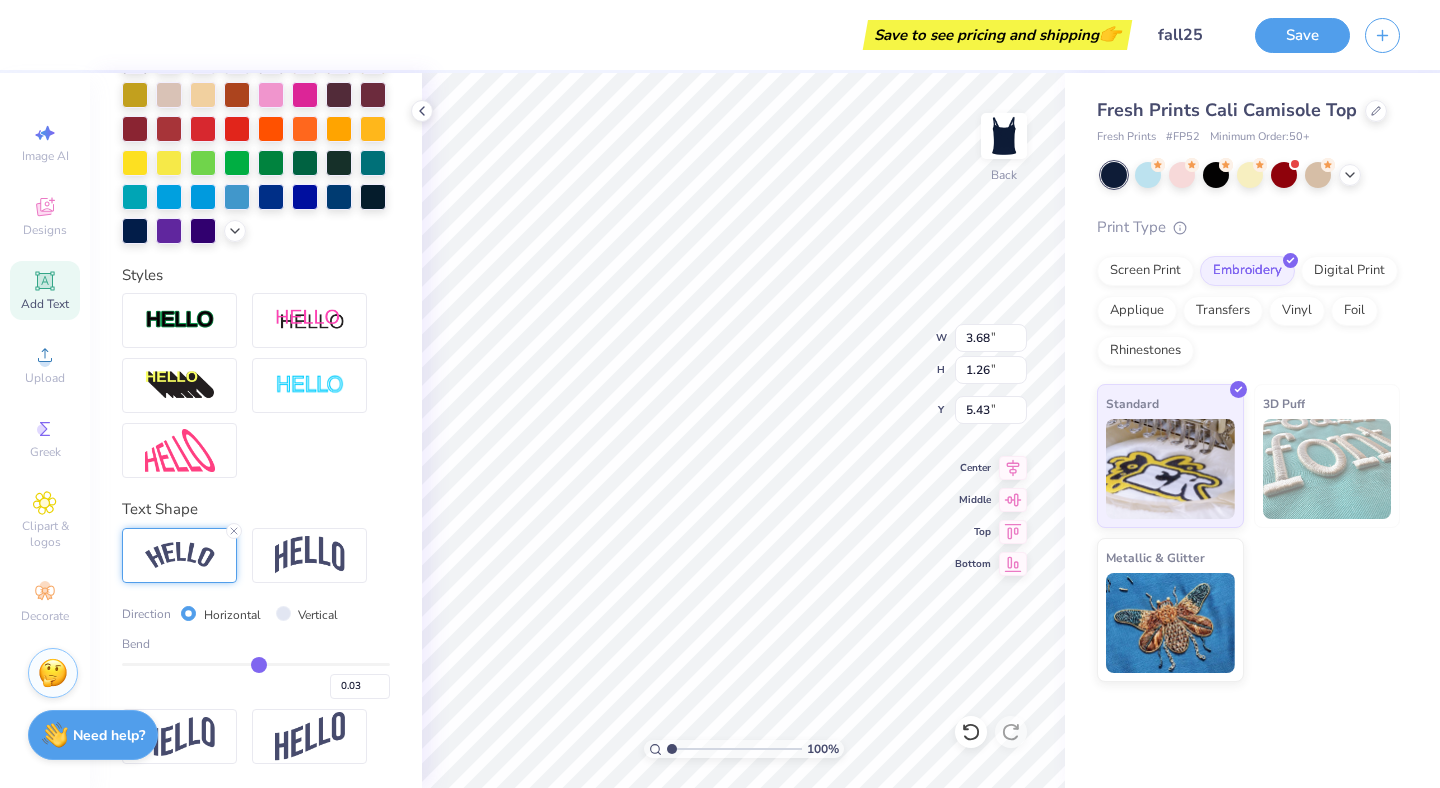 type on "0.02" 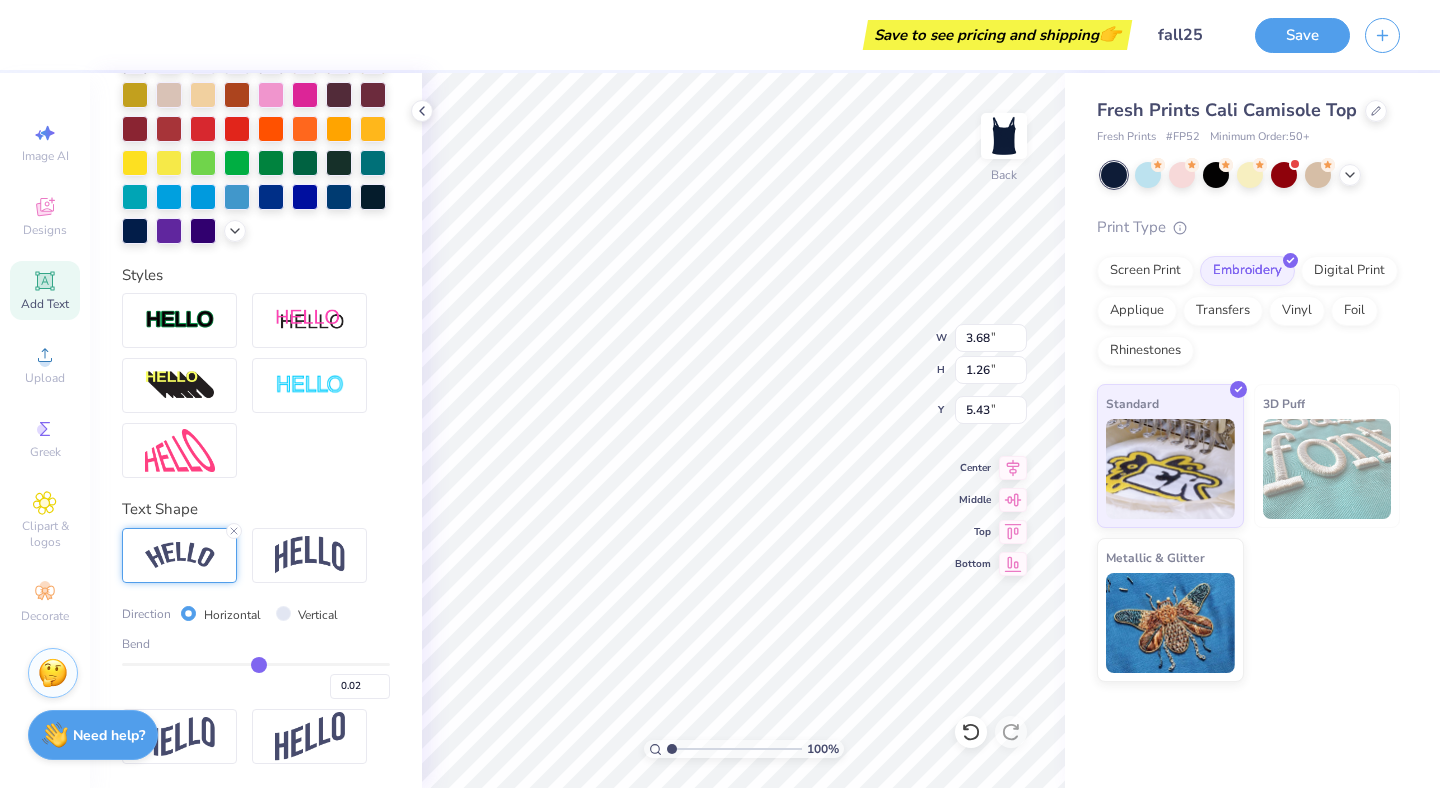 type on "0.01" 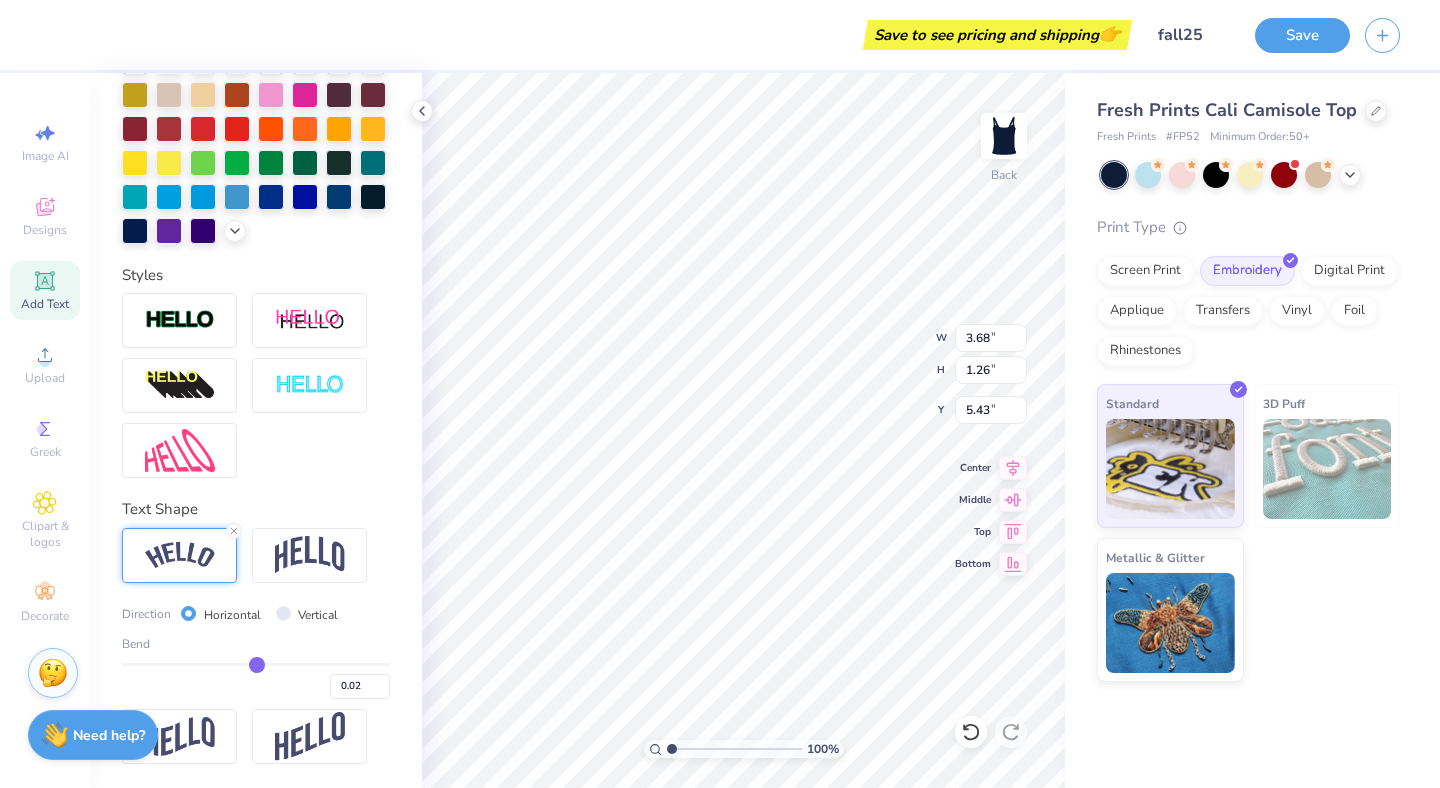 type on "0.01" 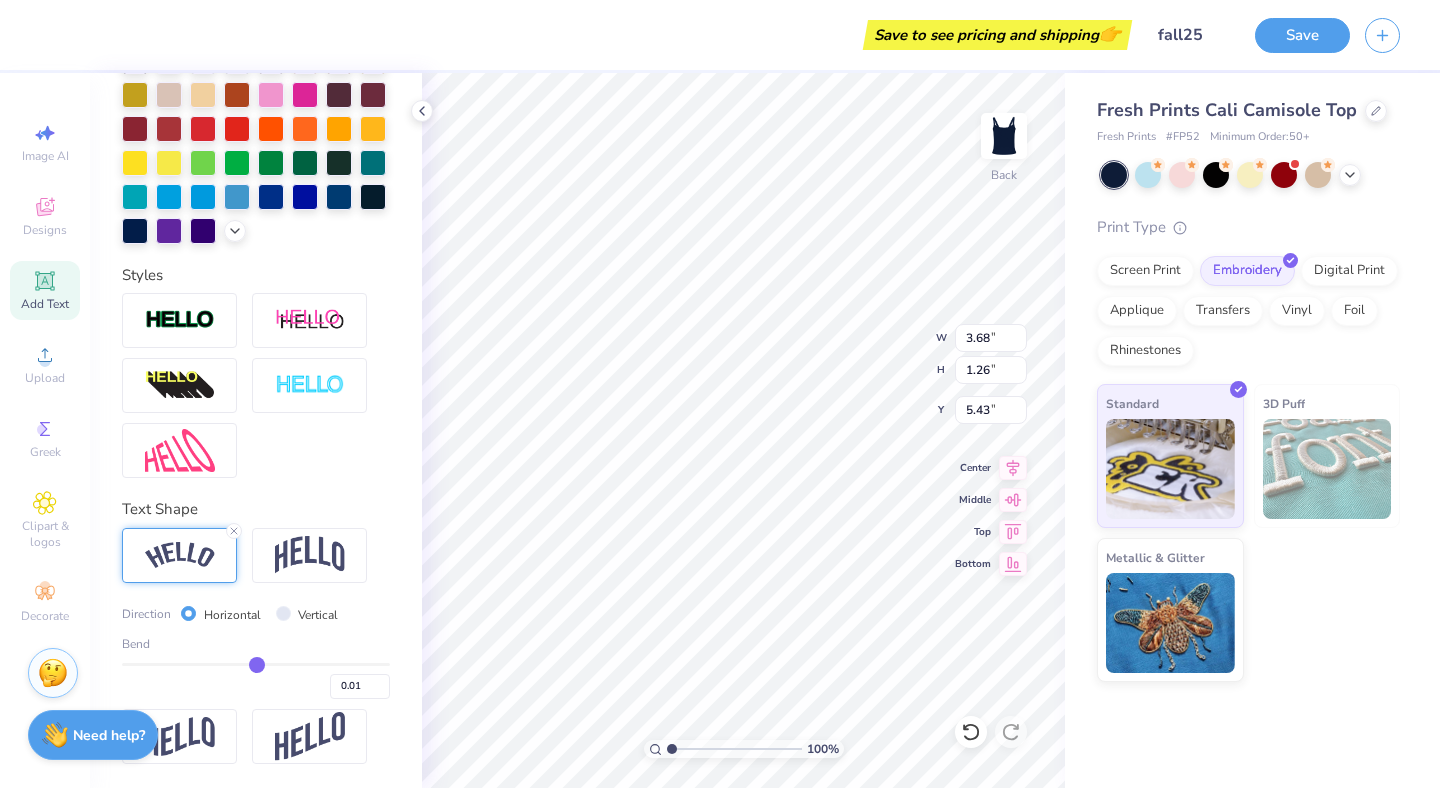 type on "0" 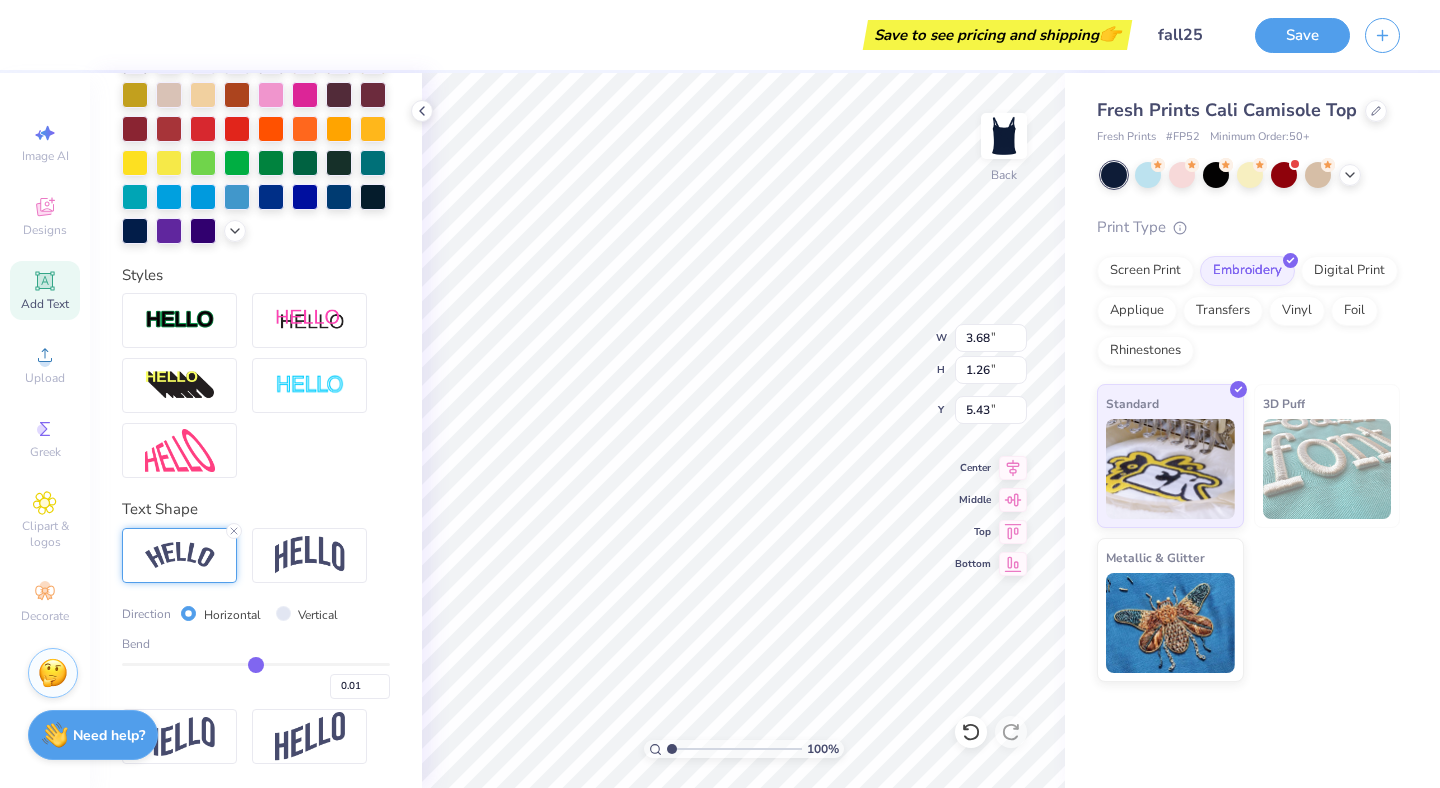 type on "0.00" 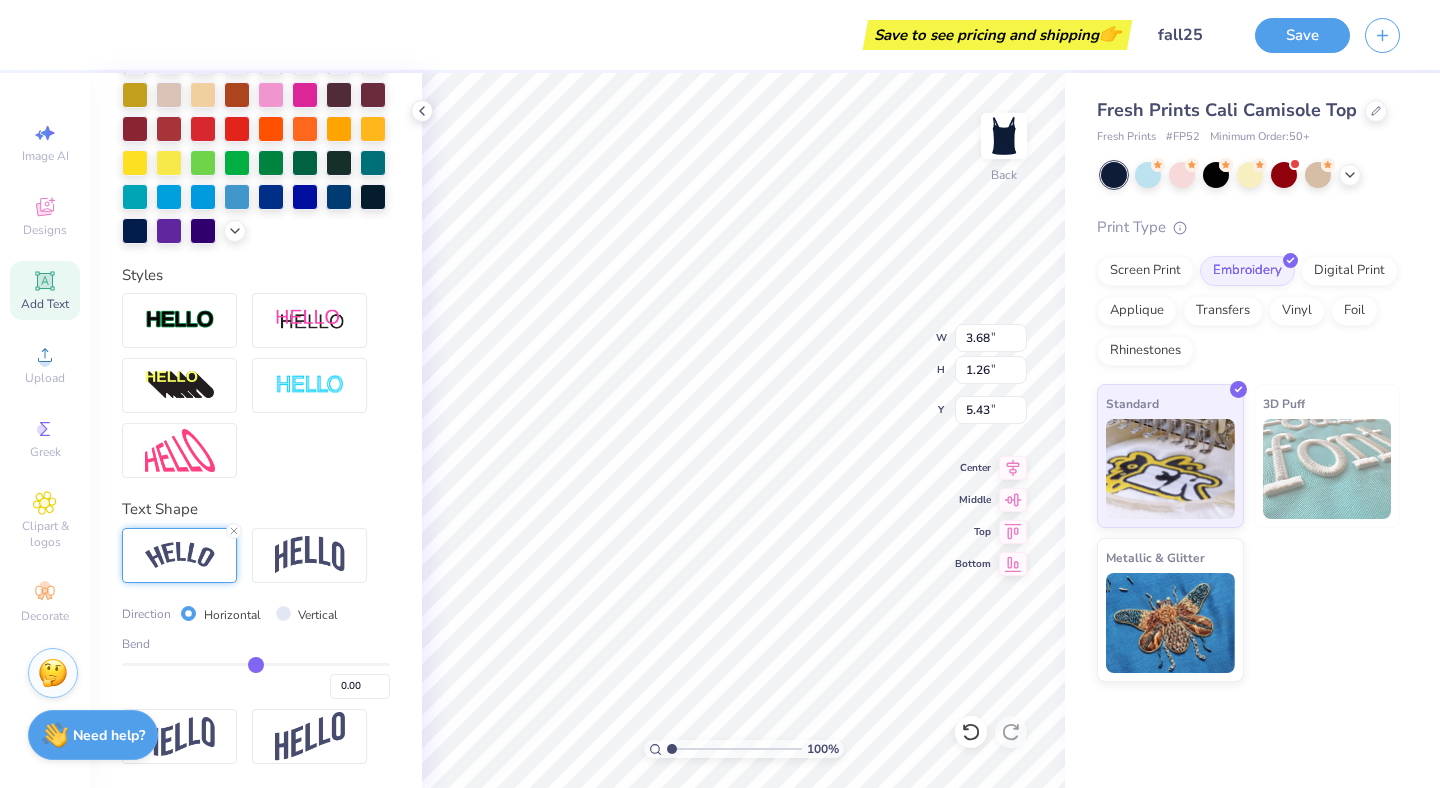 type on "-0.01" 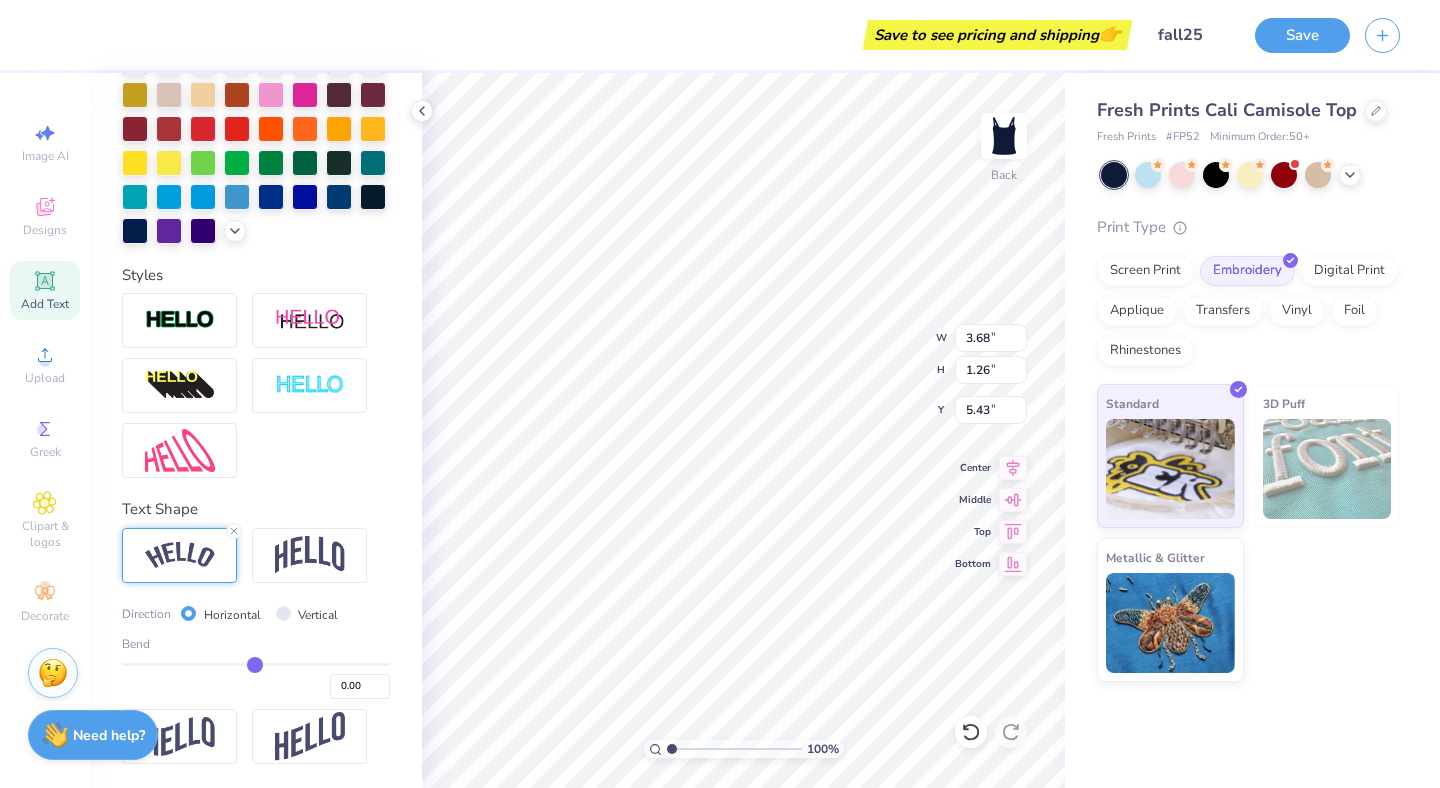 type on "-0.01" 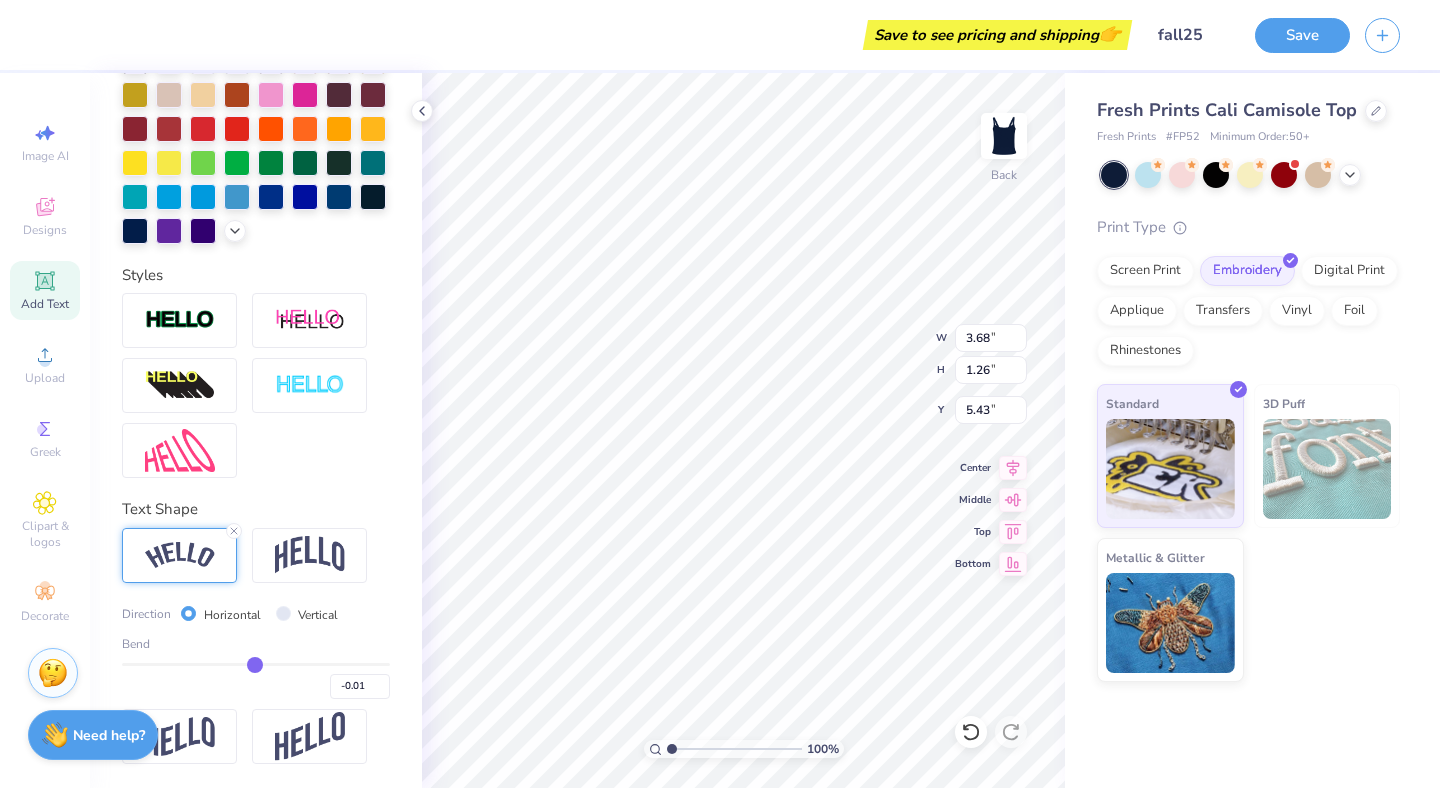 type on "-0.02" 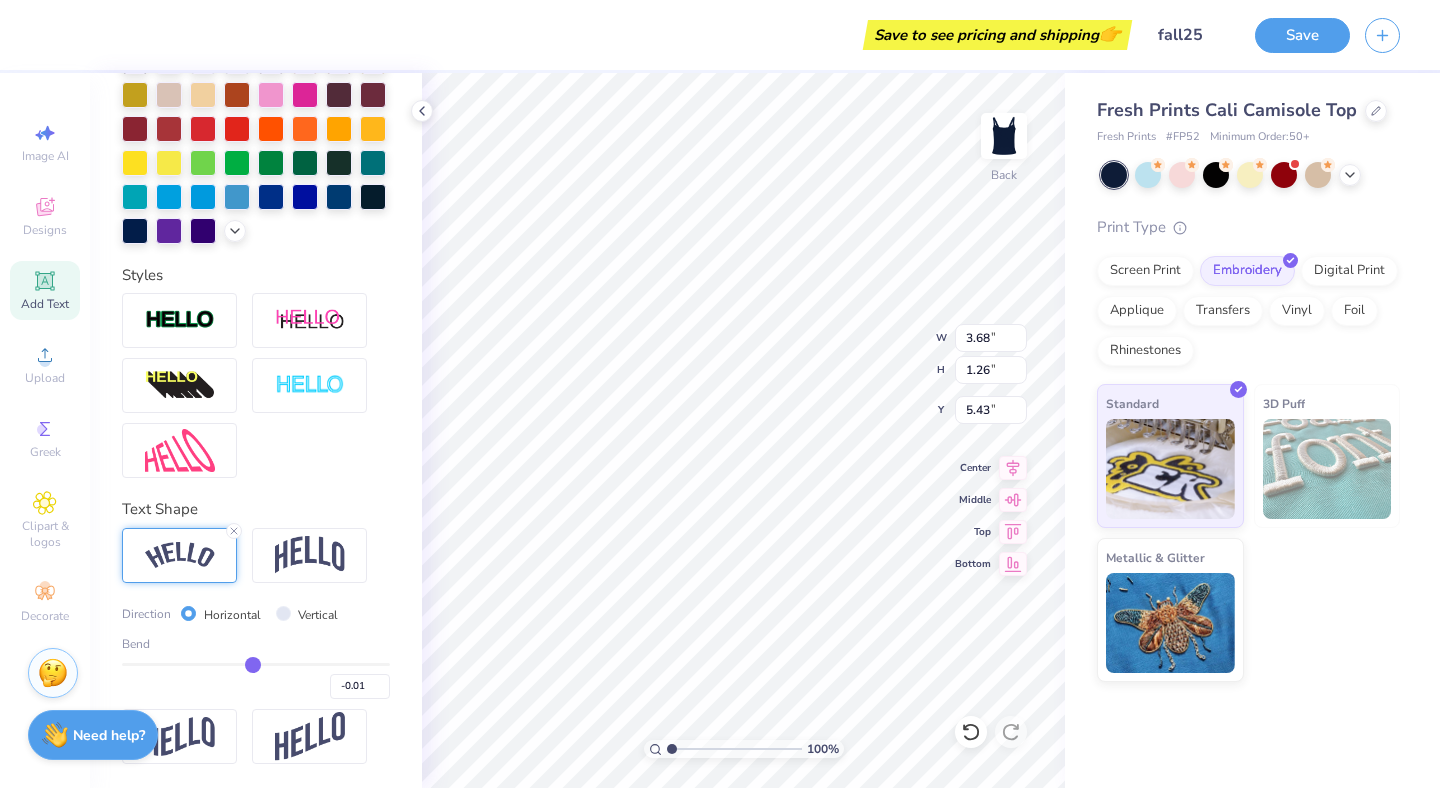 type on "-0.02" 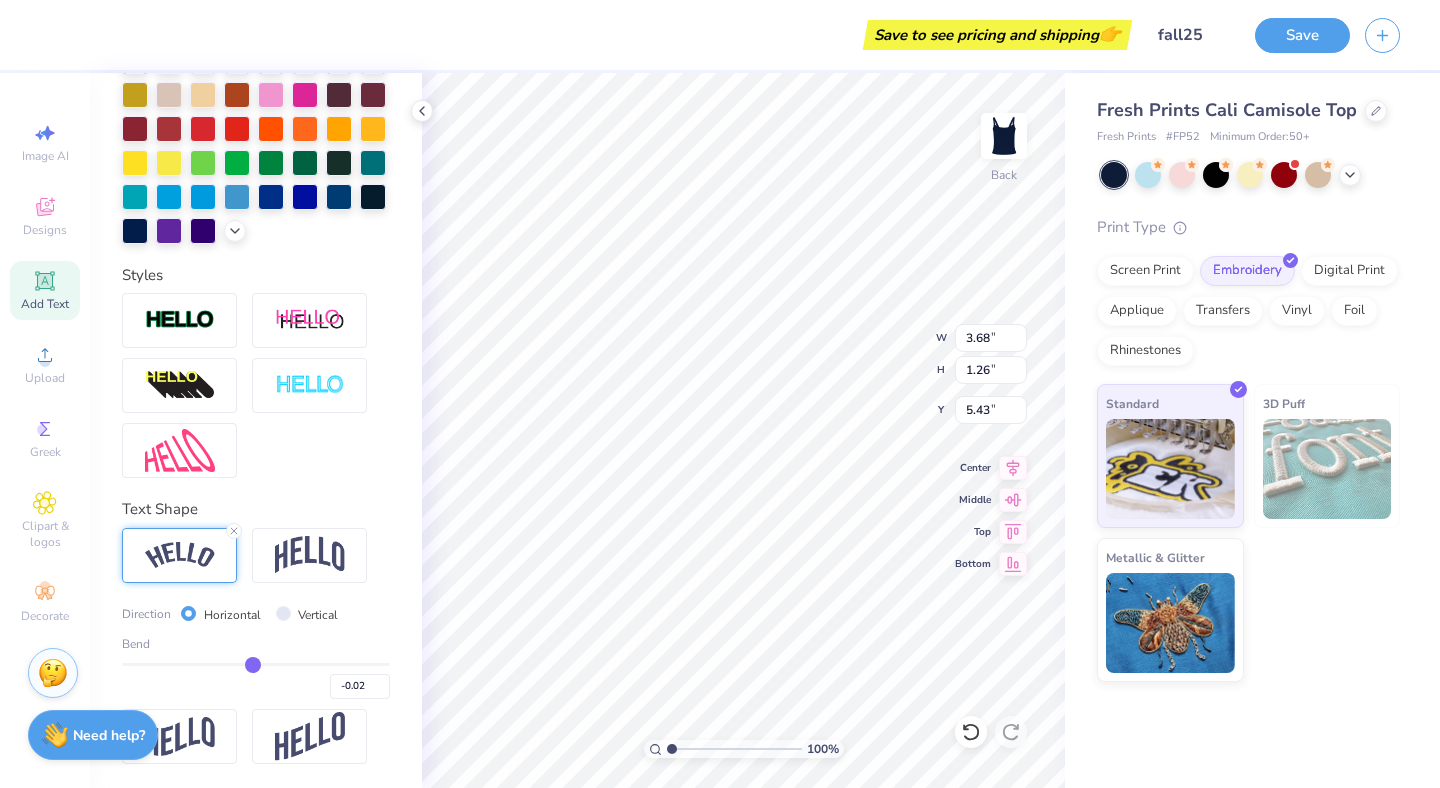 type on "-0.03" 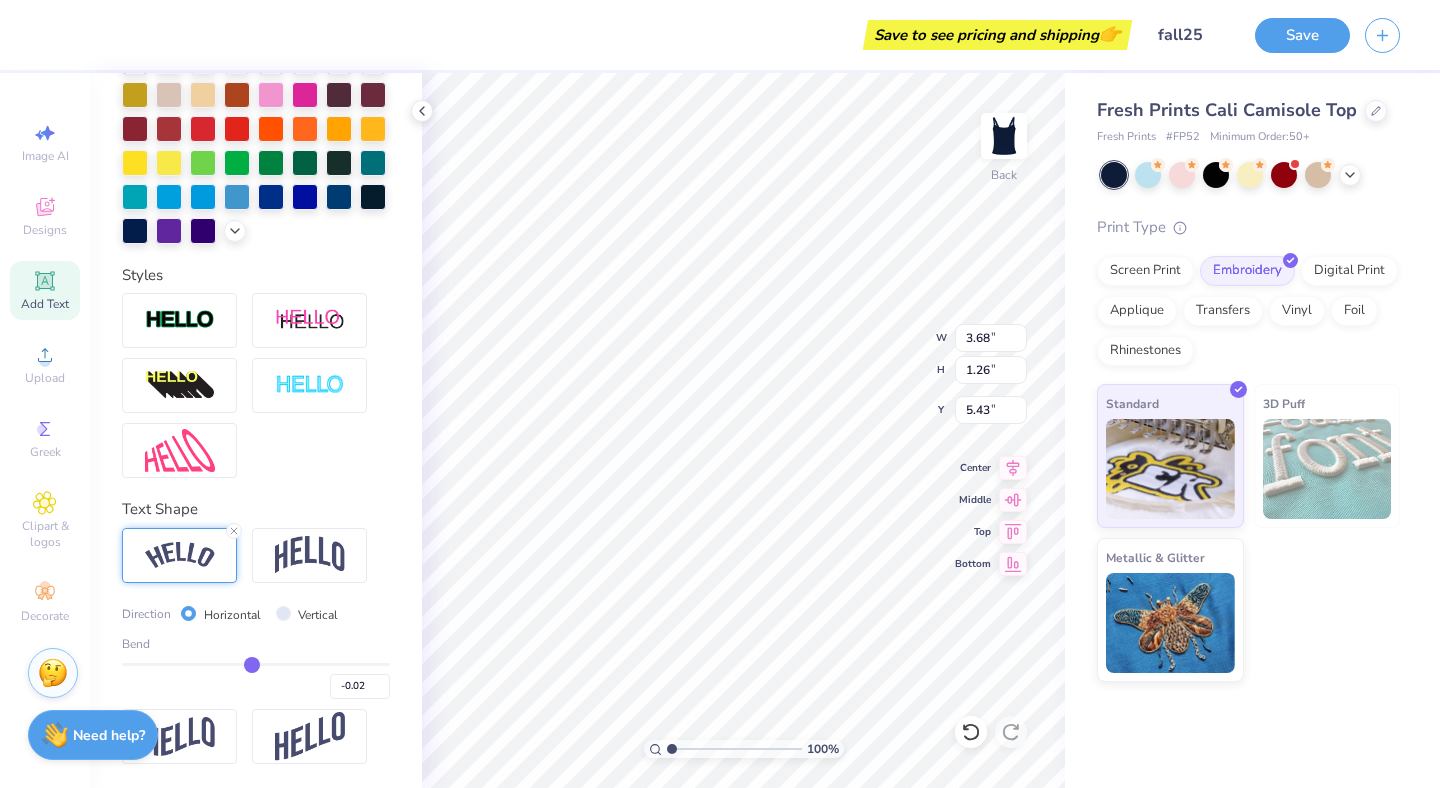 type on "-0.03" 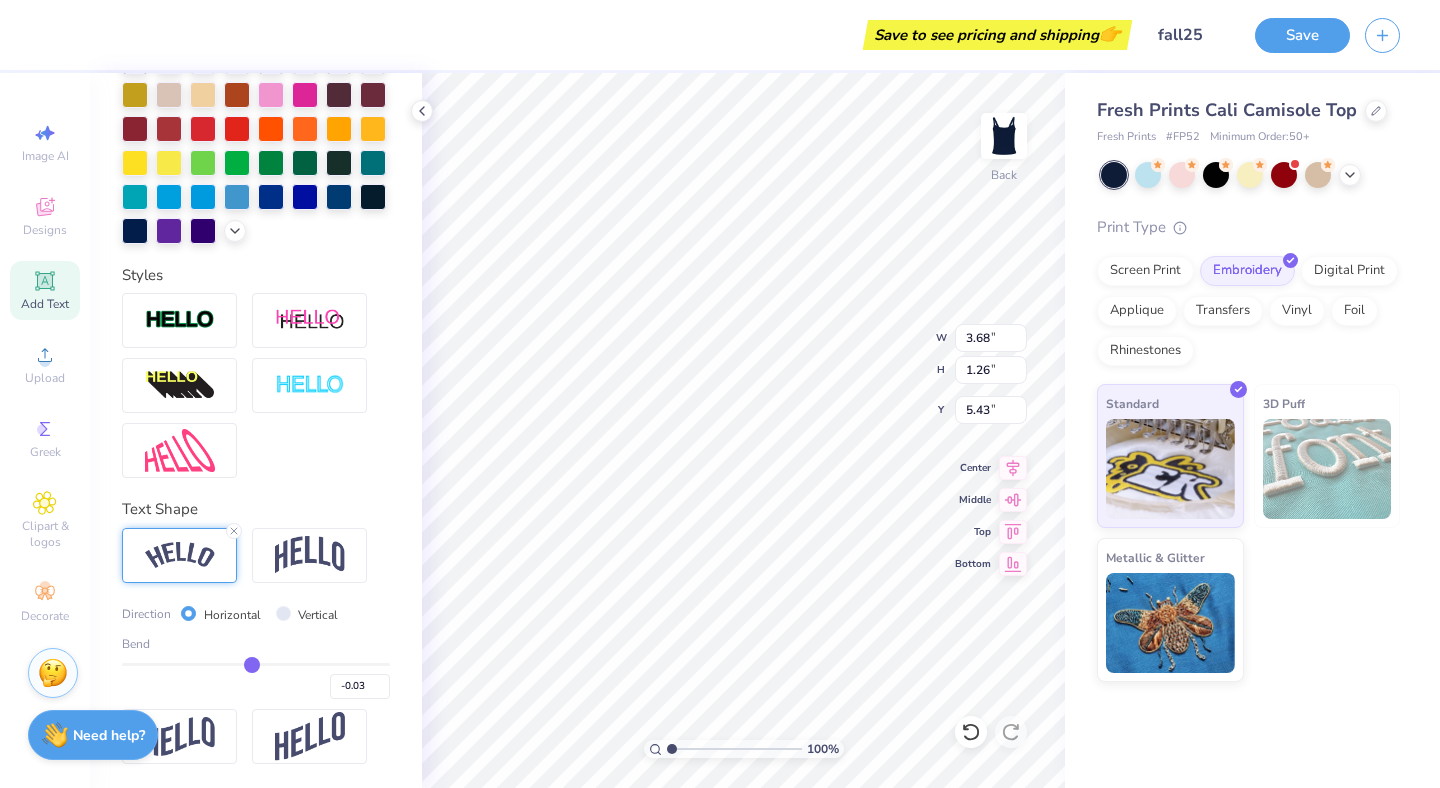 type on "-0.04" 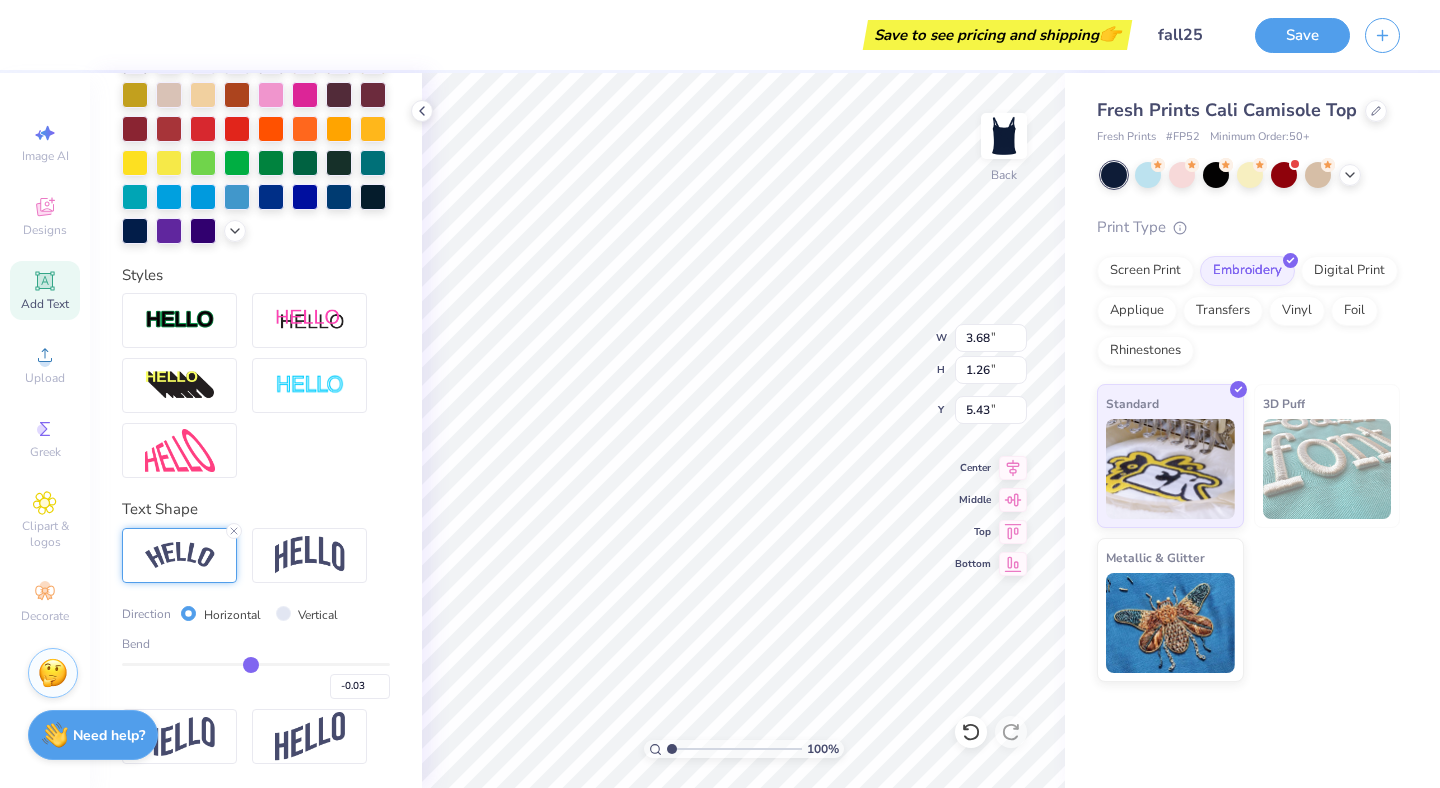 type on "-0.04" 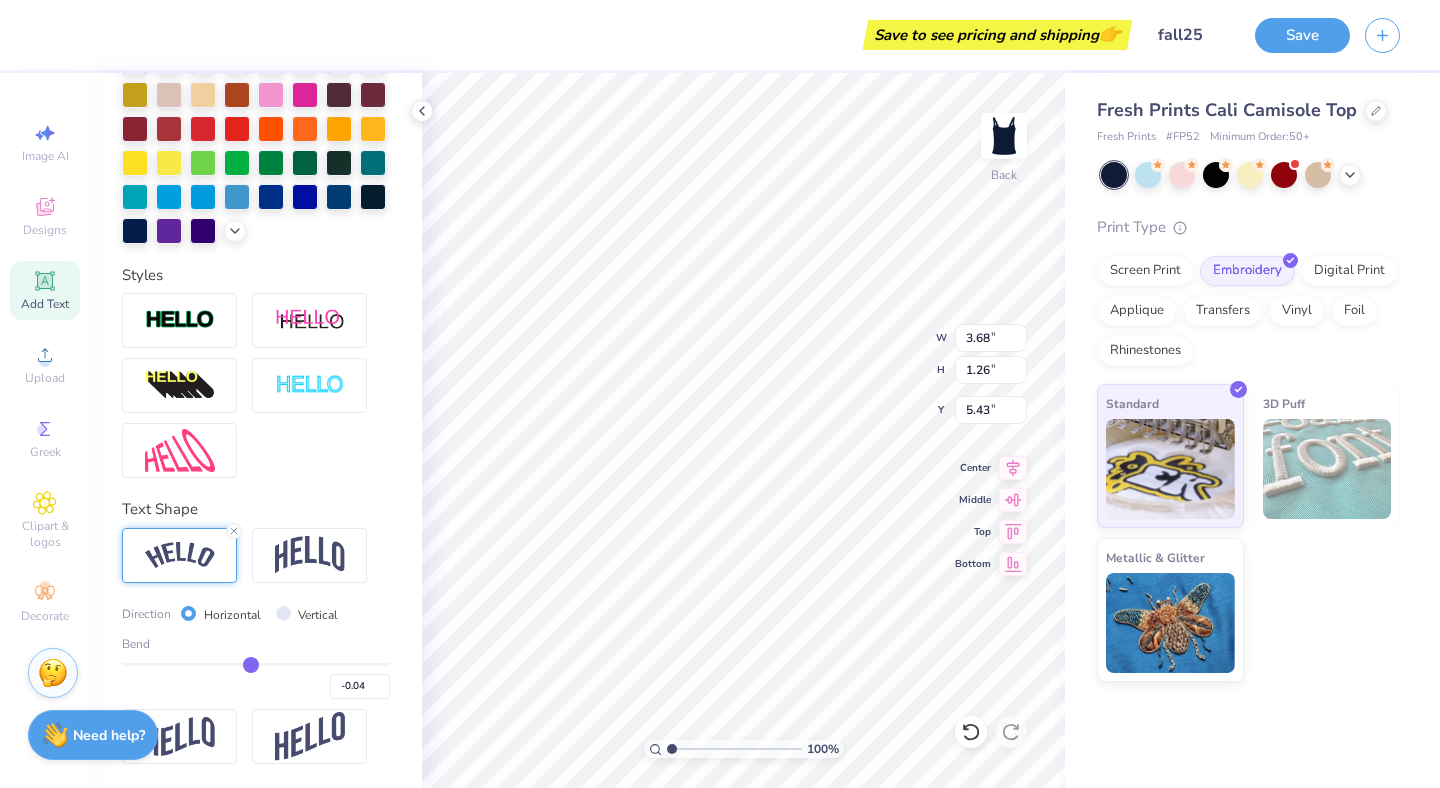 type on "-0.05" 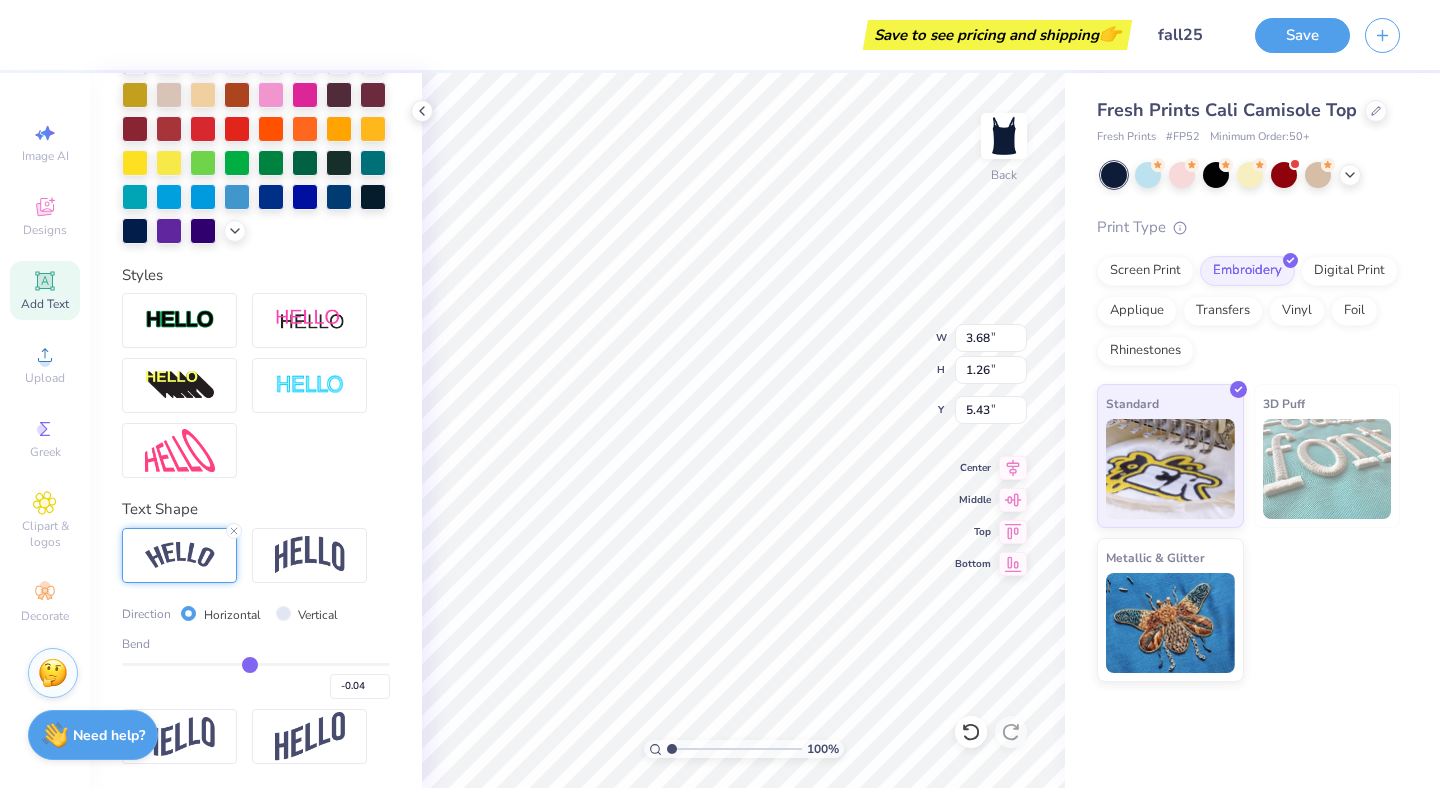 type on "-0.05" 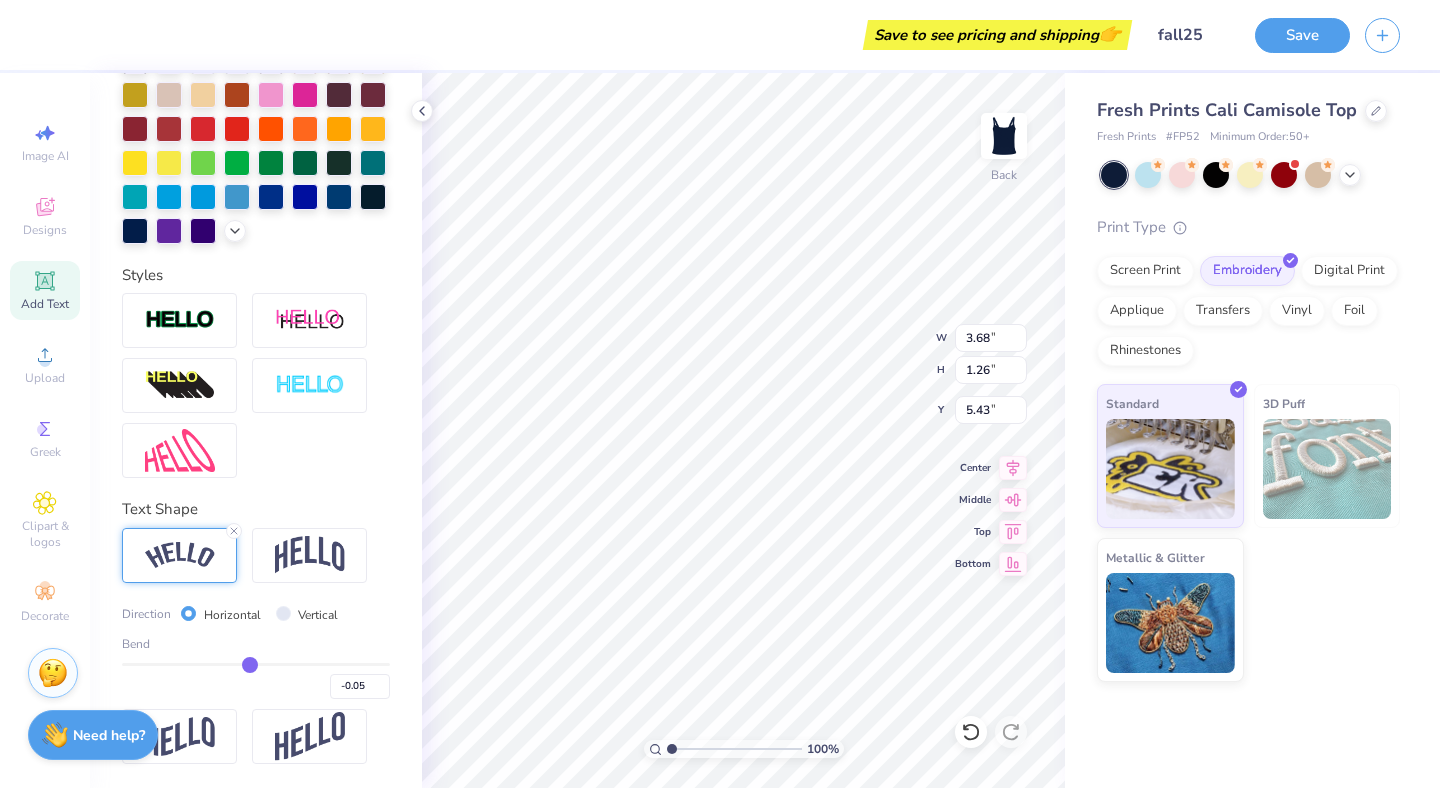 type on "-0.06" 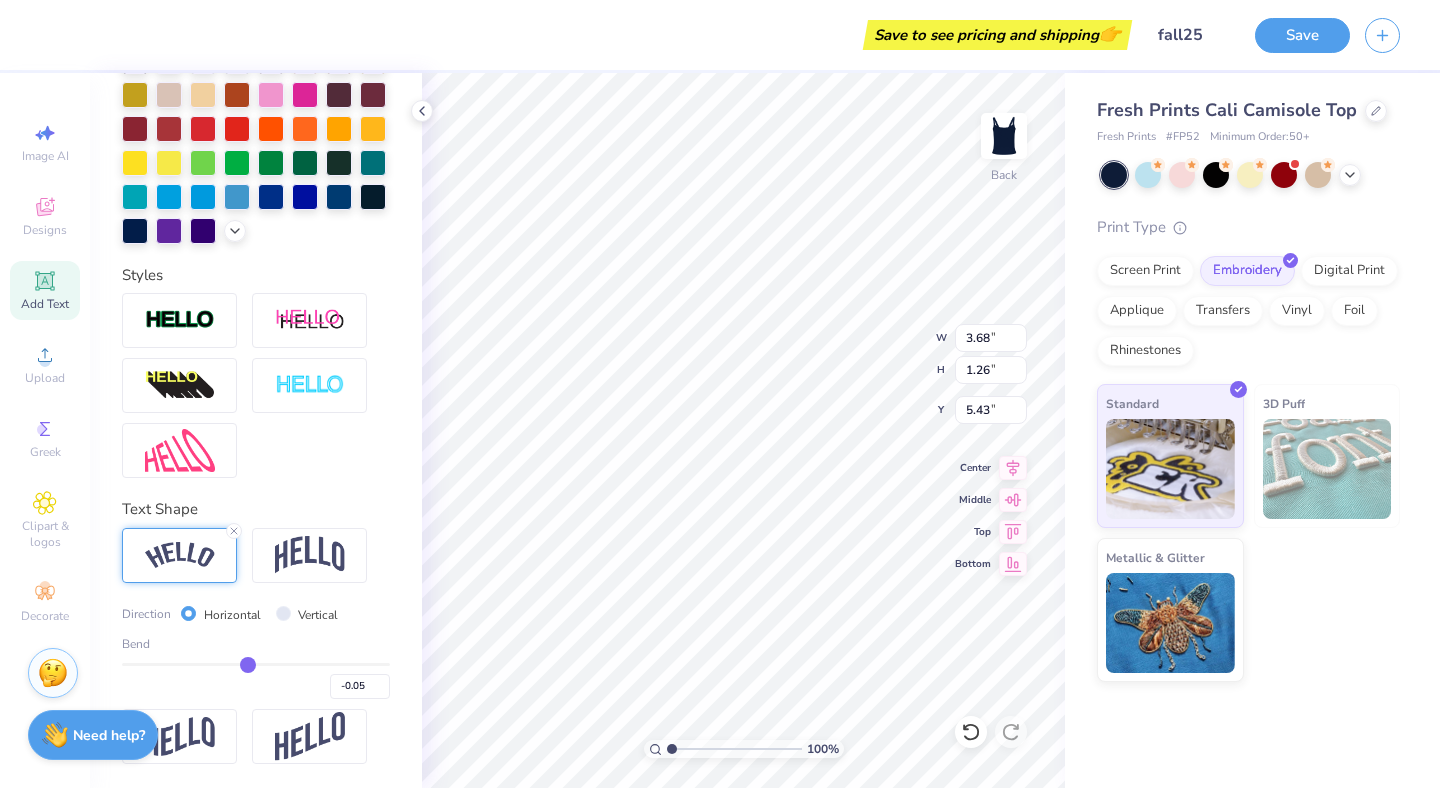 type on "-0.06" 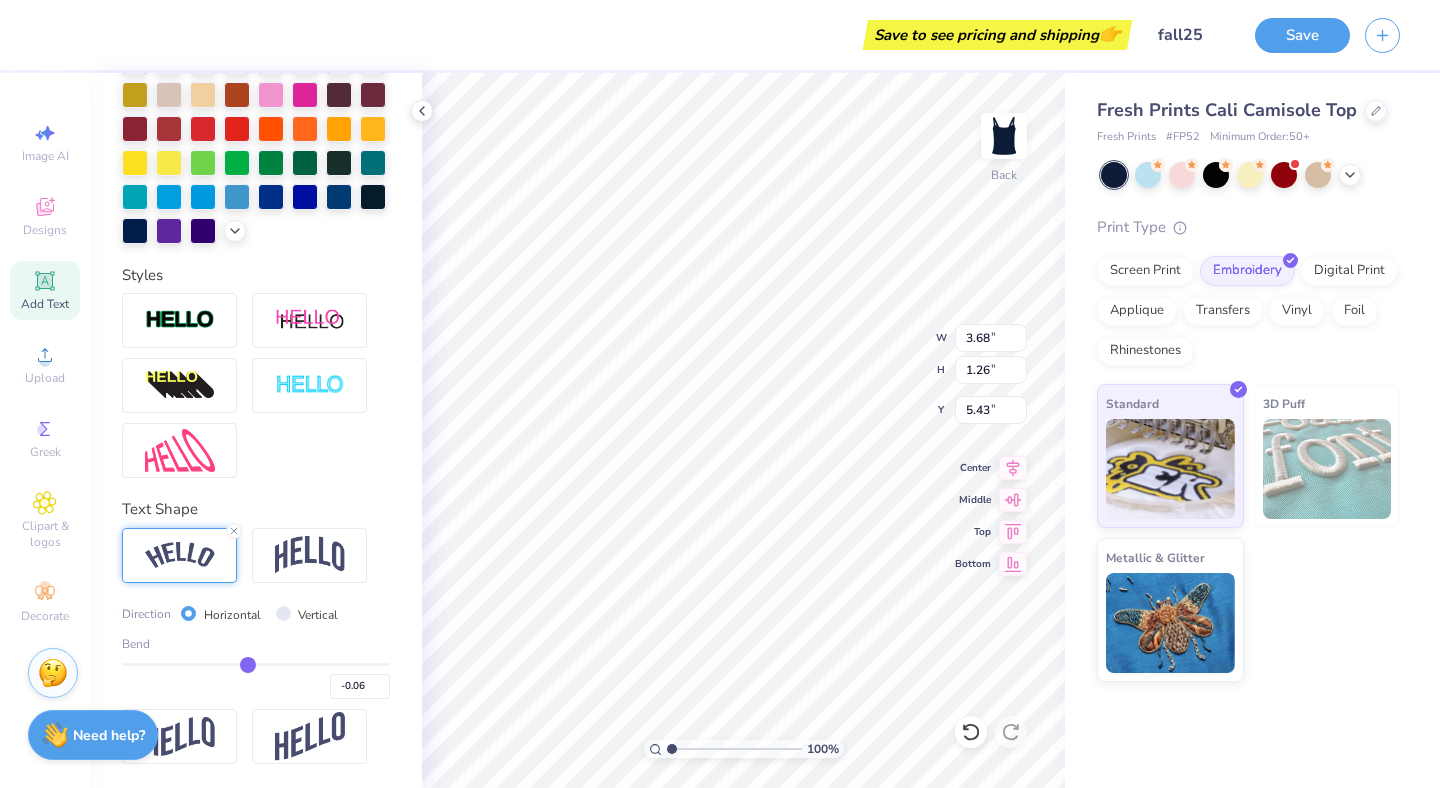 type on "-0.07" 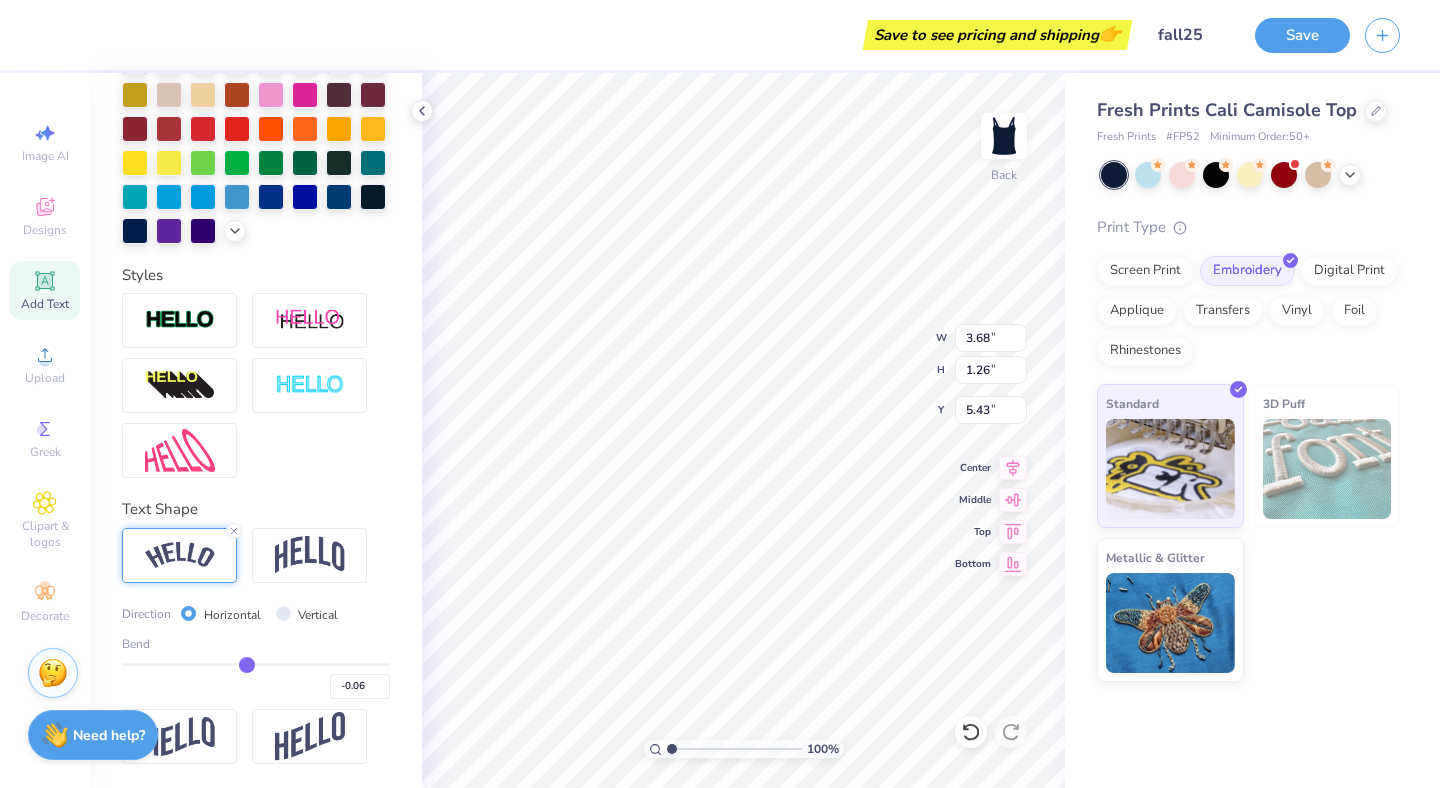 type on "-0.07" 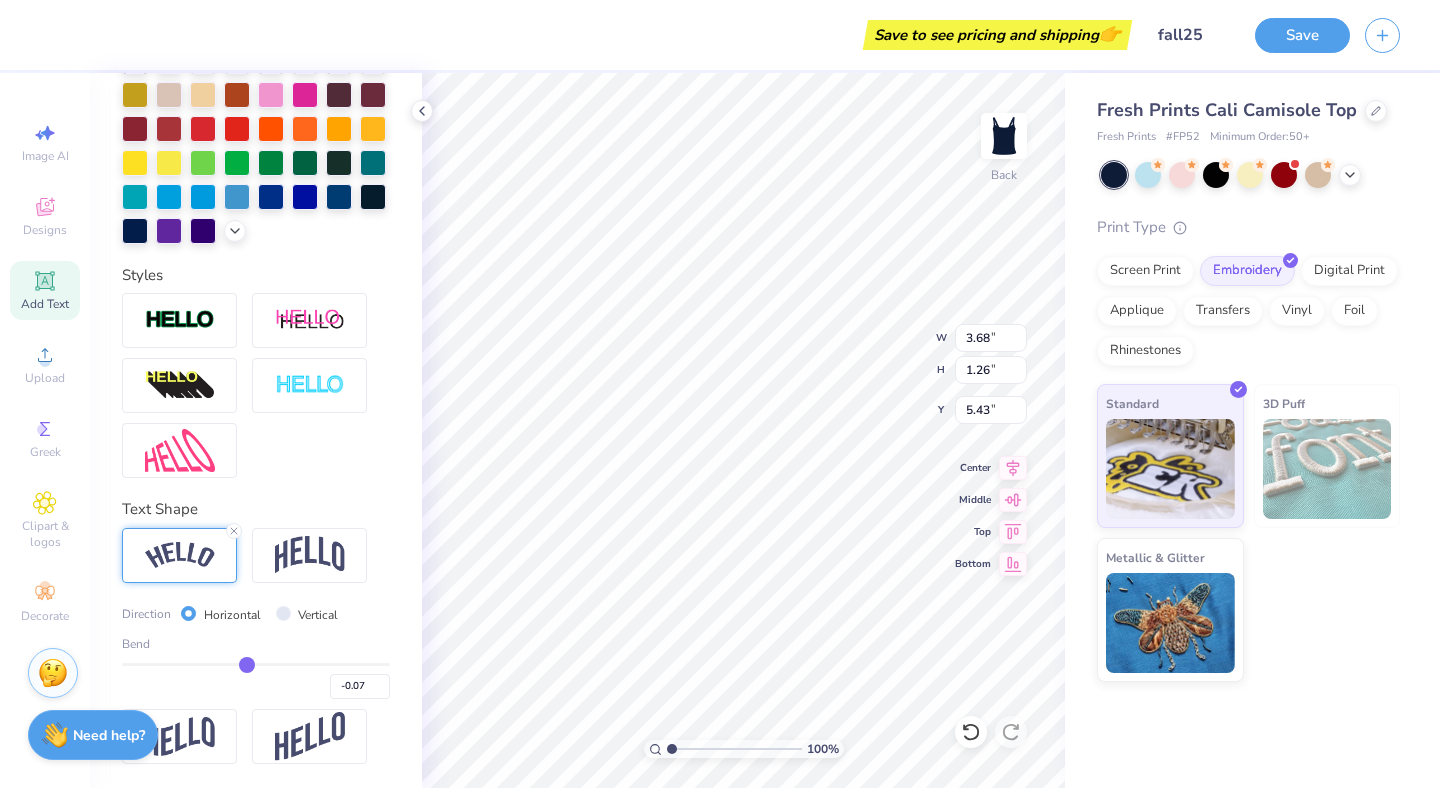 type on "-0.08" 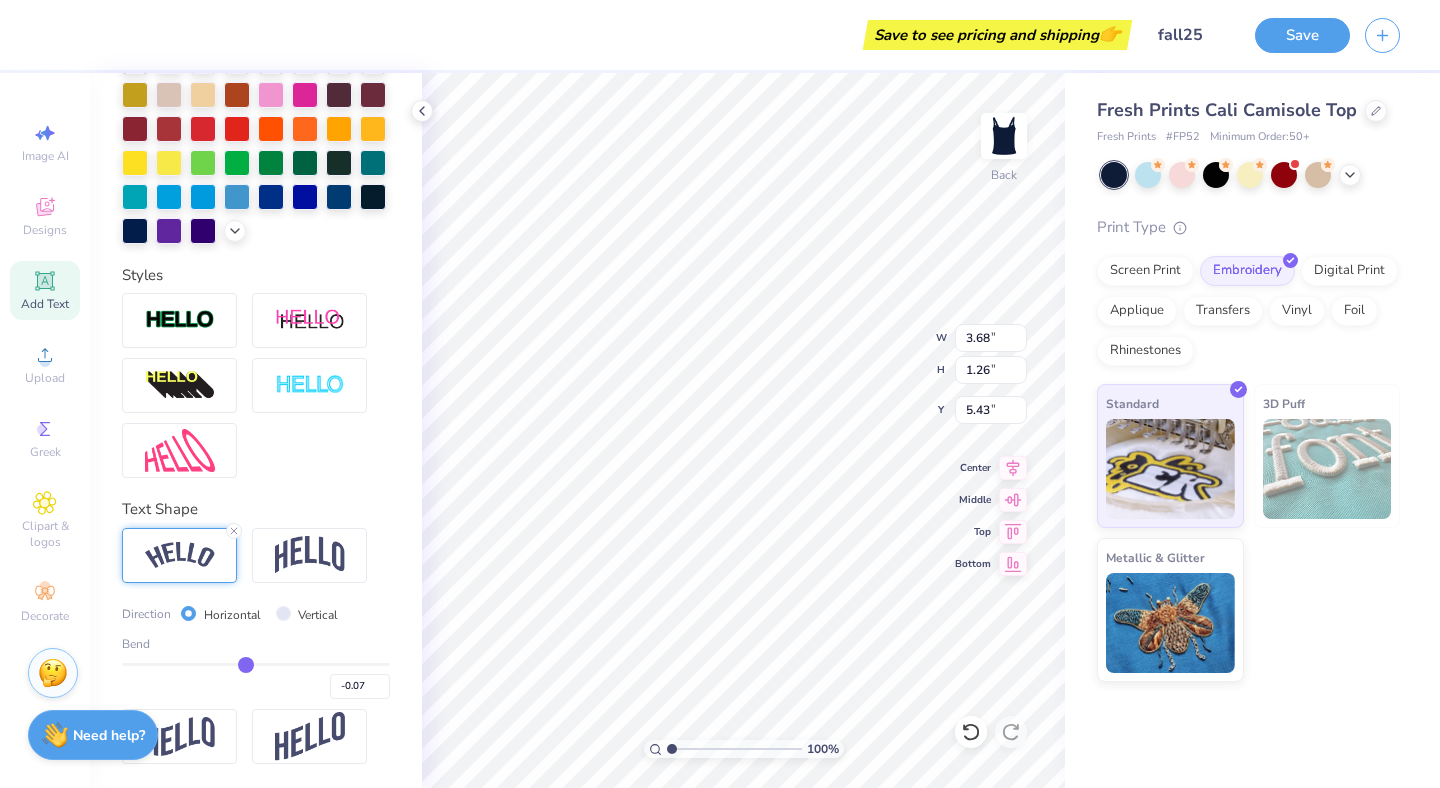 type on "-0.08" 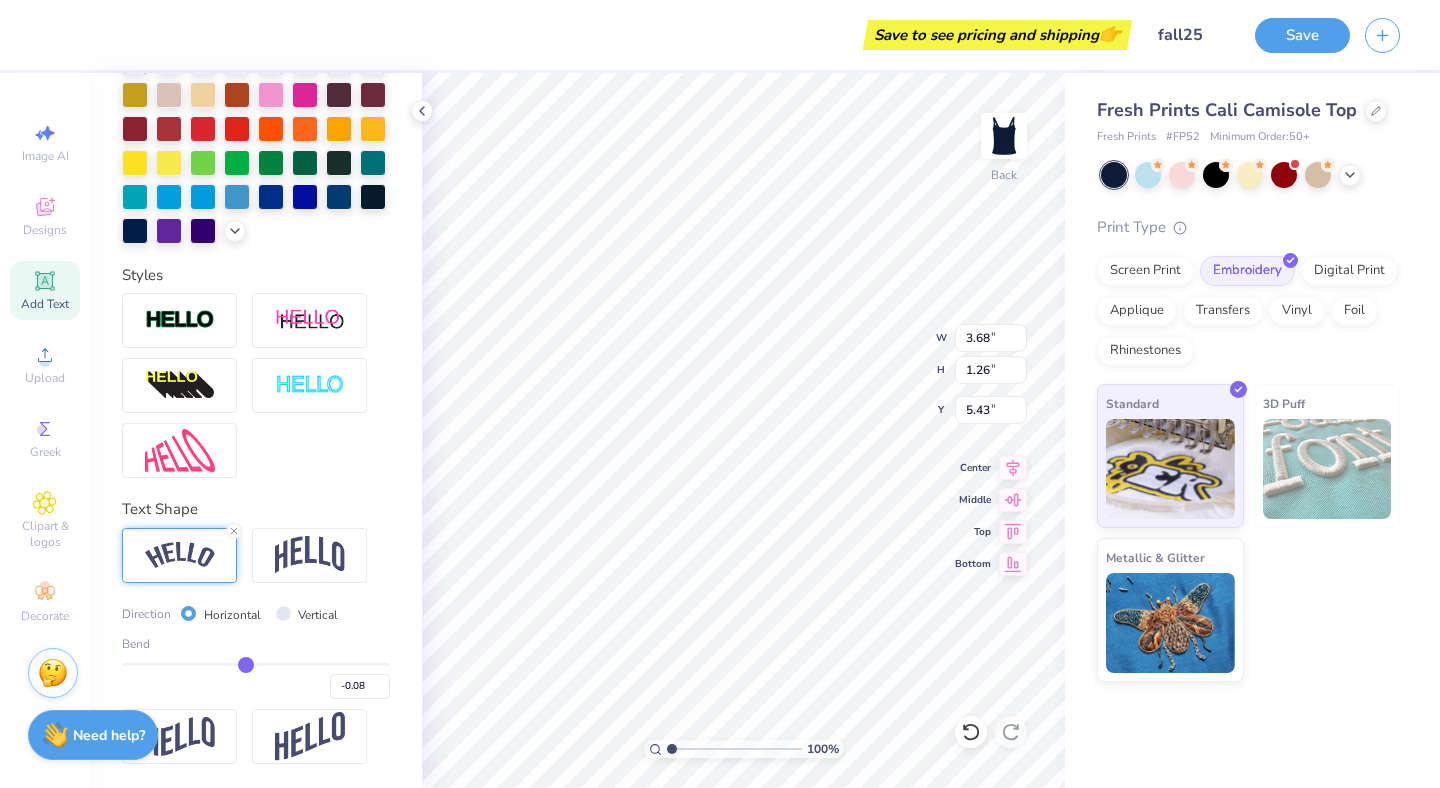 drag, startPoint x: 314, startPoint y: 662, endPoint x: 245, endPoint y: 656, distance: 69.260376 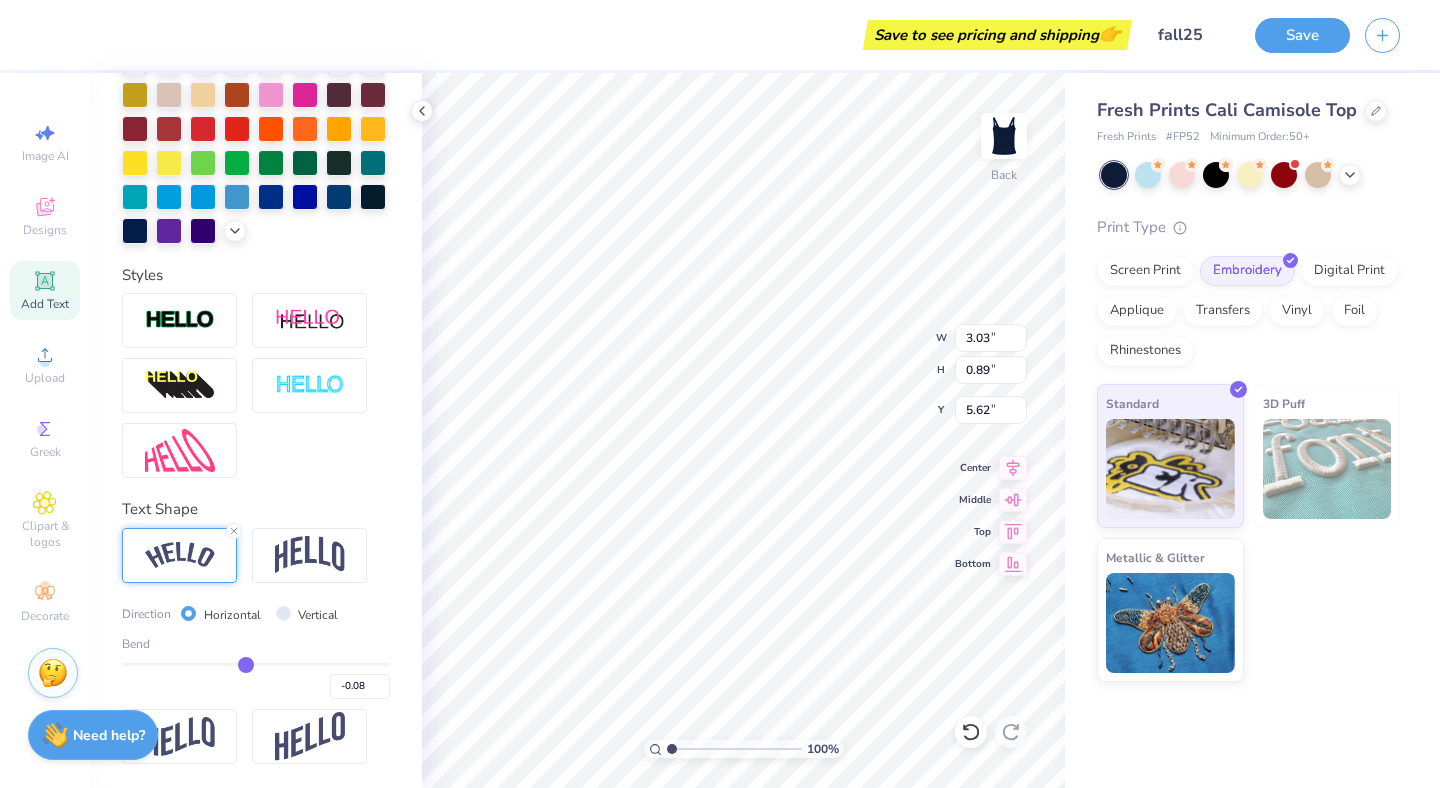 click on "Bend -0.08" at bounding box center (256, 667) 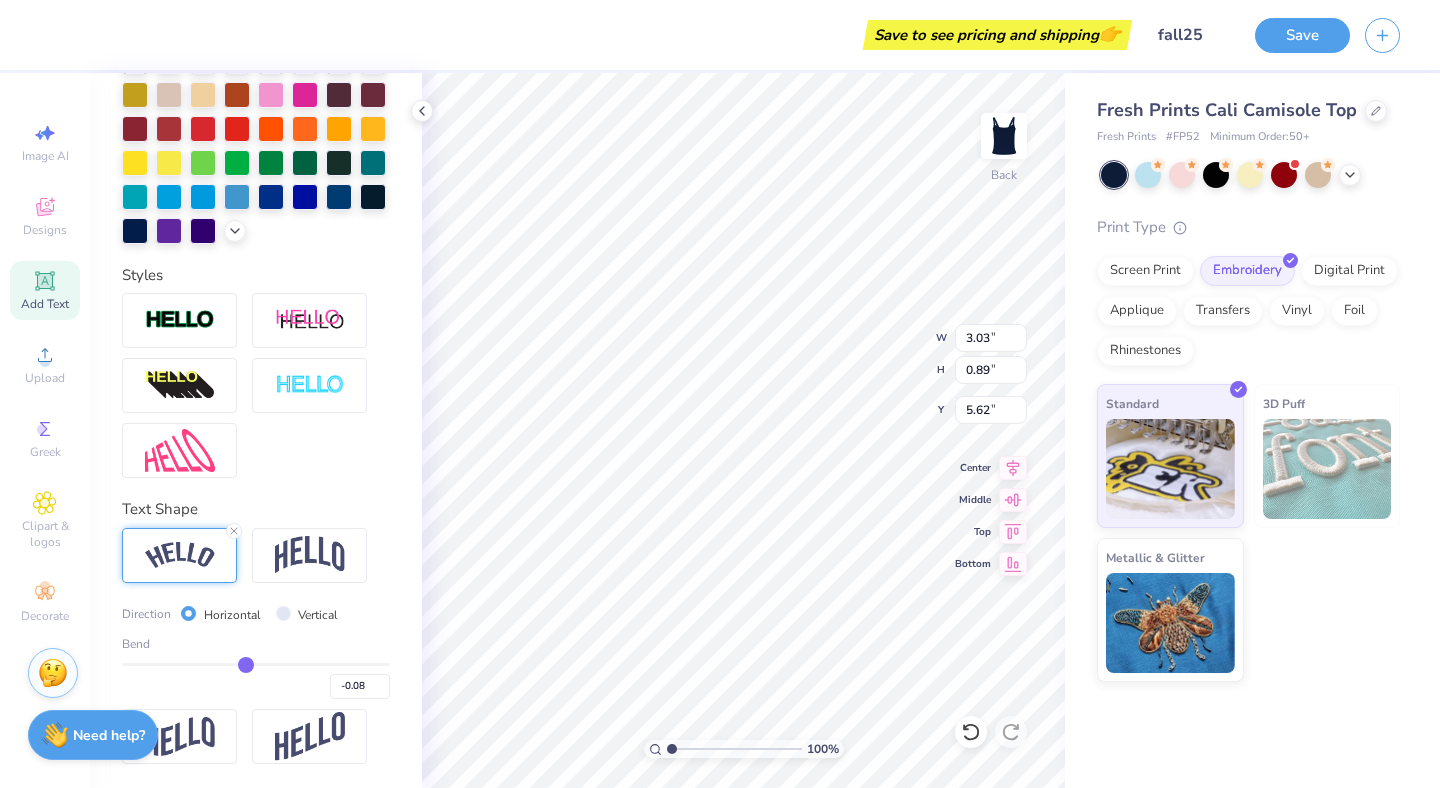 type on "5.43" 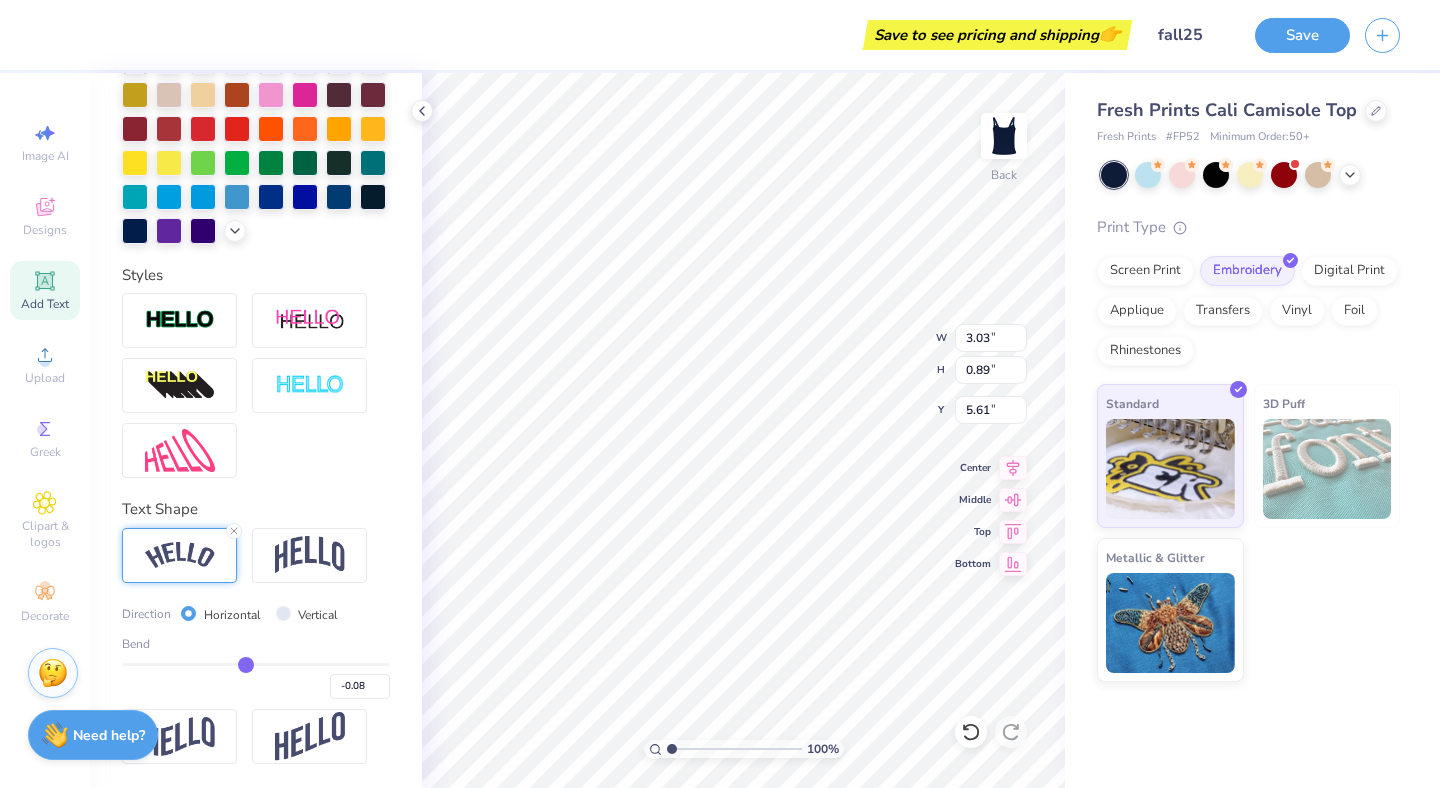 type on "5.61" 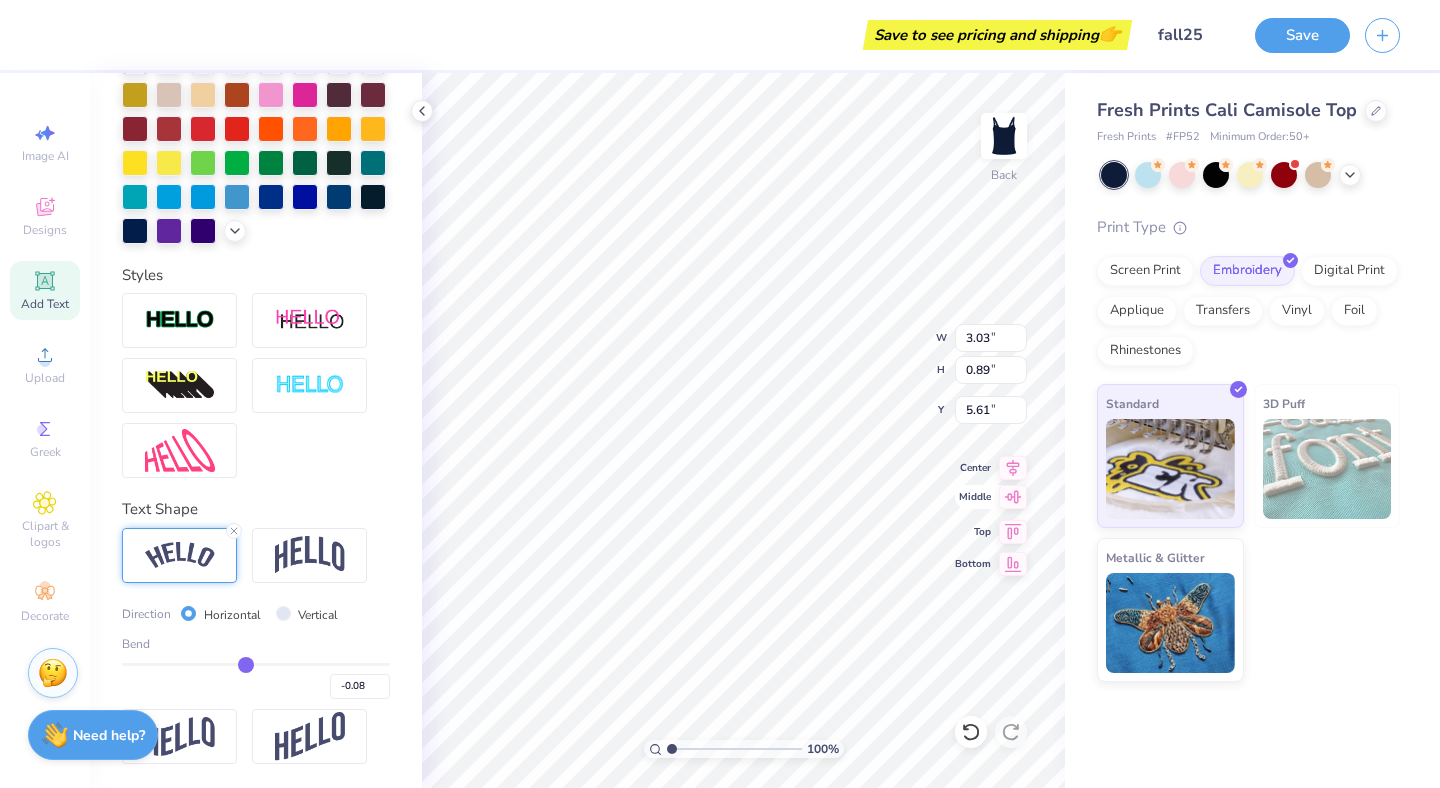 click 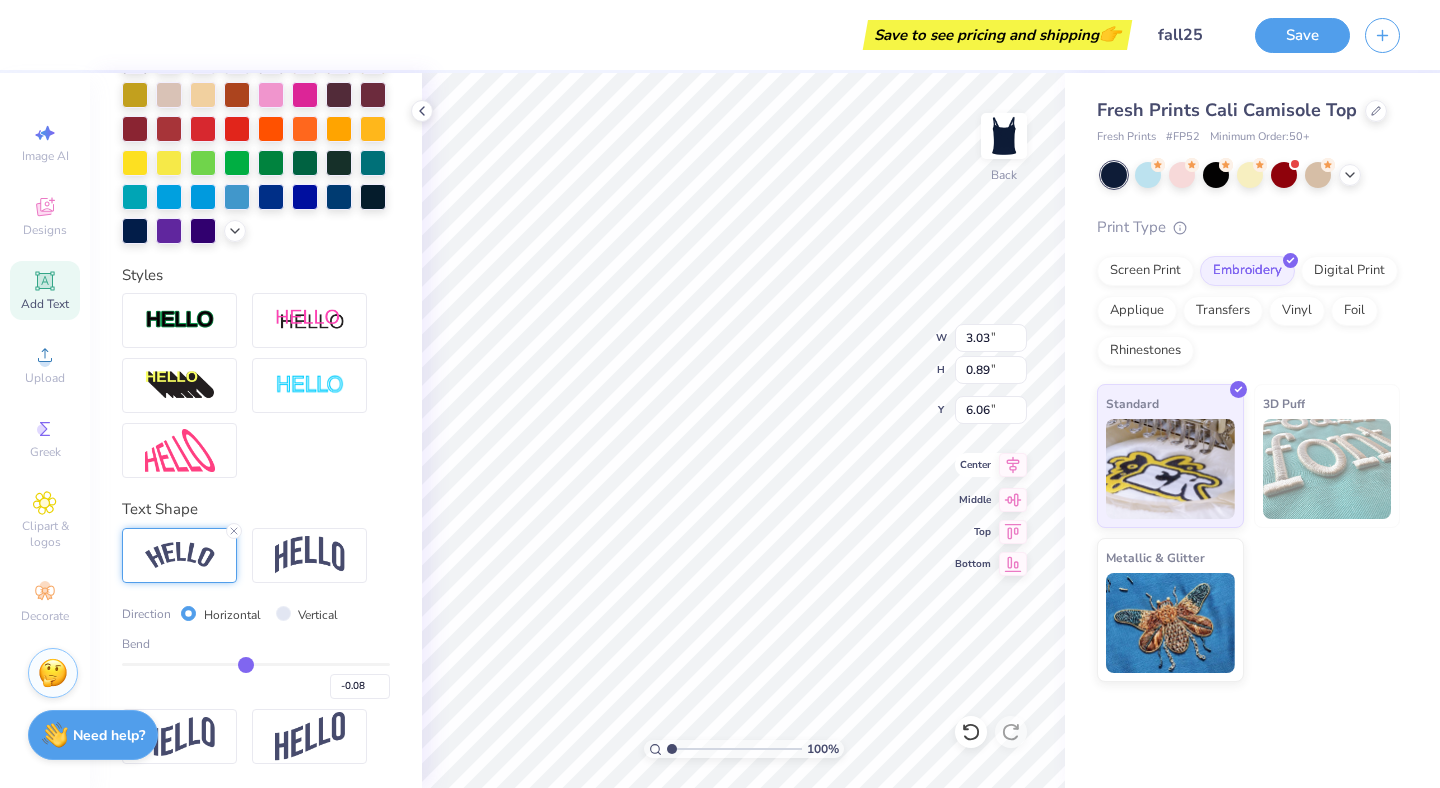 click 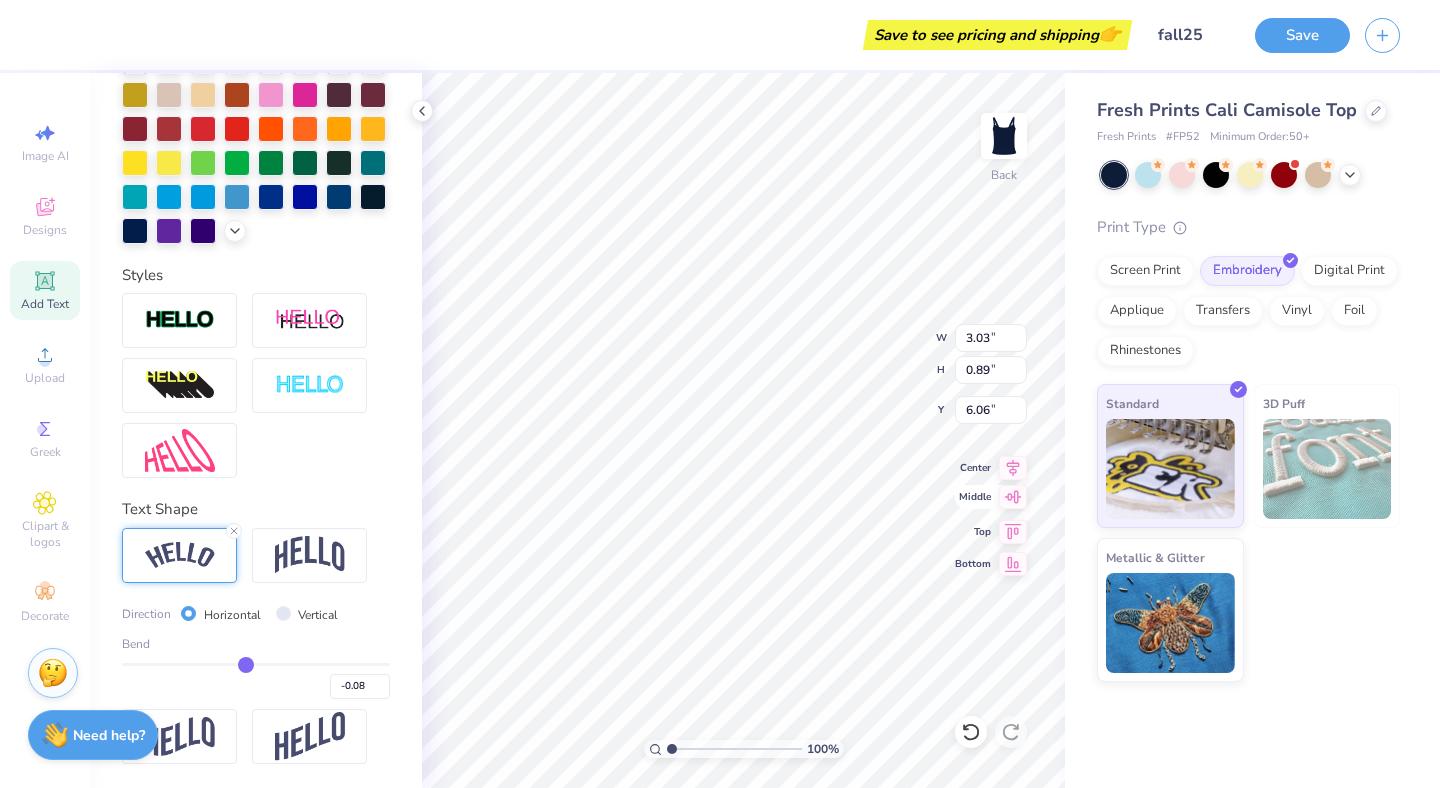 click 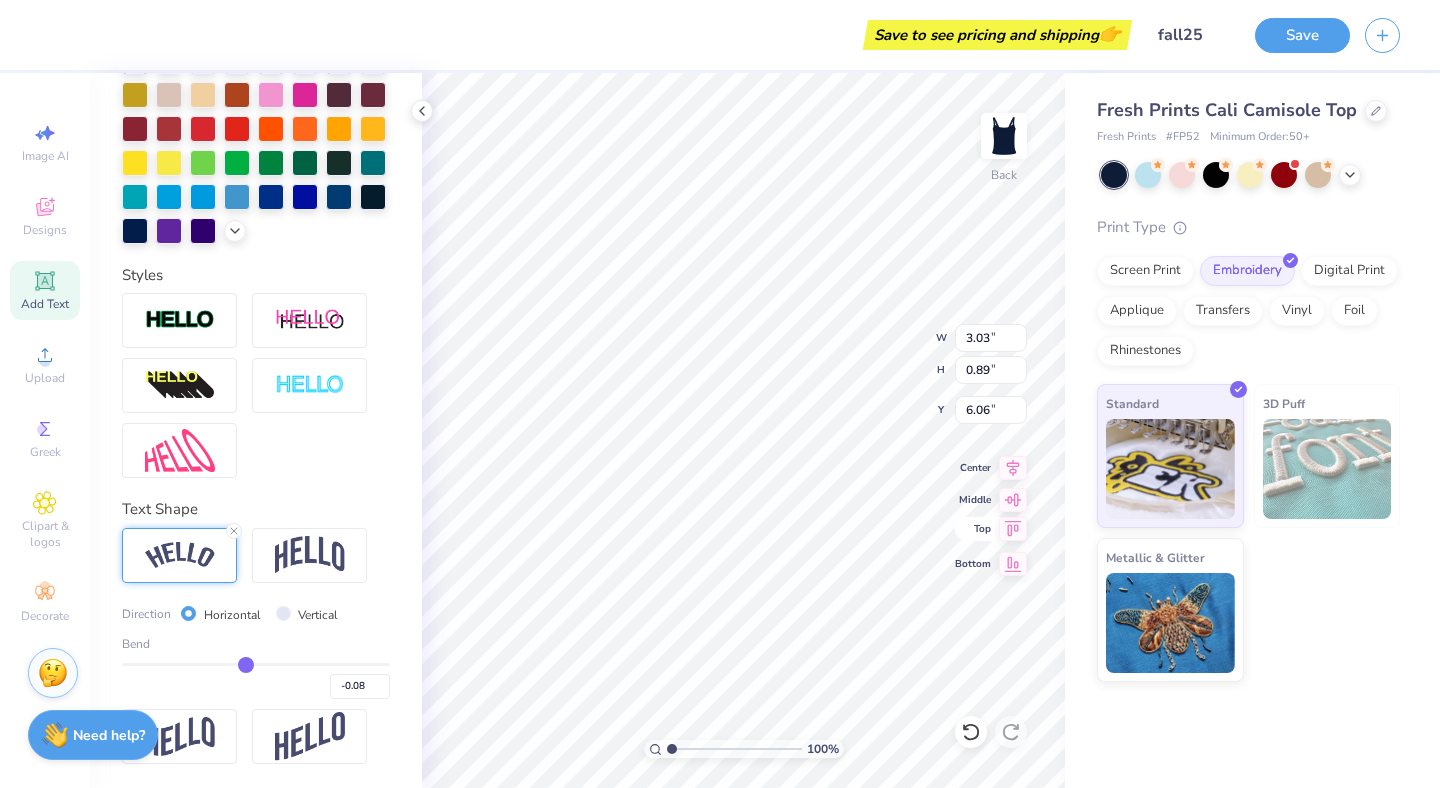 click 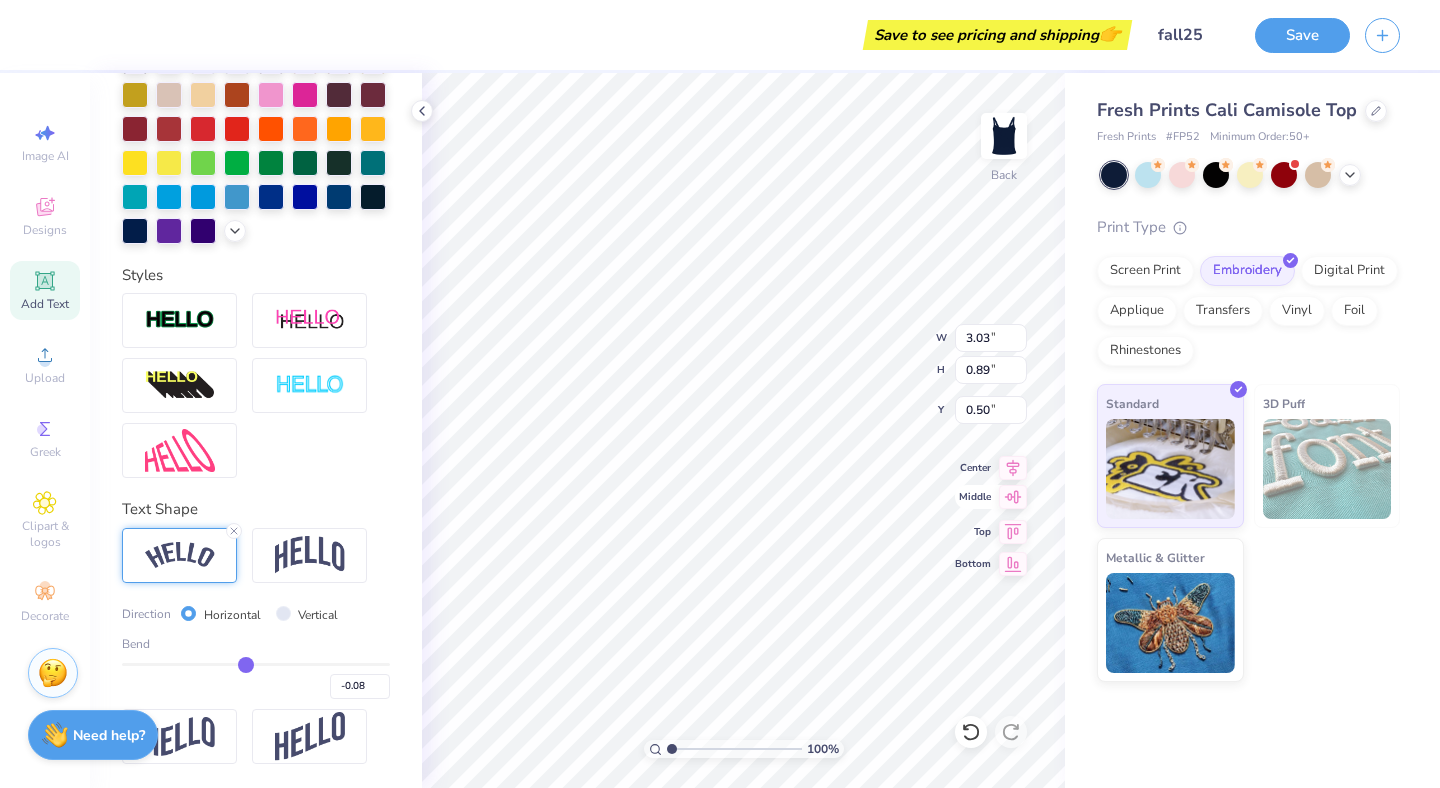 click 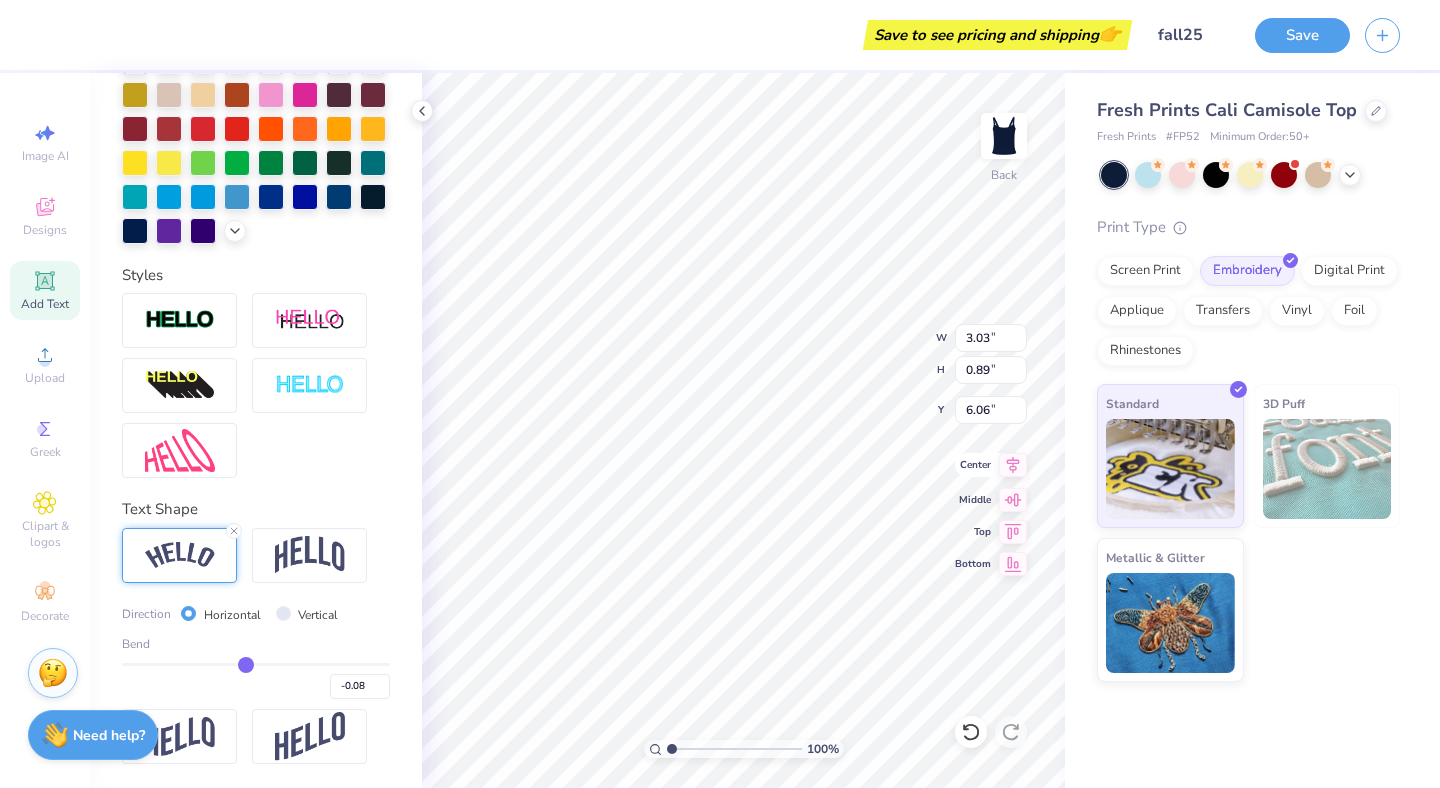 click 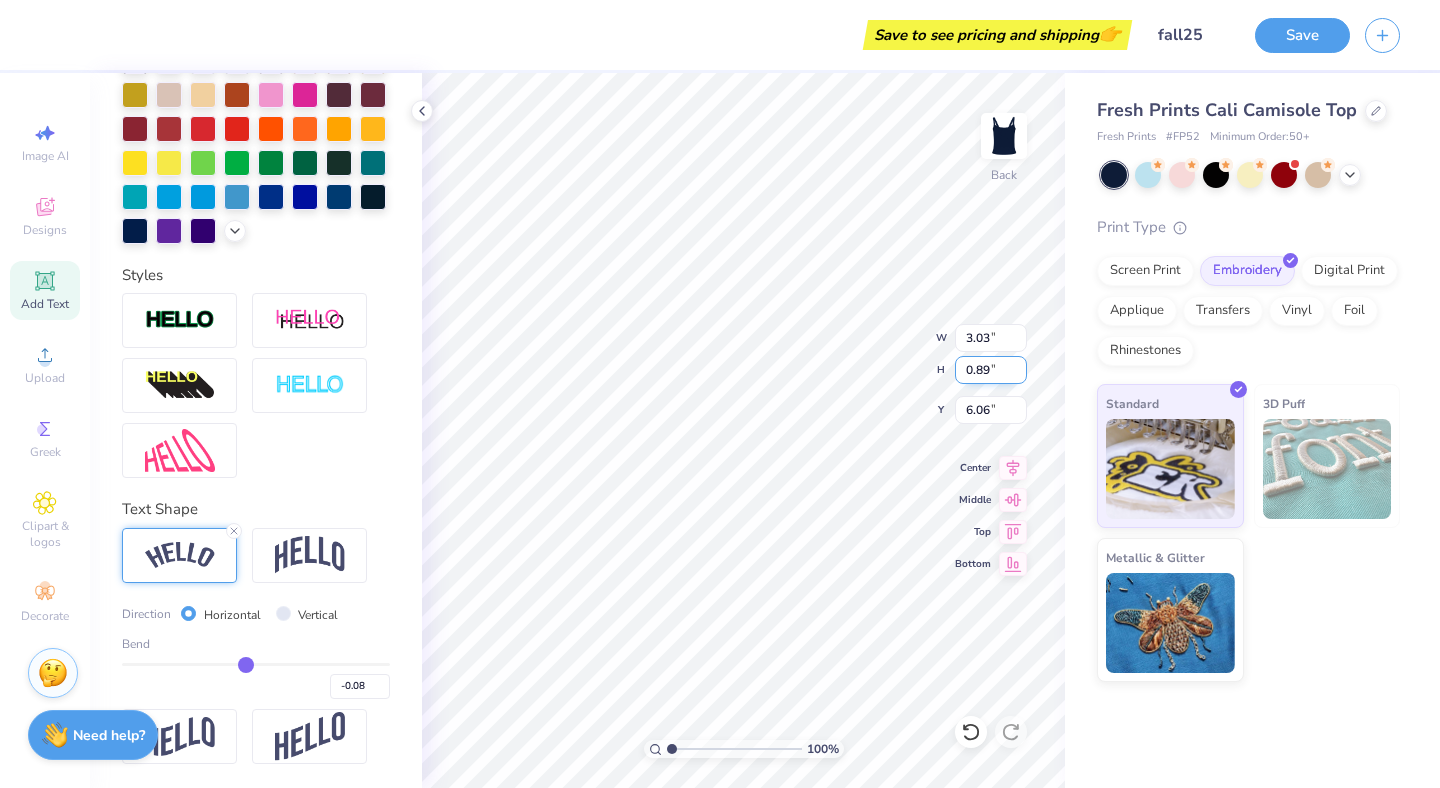 type on "5.61" 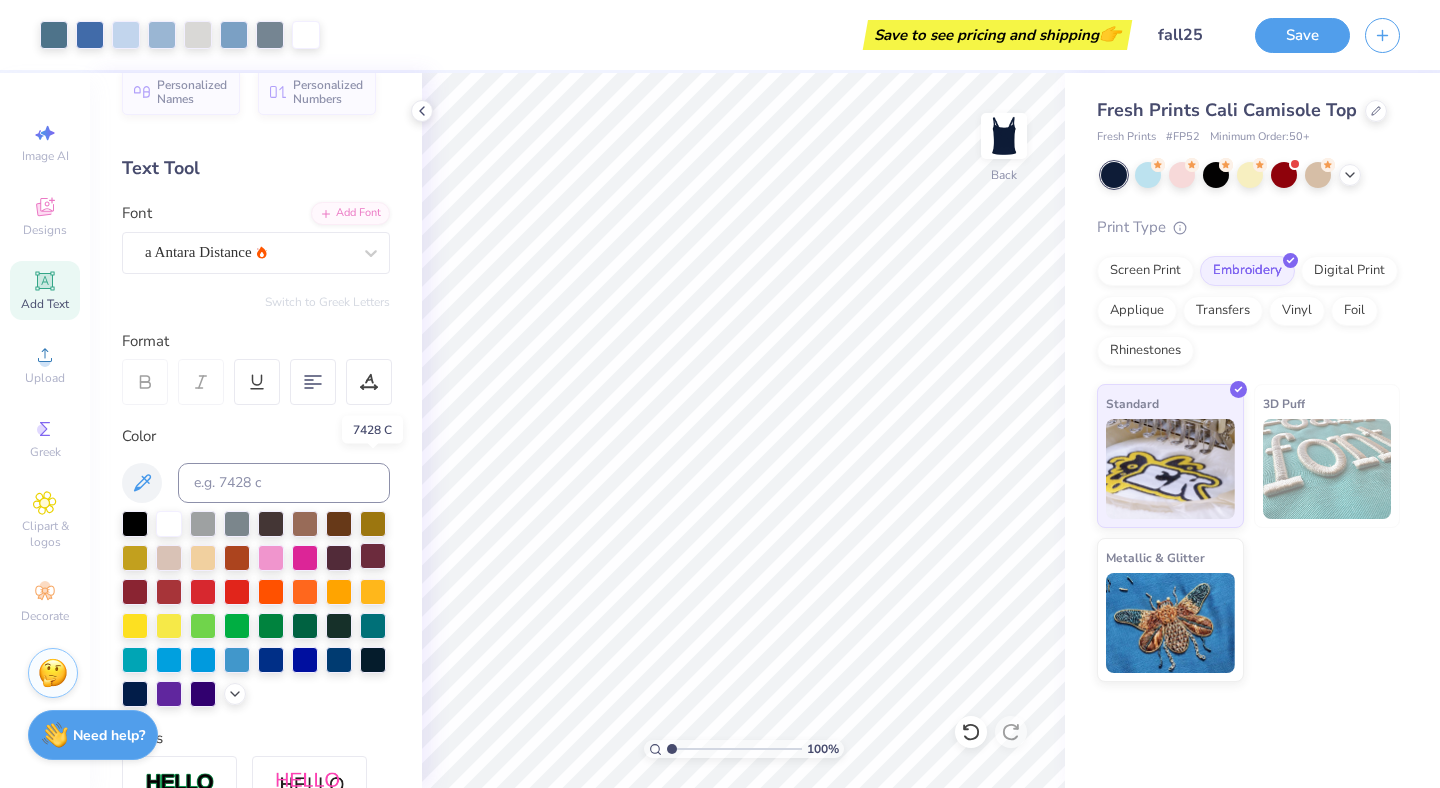 scroll, scrollTop: 0, scrollLeft: 0, axis: both 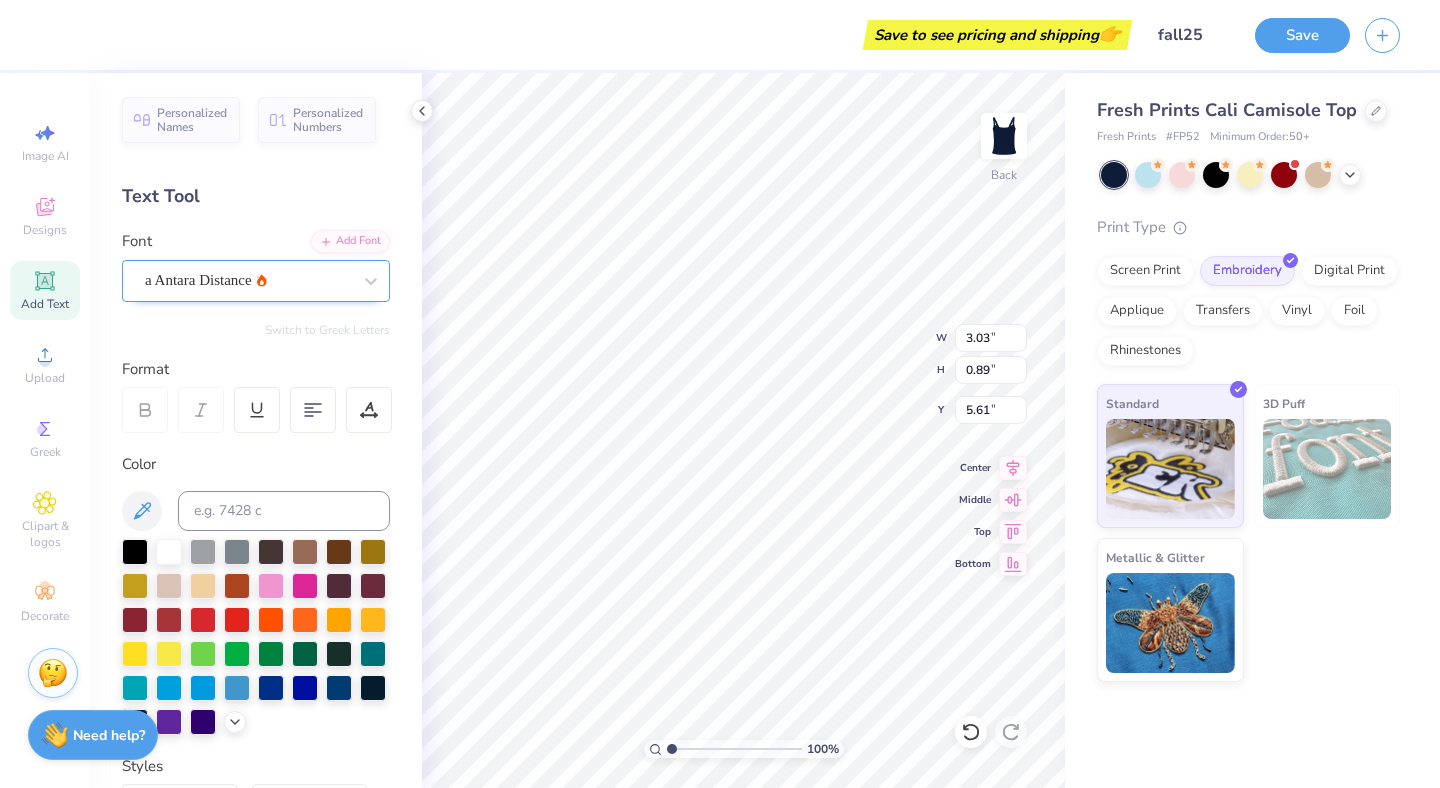 click on "a Antara Distance" at bounding box center (248, 280) 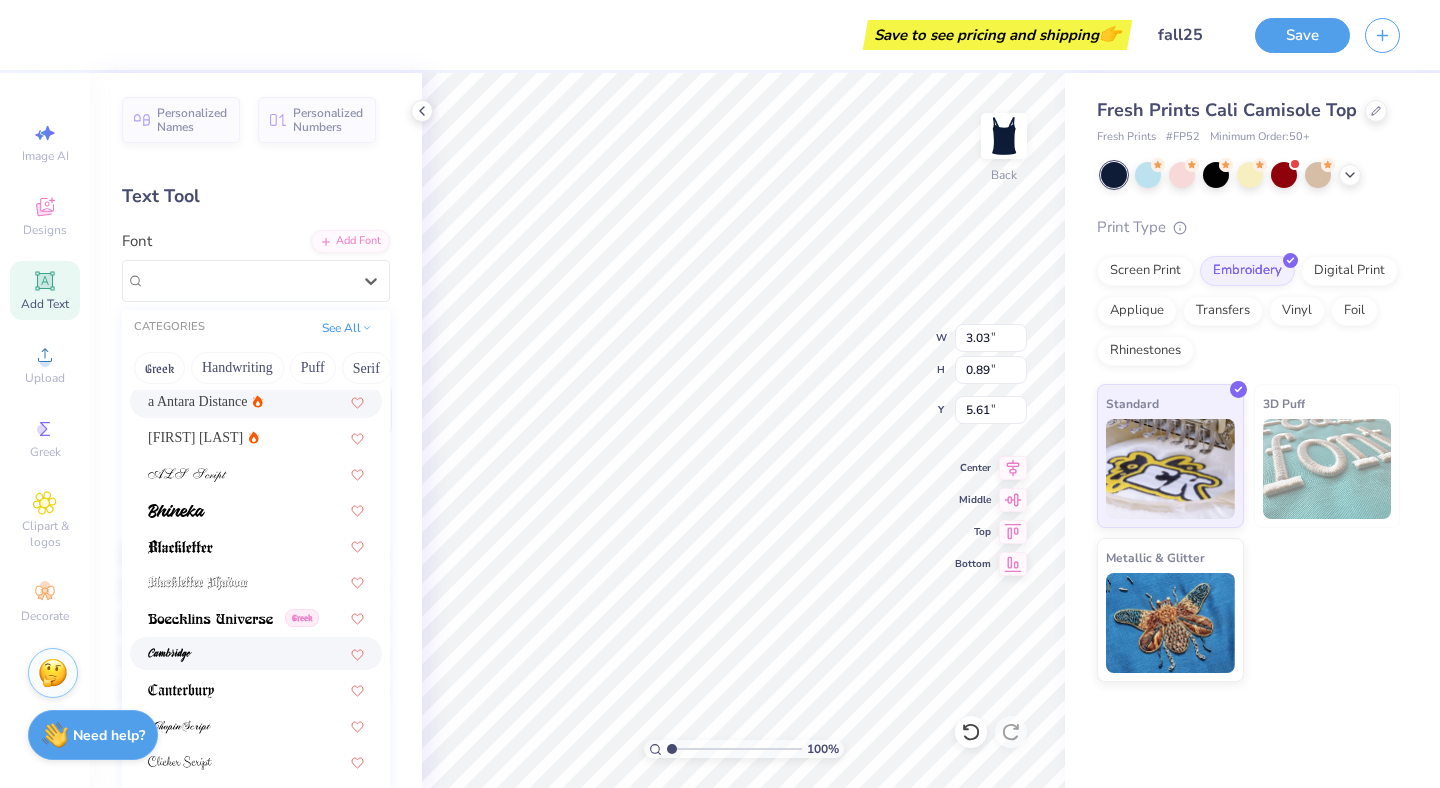scroll, scrollTop: 23, scrollLeft: 0, axis: vertical 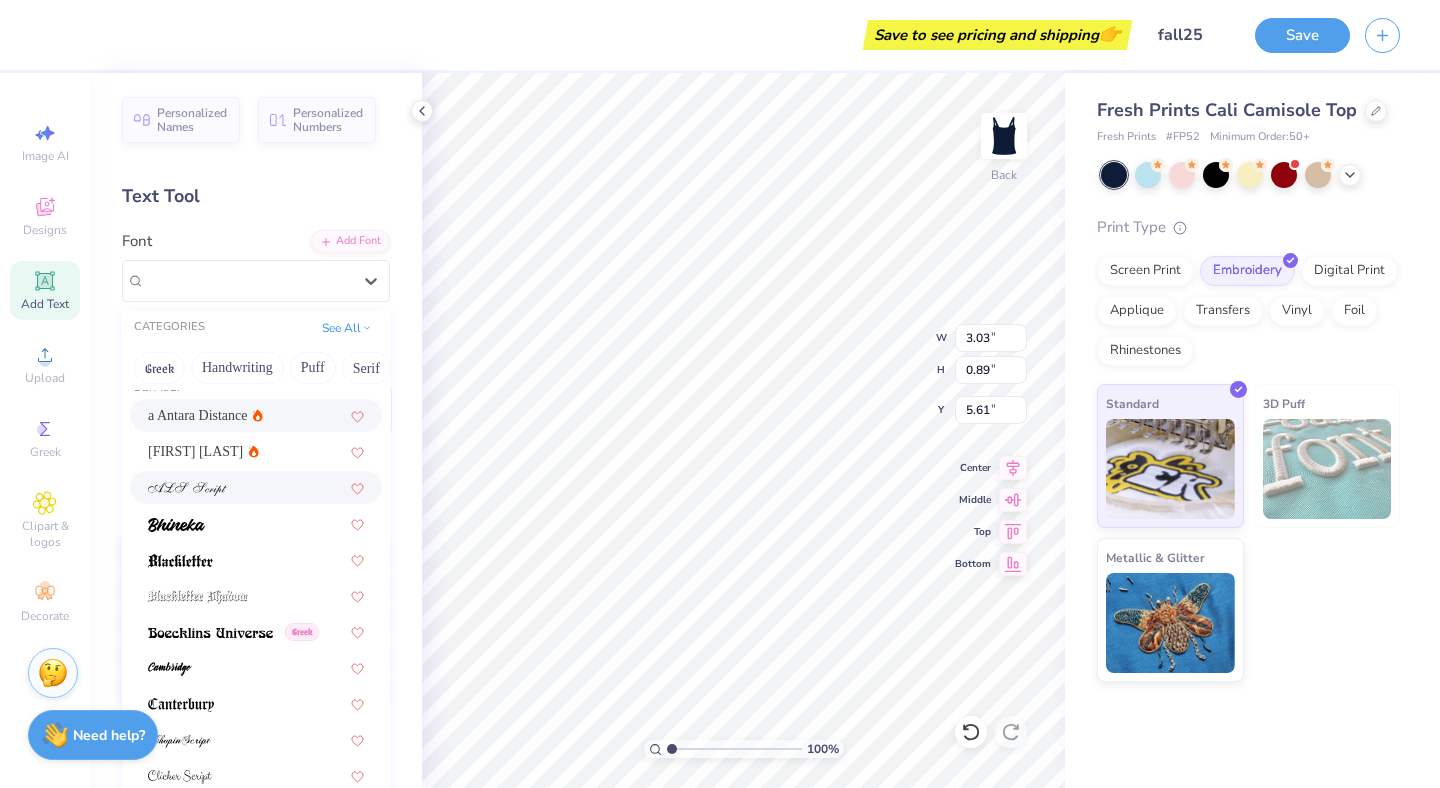 click at bounding box center (256, 487) 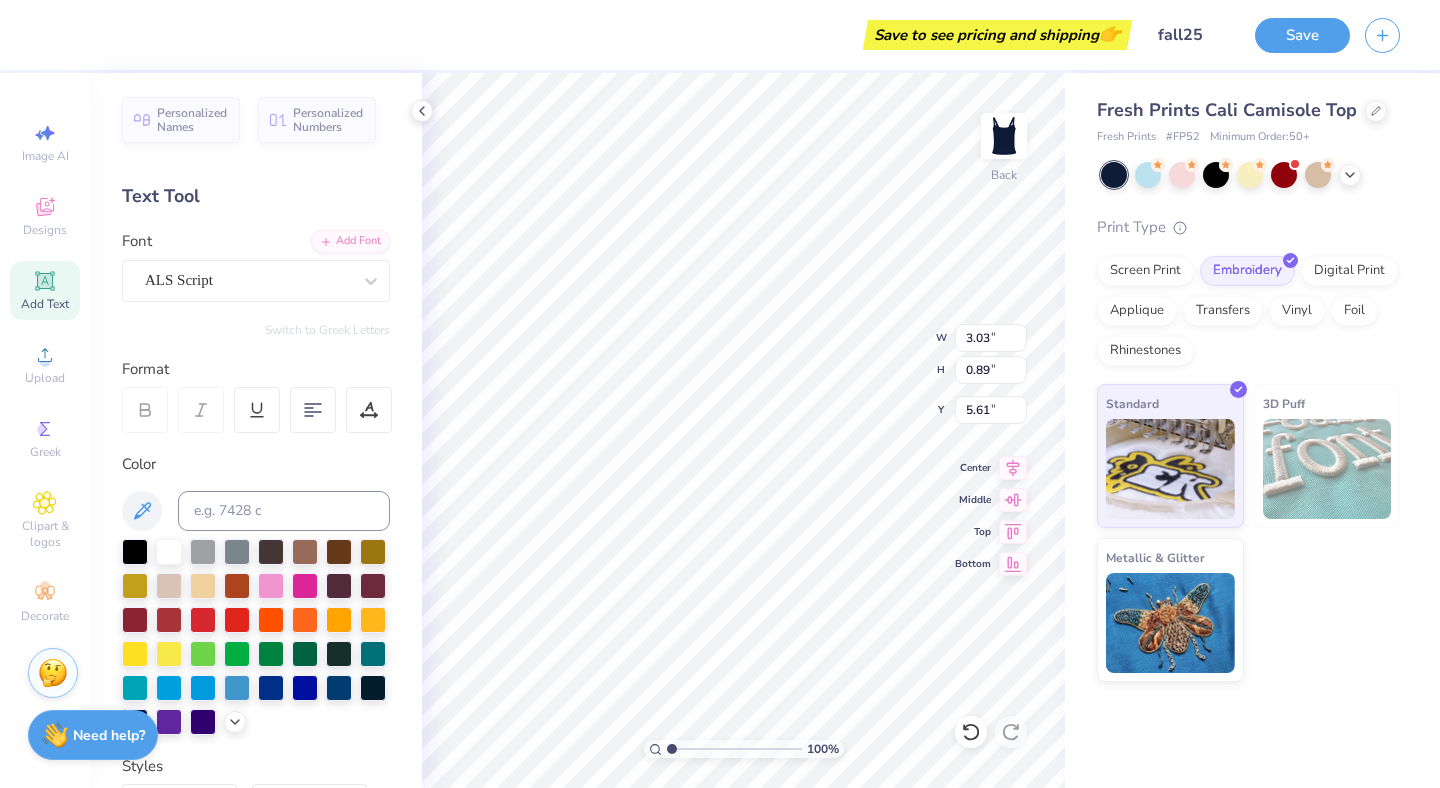type on "3.00" 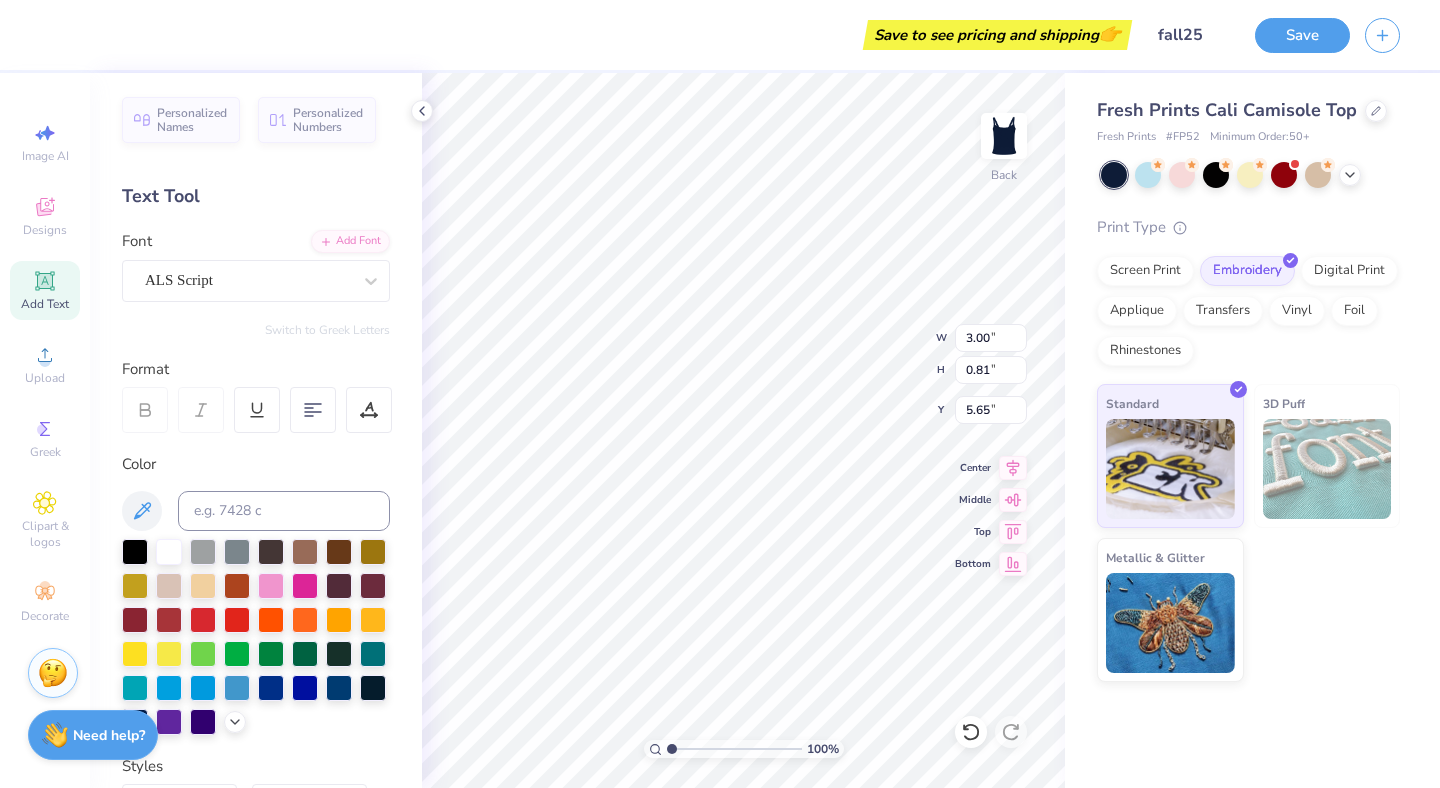 click on "Personalized Names Personalized Numbers Text Tool  Add Font Font ALS Script Switch to Greek Letters Format Color Styles Text Shape Direction Horizontal Vertical Bend -0.08" at bounding box center (256, 430) 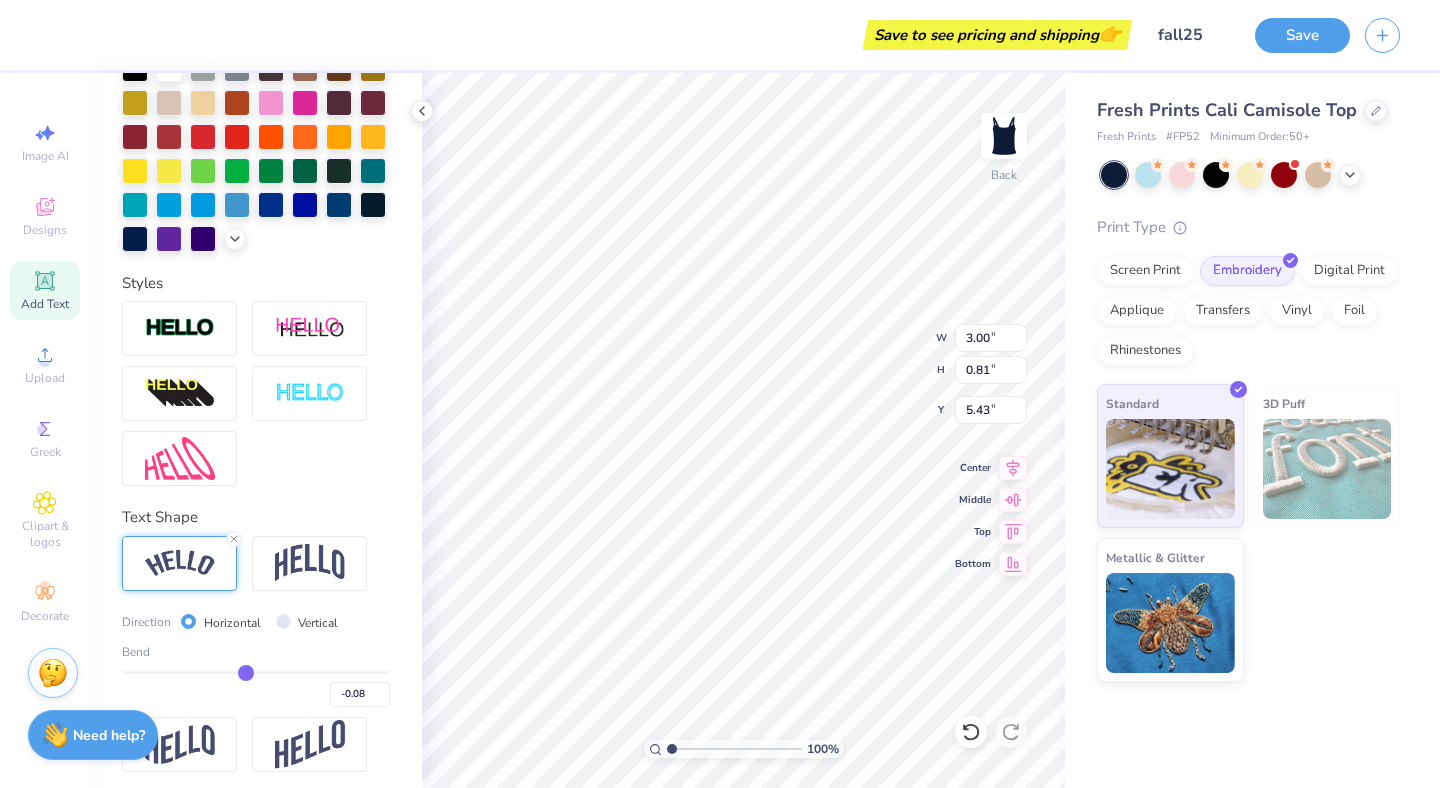 scroll, scrollTop: 491, scrollLeft: 0, axis: vertical 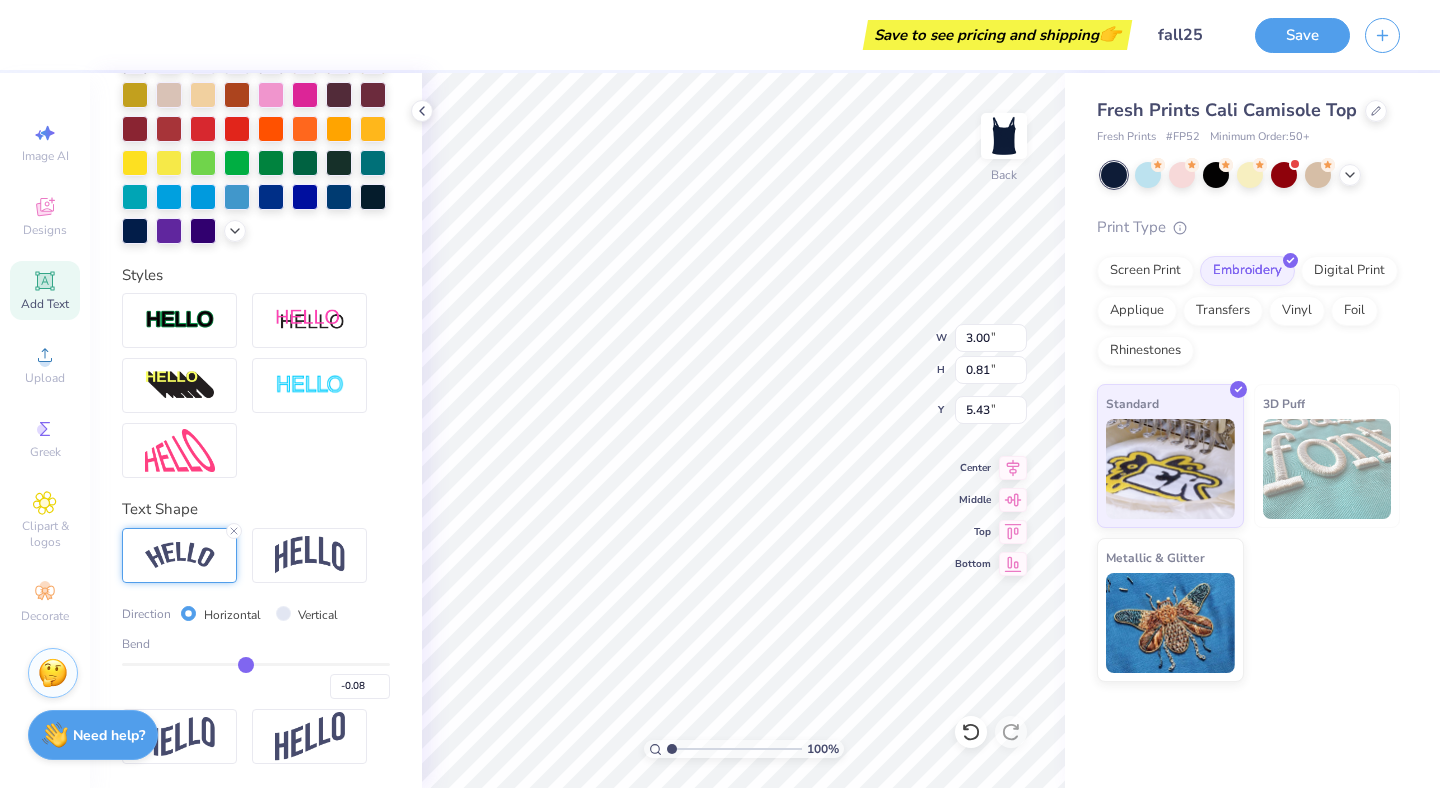 type on "-0.09" 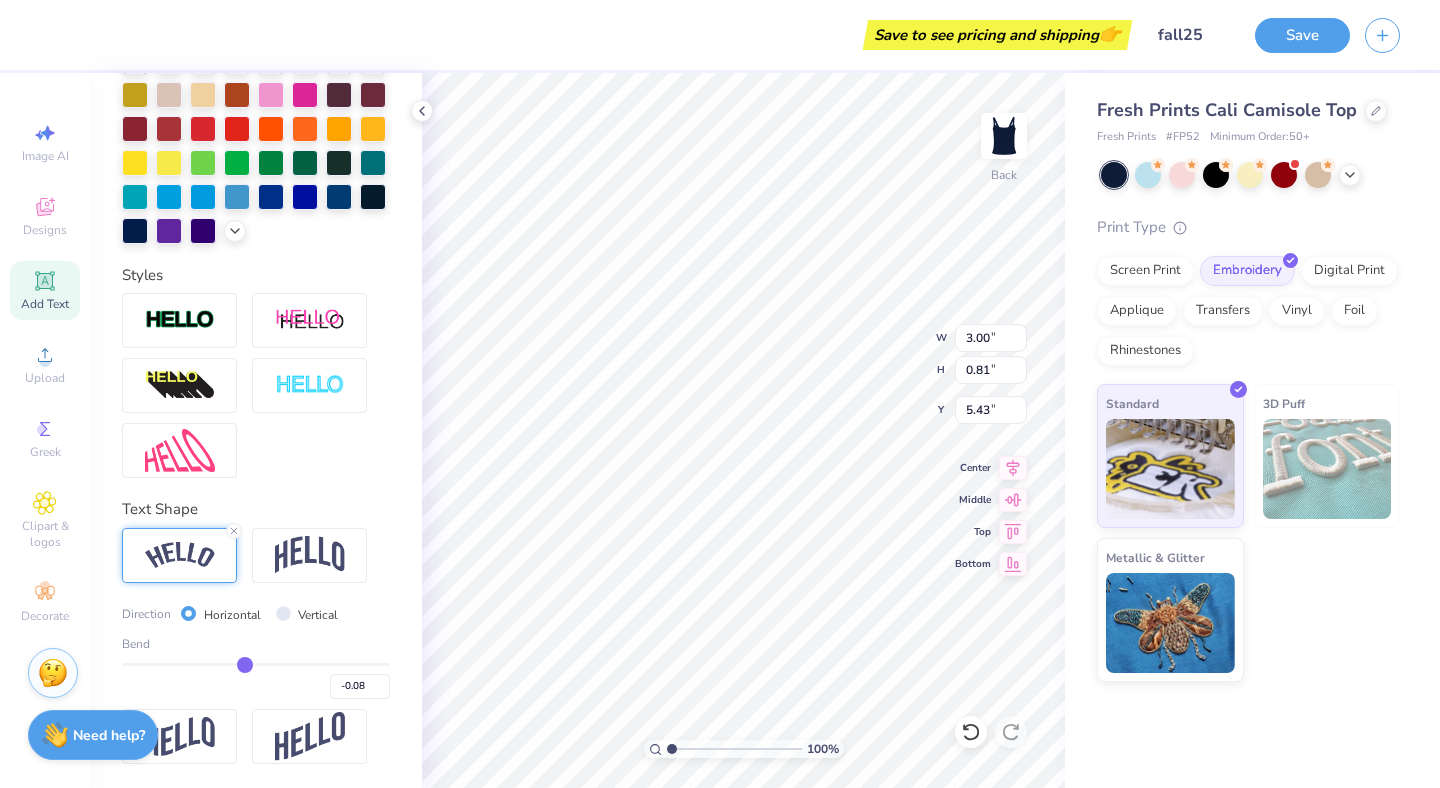type on "-0.09" 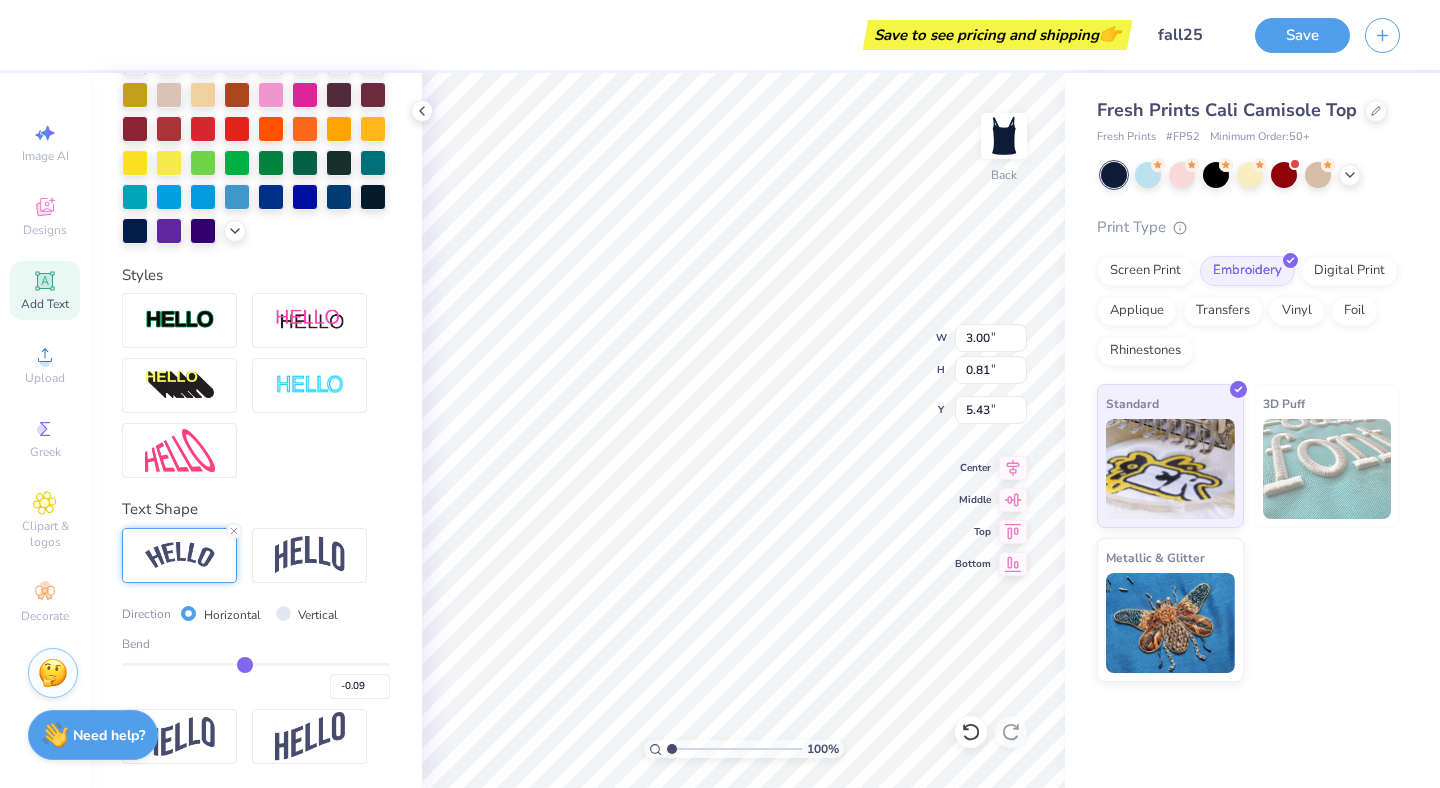 type on "-0.08" 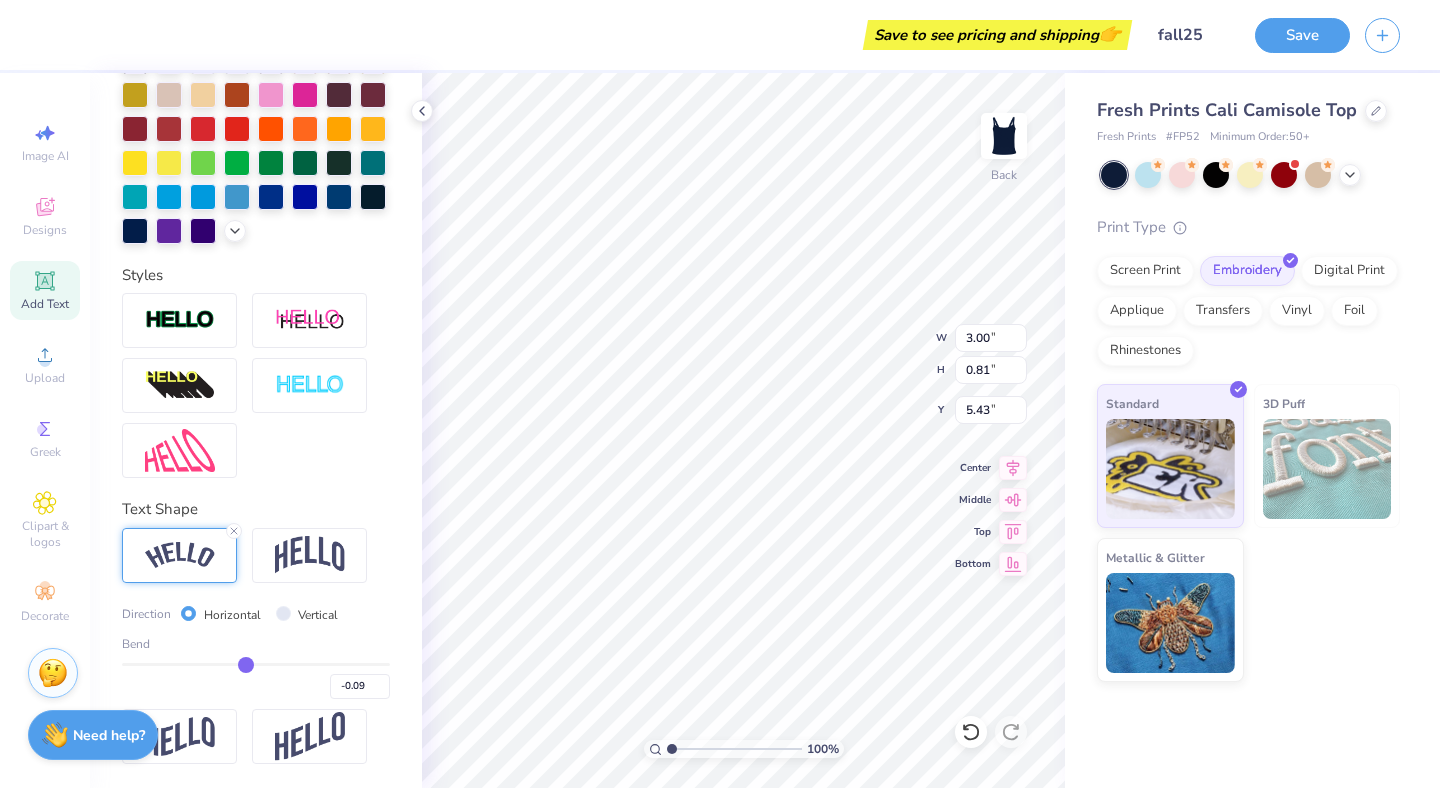 type on "-0.08" 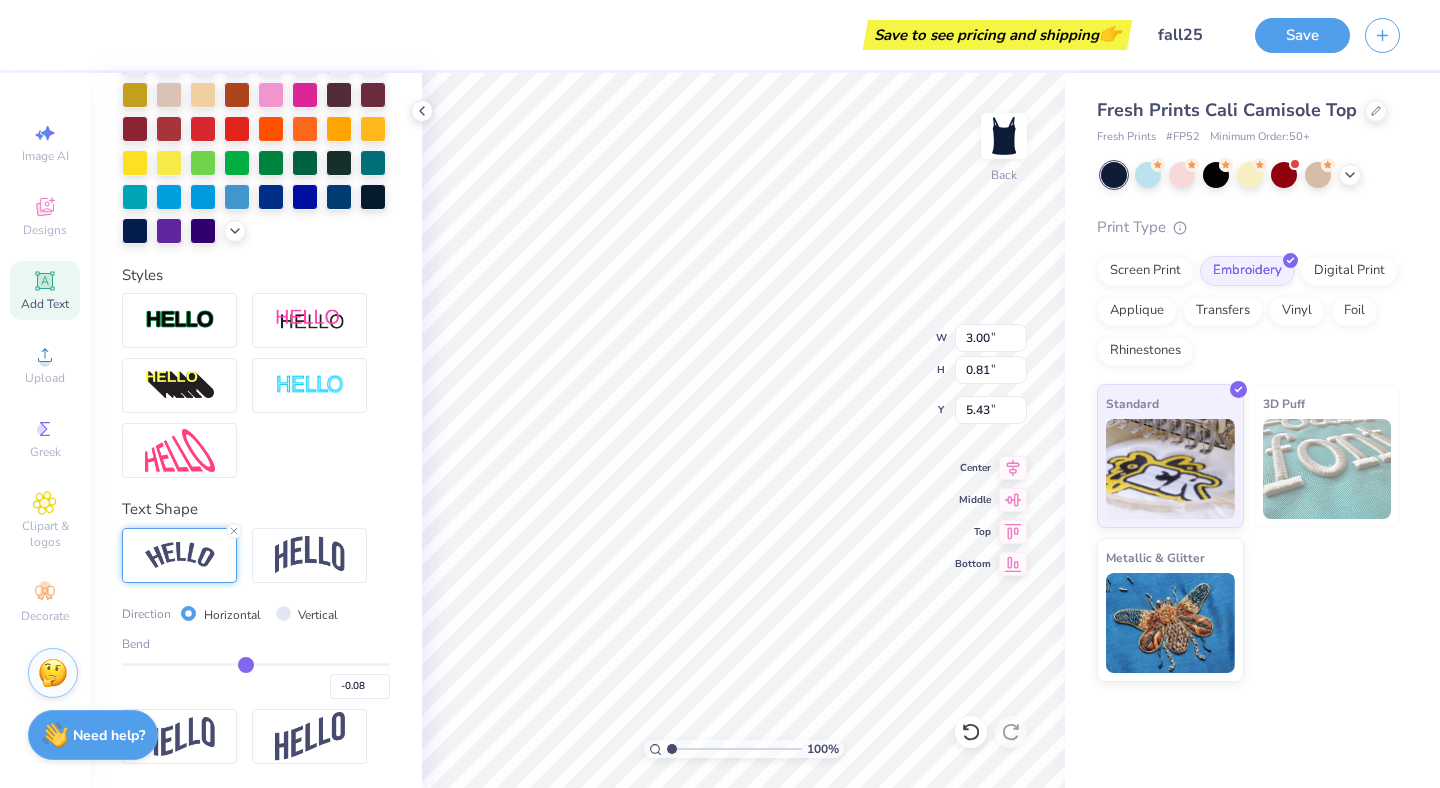 type on "-0.07" 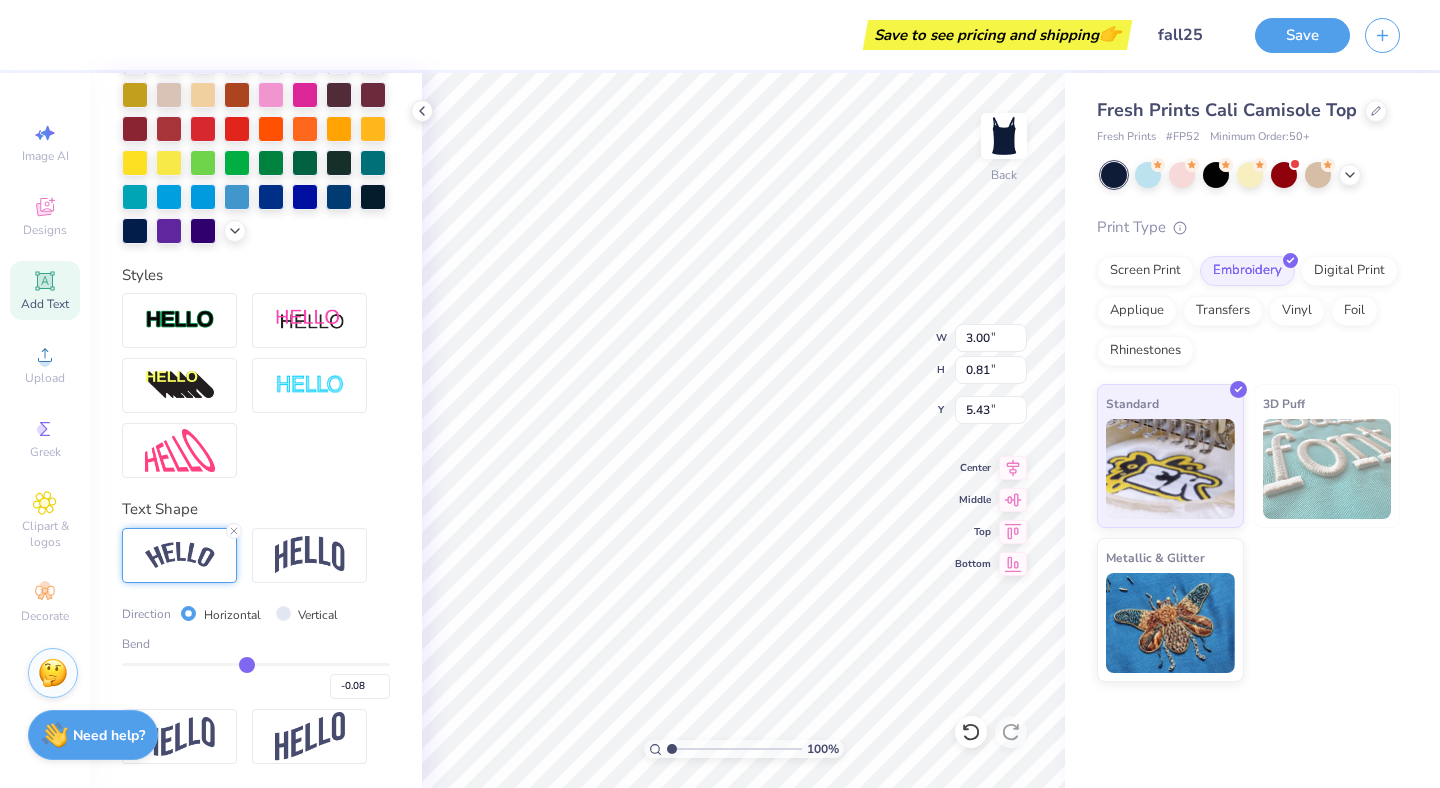 type on "-0.07" 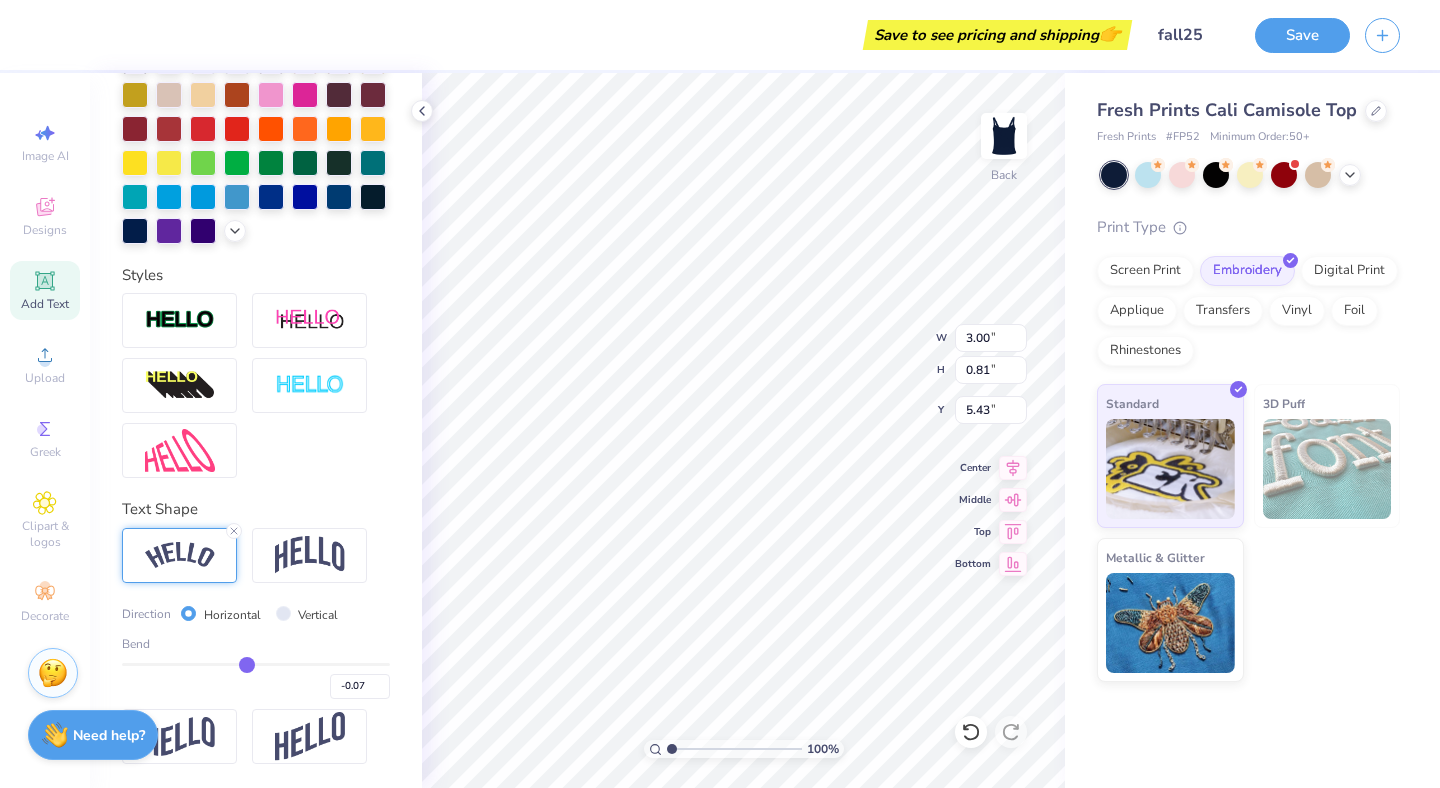 type on "-0.06" 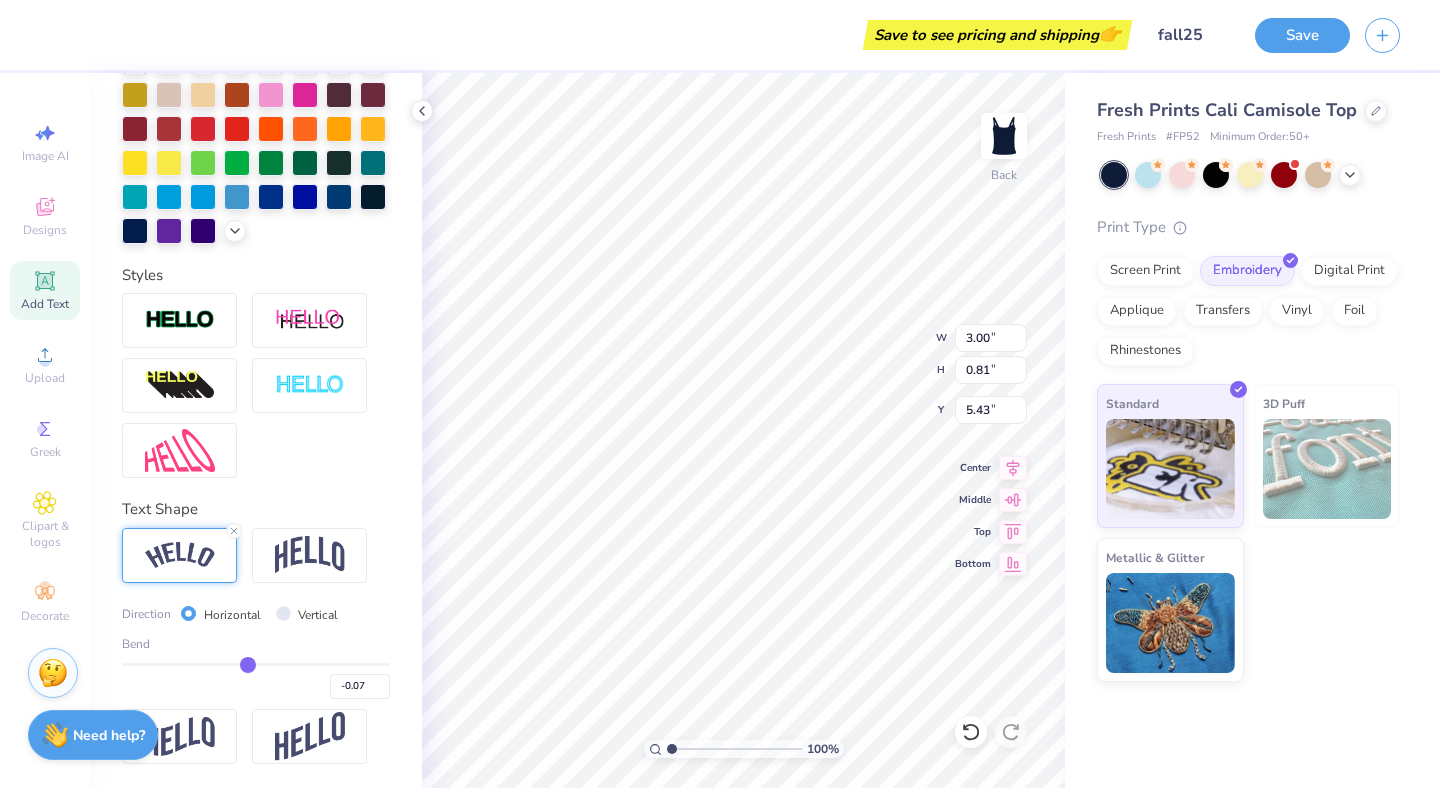 type on "-0.06" 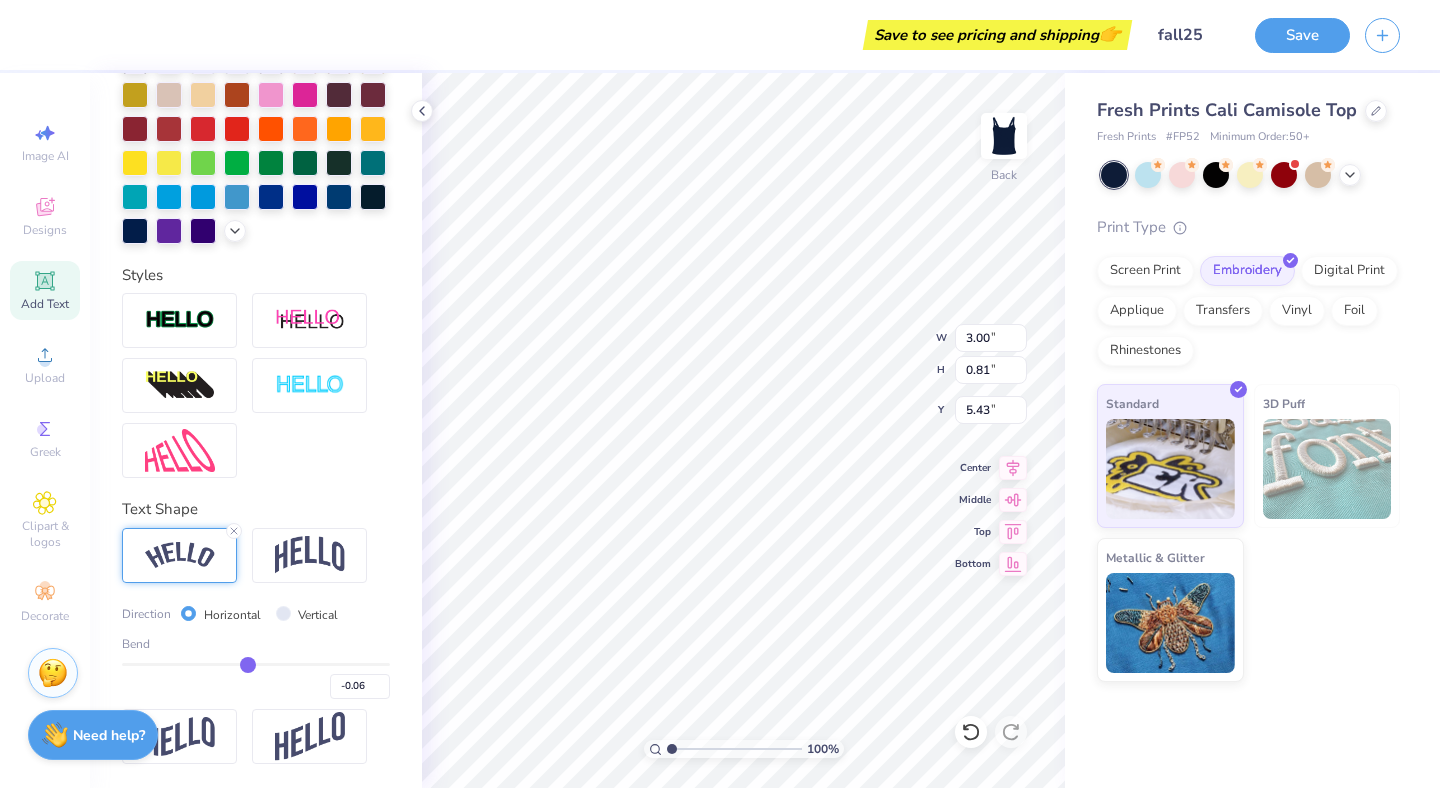 type on "-0.05" 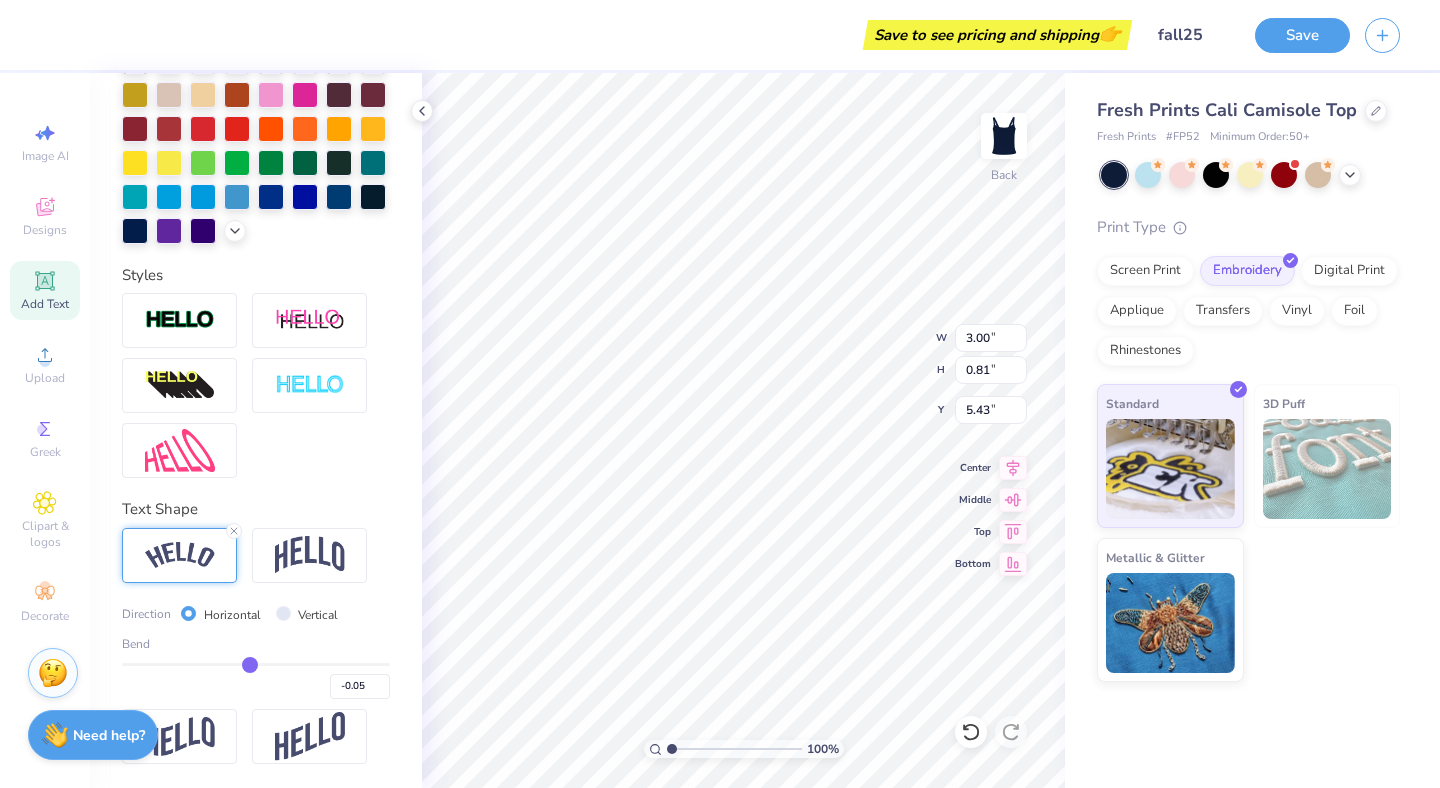 type on "-0.04" 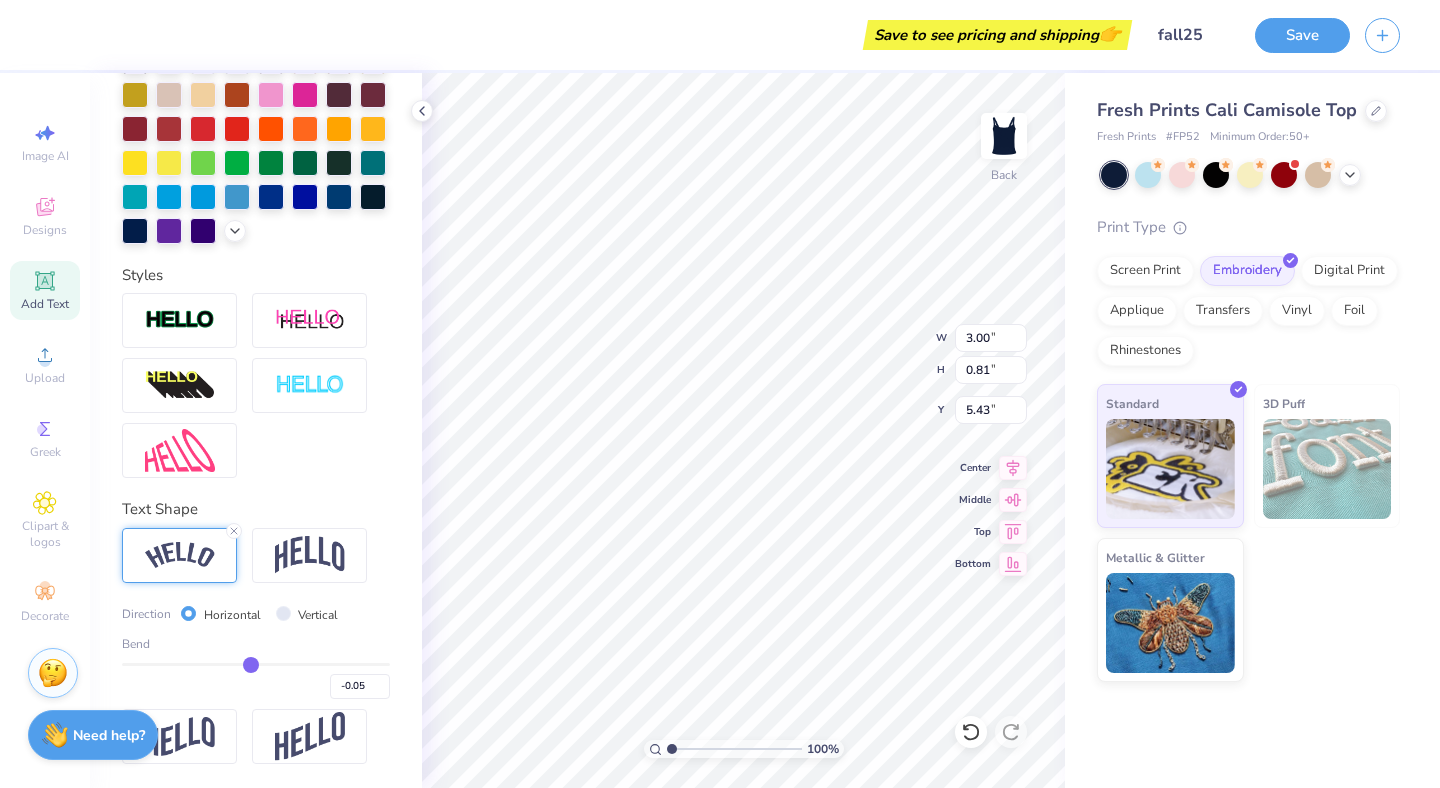 type on "-0.04" 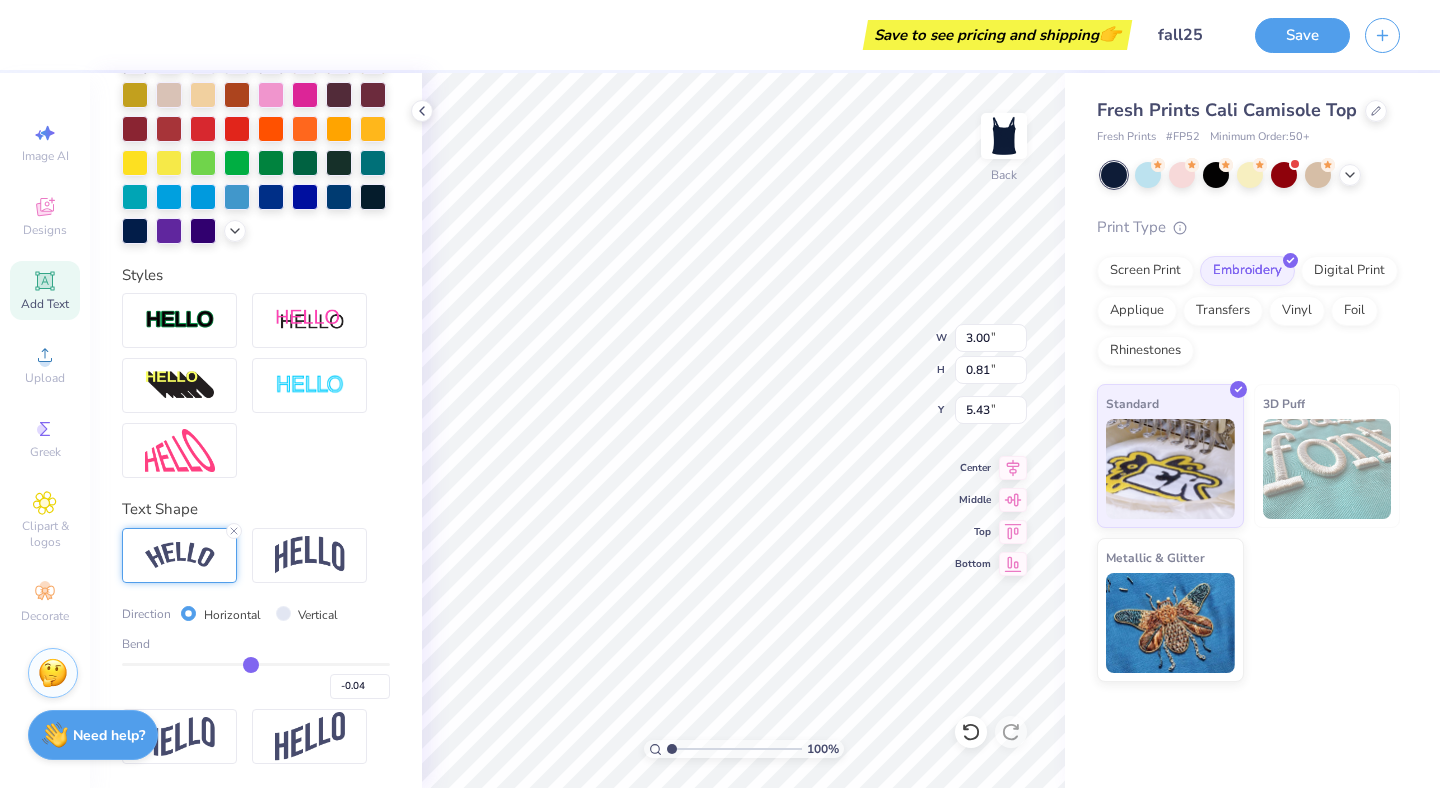 type on "-0.03" 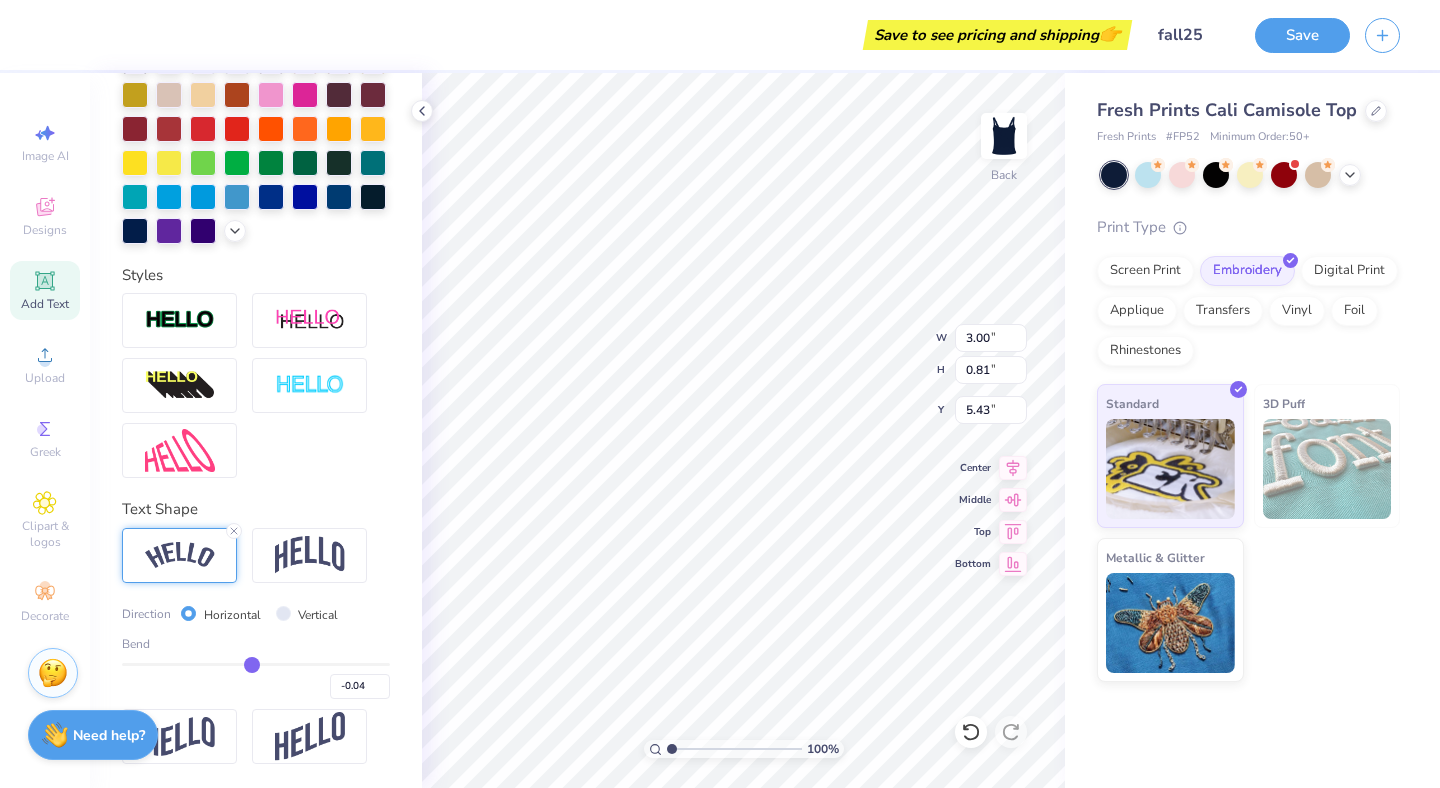 type on "-0.03" 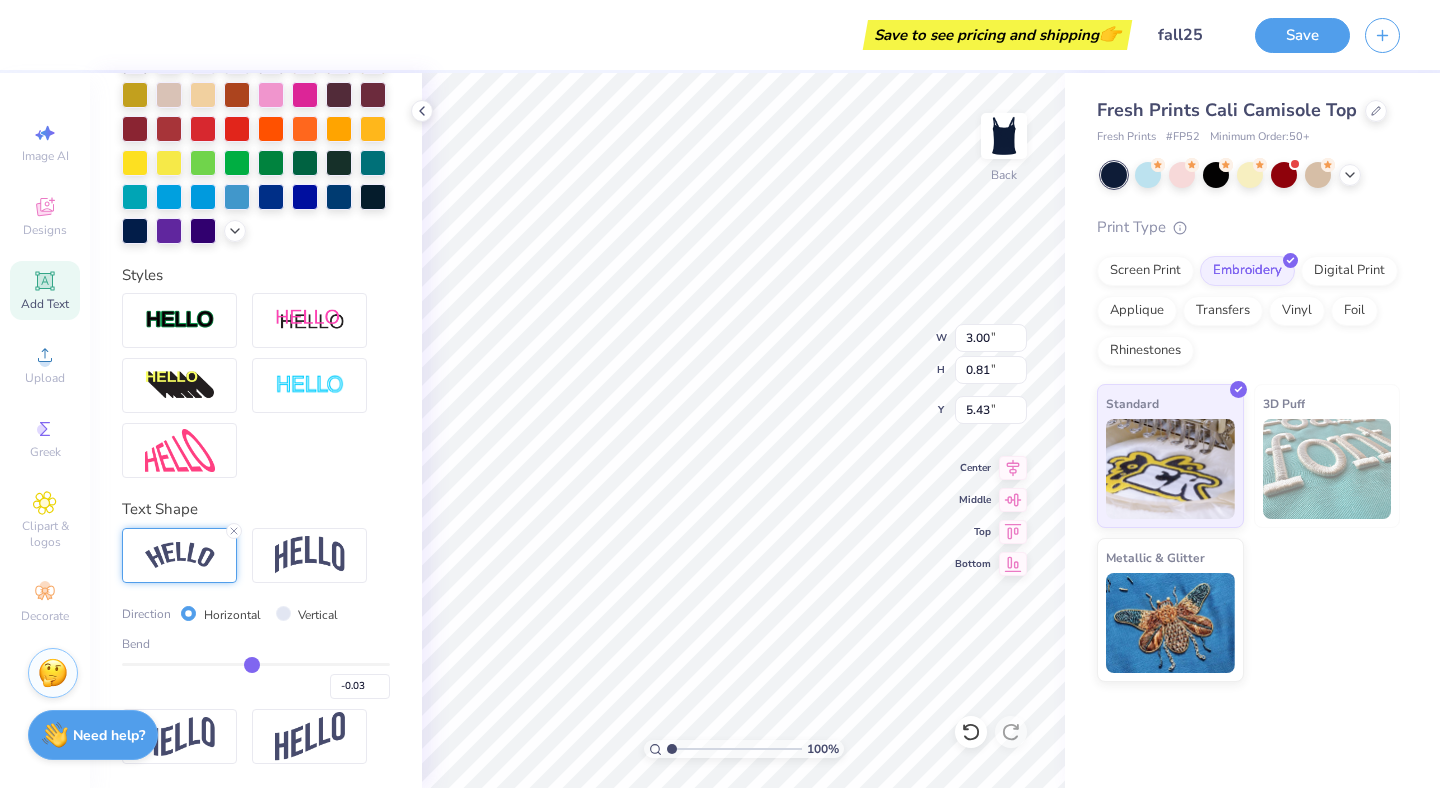 type on "-0.02" 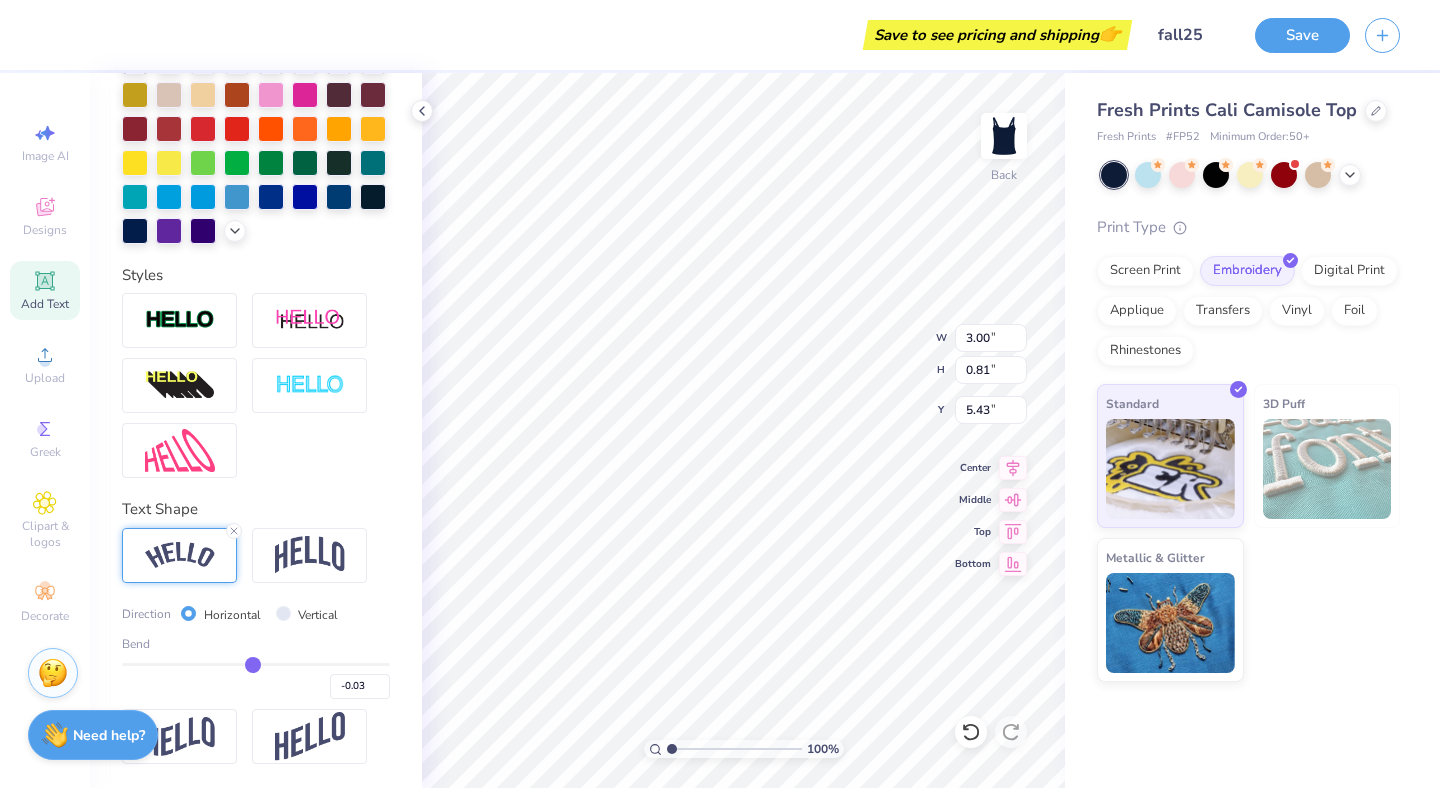 type on "-0.02" 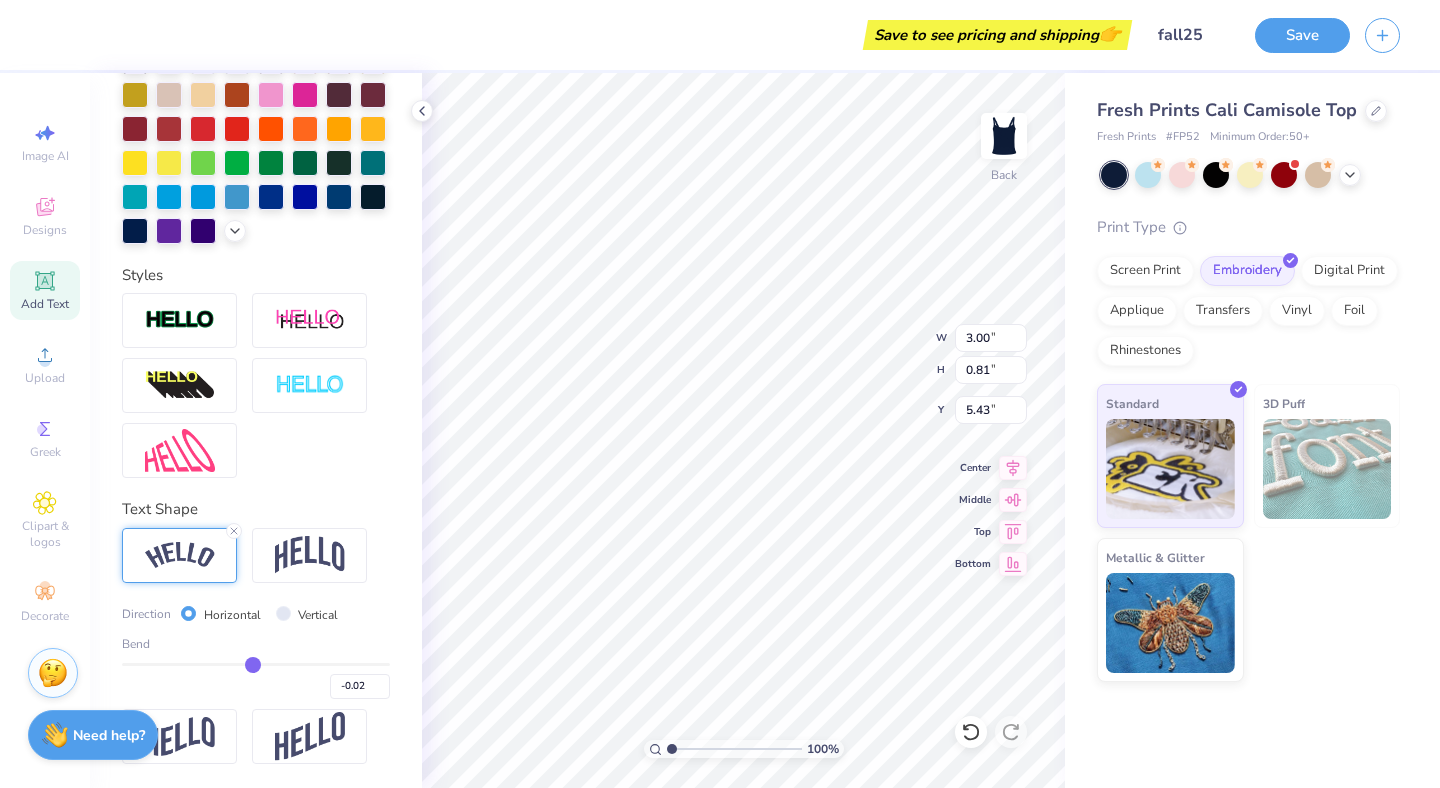type on "-0.01" 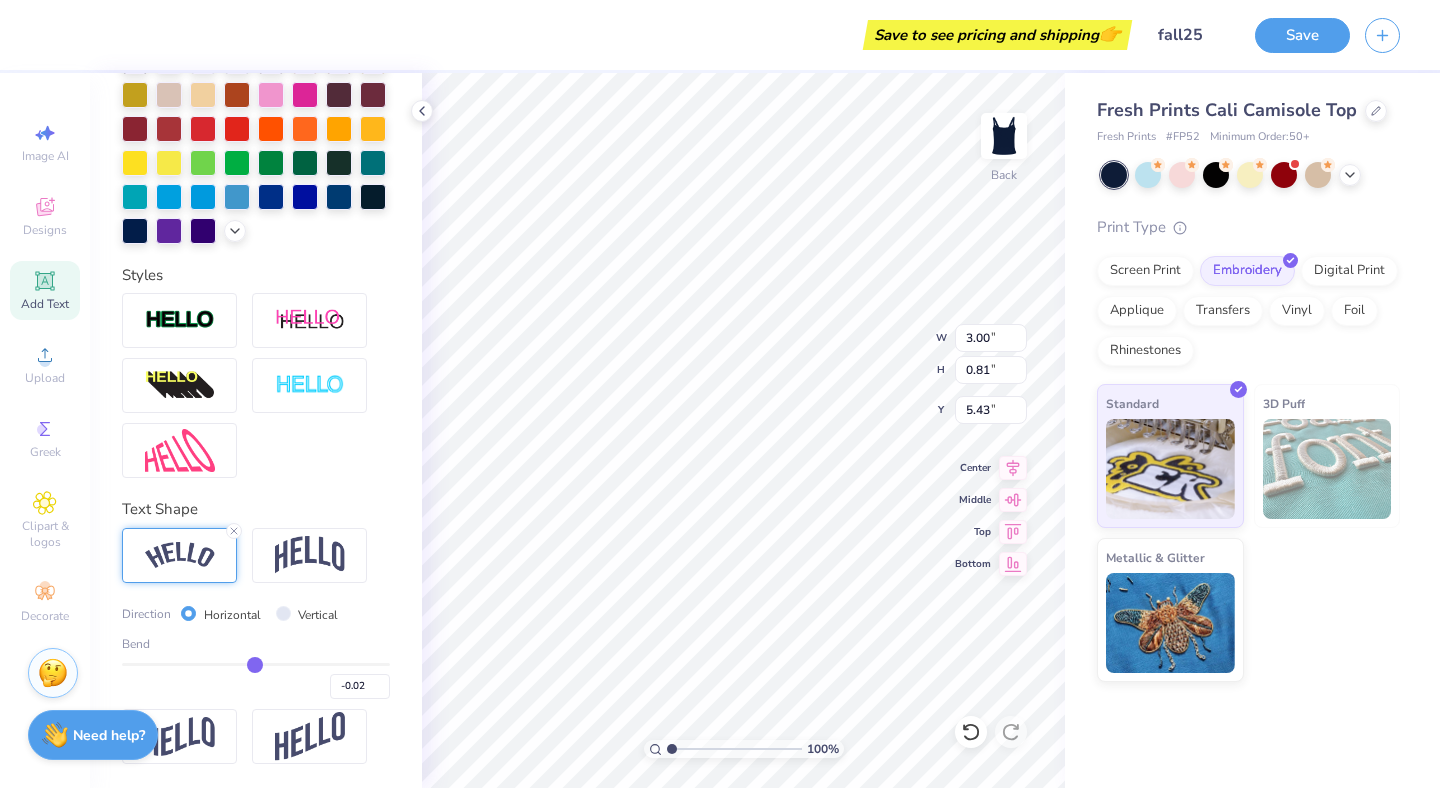 type on "-0.01" 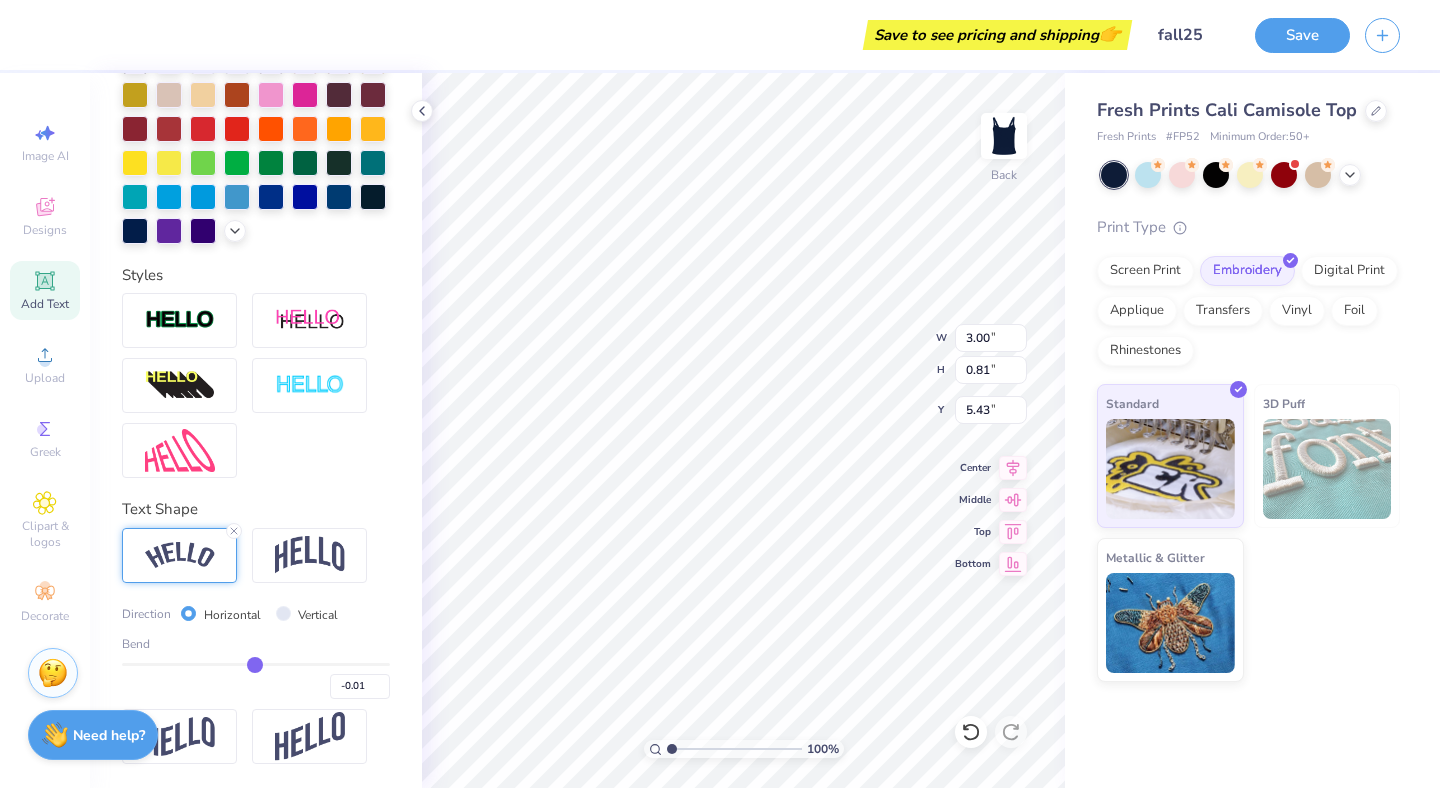 type on "0" 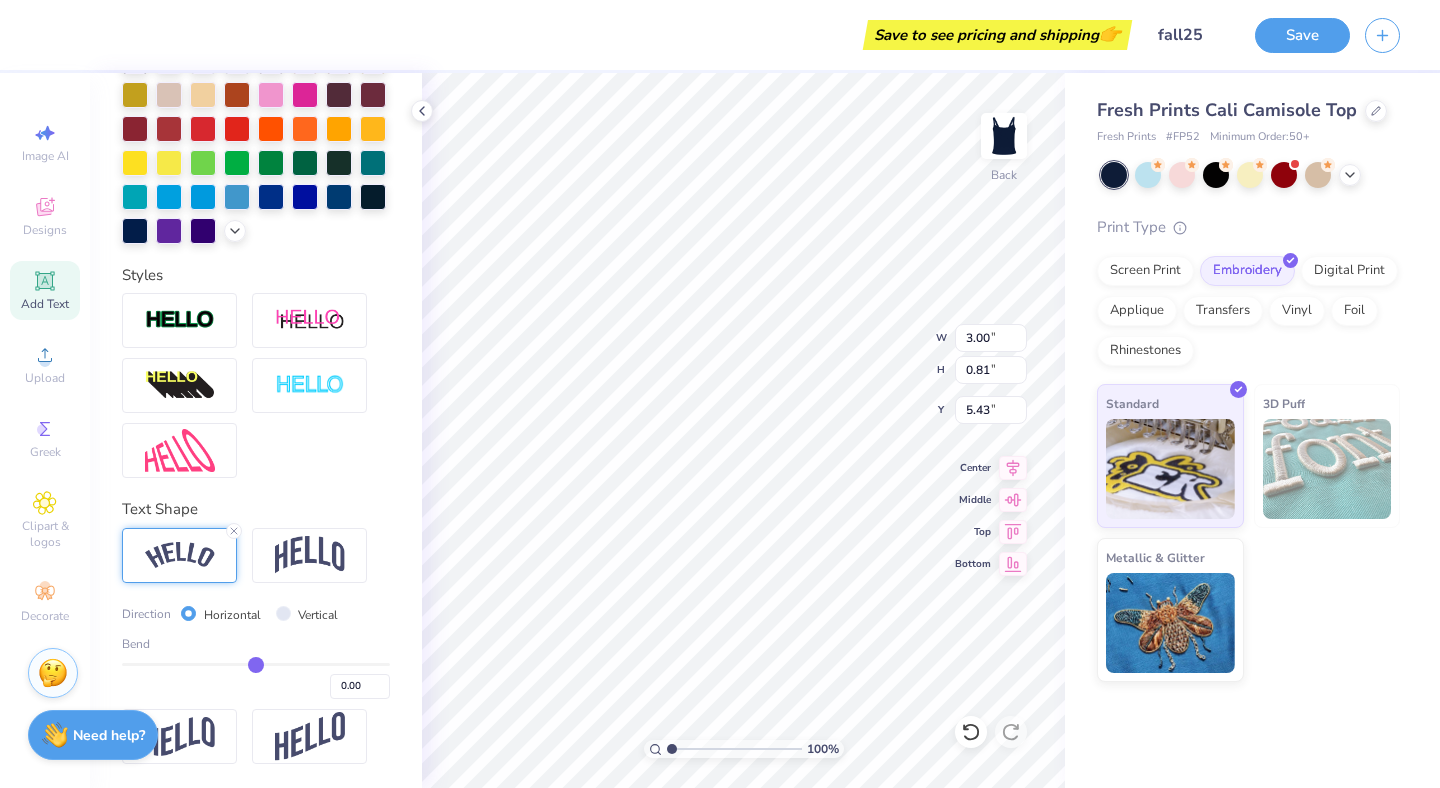 type on "0.01" 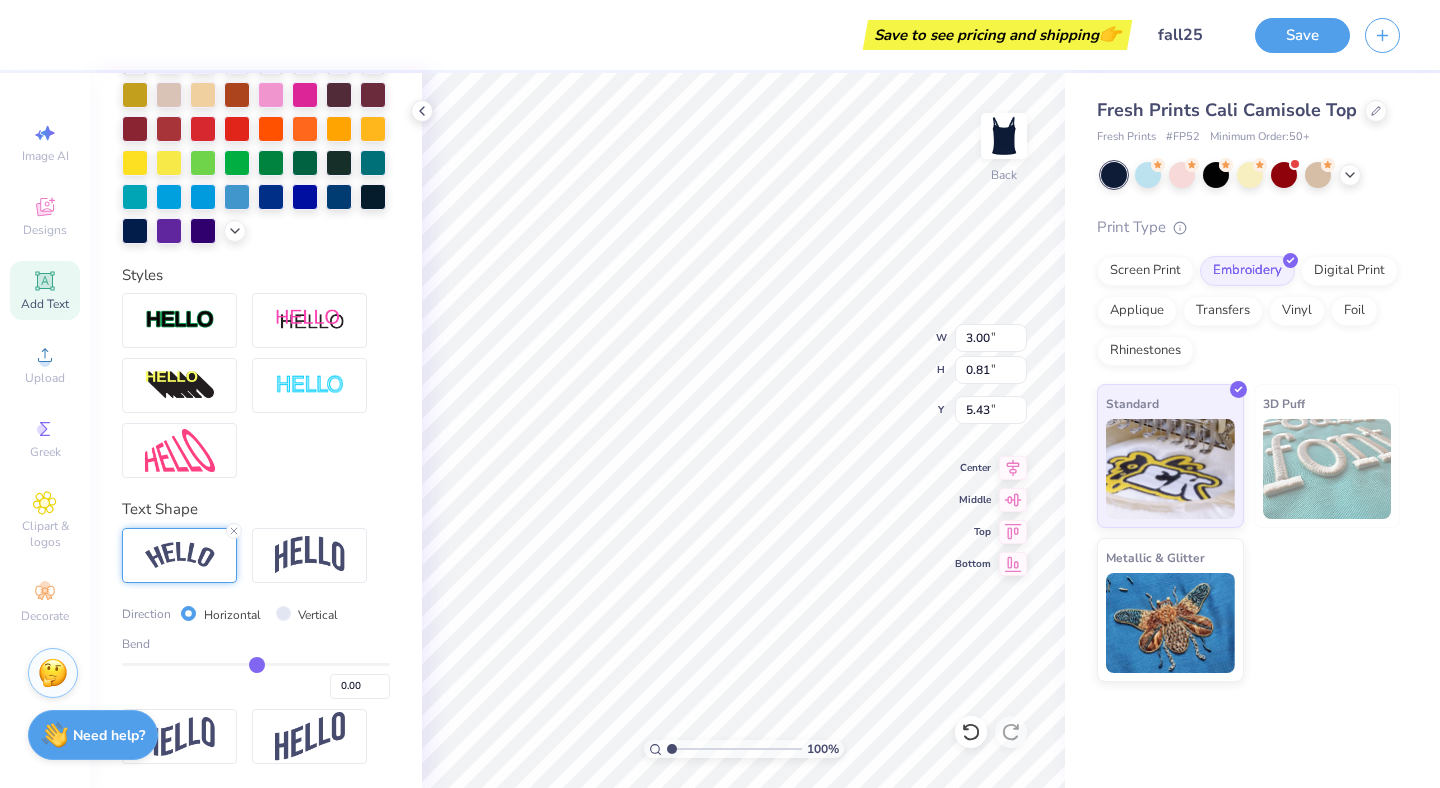type on "0.01" 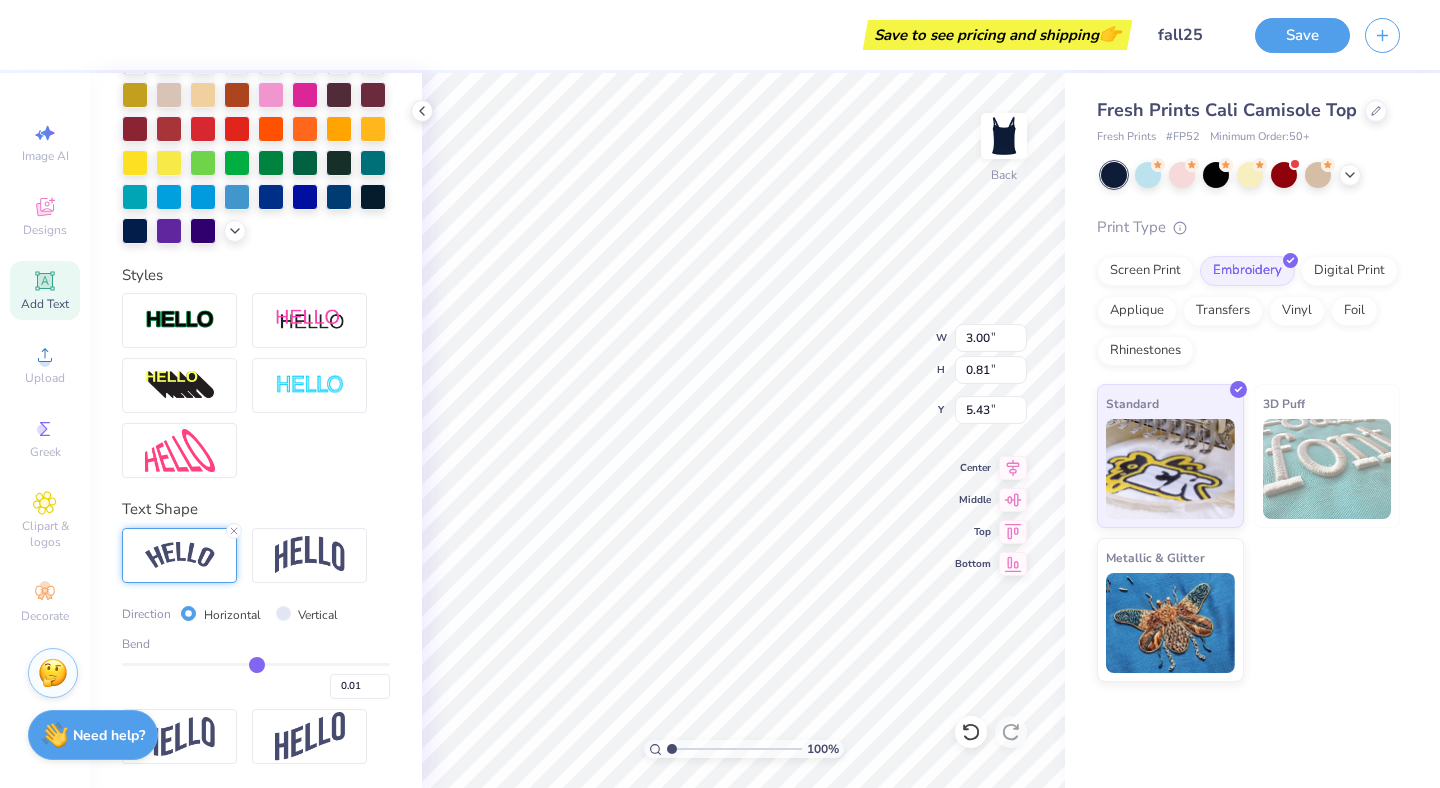 drag, startPoint x: 244, startPoint y: 668, endPoint x: 257, endPoint y: 668, distance: 13 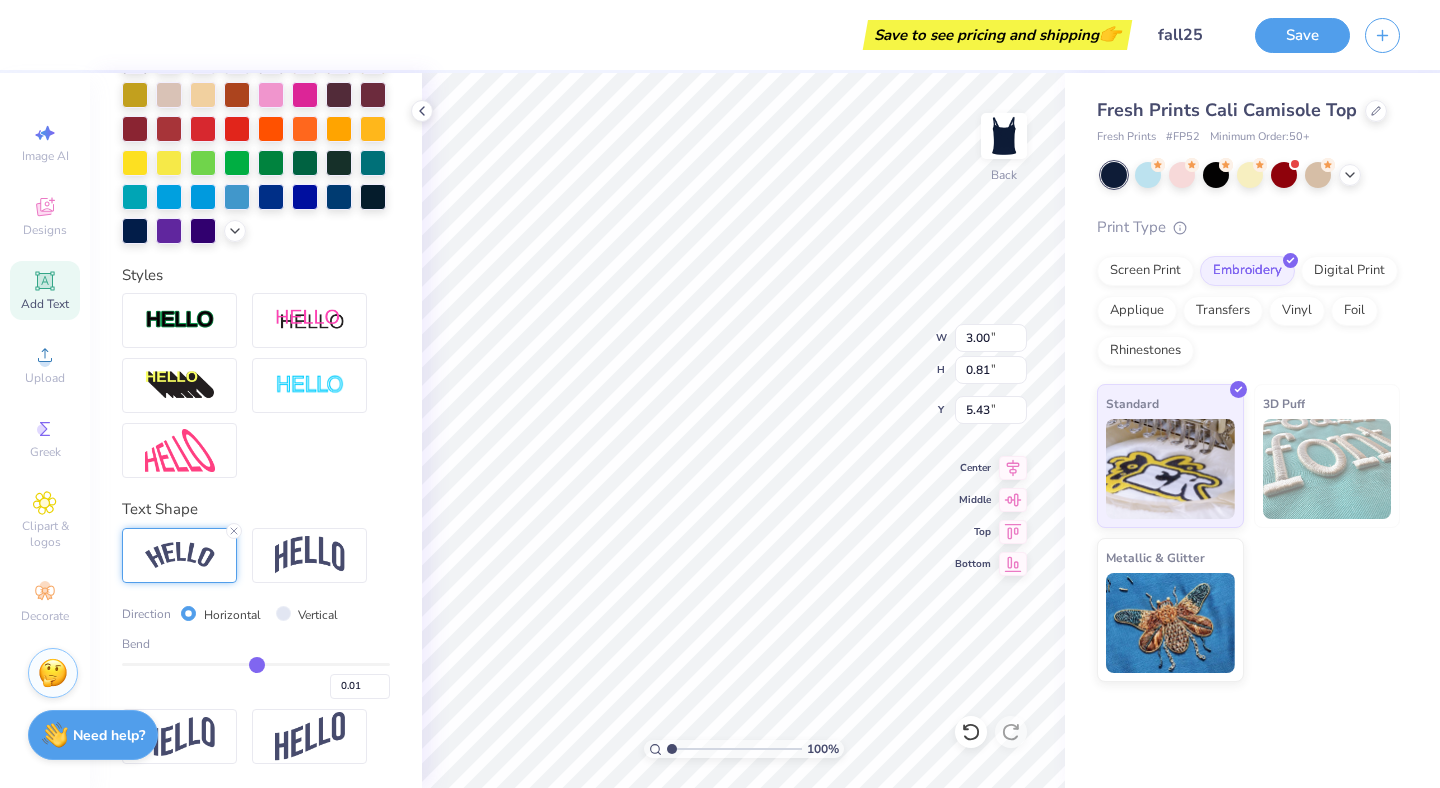 type on "2.93" 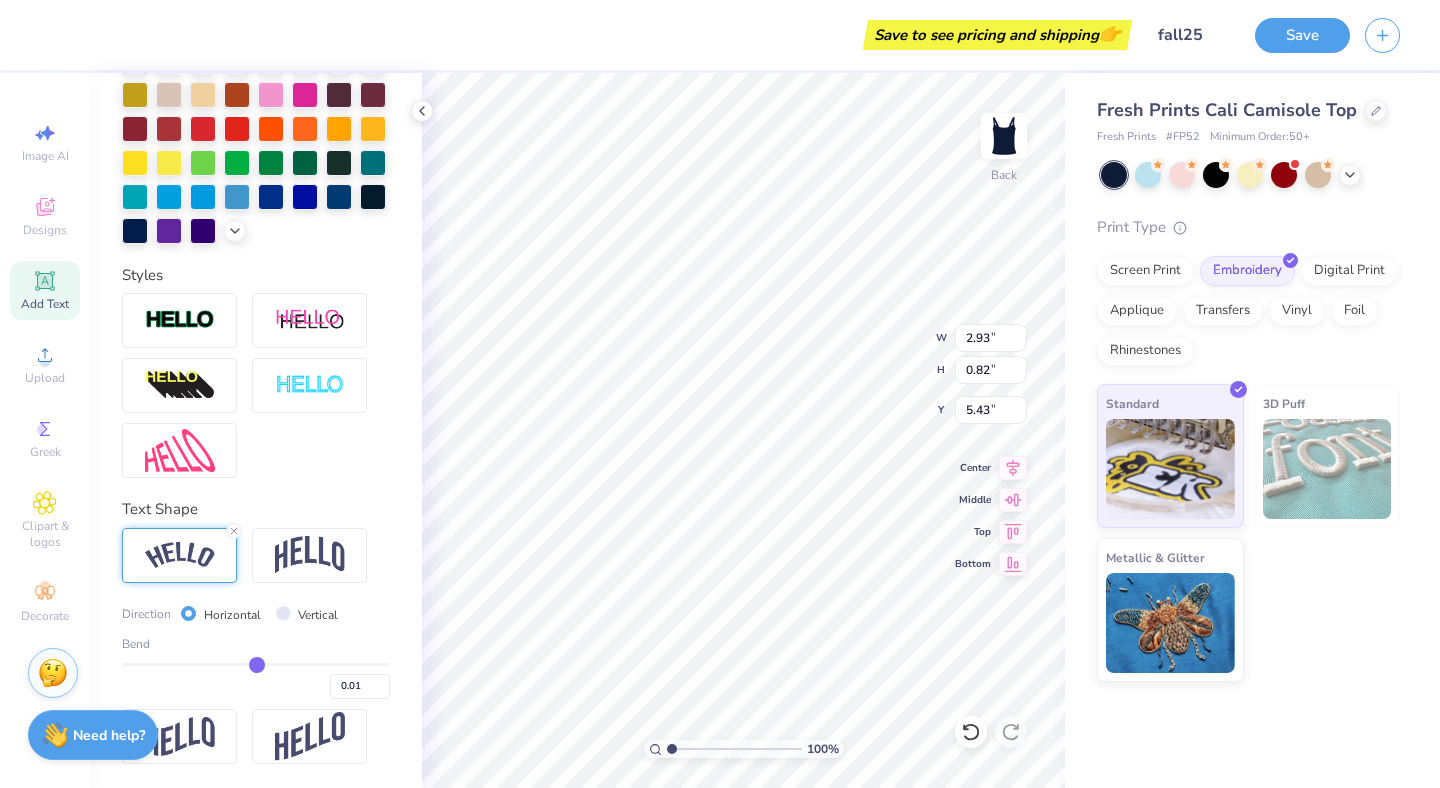 type on "0.04" 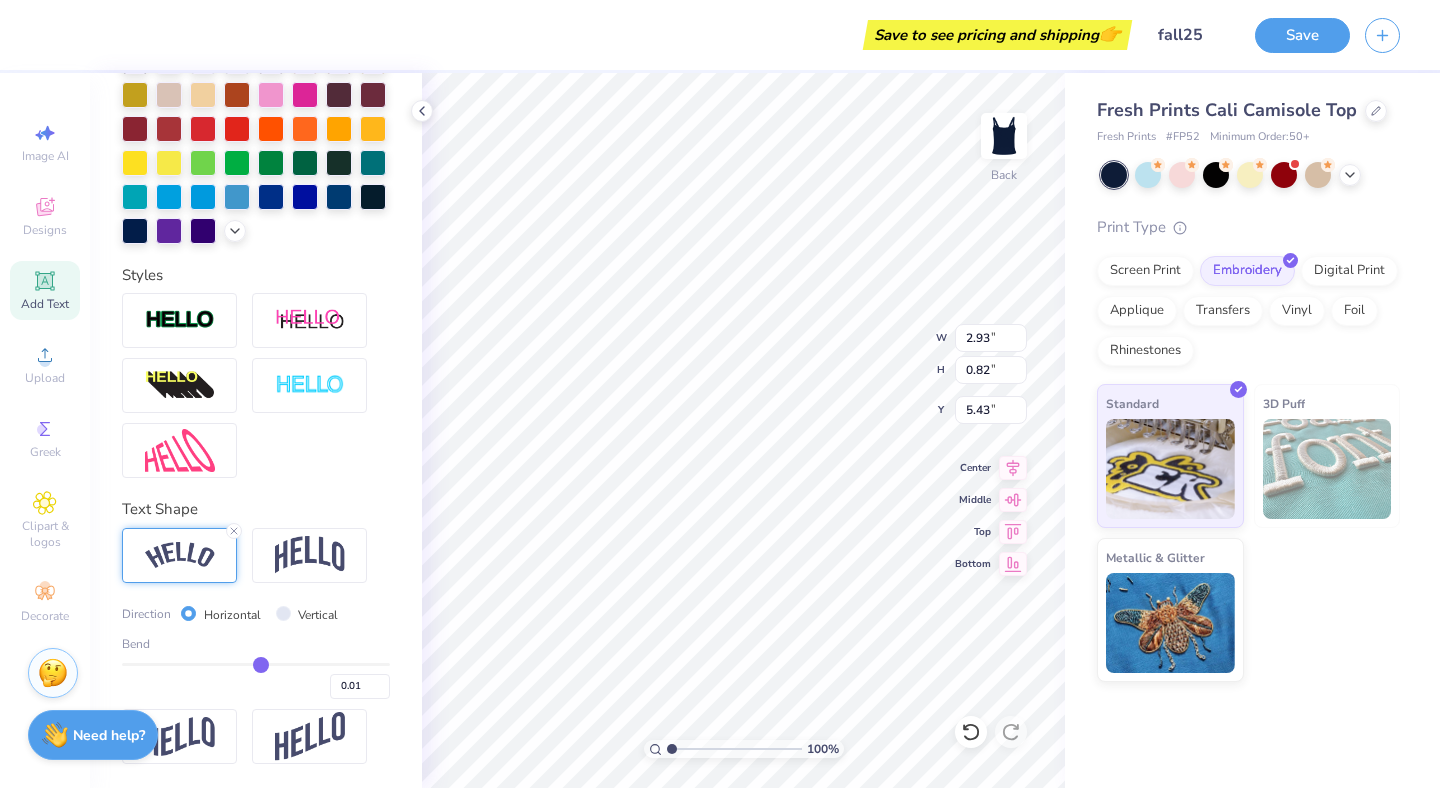 type on "0.04" 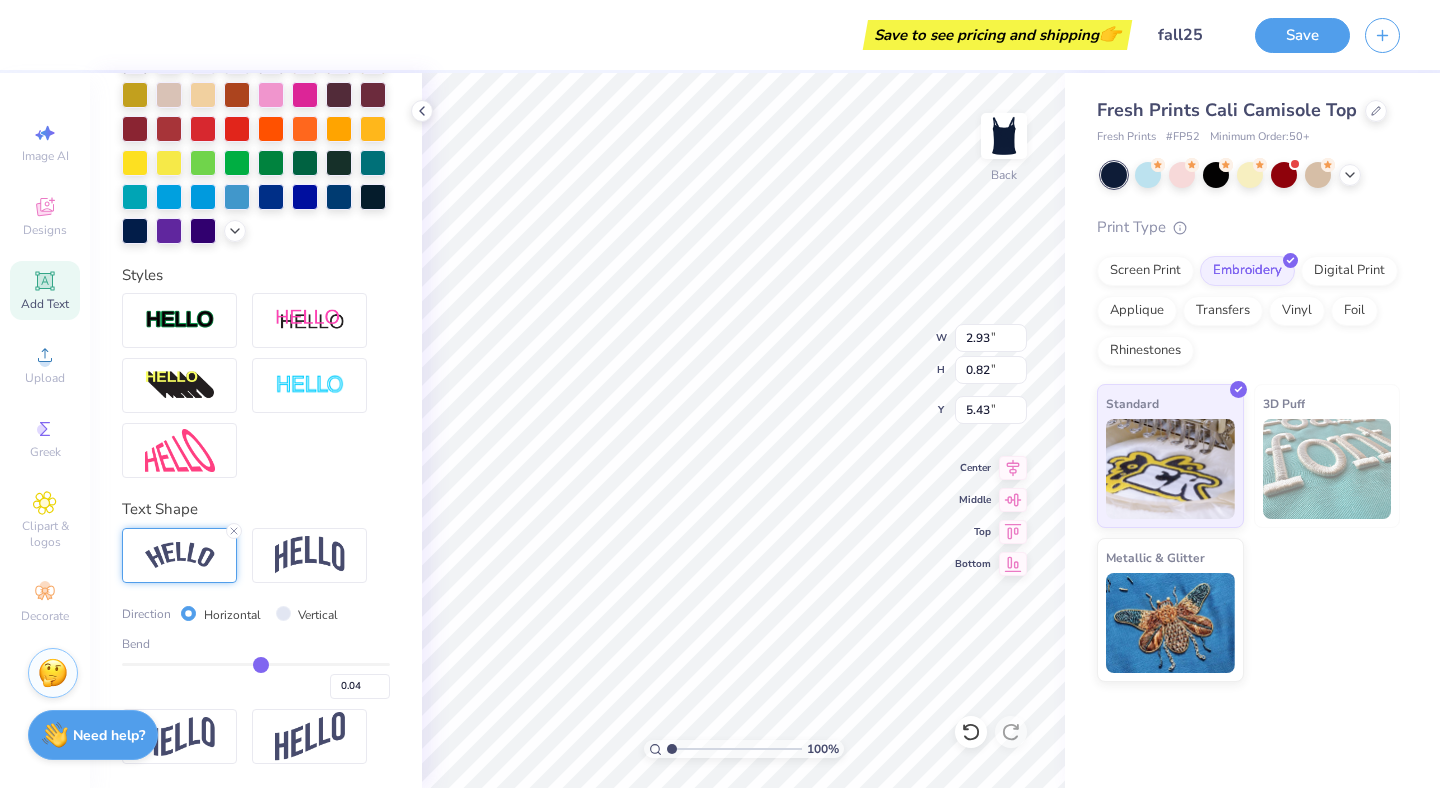 type on "0.05" 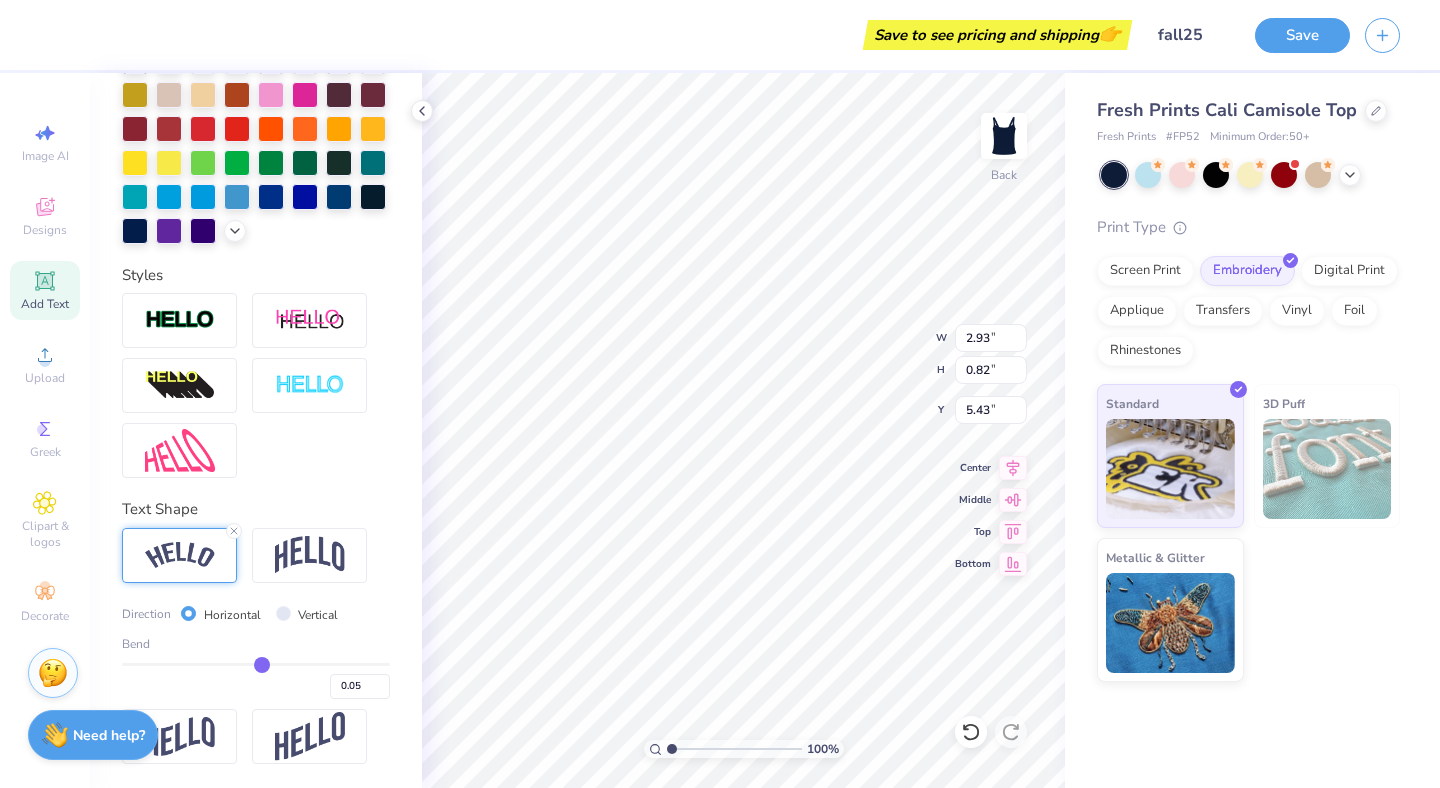 type on "0.07" 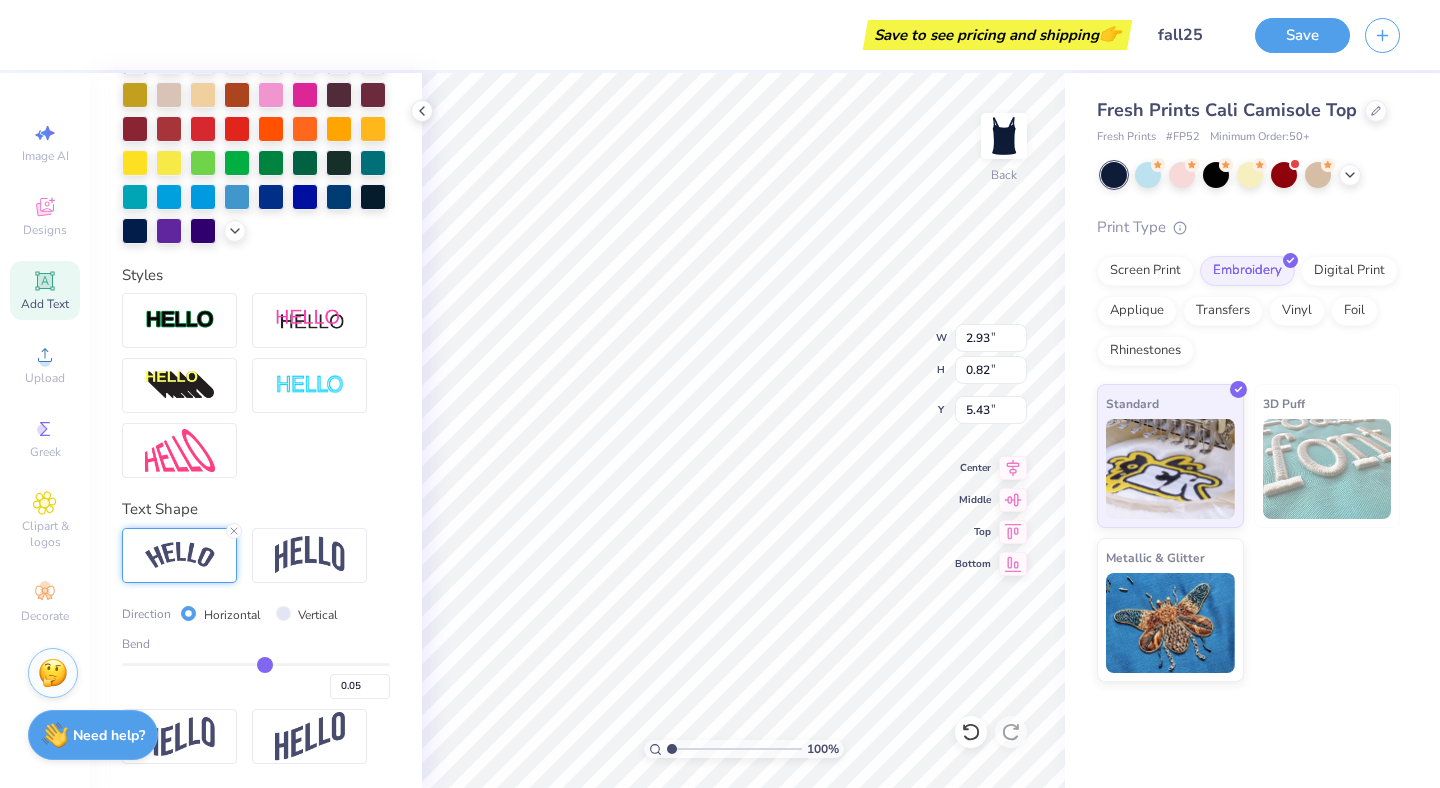 type on "0.07" 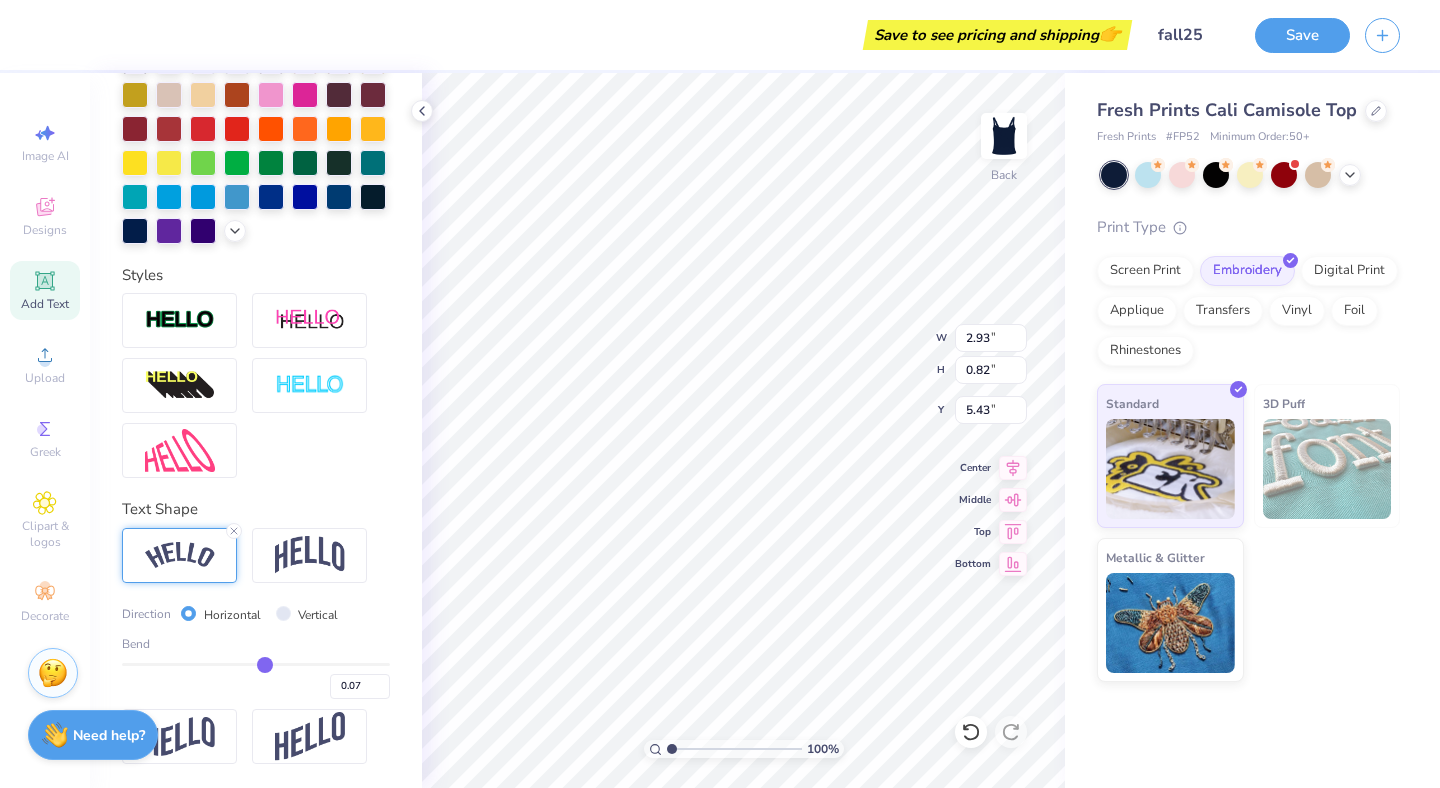 type on "0.08" 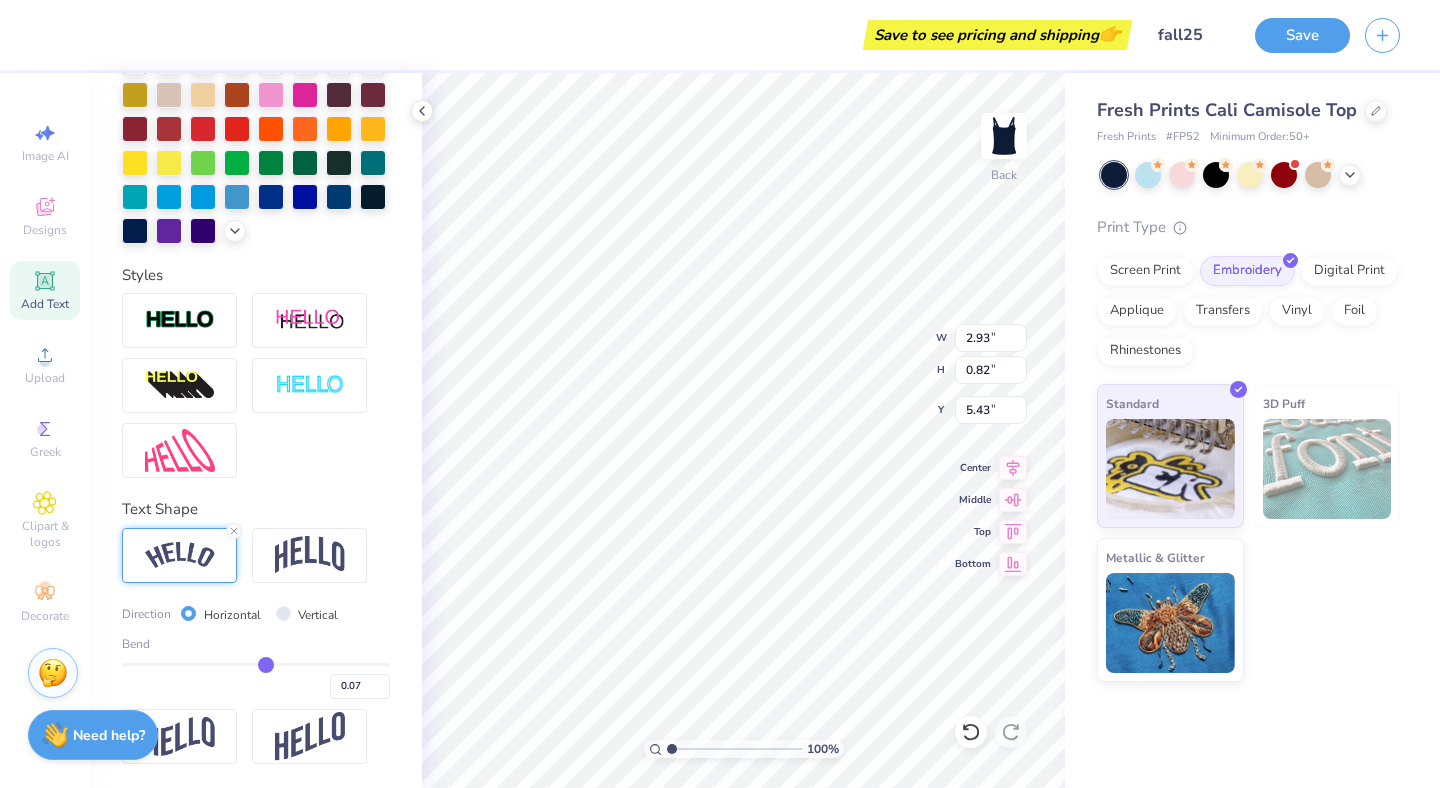 type on "0.08" 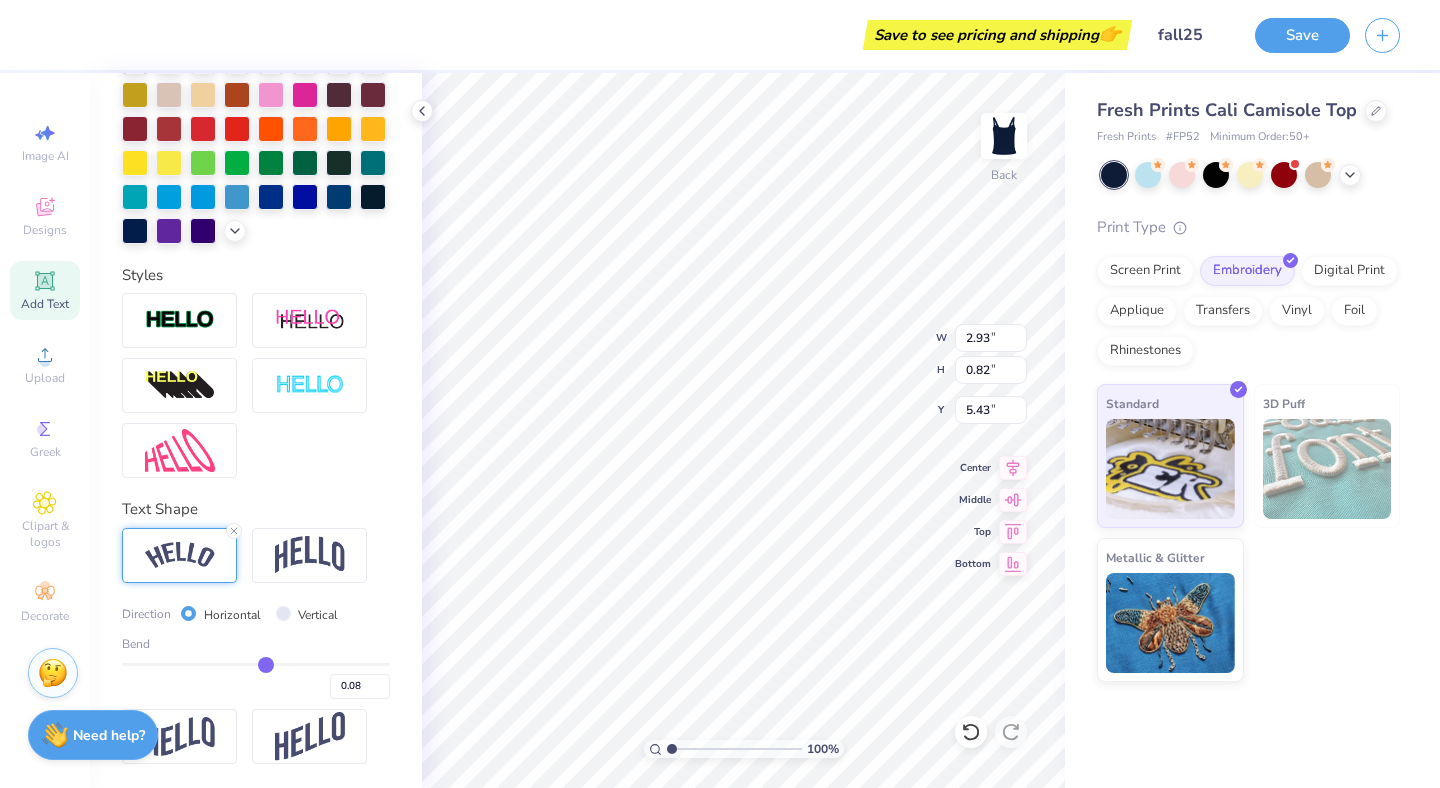 type on "0.1" 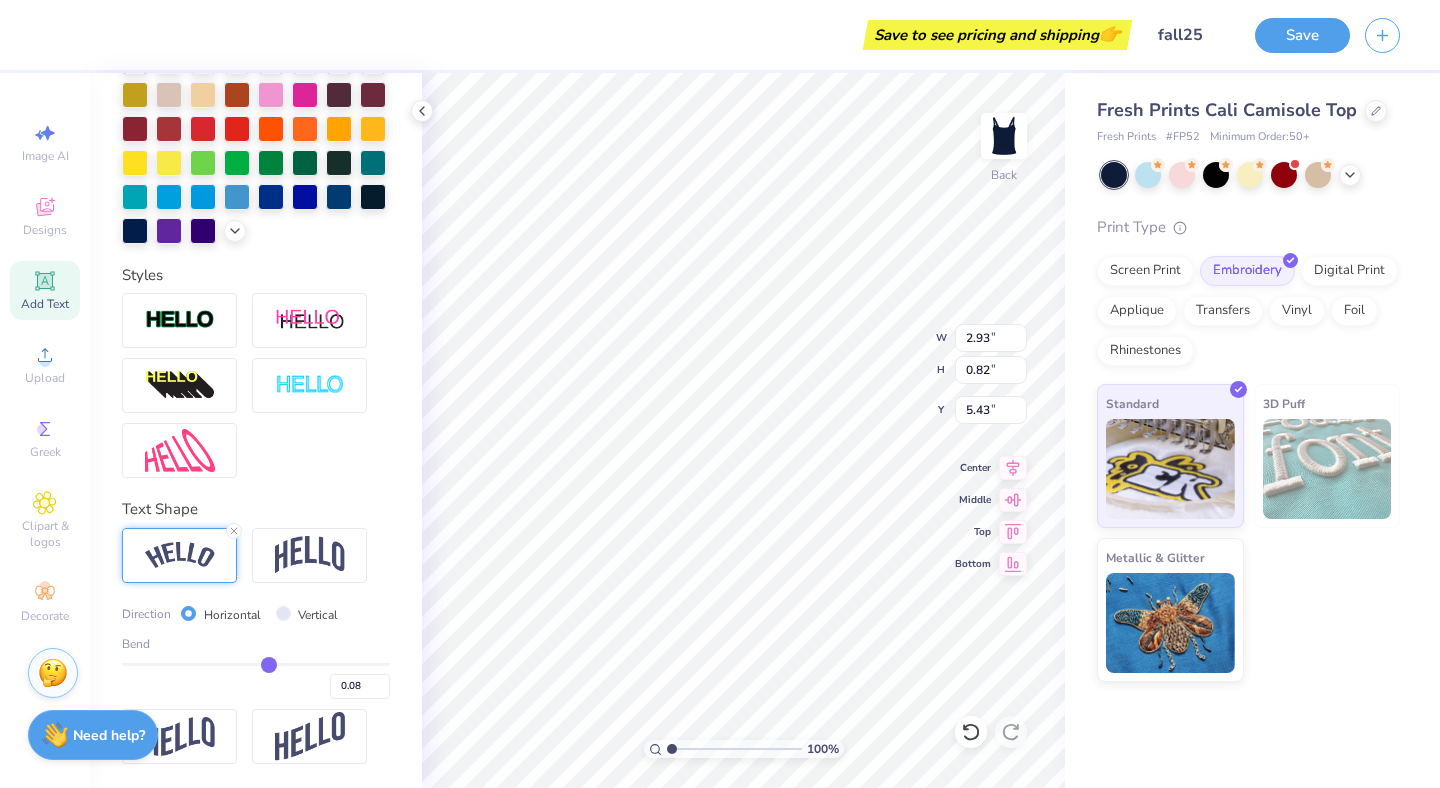 type on "0.10" 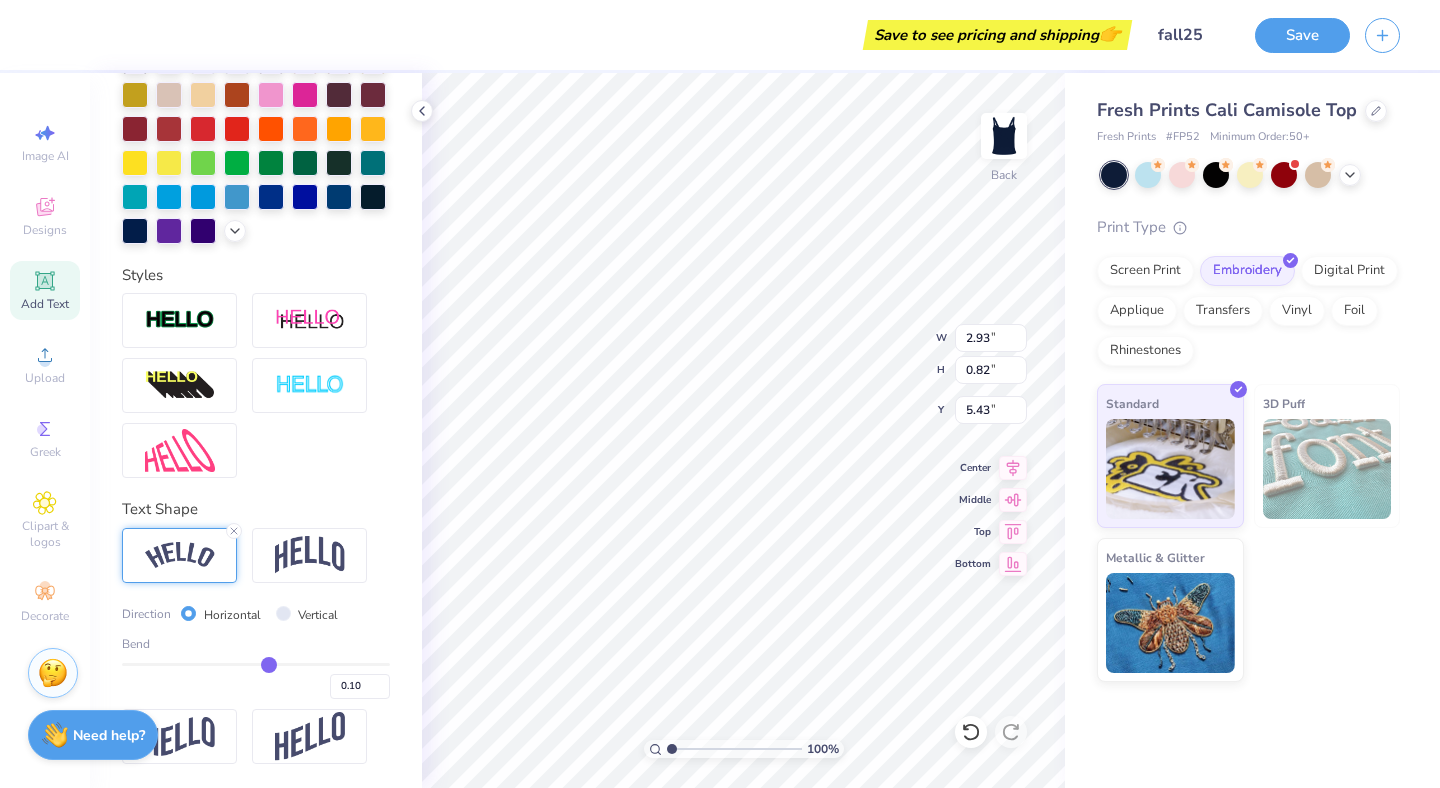 type on "0.11" 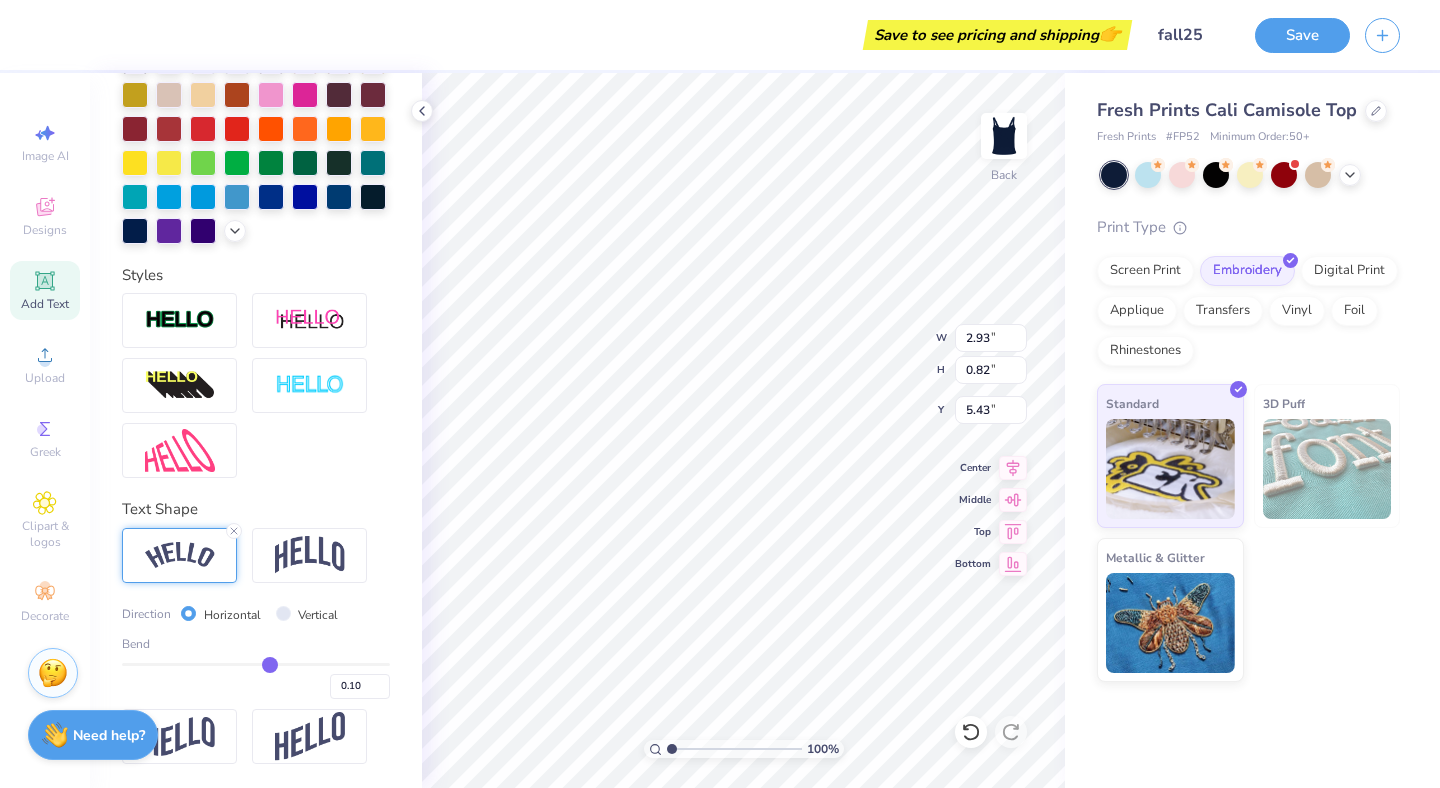 type on "0.11" 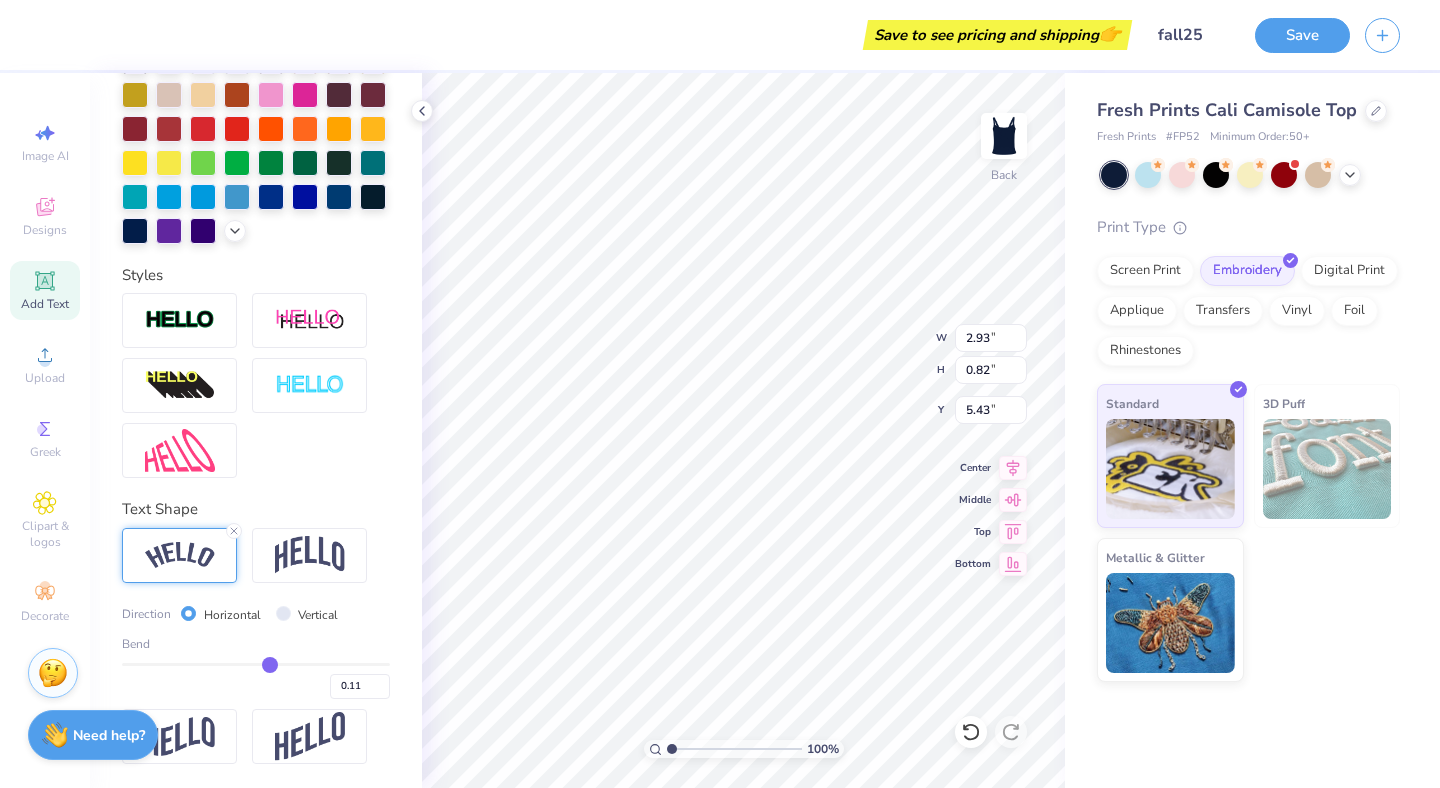 type on "0.12" 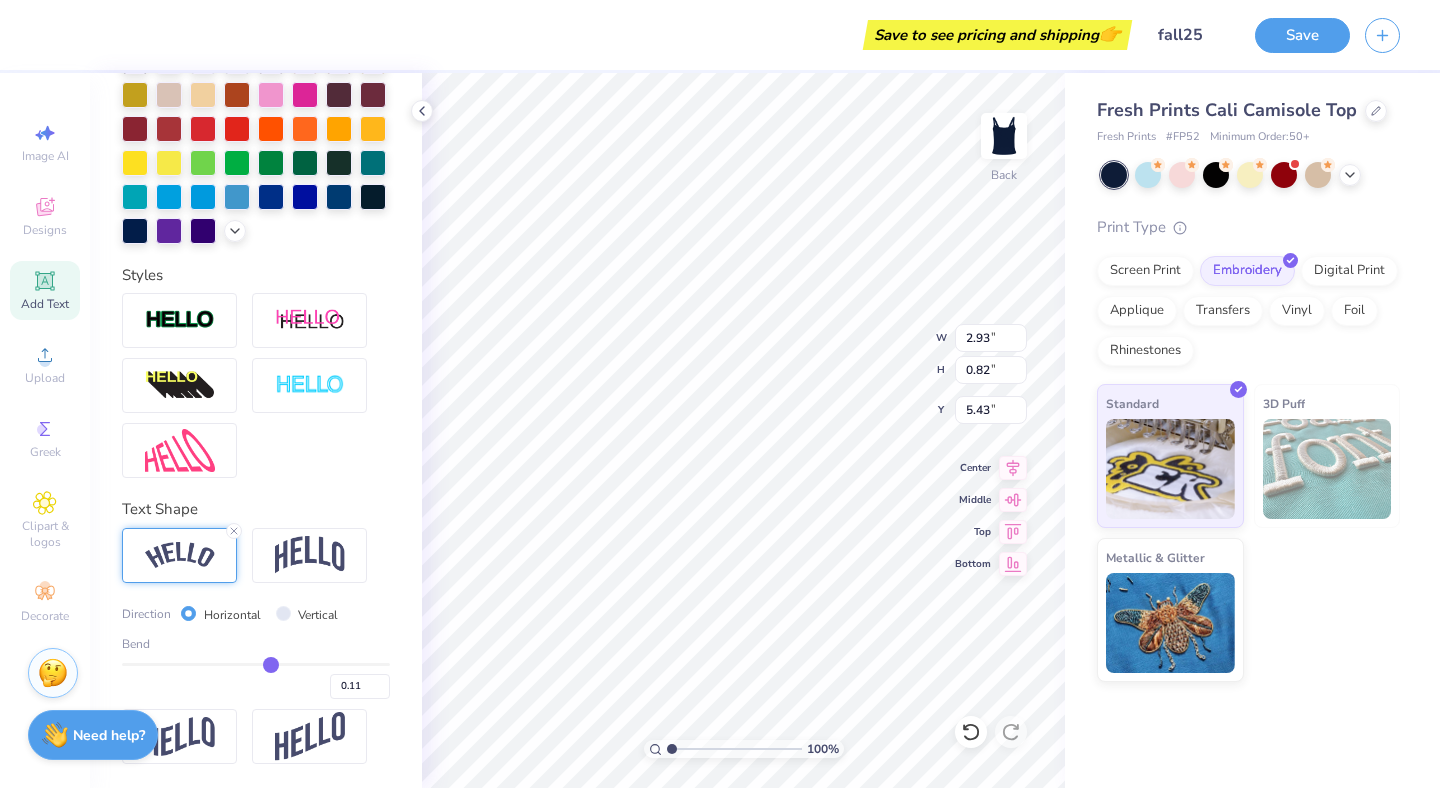 type on "0.12" 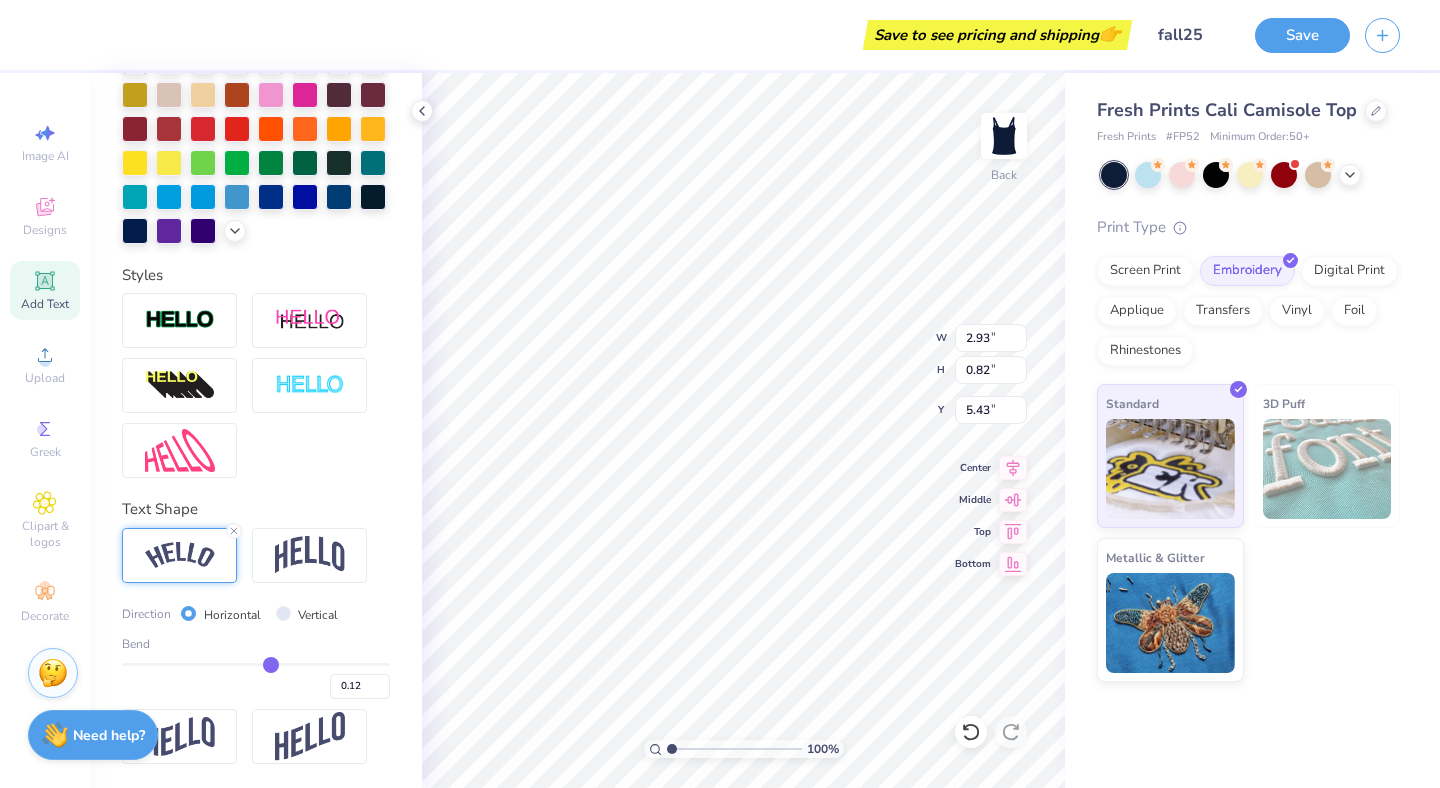 type on "0.13" 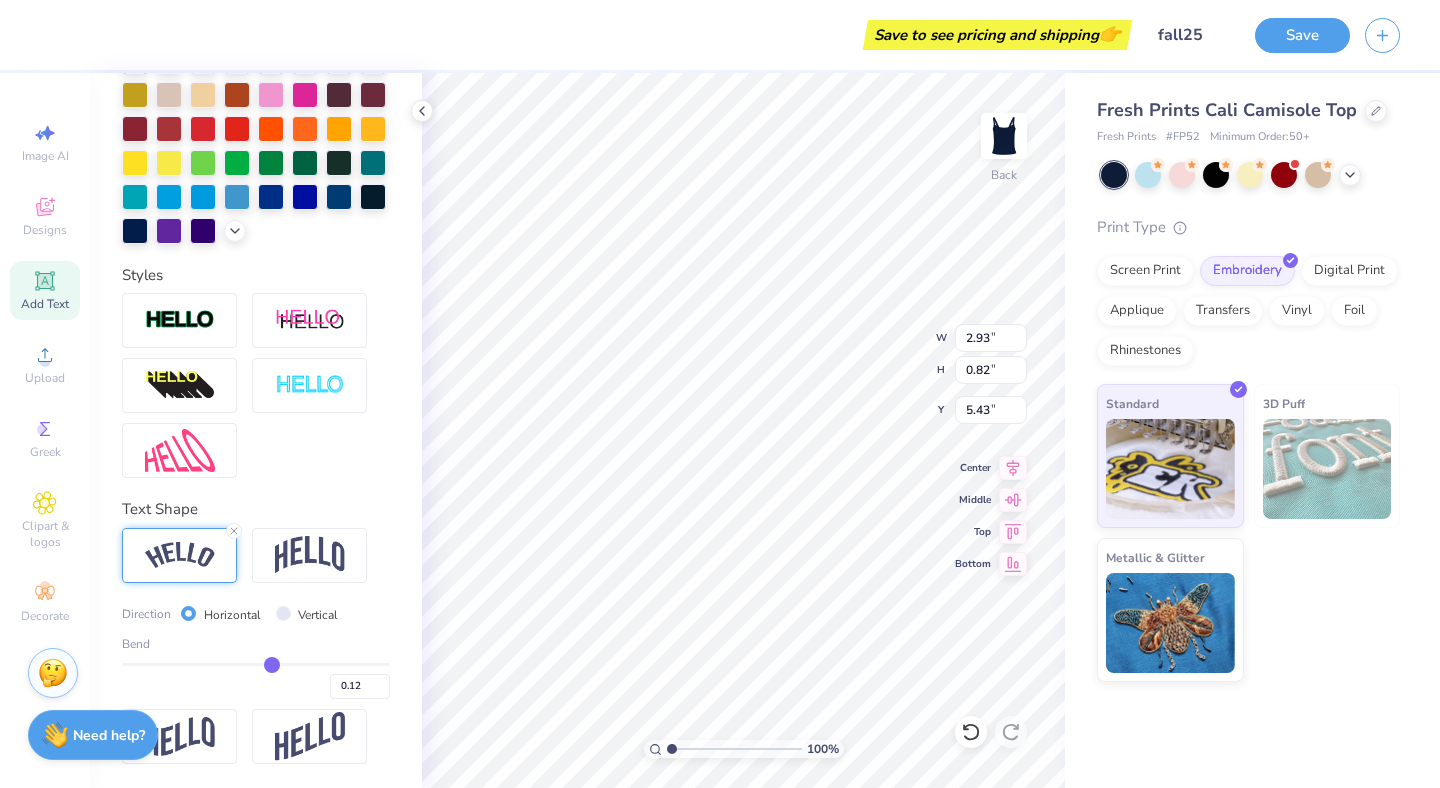 type on "0.13" 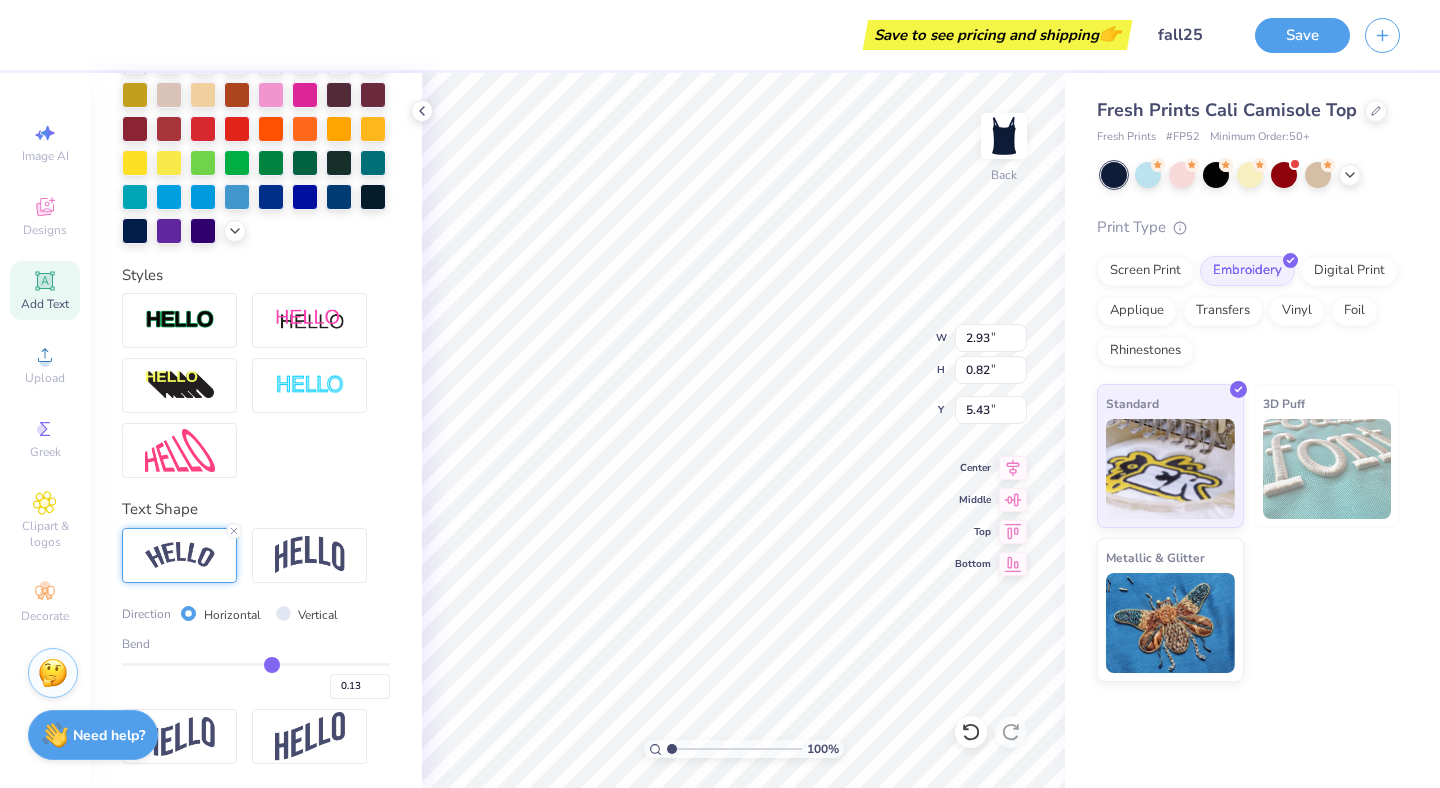 type on "0.14" 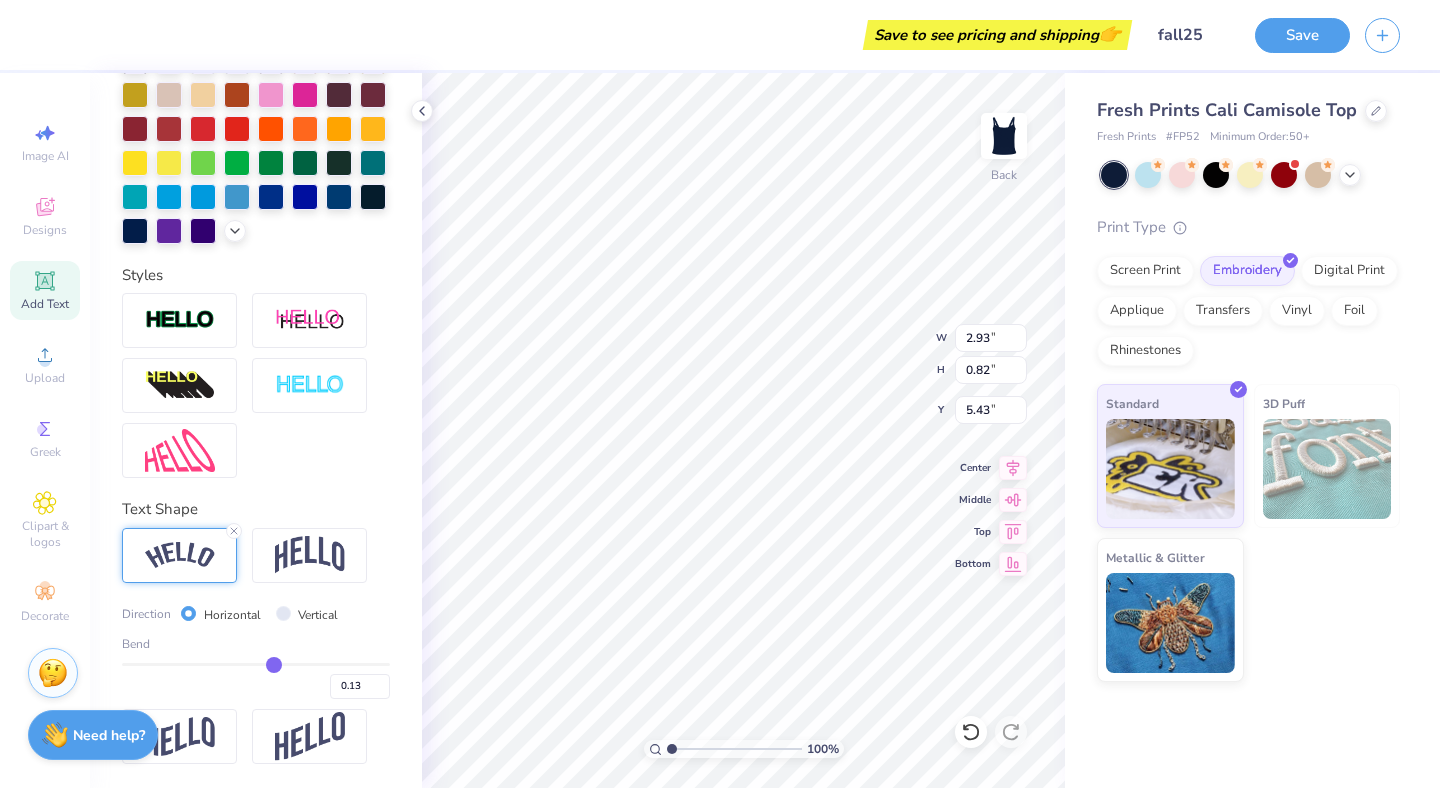 type on "0.14" 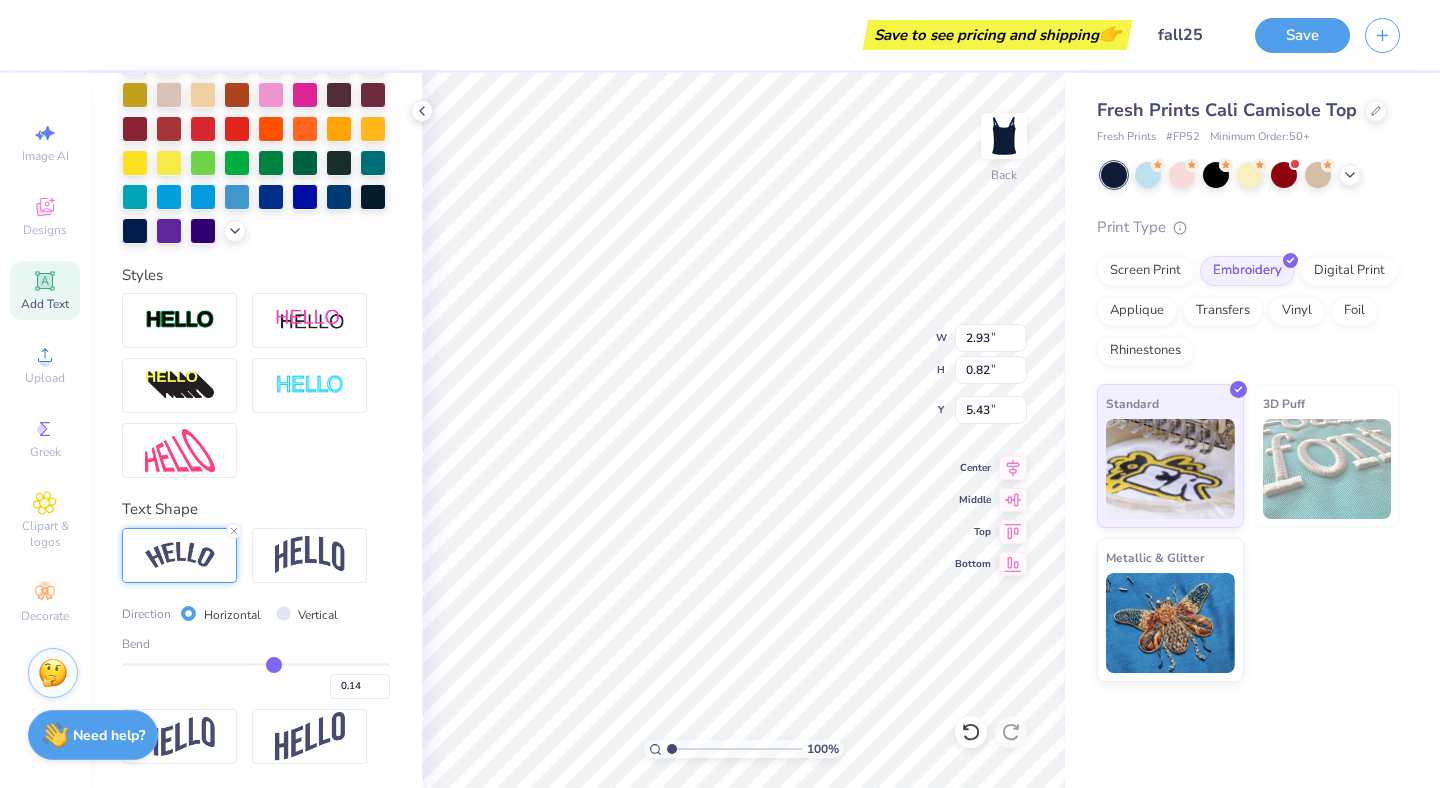 type on "0.15" 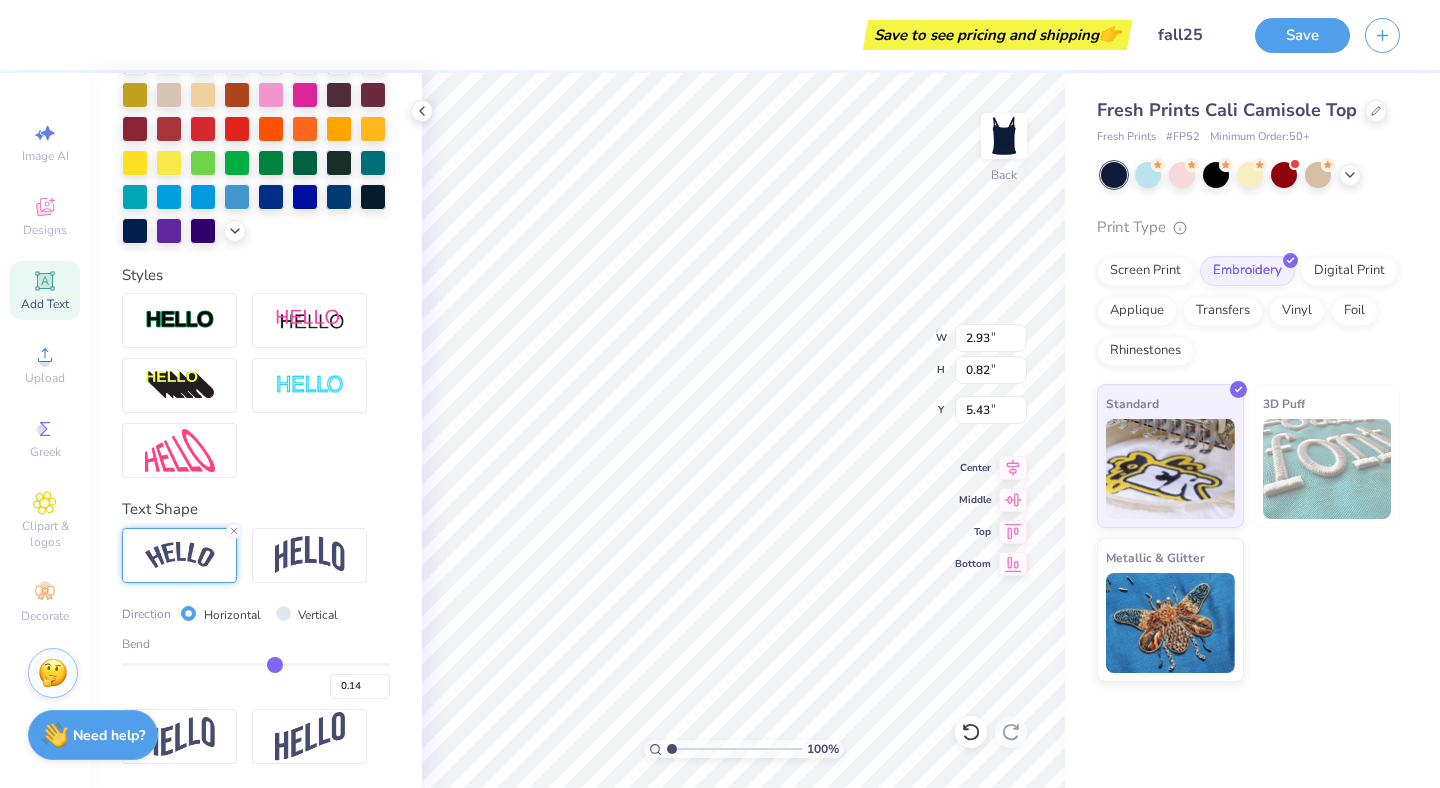 type on "0.15" 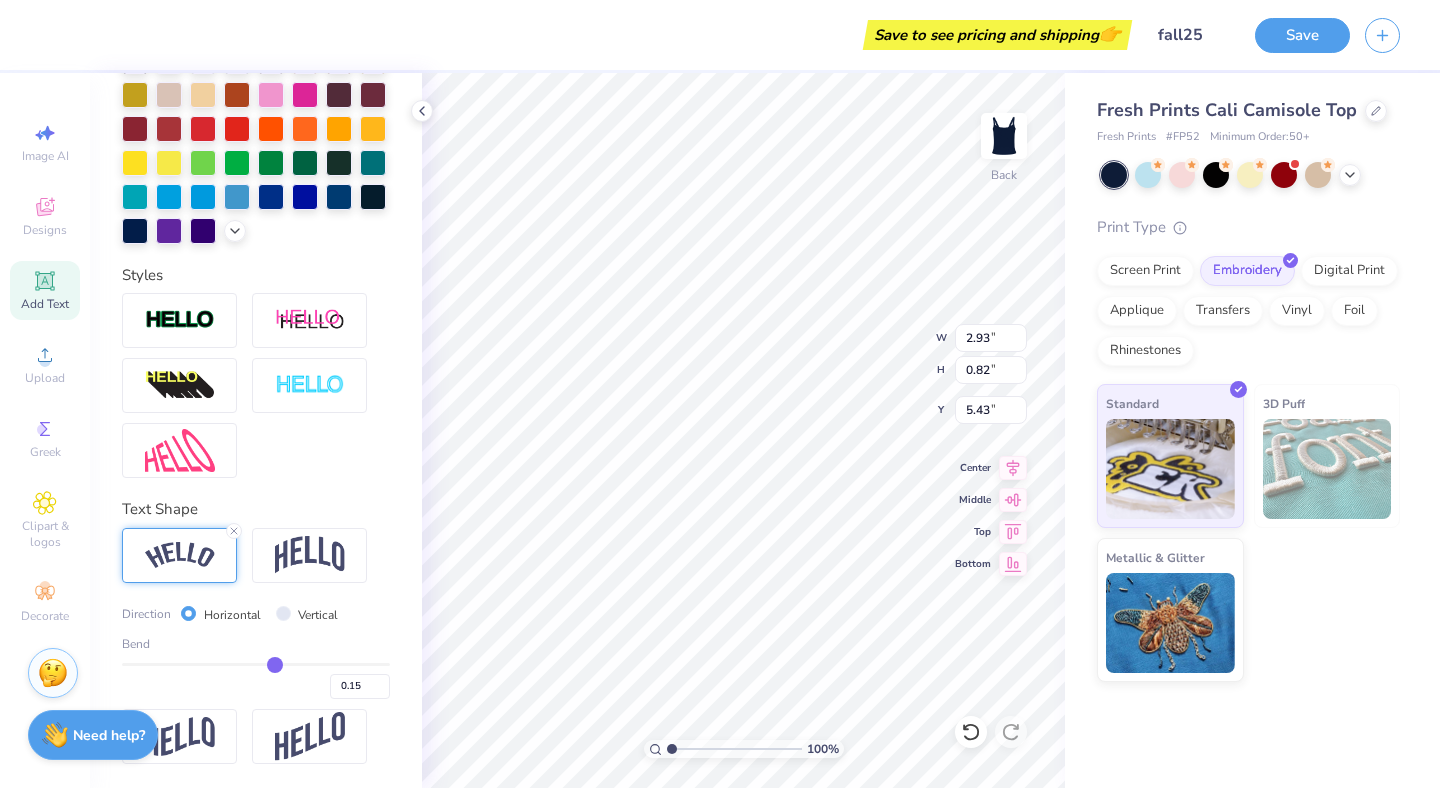 type on "0.16" 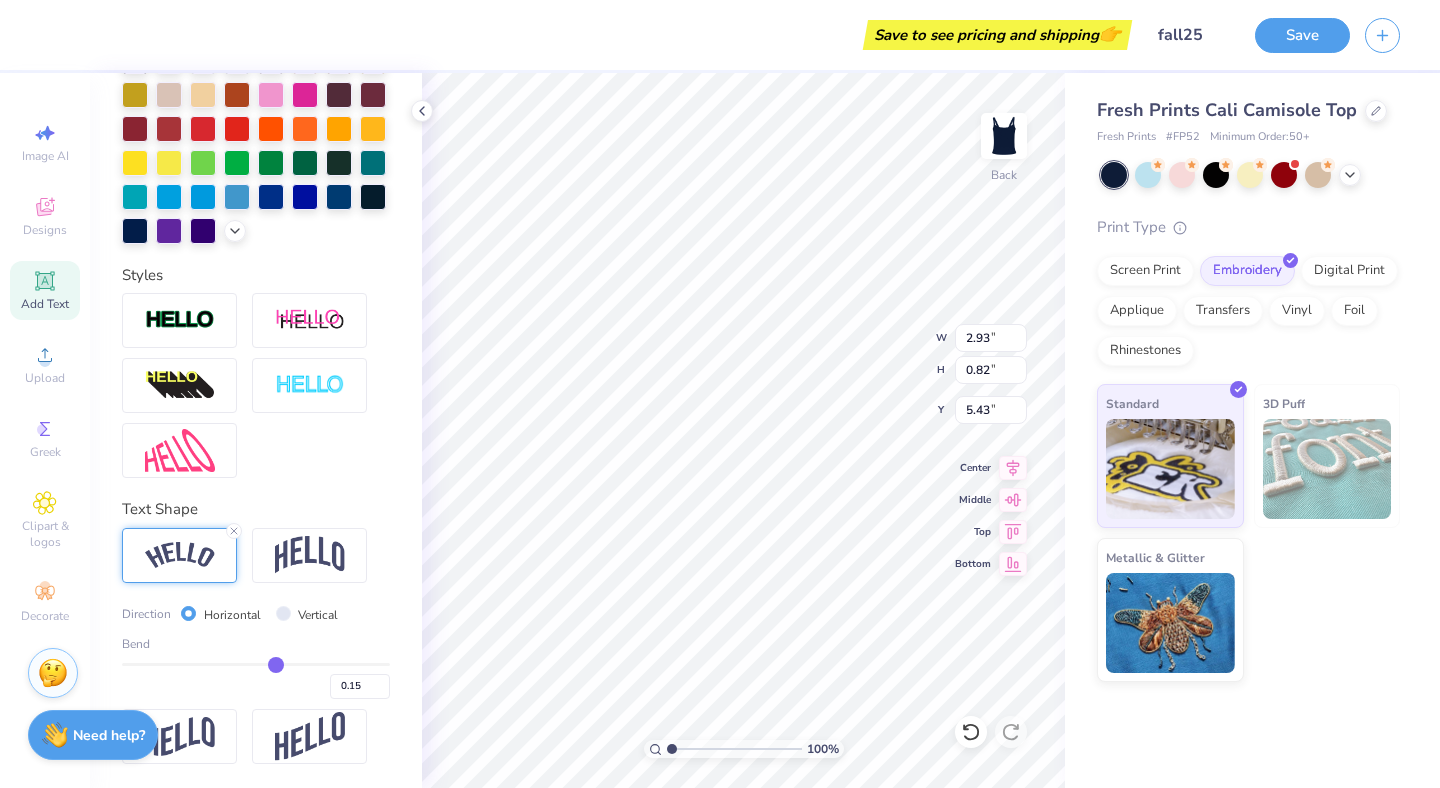type on "0.16" 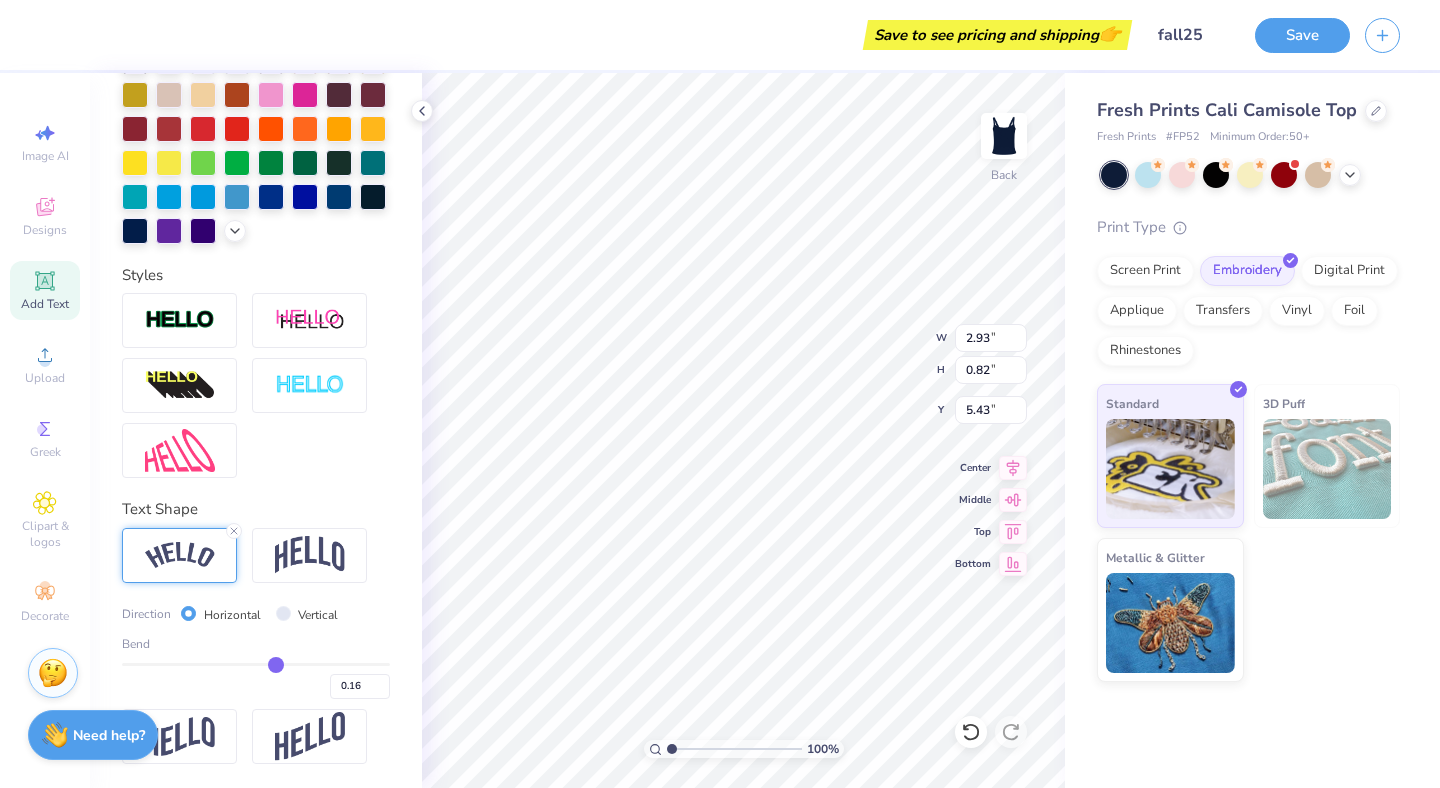 type on "0.17" 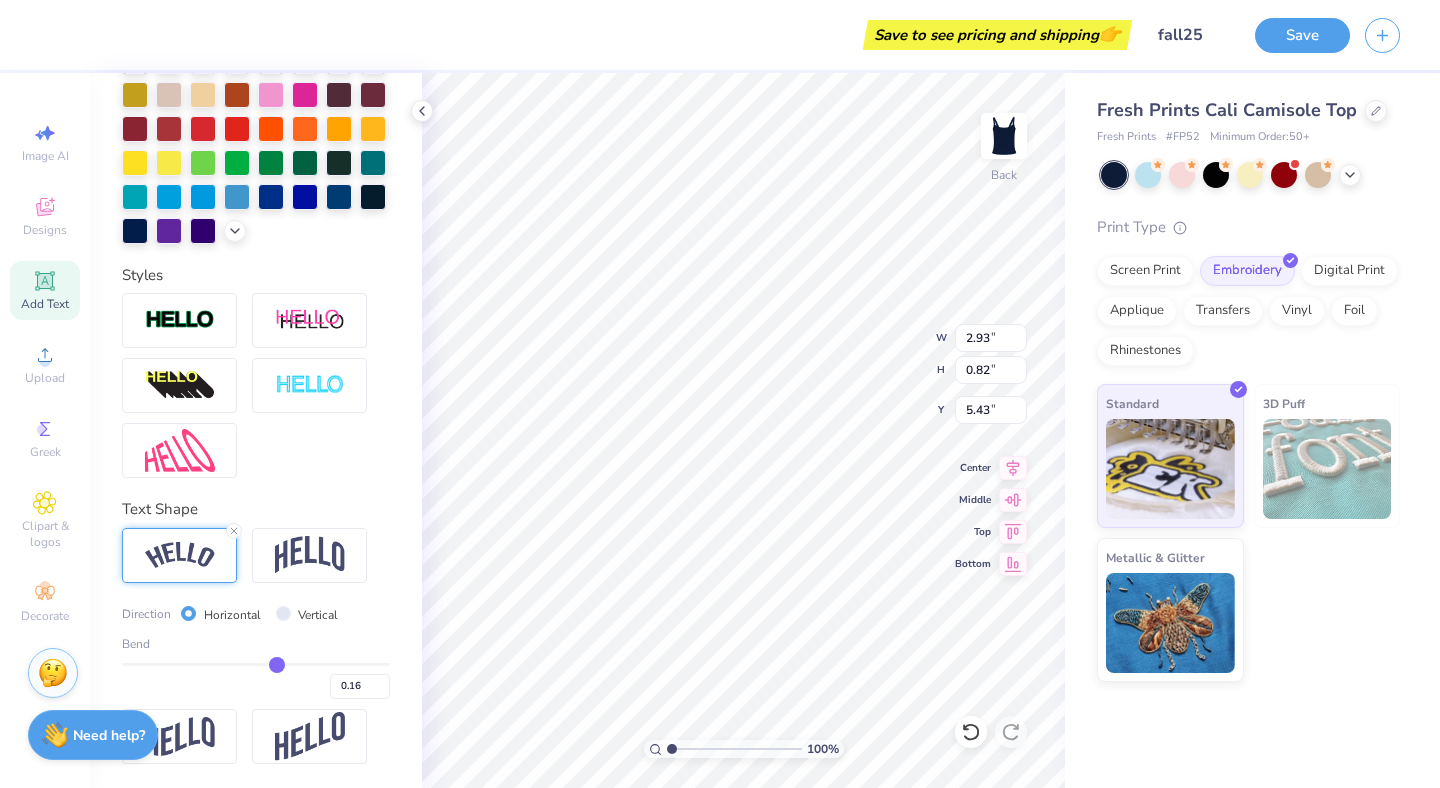type on "0.17" 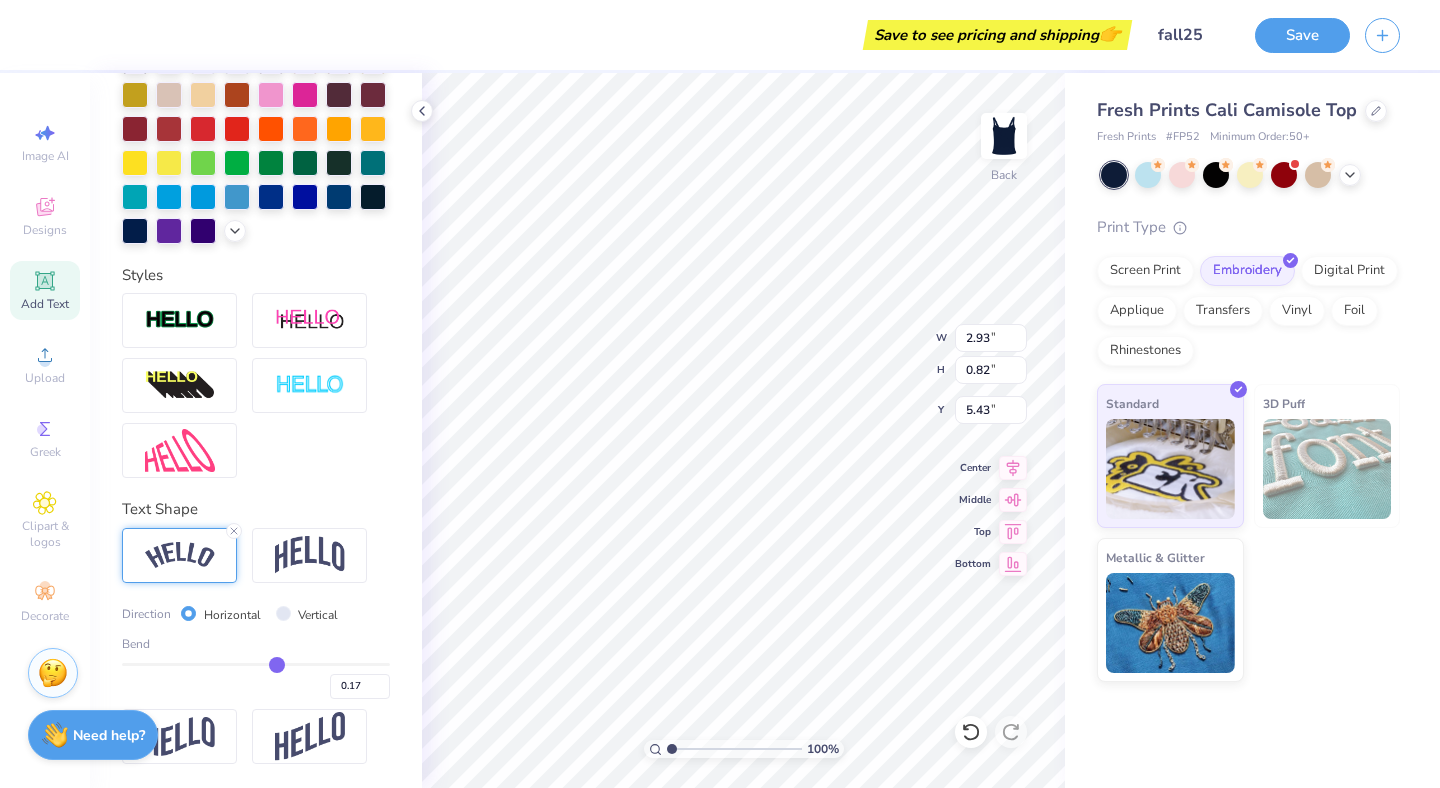 type on "0.18" 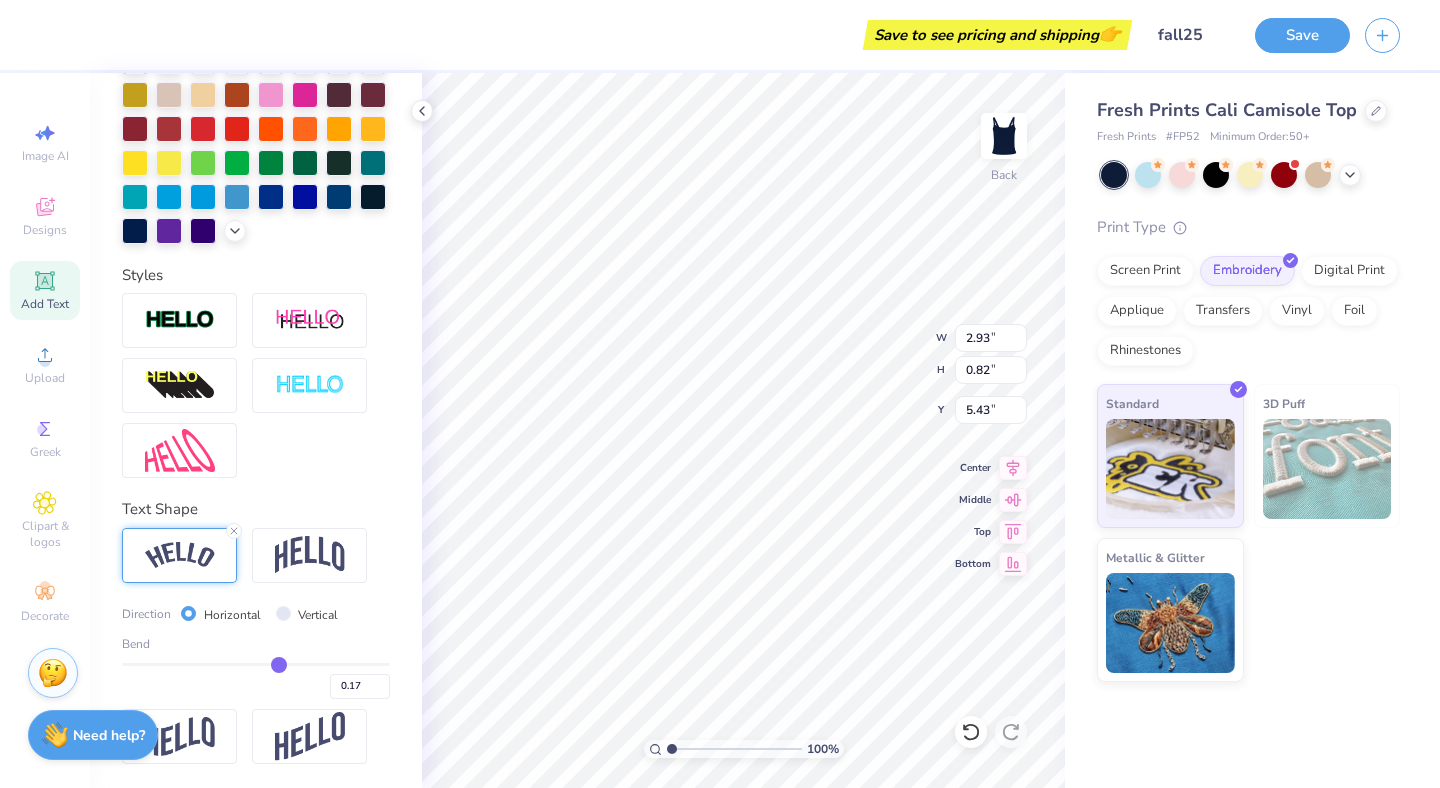 type on "0.18" 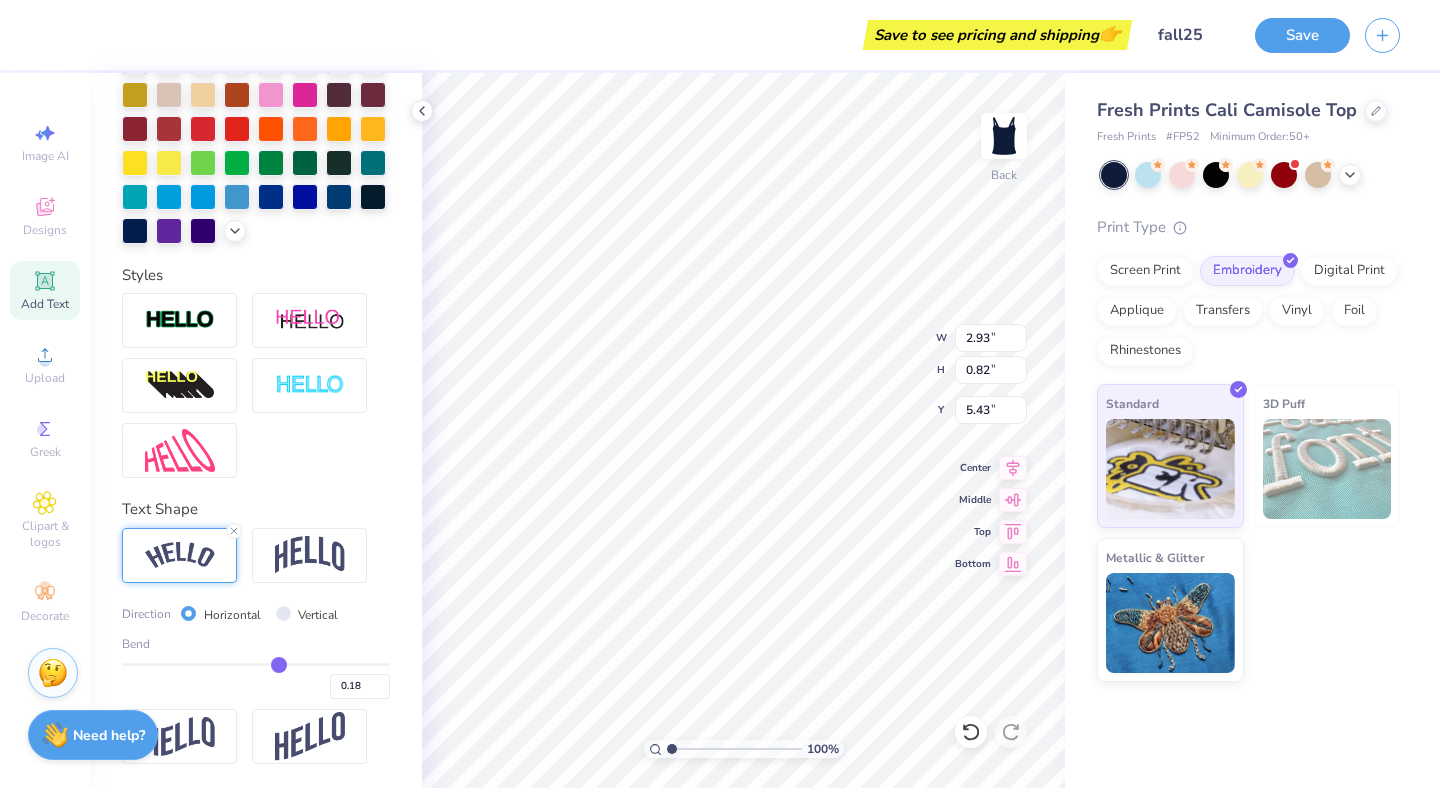 type on "0.19" 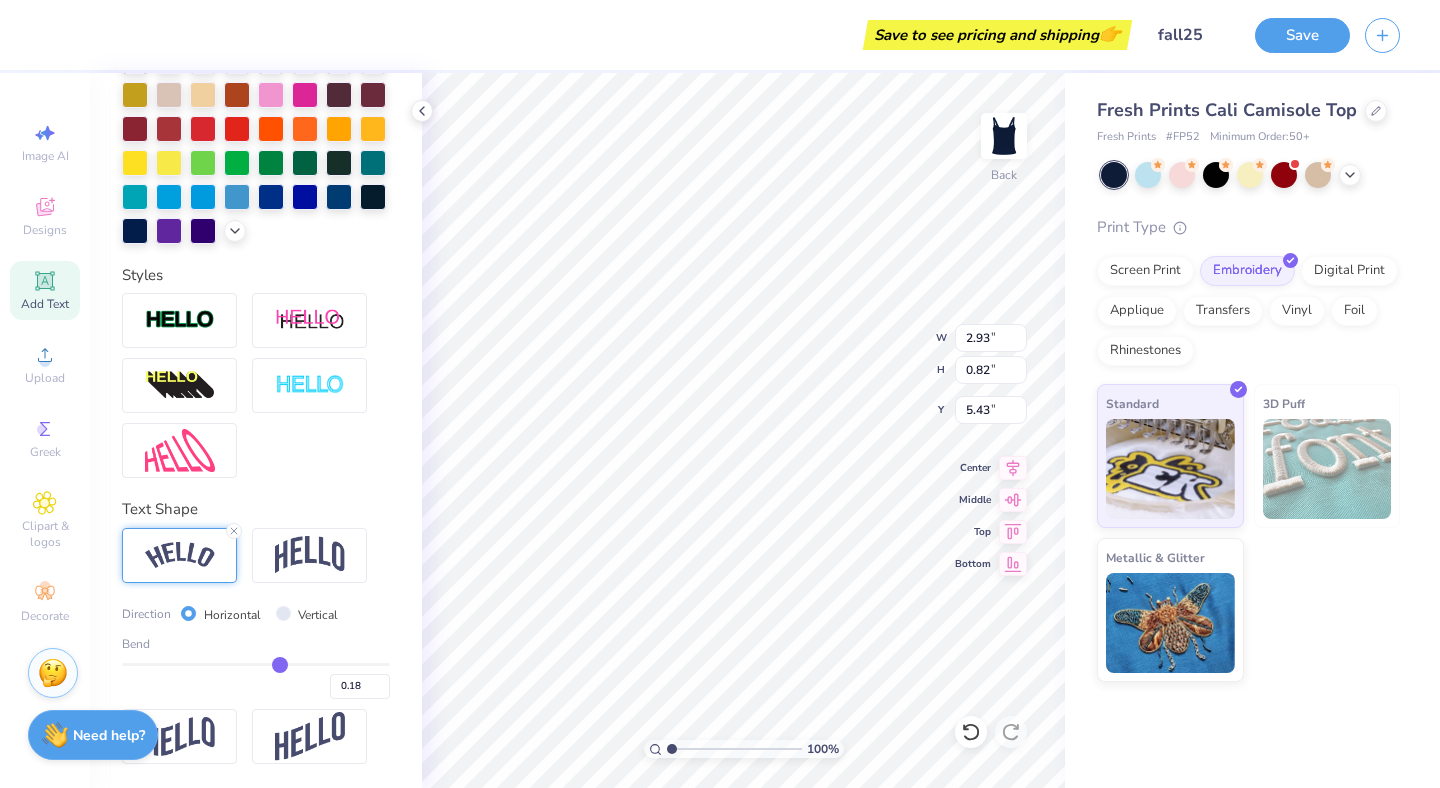 type on "0.19" 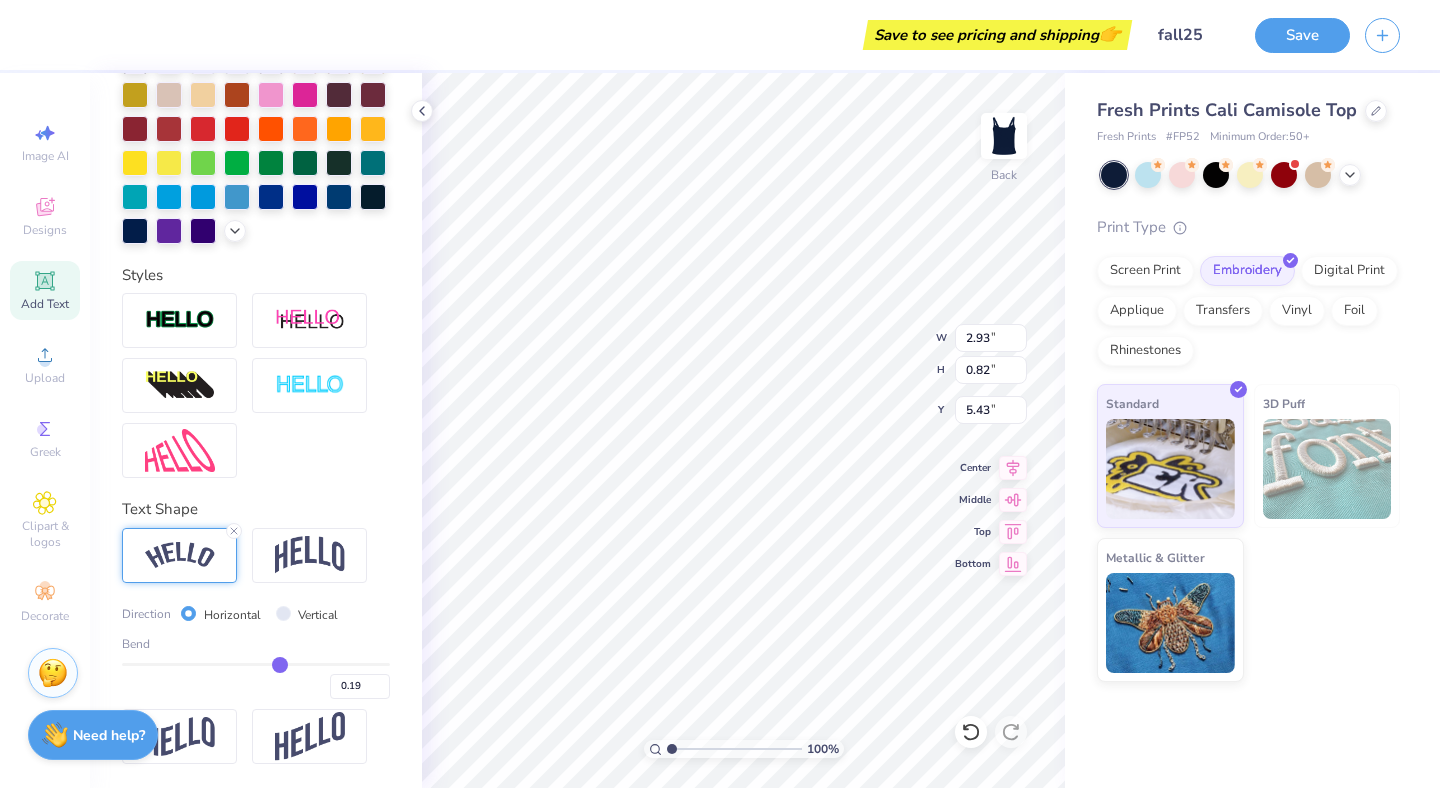 type on "0.2" 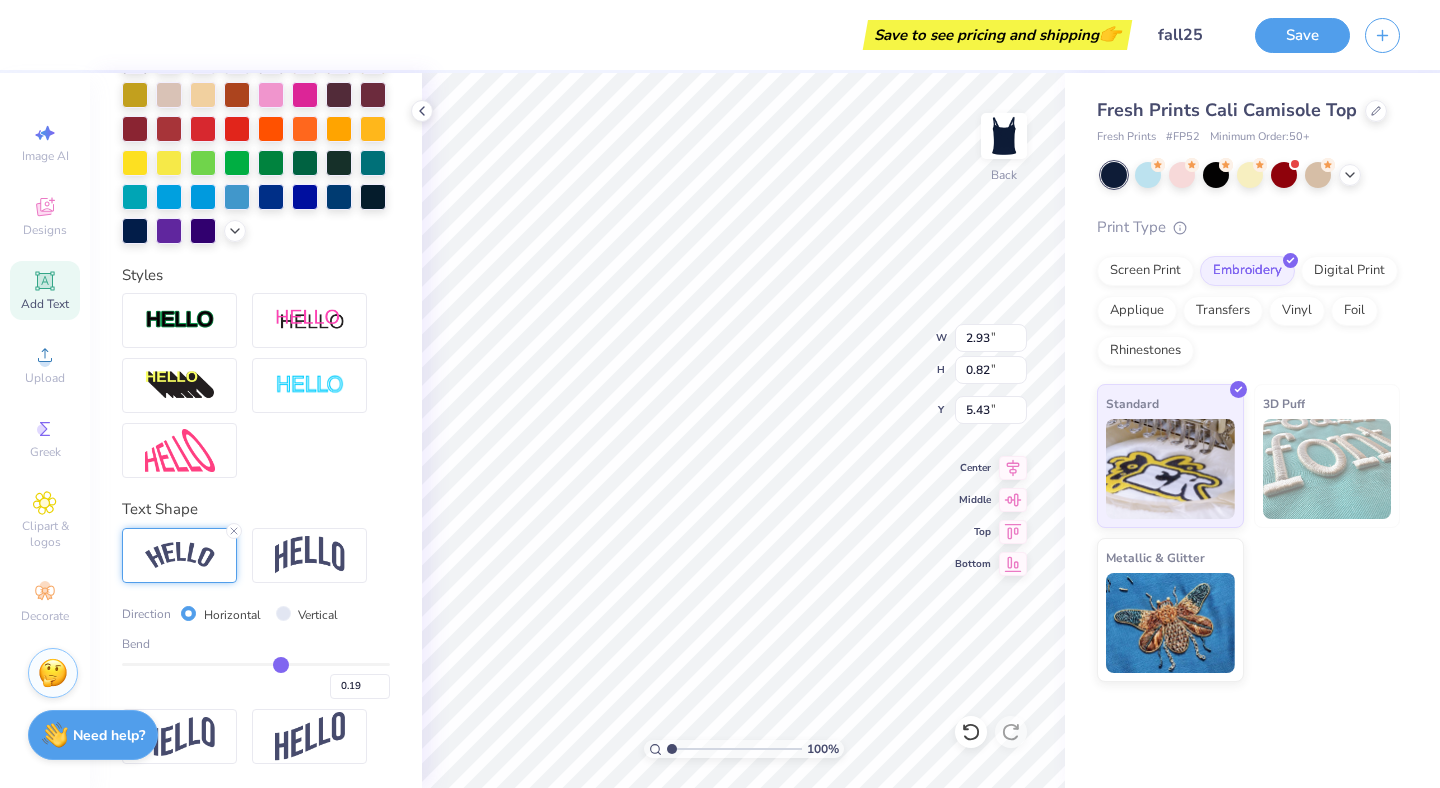 type on "0.20" 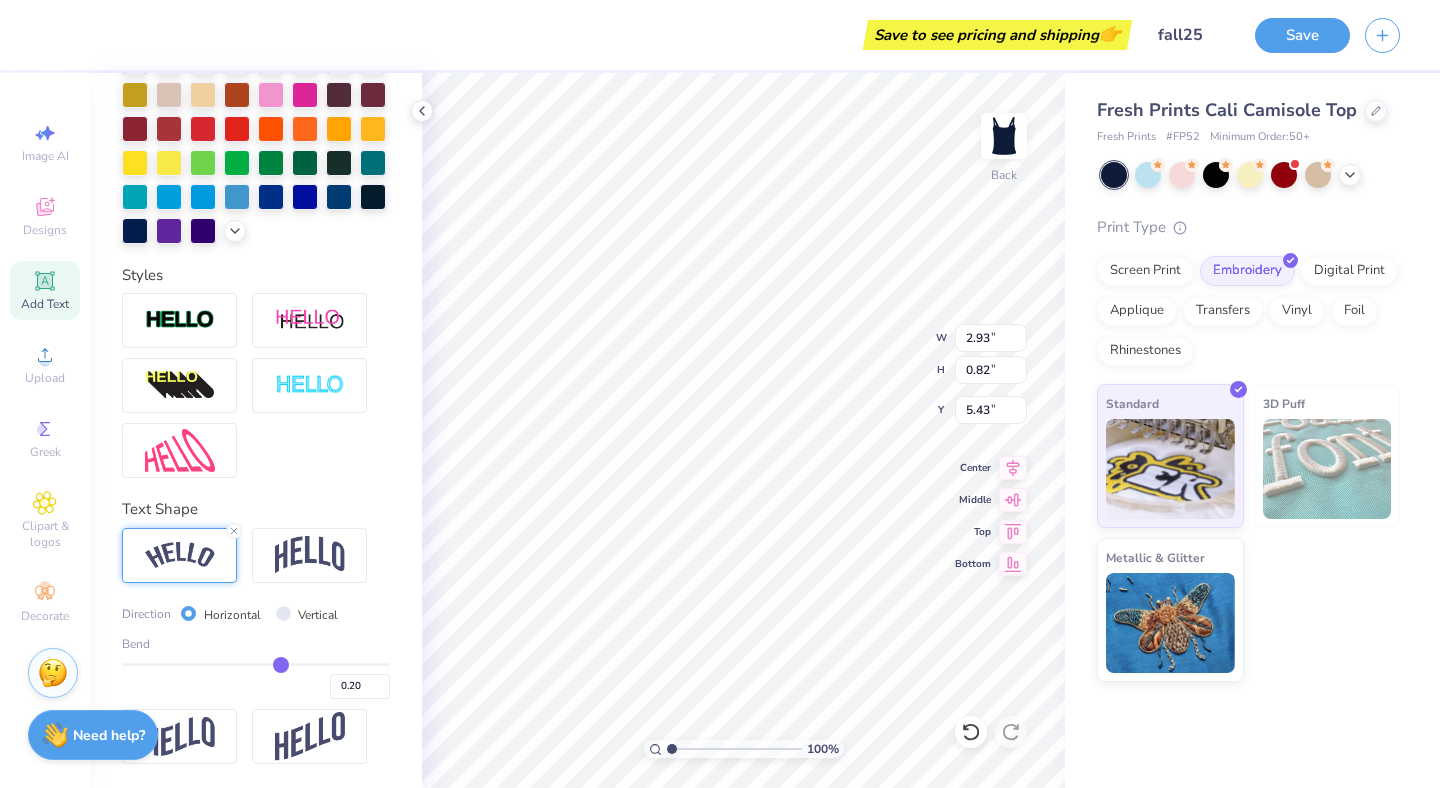 type on "0.21" 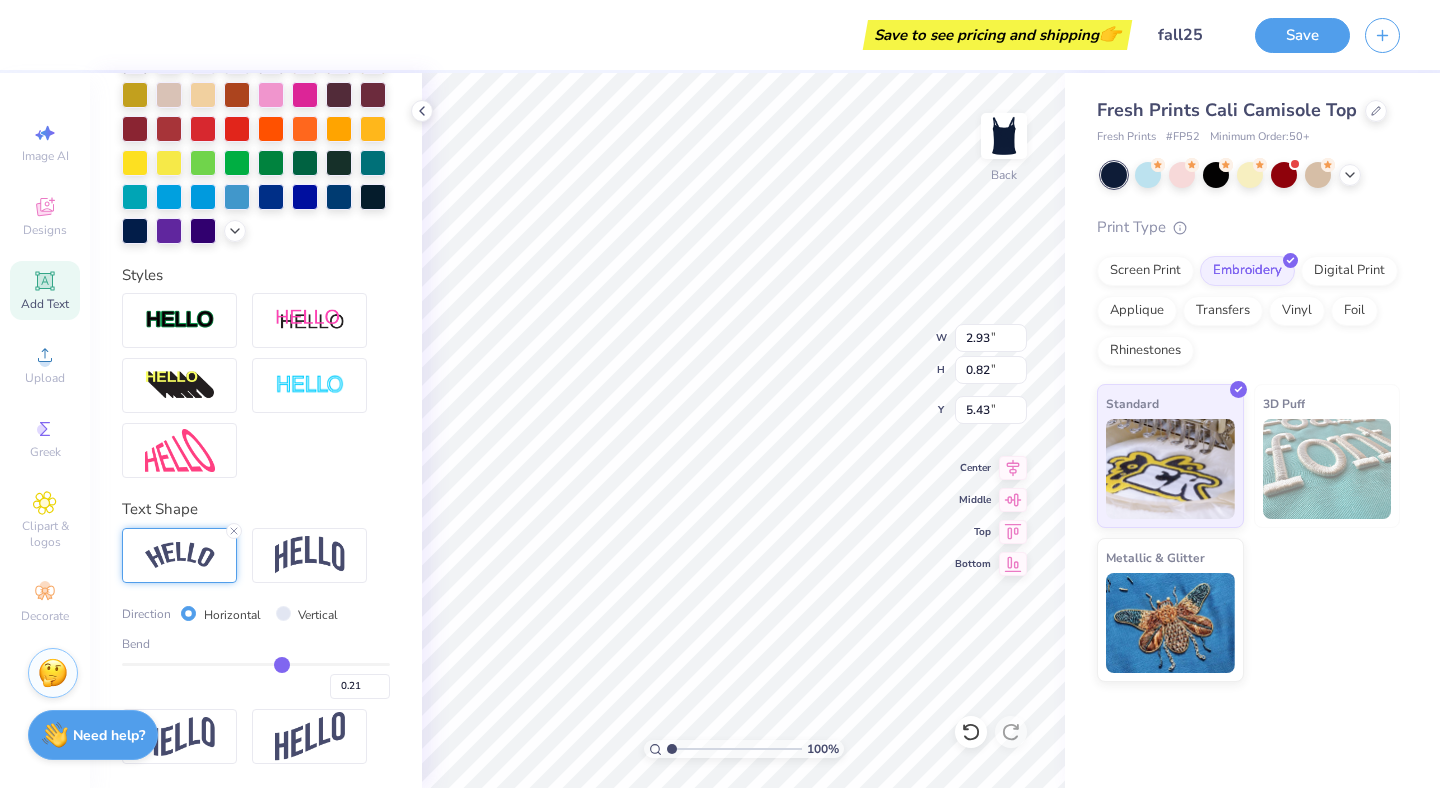 type on "0.22" 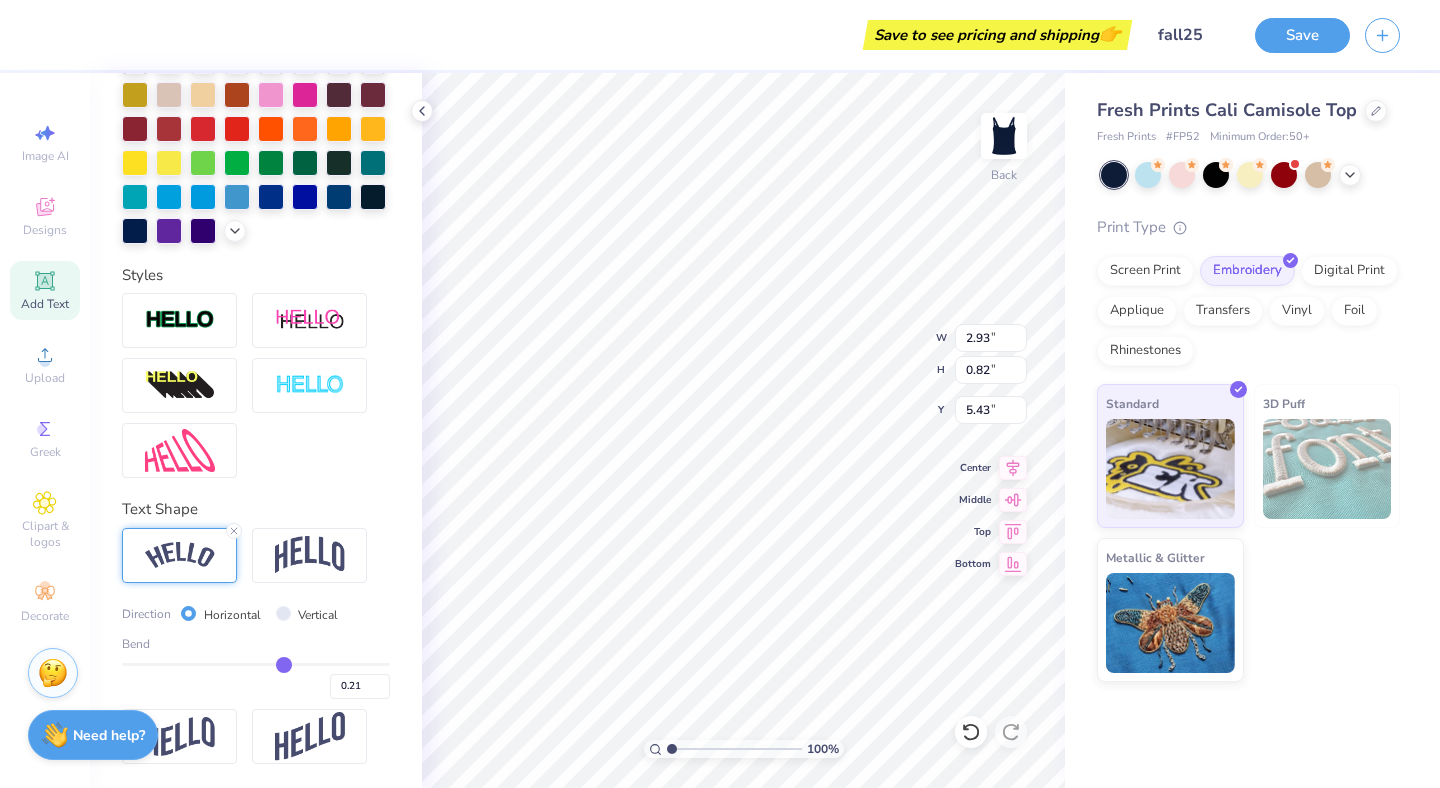 type on "0.22" 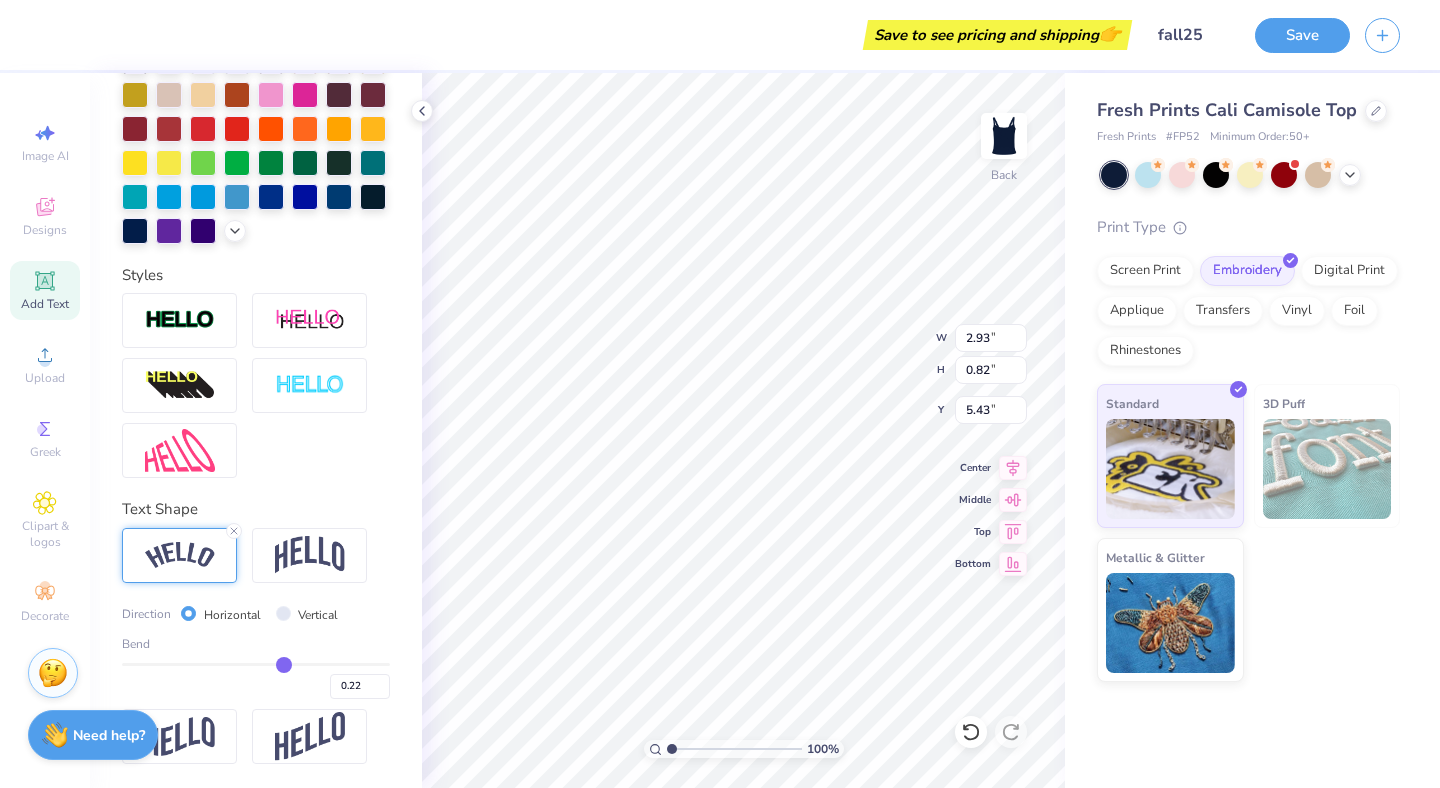 type on "0.24" 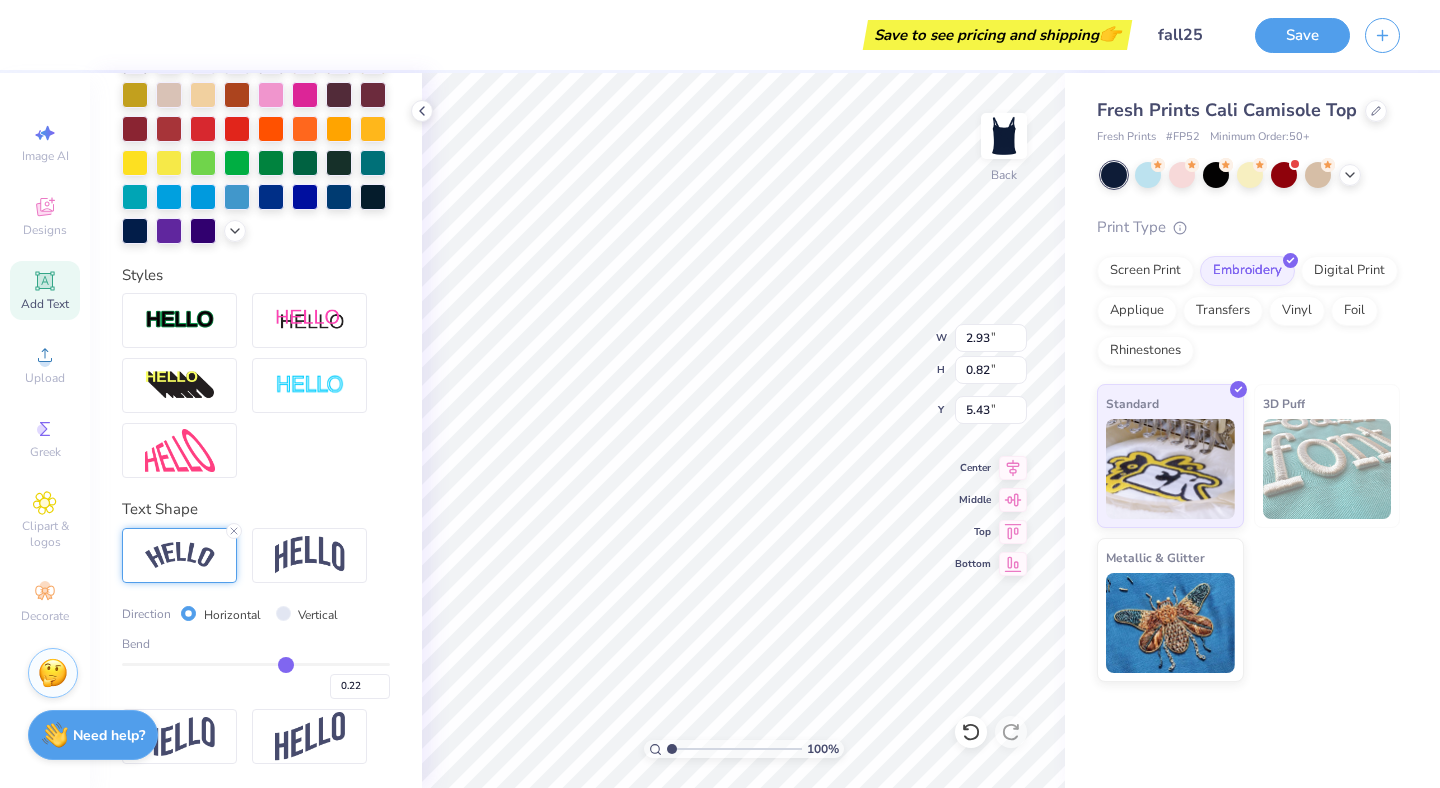 type on "0.24" 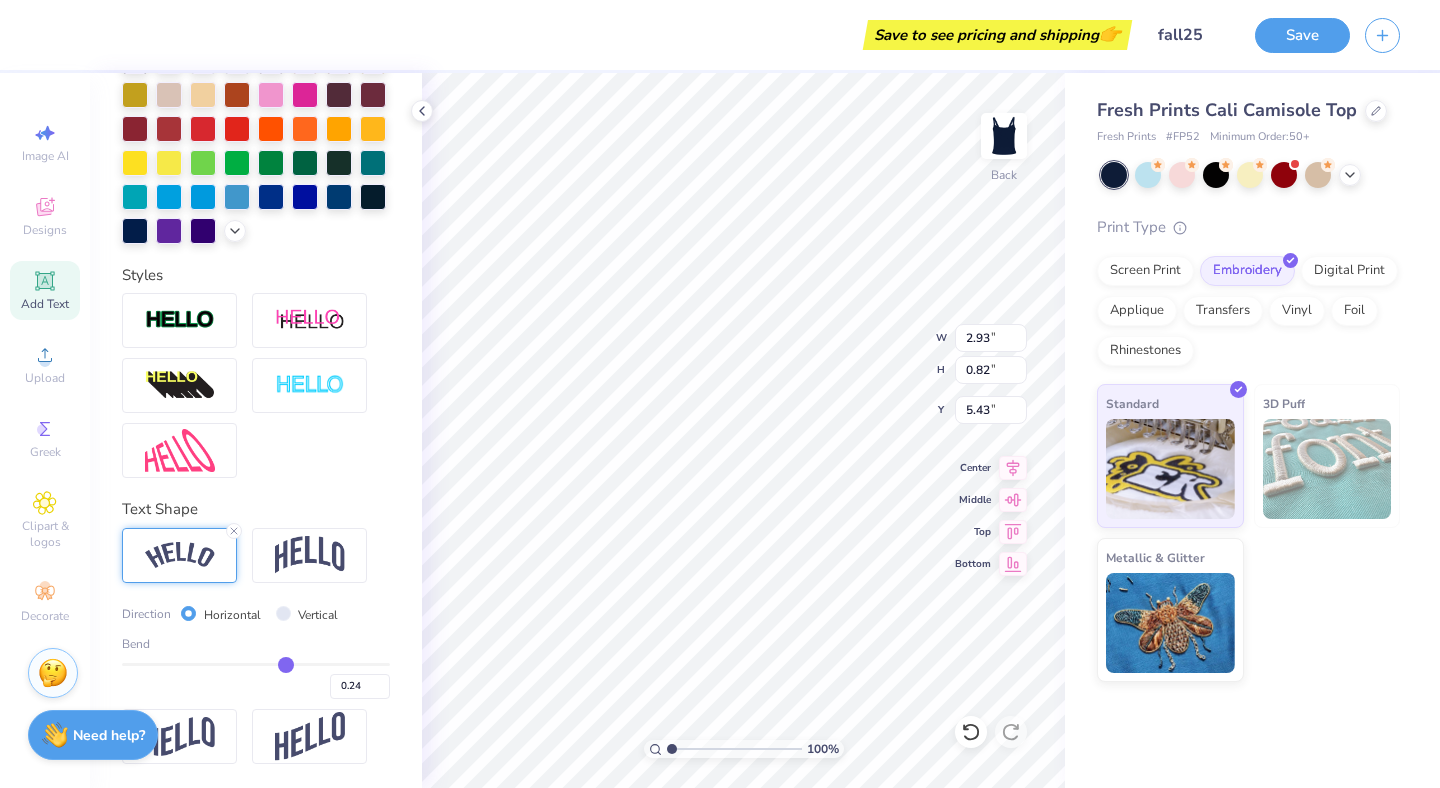 type on "0.26" 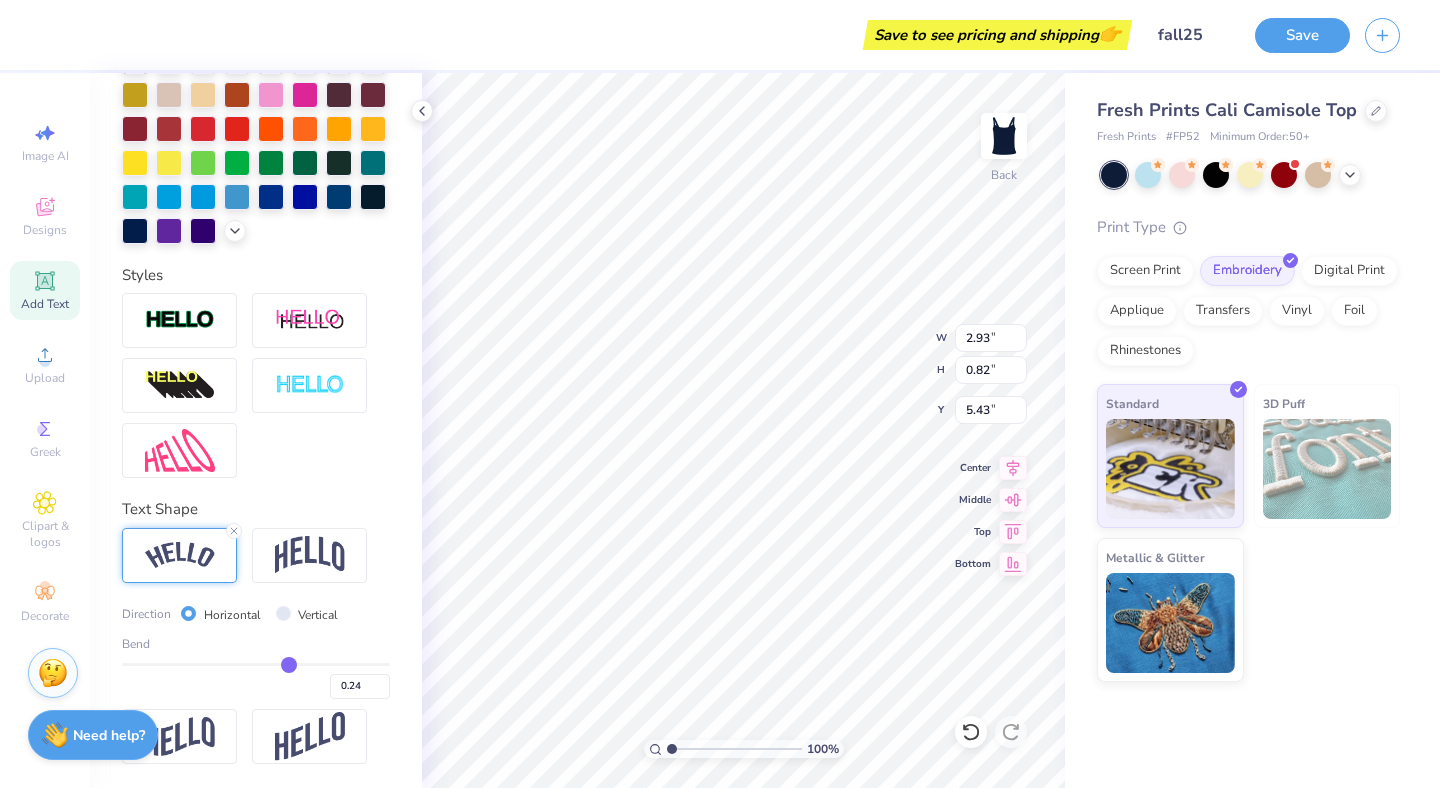 type on "0.26" 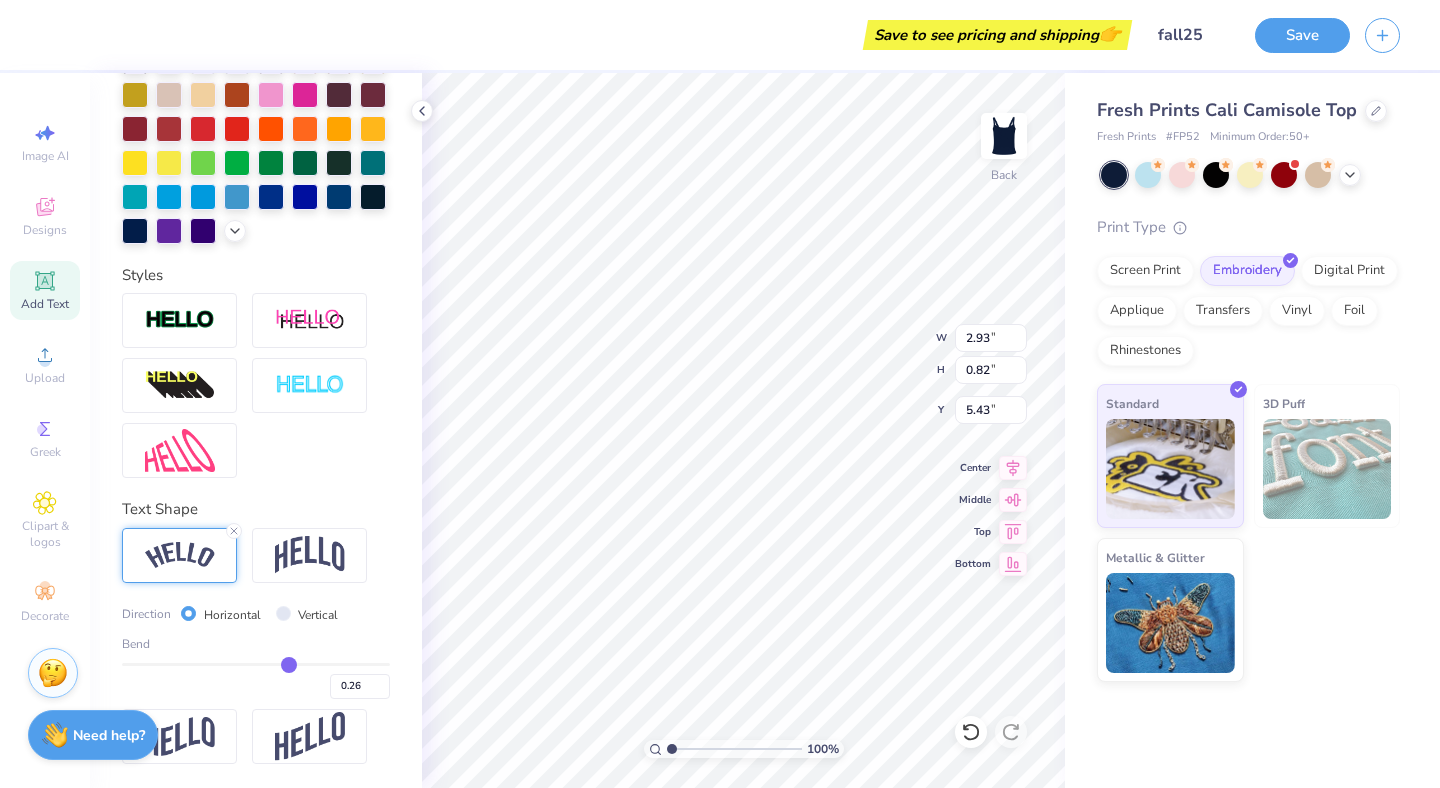 type on "0.27" 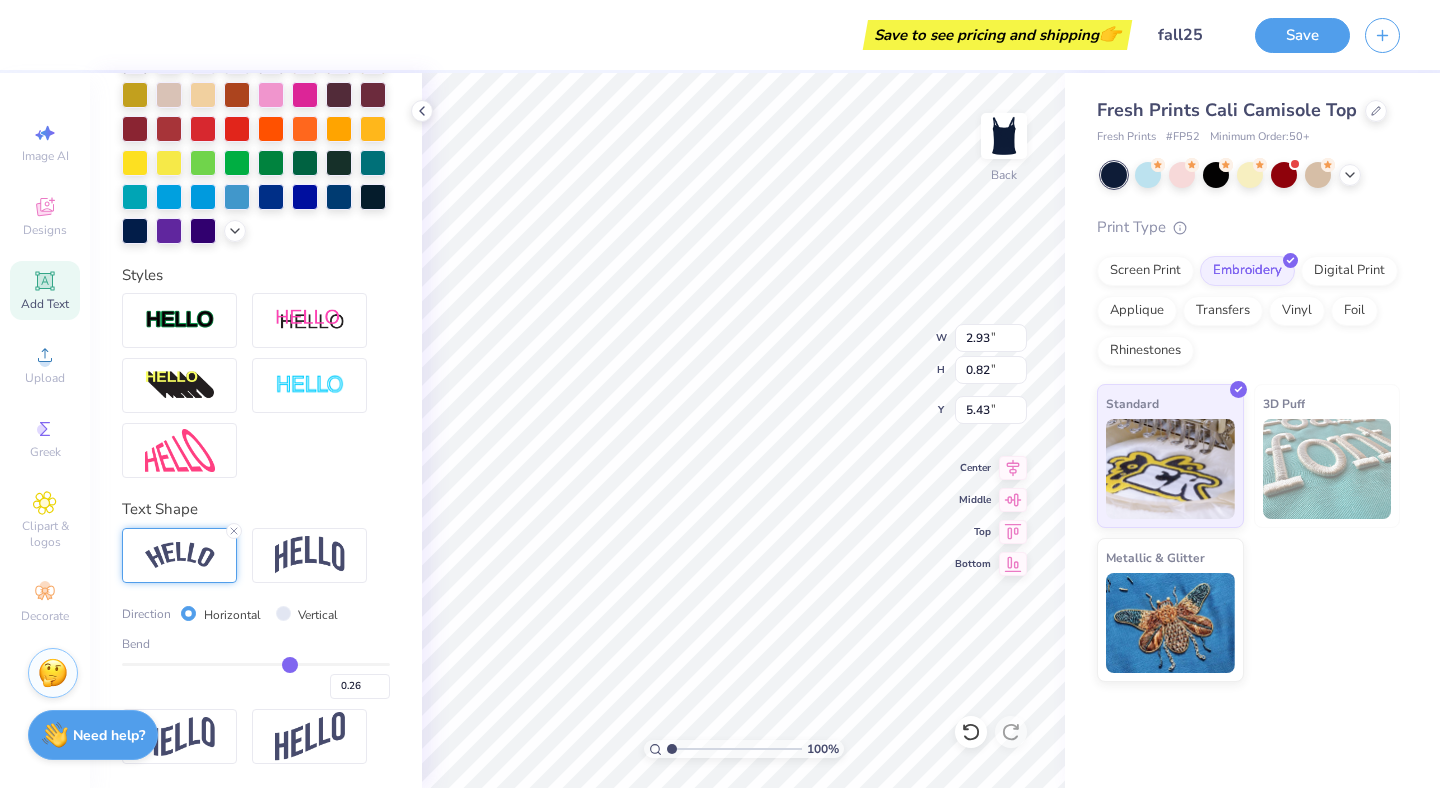 type on "0.27" 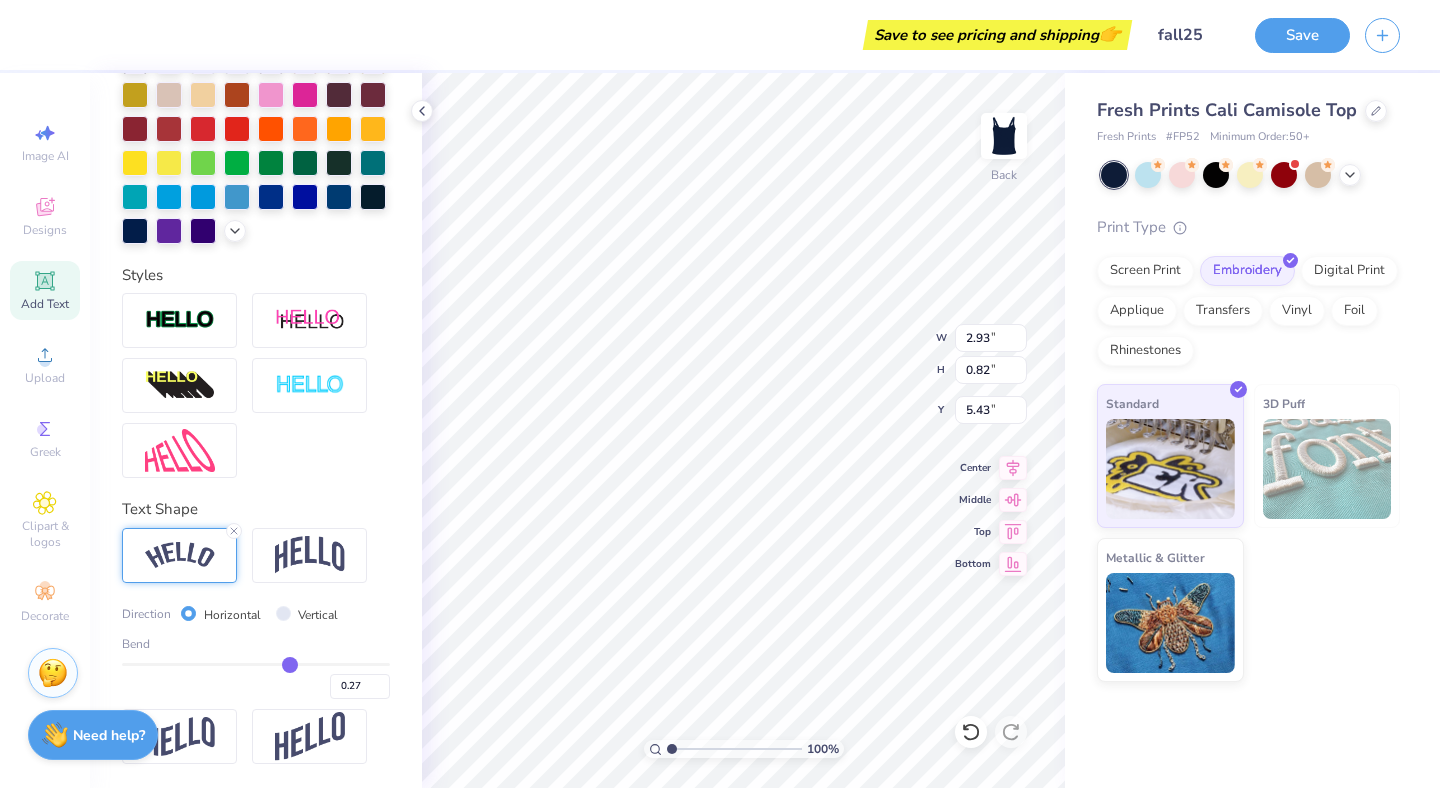 drag, startPoint x: 261, startPoint y: 668, endPoint x: 290, endPoint y: 667, distance: 29.017237 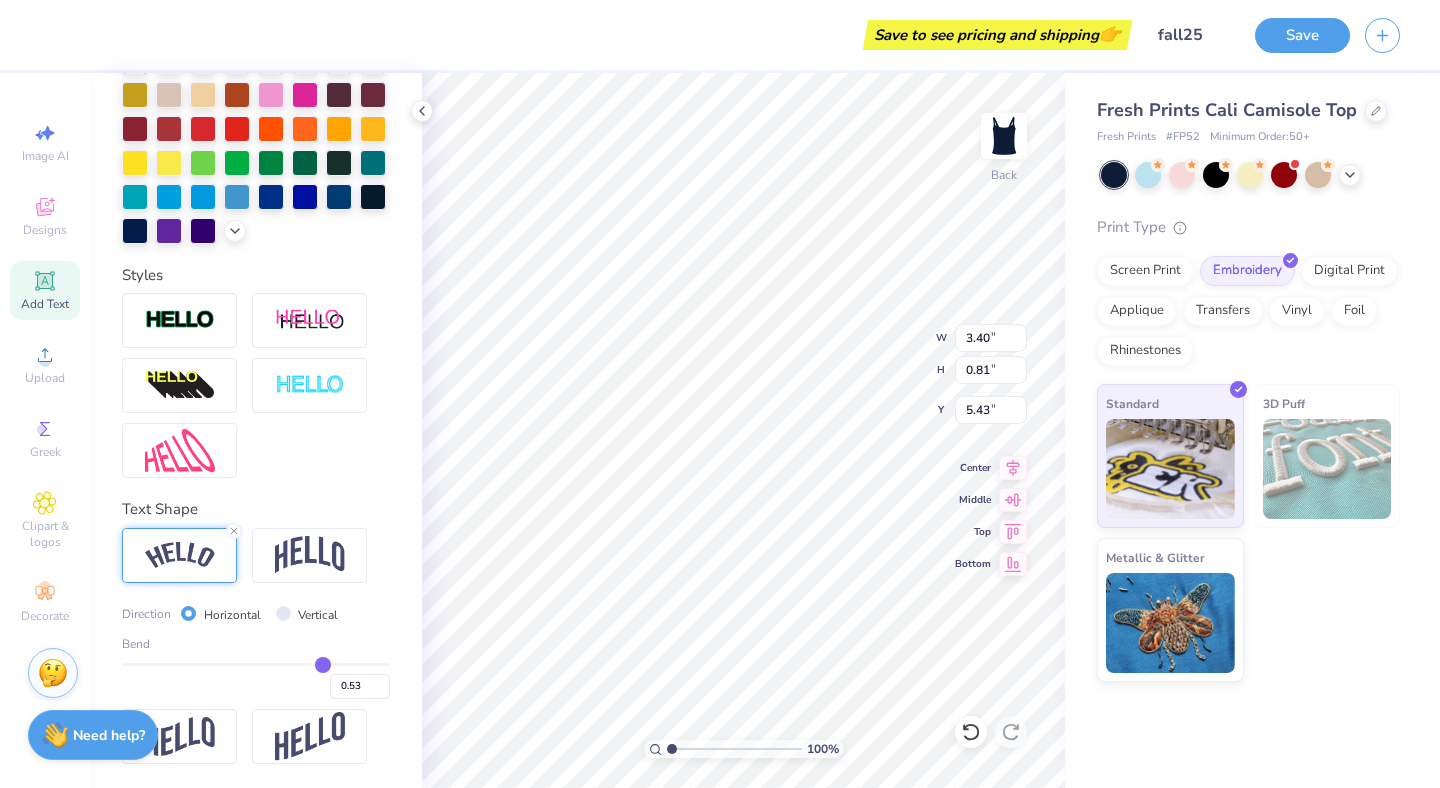 drag, startPoint x: 290, startPoint y: 667, endPoint x: 322, endPoint y: 669, distance: 32.06244 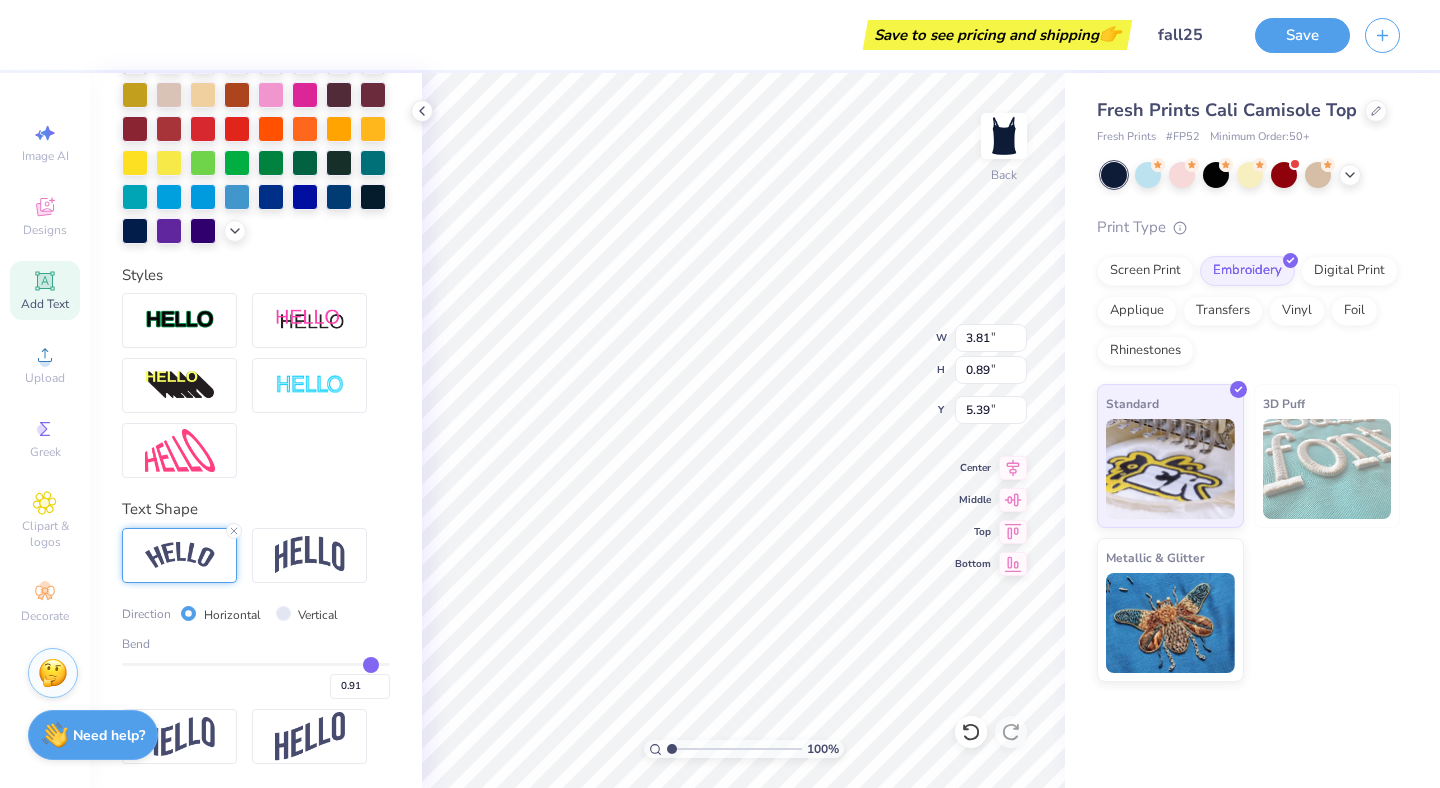drag, startPoint x: 322, startPoint y: 669, endPoint x: 370, endPoint y: 672, distance: 48.09366 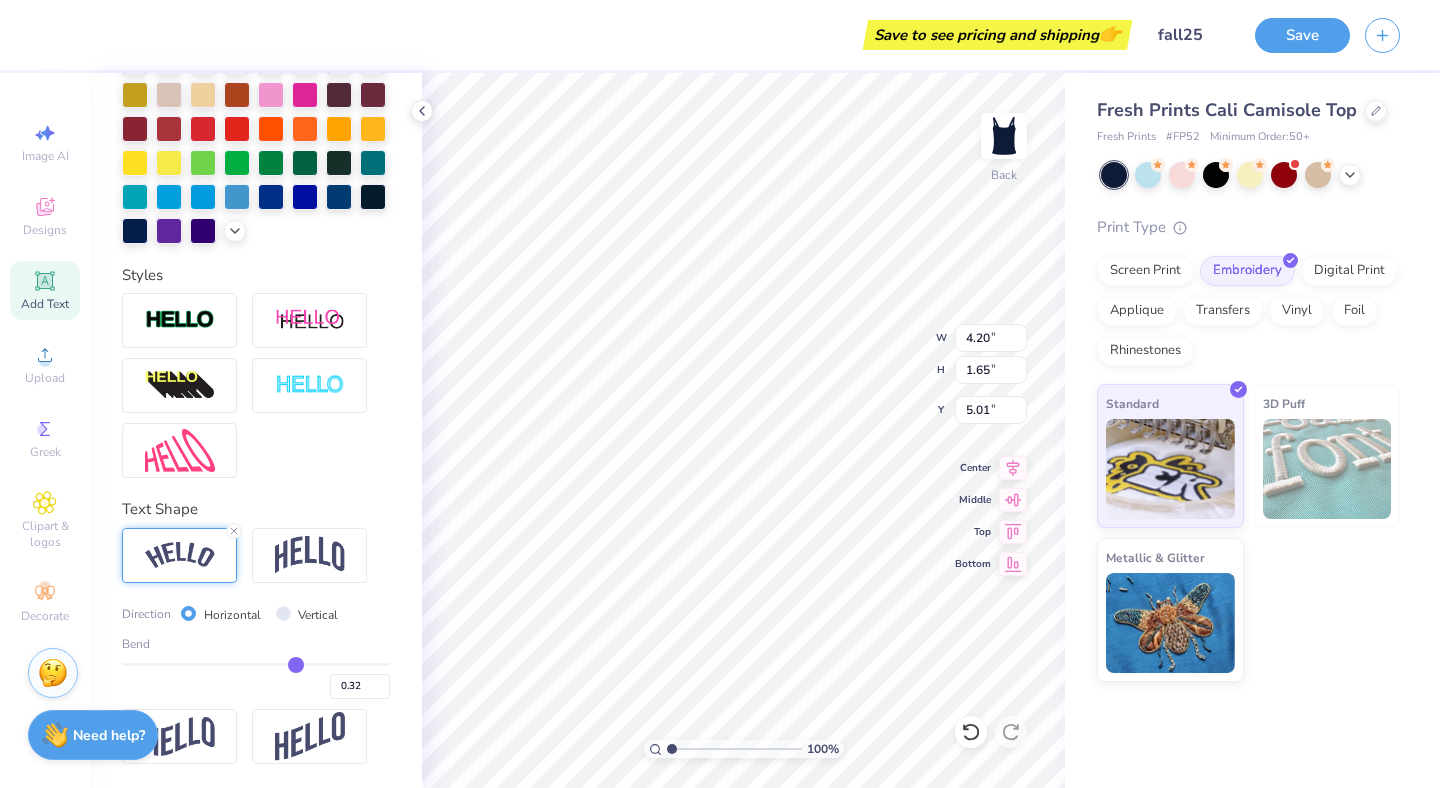 drag, startPoint x: 363, startPoint y: 668, endPoint x: 295, endPoint y: 667, distance: 68.007355 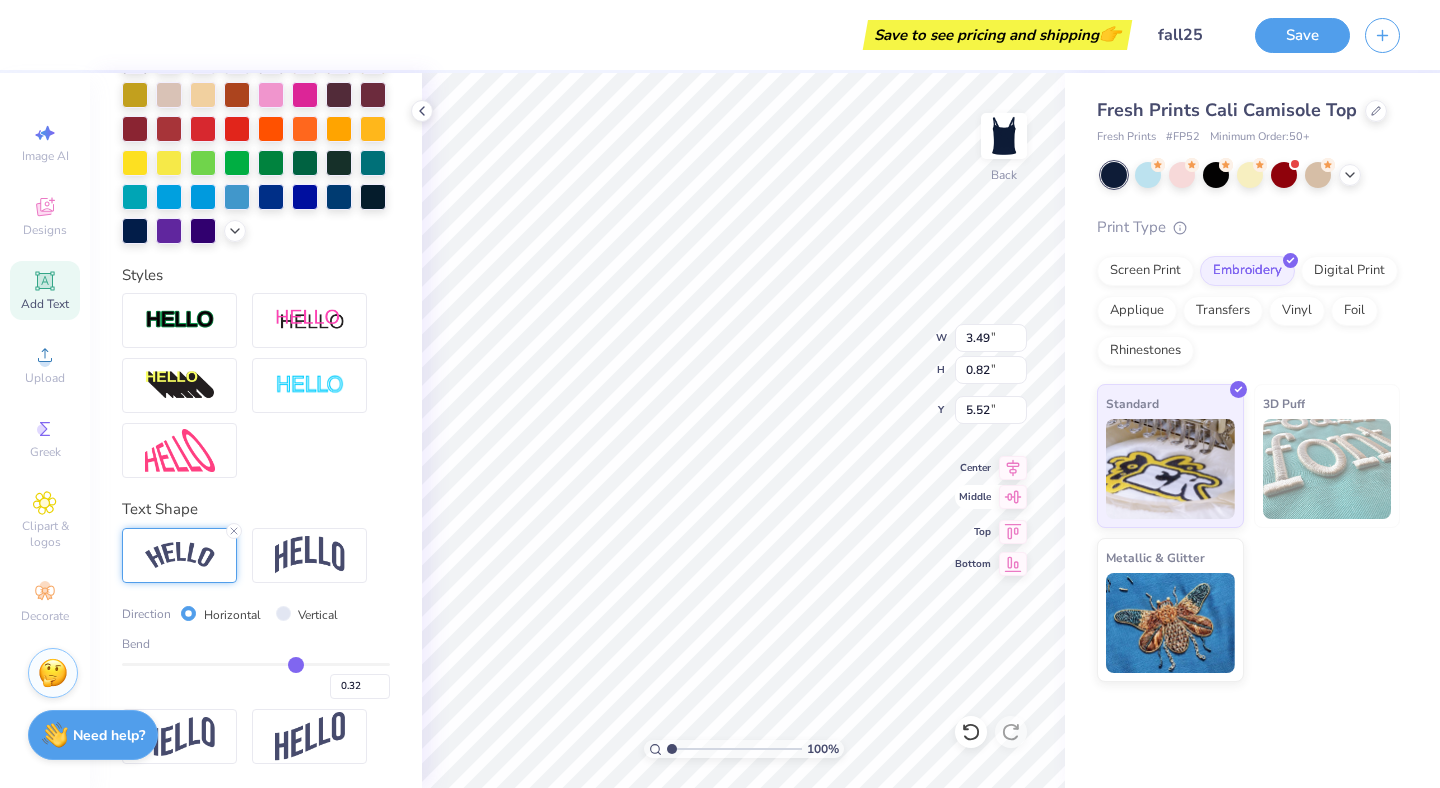 click 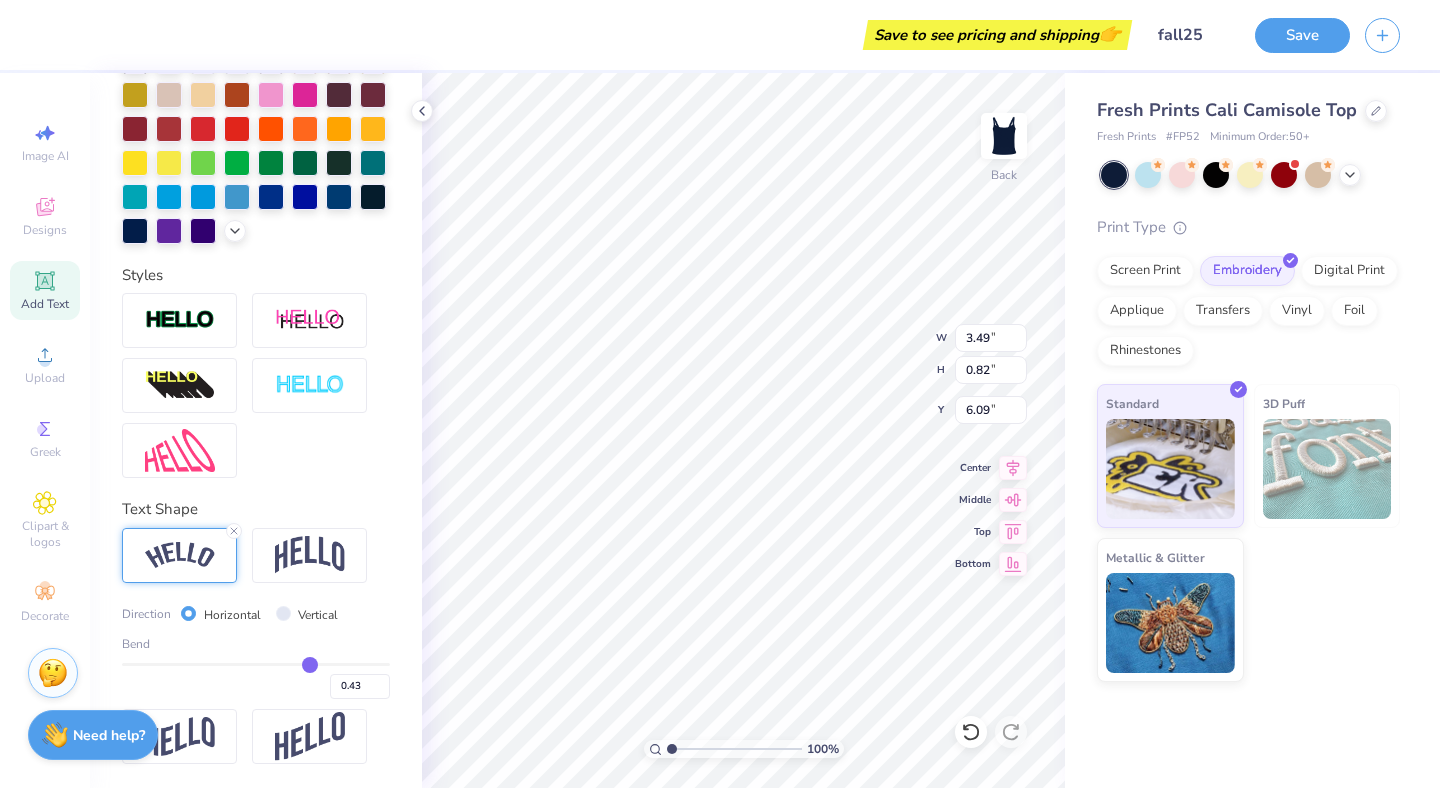click at bounding box center [256, 664] 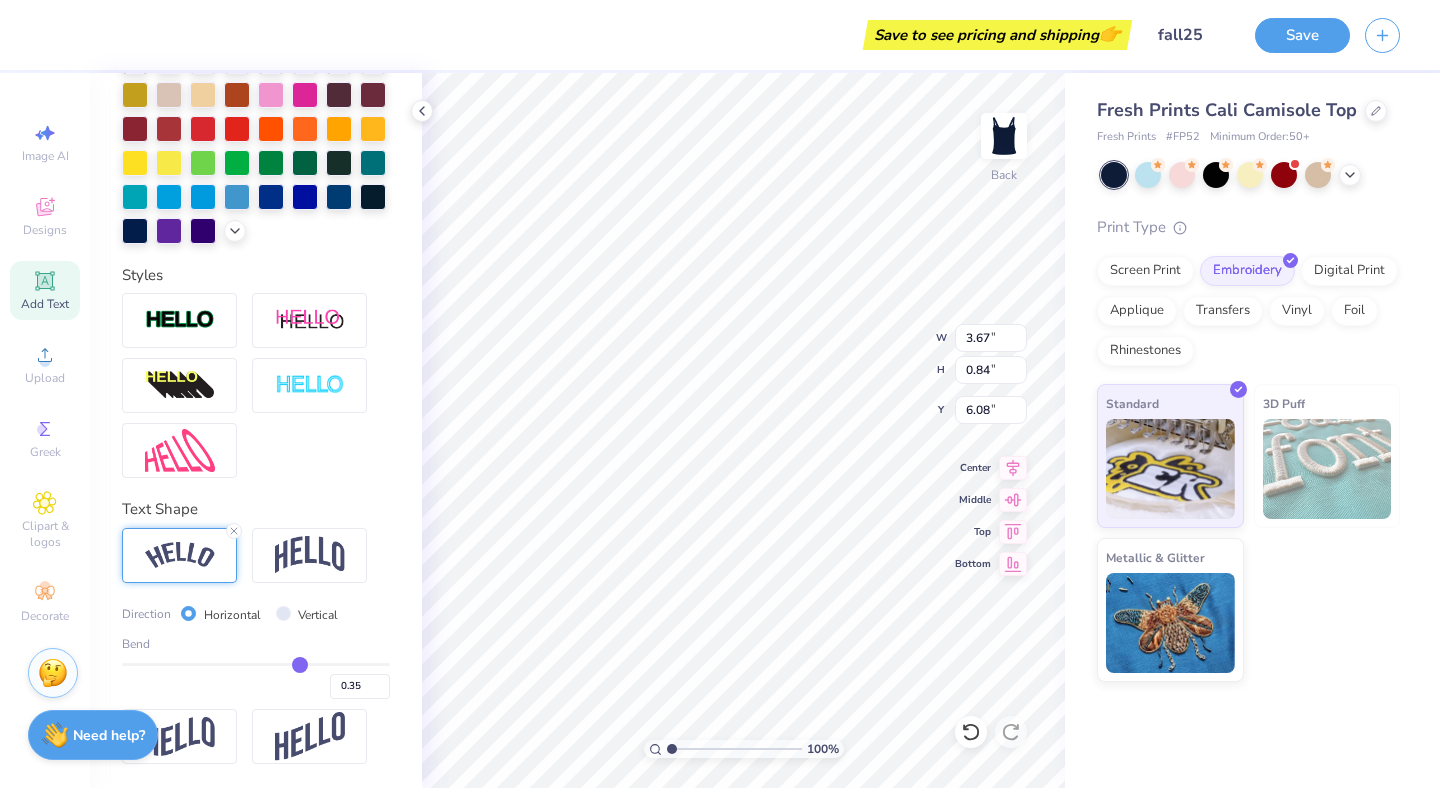 click at bounding box center (256, 664) 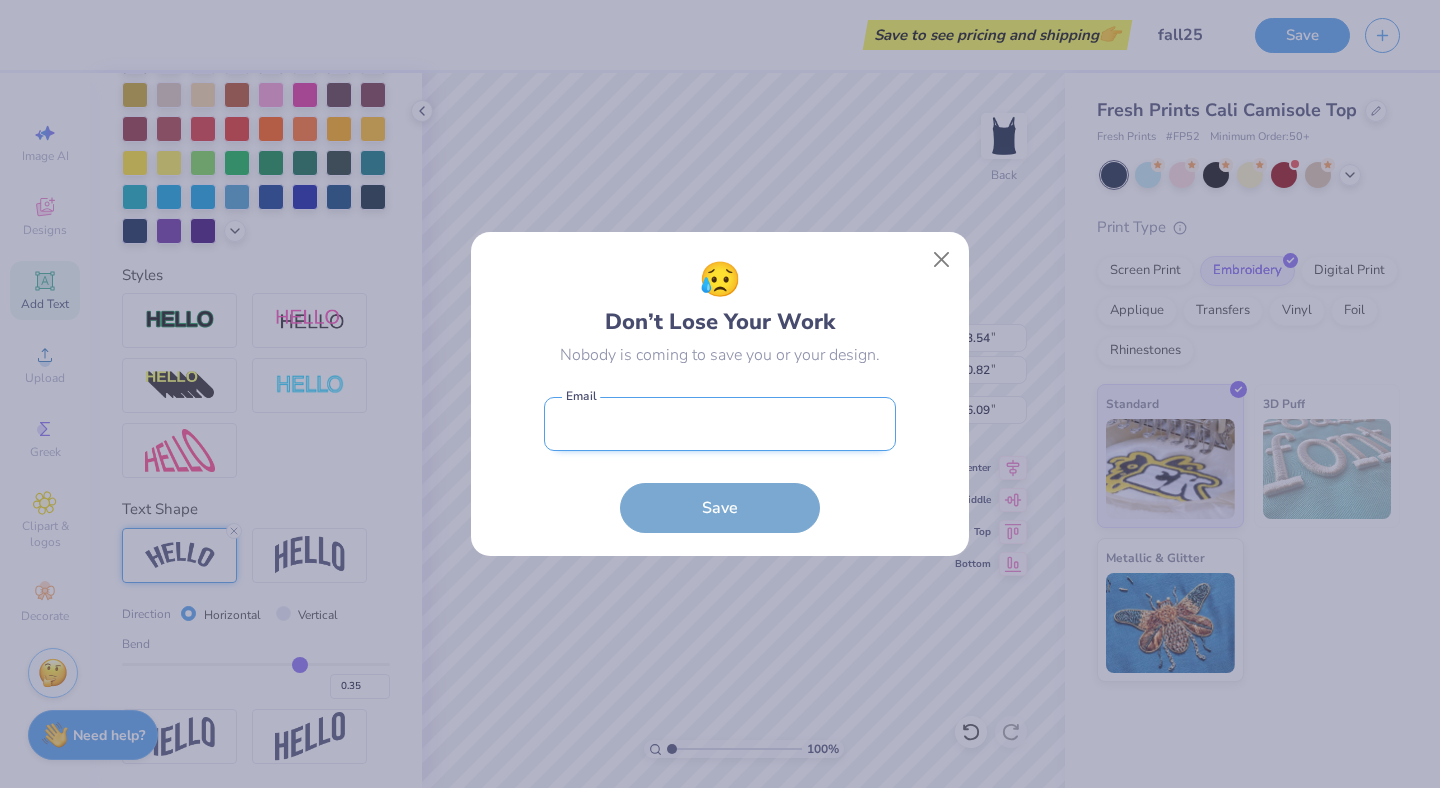 click at bounding box center (720, 424) 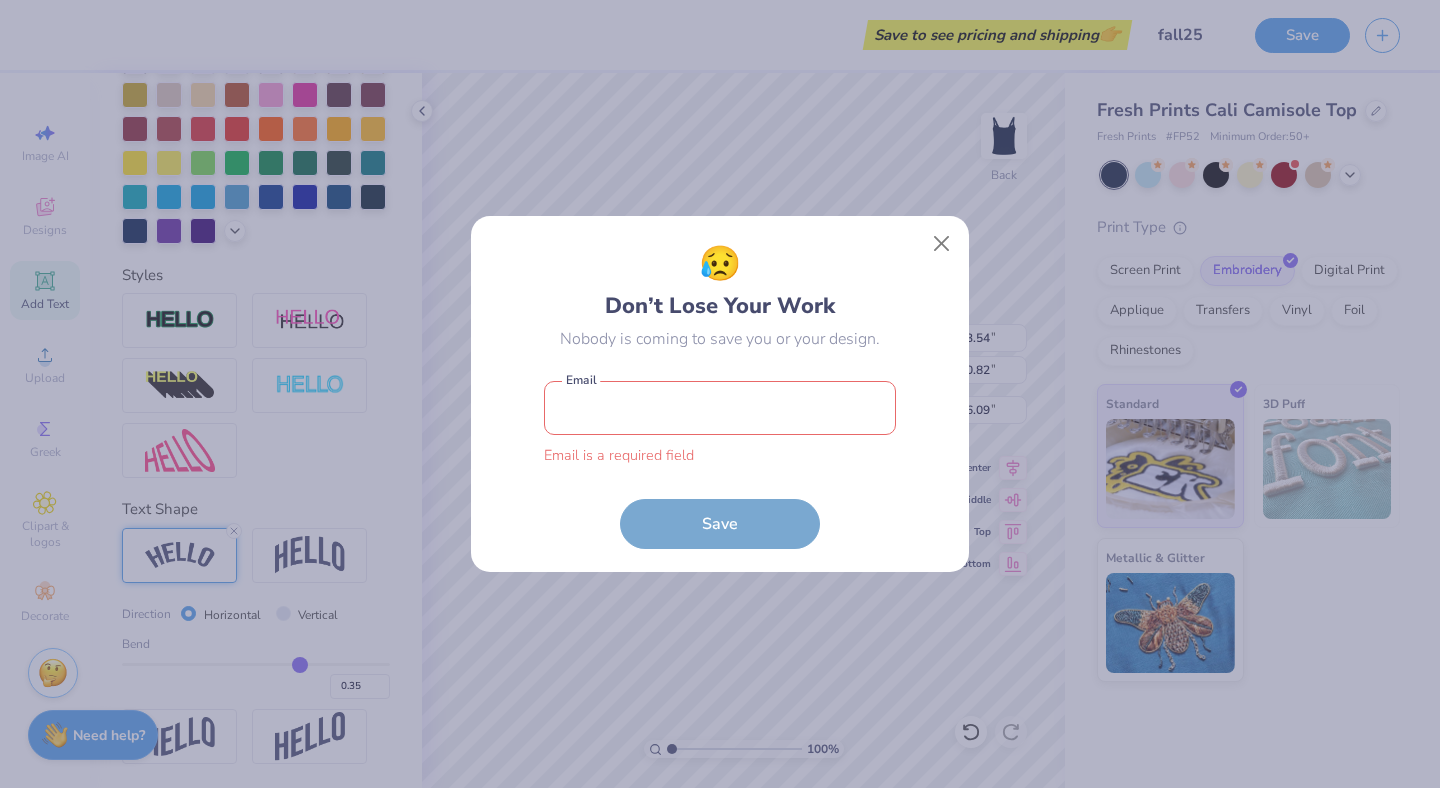 click on "Email is a required field Email Save" at bounding box center (720, 460) 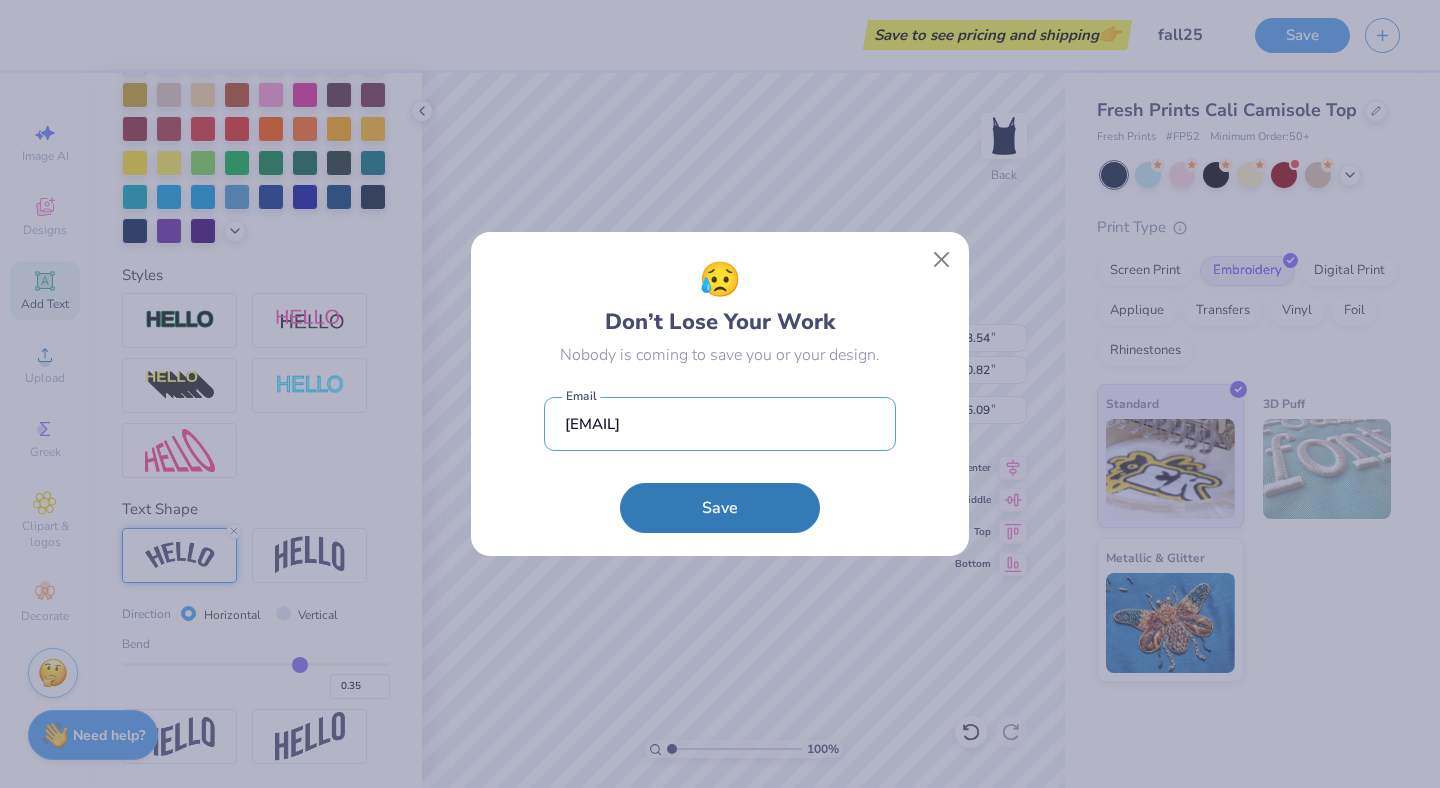 click on "Save" at bounding box center [720, 508] 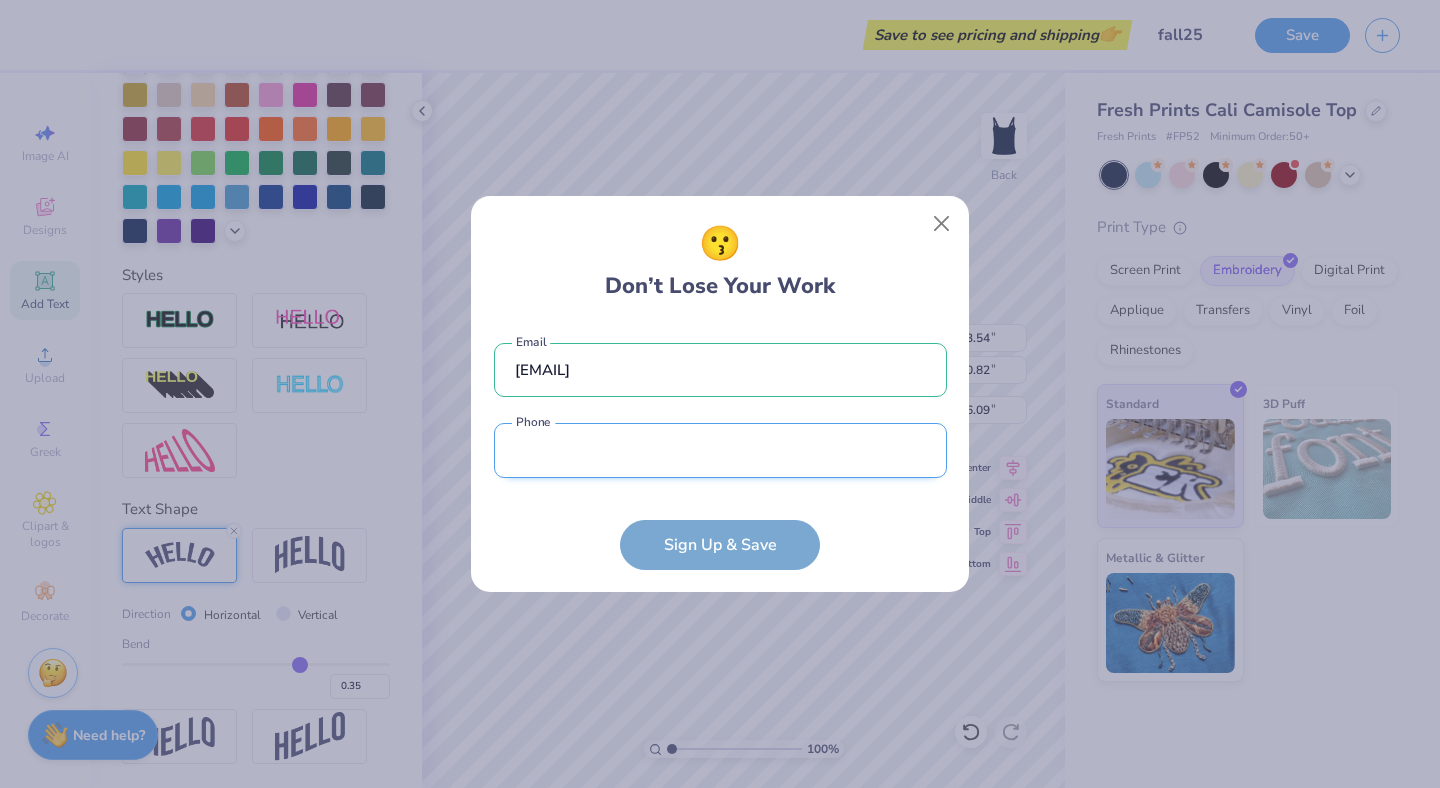 click at bounding box center [720, 450] 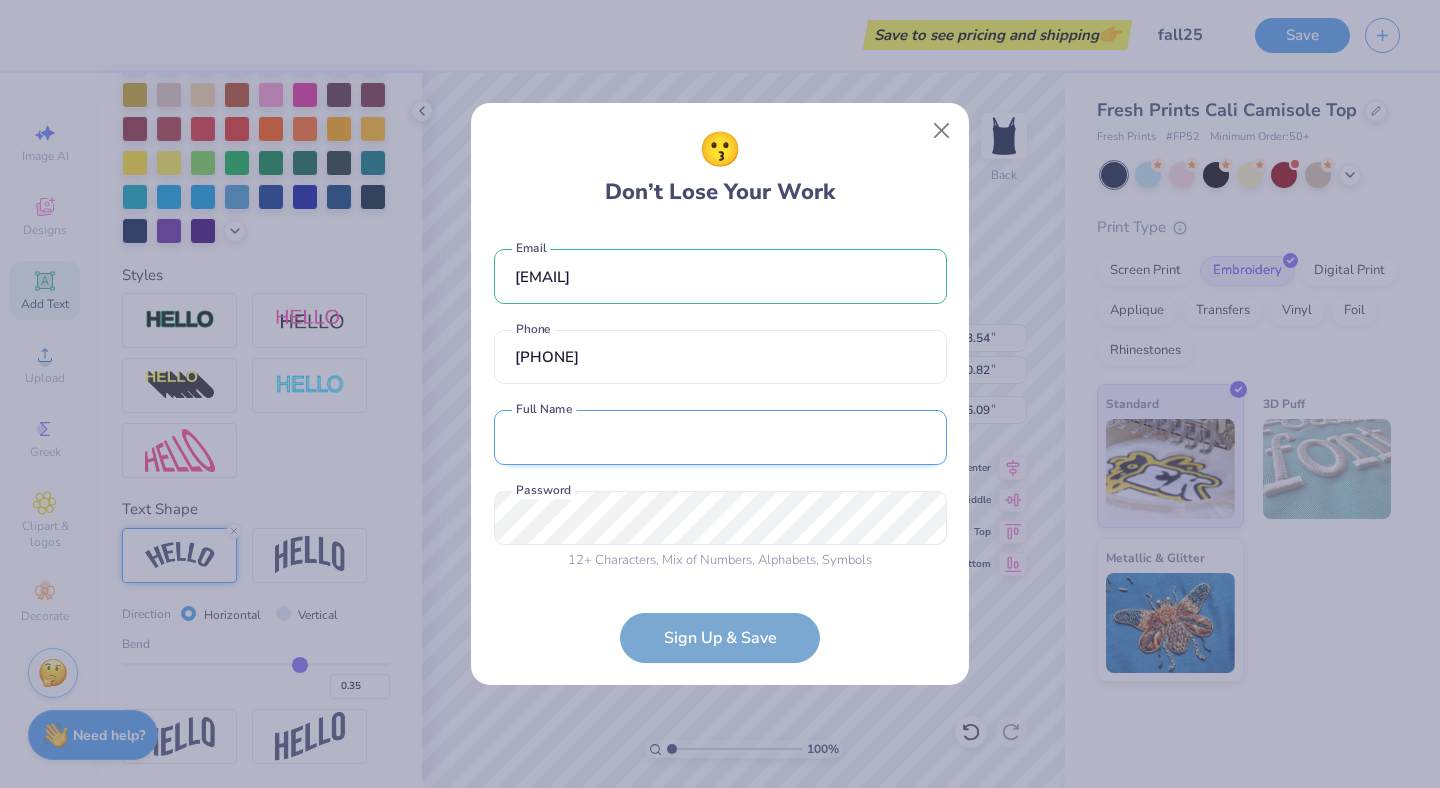 click at bounding box center [720, 437] 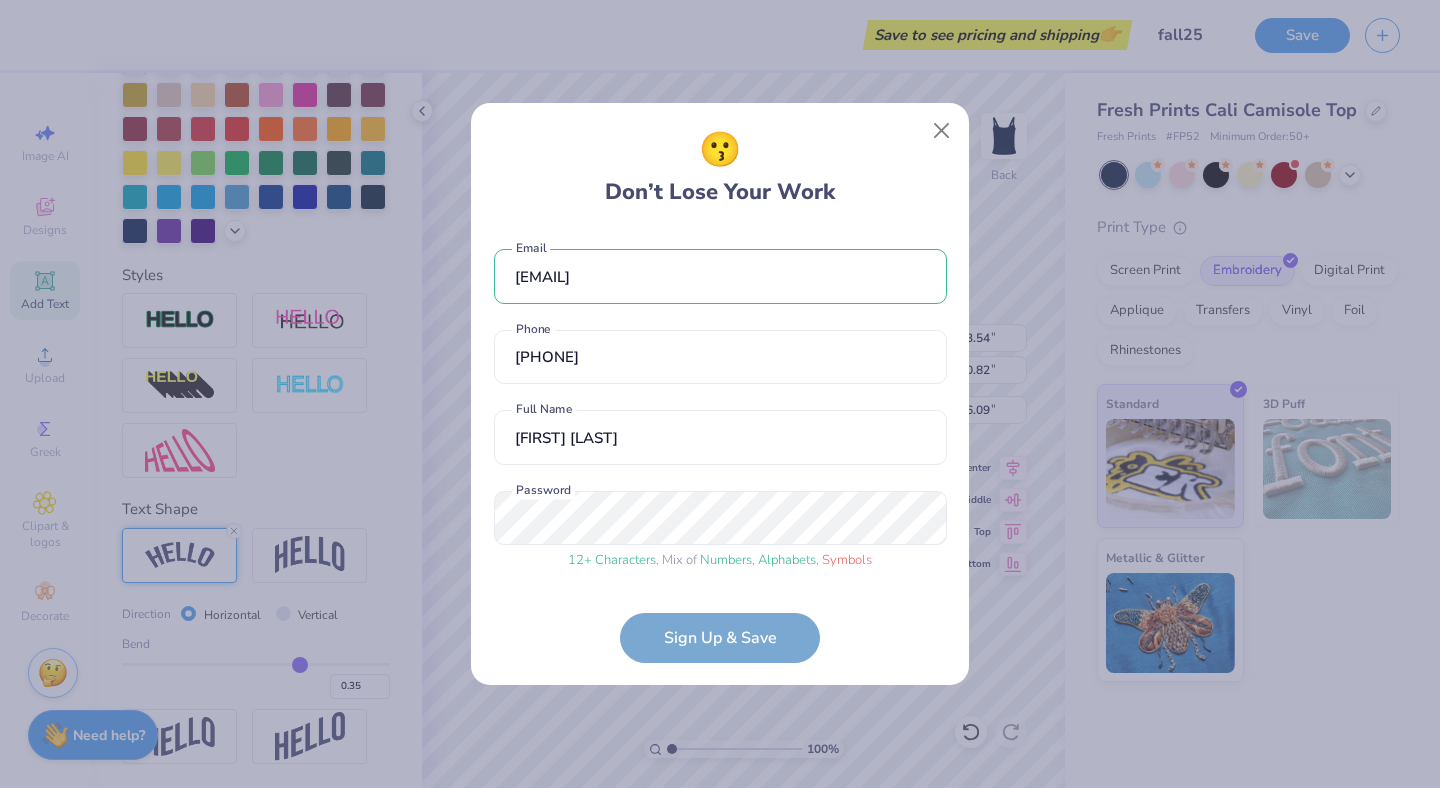 click on "beta.historian93@gmail.com Email (661) 476-8902 Phone Hannah M Full Name 12 + Characters , Mix of   Numbers ,   Alphabets ,   Symbols Password" at bounding box center [720, 405] 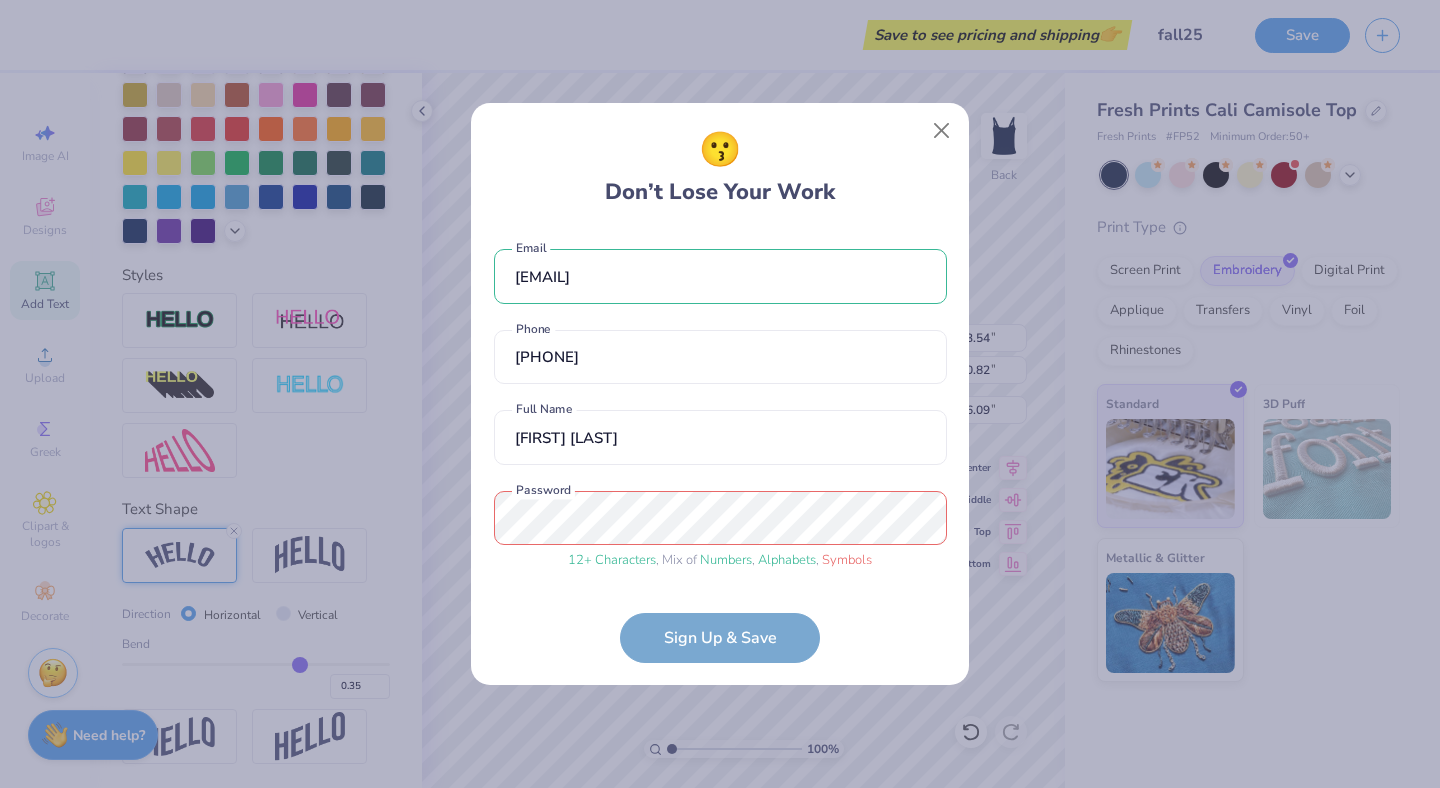 click on "beta.historian93@gmail.com Email (661) 476-8902 Phone Hannah M Full Name 12 + Characters , Mix of   Numbers ,   Alphabets ,   Symbols Password Sign Up & Save" at bounding box center [720, 446] 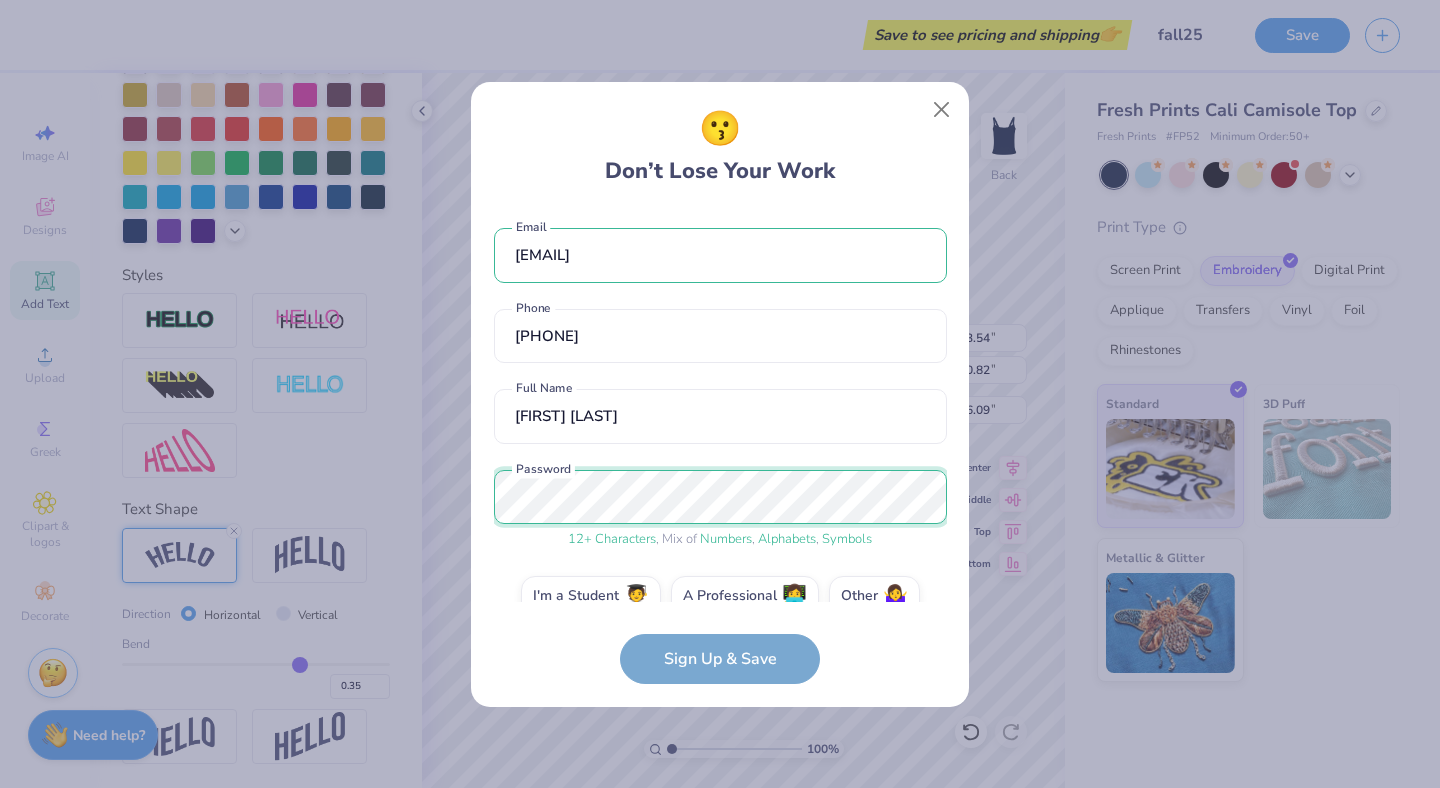 scroll, scrollTop: 33, scrollLeft: 0, axis: vertical 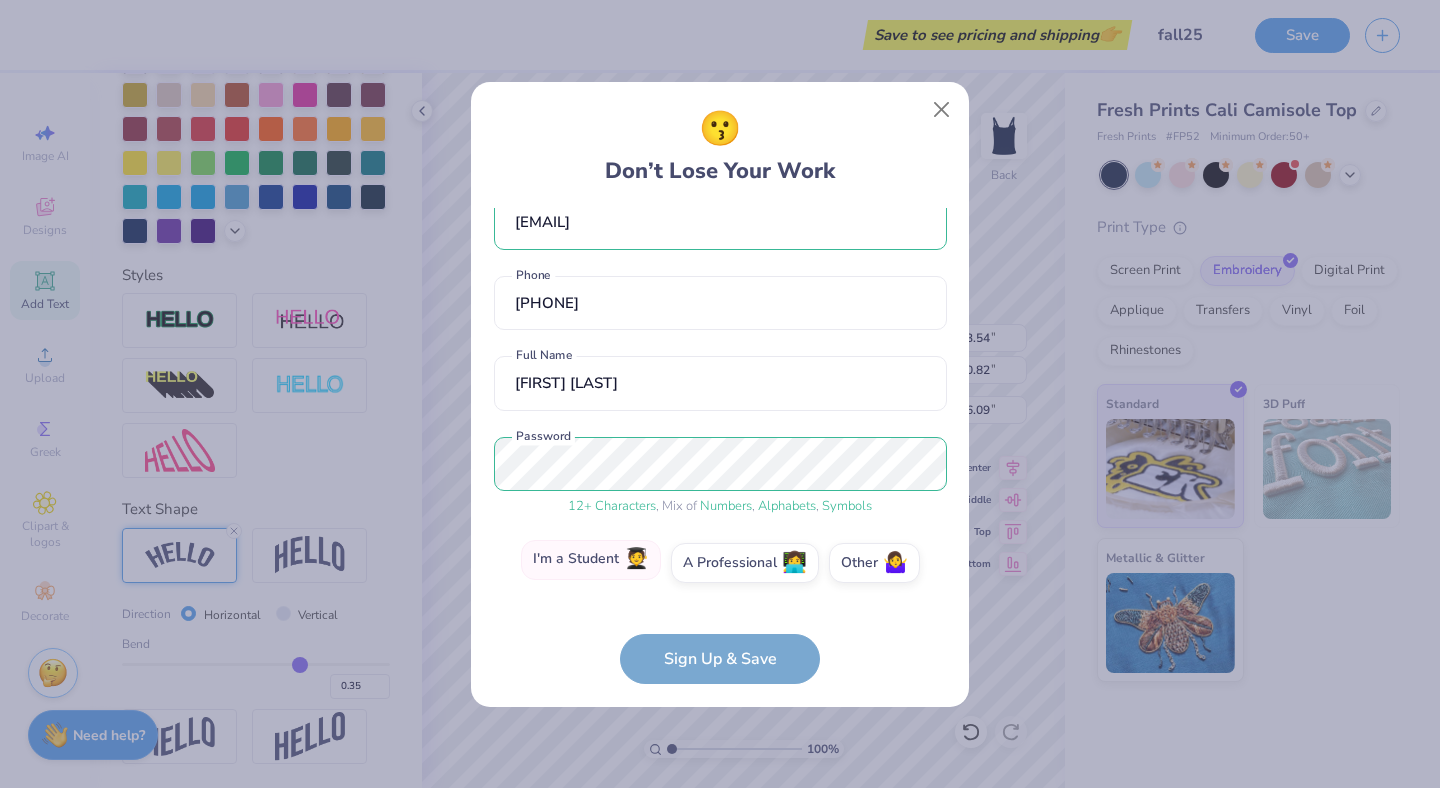 click on "I'm a Student 🧑‍🎓" at bounding box center [591, 560] 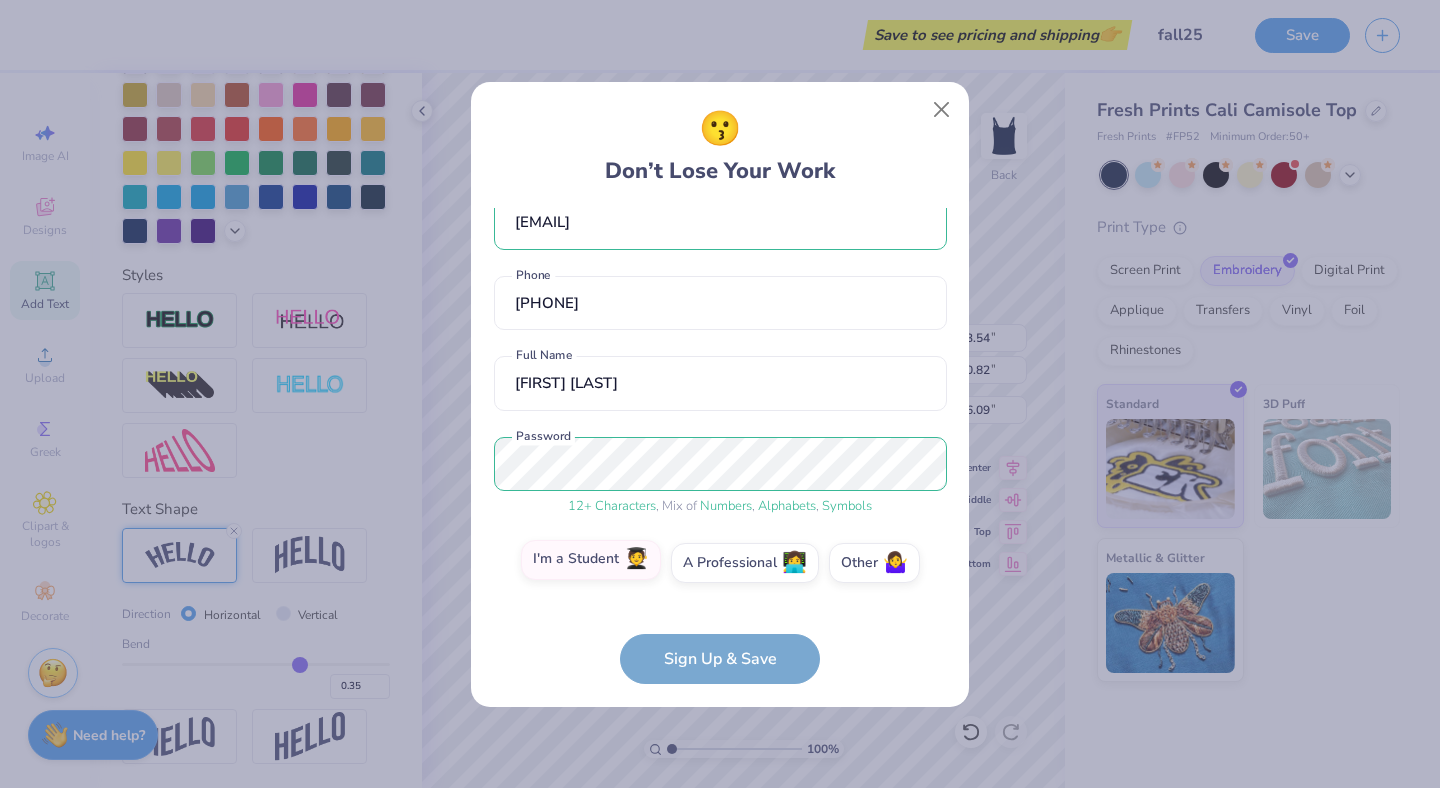 click on "I'm a Student 🧑‍🎓" at bounding box center (720, 600) 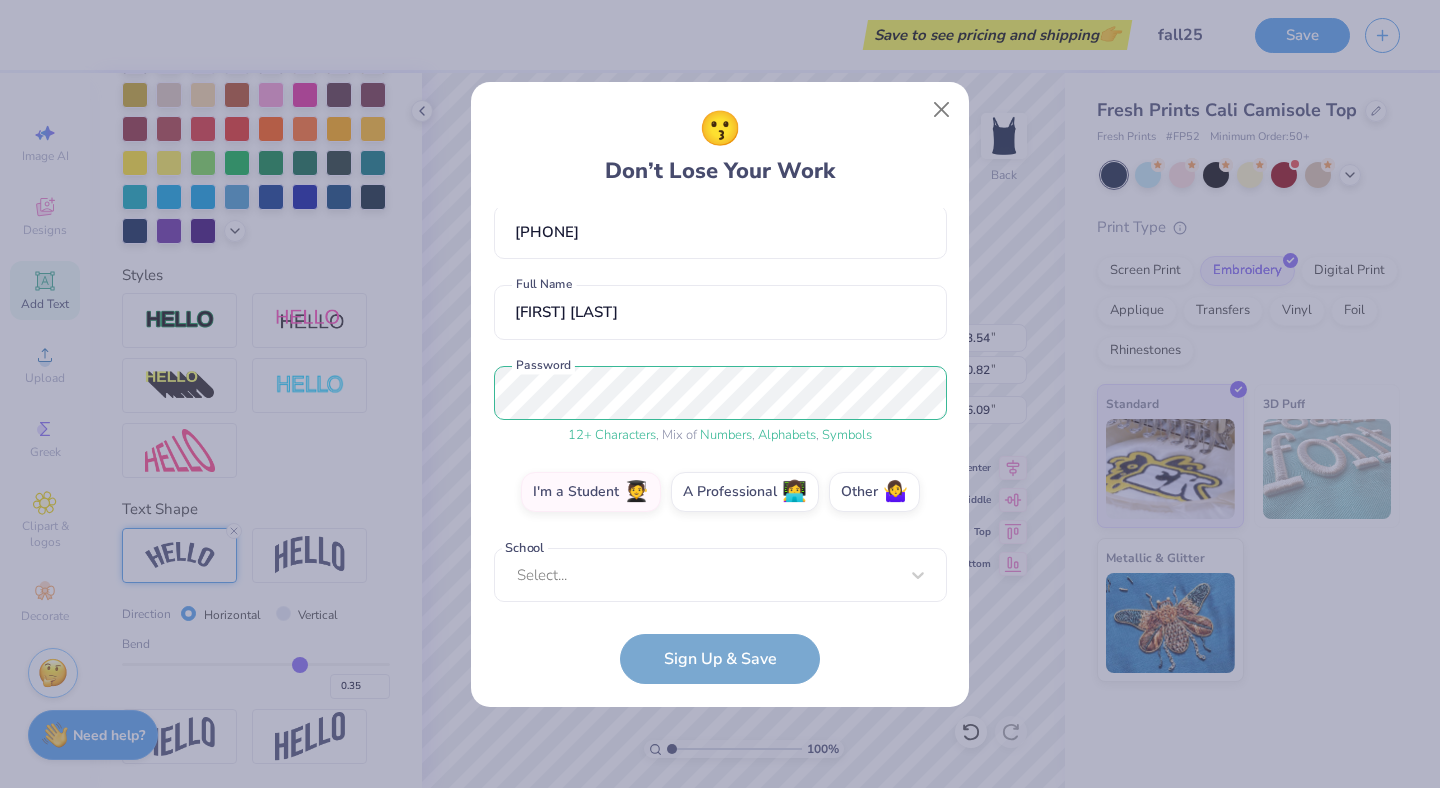 click on "beta.historian93@gmail.com Email (661) 476-8902 Phone Hannah M Full Name 12 + Characters , Mix of   Numbers ,   Alphabets ,   Symbols Password I'm a Student 🧑‍🎓 A Professional 👩‍💻 Other 🤷‍♀️ School Select... School cannot be null Sign Up & Save" at bounding box center [720, 446] 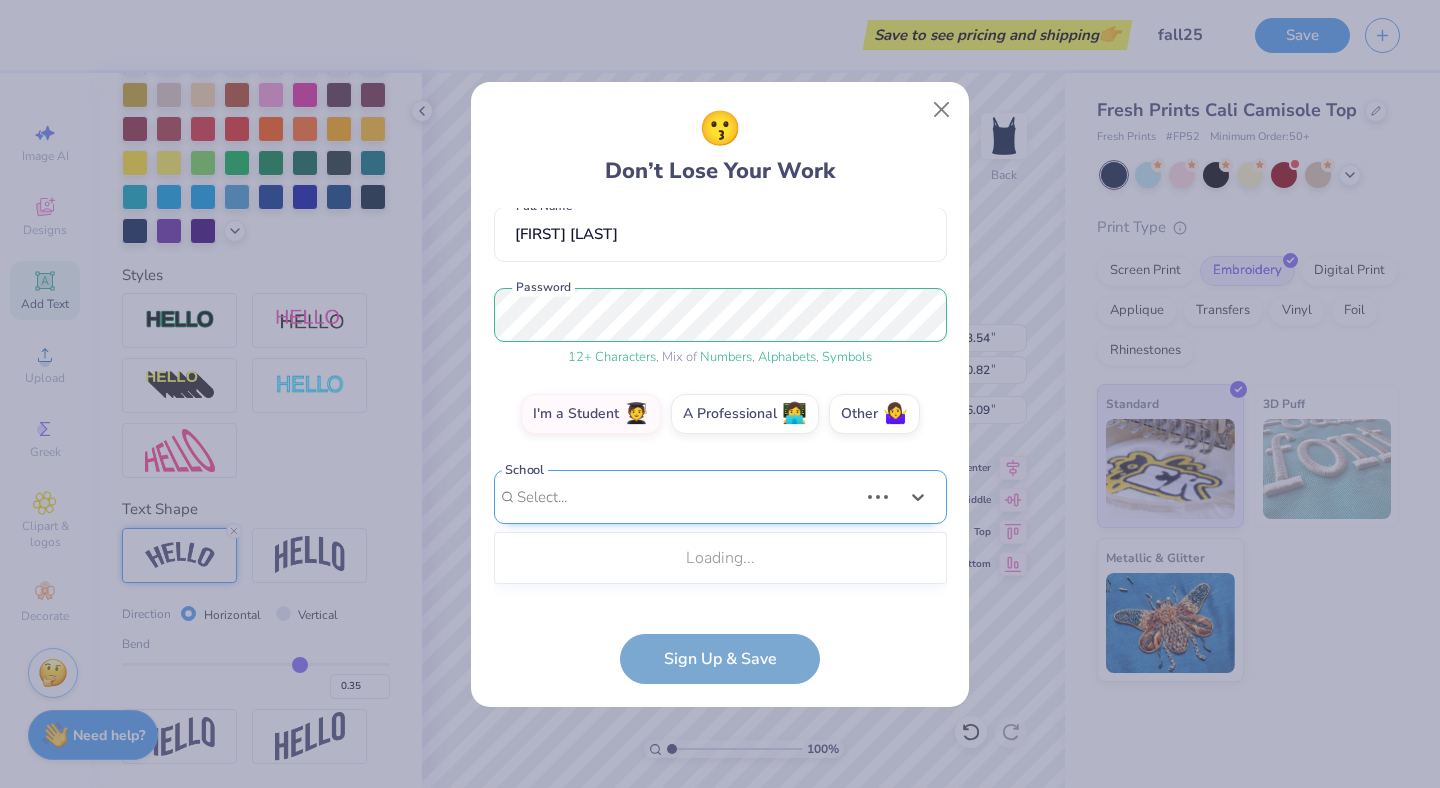 click on "Use Up and Down to choose options, press Enter to select the currently focused option, press Escape to exit the menu, press Tab to select the option and exit the menu. Select... Loading..." at bounding box center (720, 527) 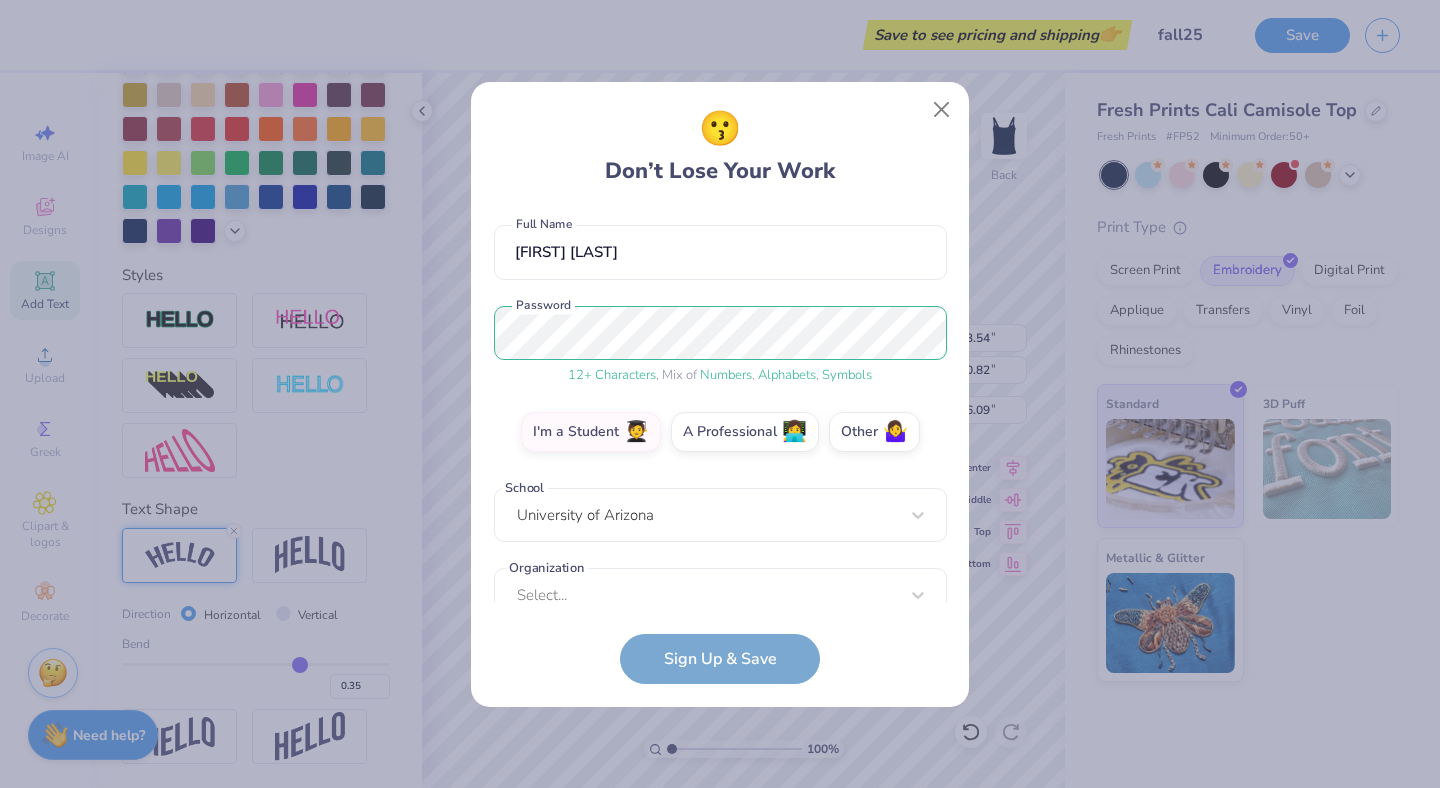 scroll, scrollTop: 194, scrollLeft: 0, axis: vertical 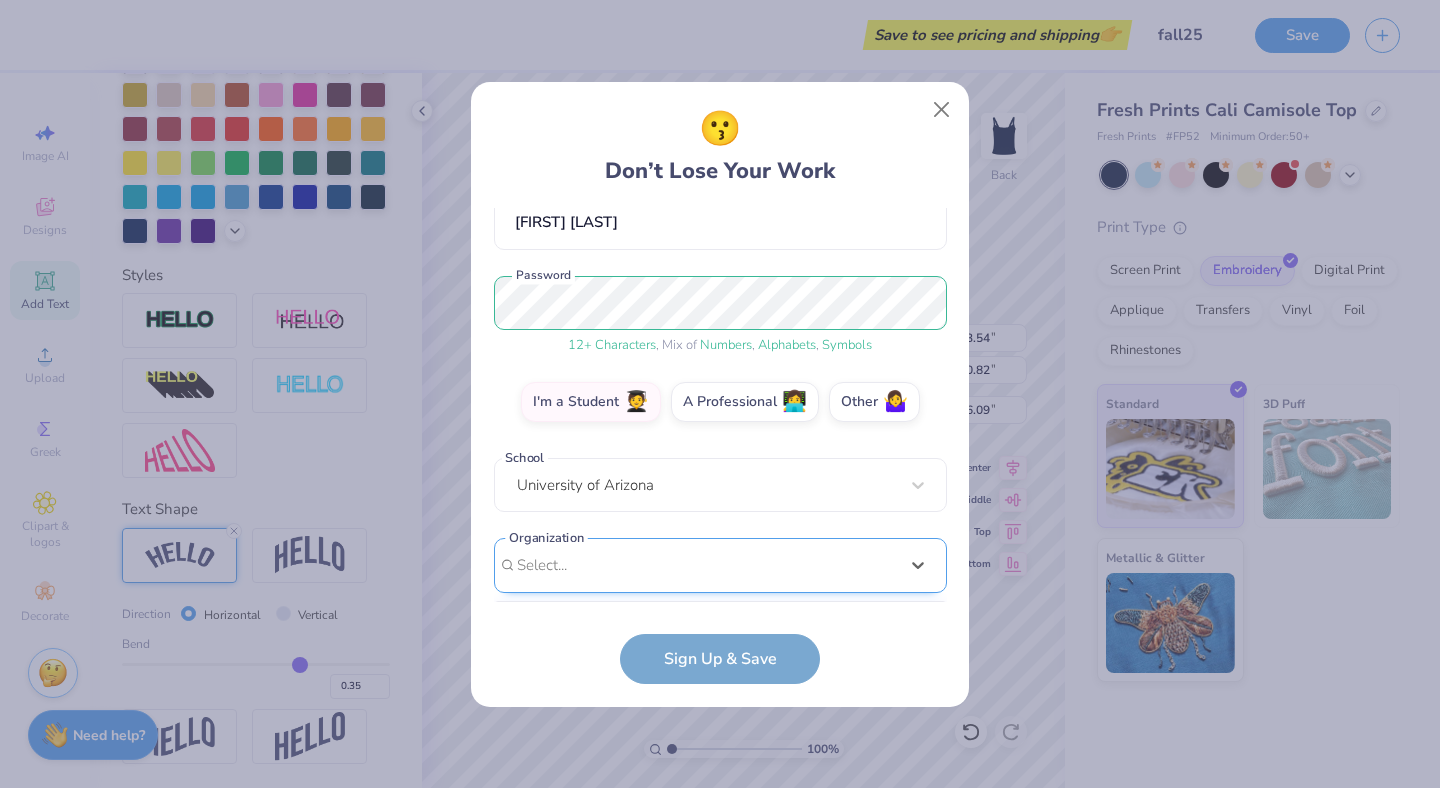 click on "option  focused, 8 of 15. 15 results available. Use Up and Down to choose options, press Enter to select the currently focused option, press Escape to exit the menu, press Tab to select the option and exit the menu. Select... 100 Collegiate Women 14 East Magazine 180 Degrees Consulting 202 Society 2025 class council 2025 Class Office 2026 Class Council 22 West Media 27 Heartbeats 314 Action 3D4E 4 Paws for Ability 4-H 45 Kings 49er Racing Club" at bounding box center [720, 720] 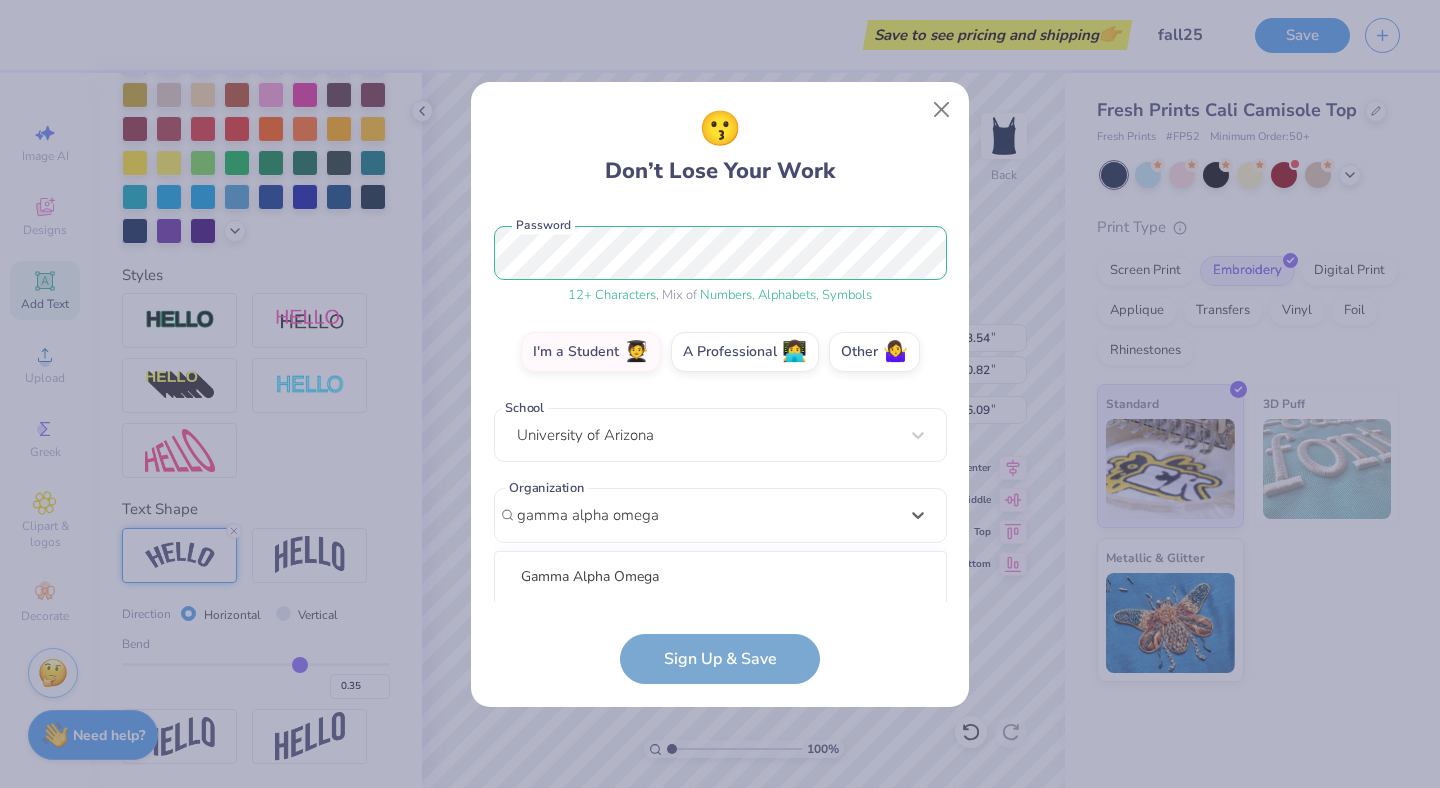 scroll, scrollTop: 494, scrollLeft: 0, axis: vertical 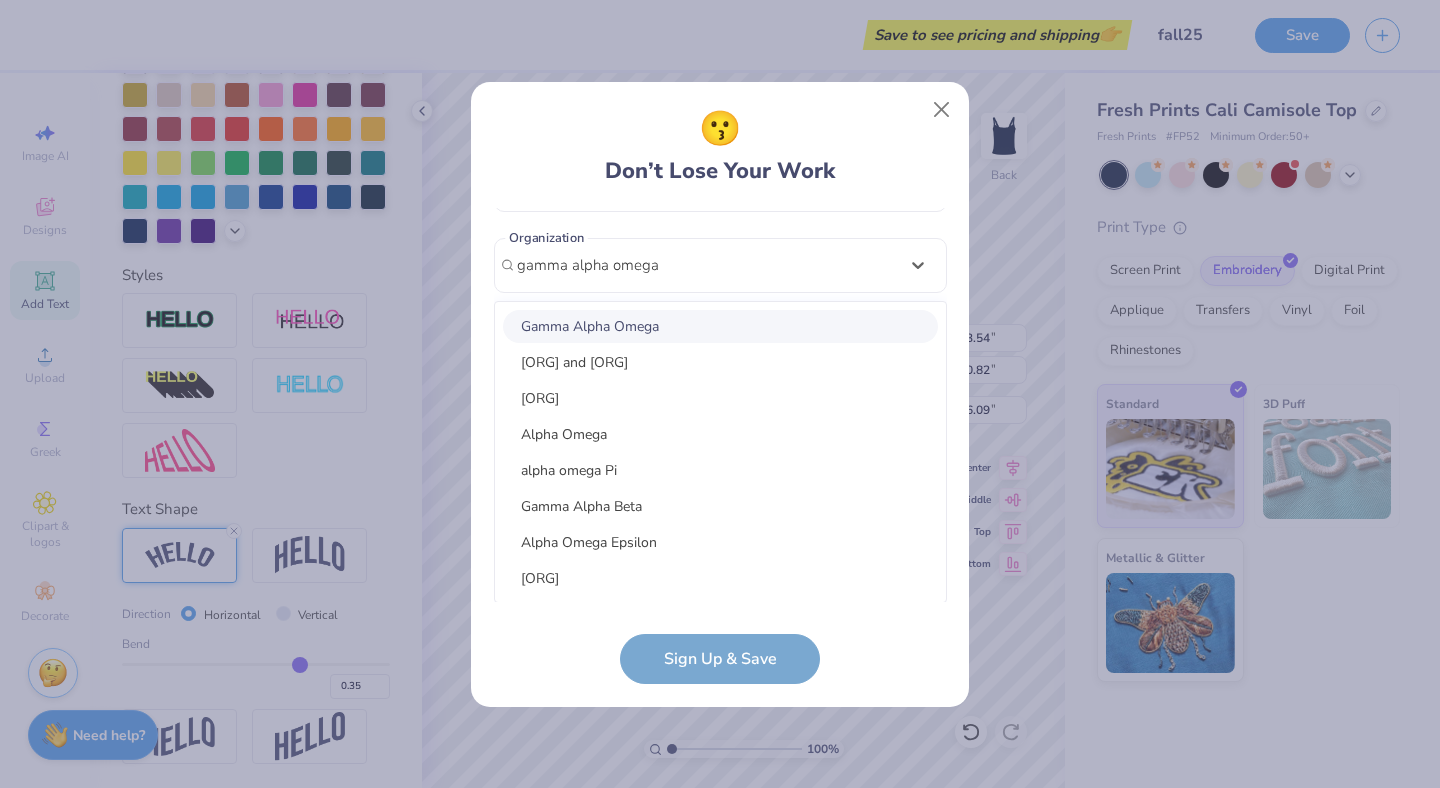 click on "Gamma Alpha Omega" at bounding box center (720, 326) 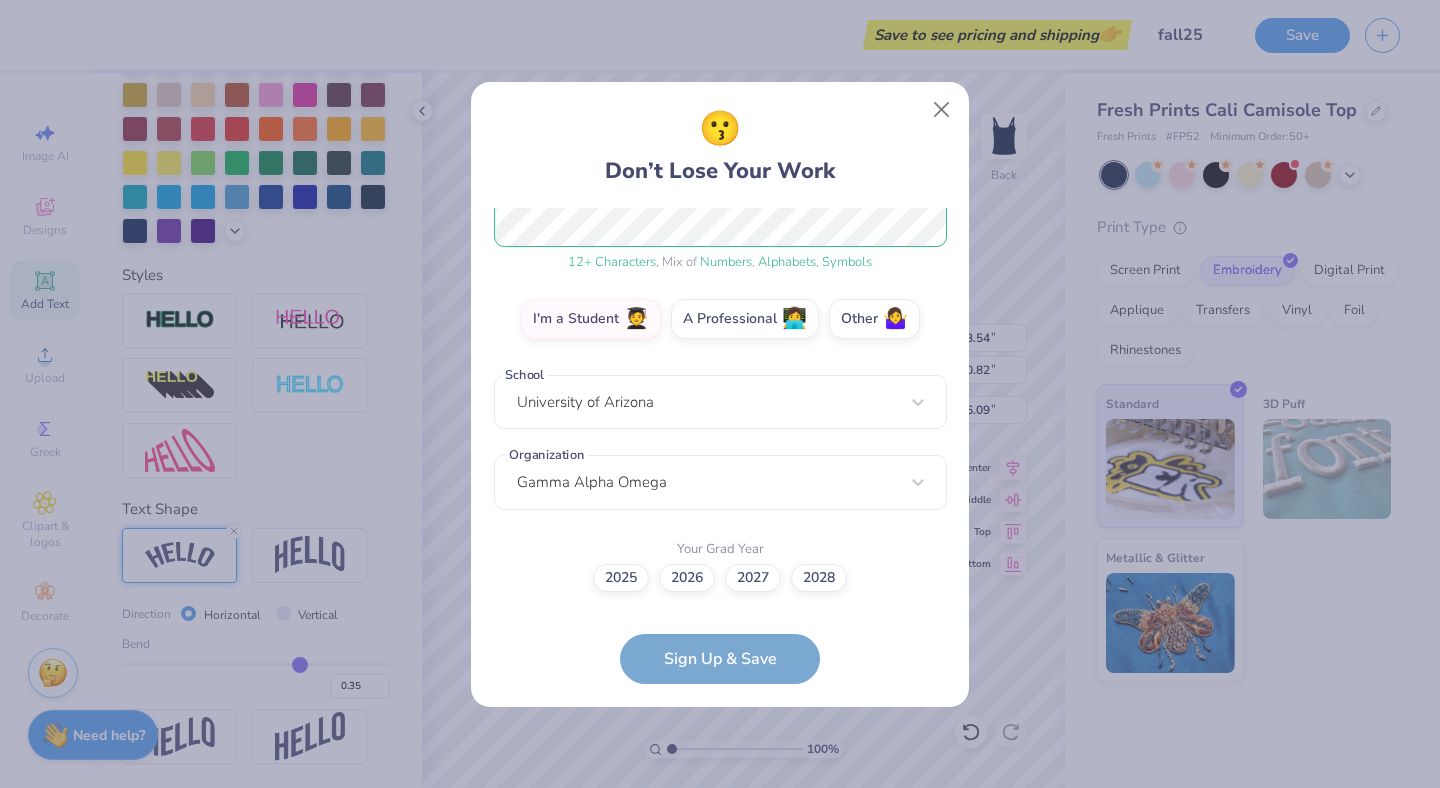 scroll, scrollTop: 276, scrollLeft: 0, axis: vertical 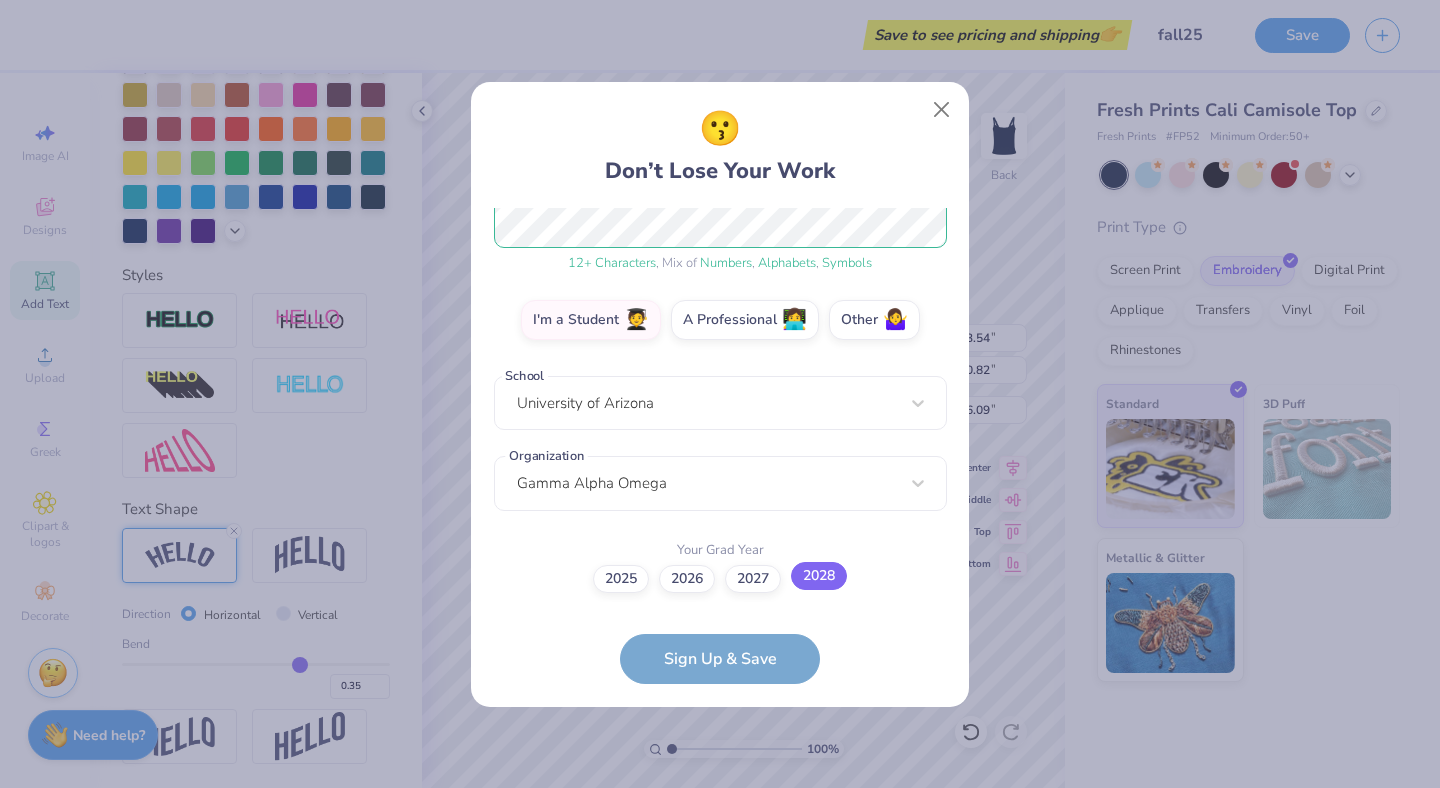 click on "2028" at bounding box center [819, 576] 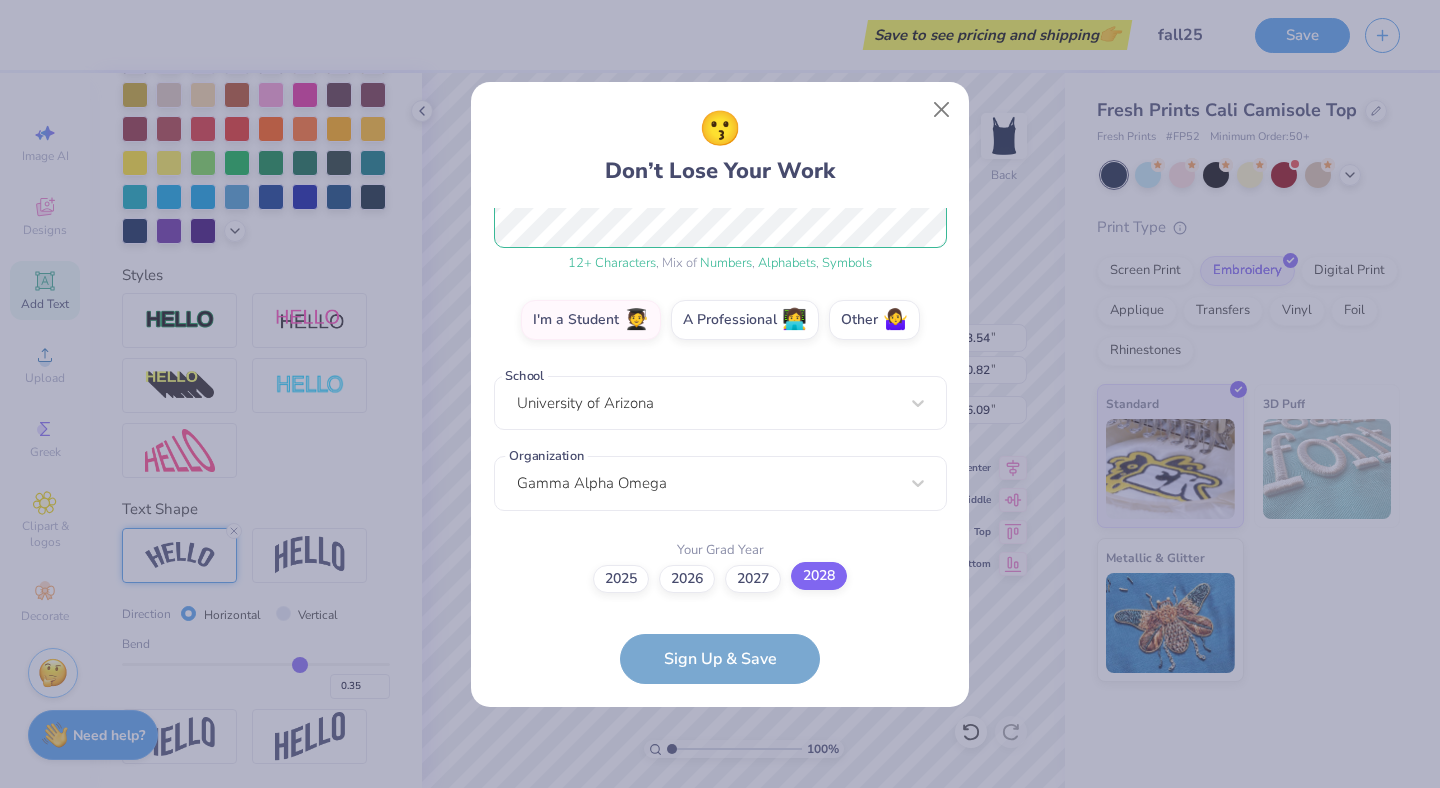 click on "2028" at bounding box center [720, 855] 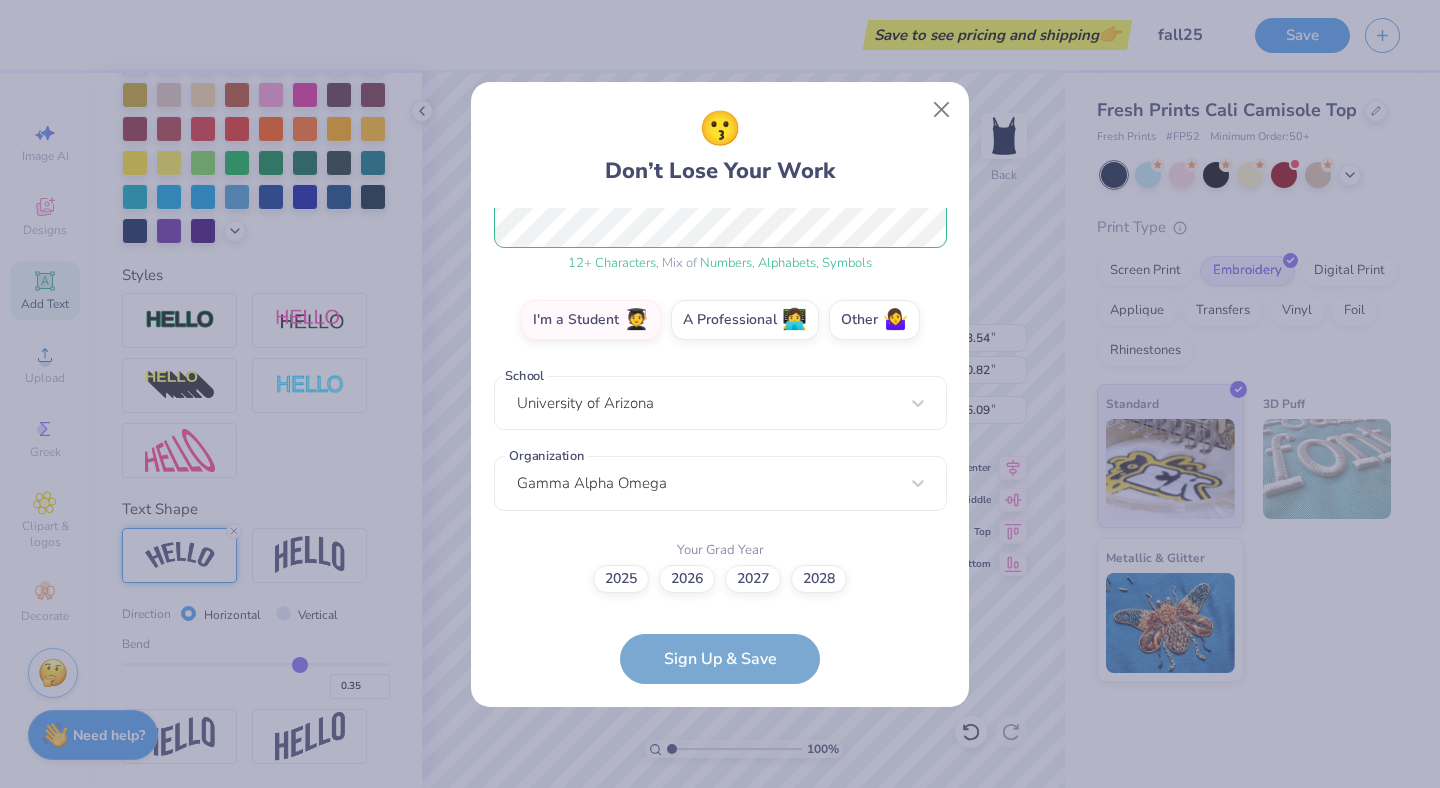 scroll, scrollTop: 0, scrollLeft: 0, axis: both 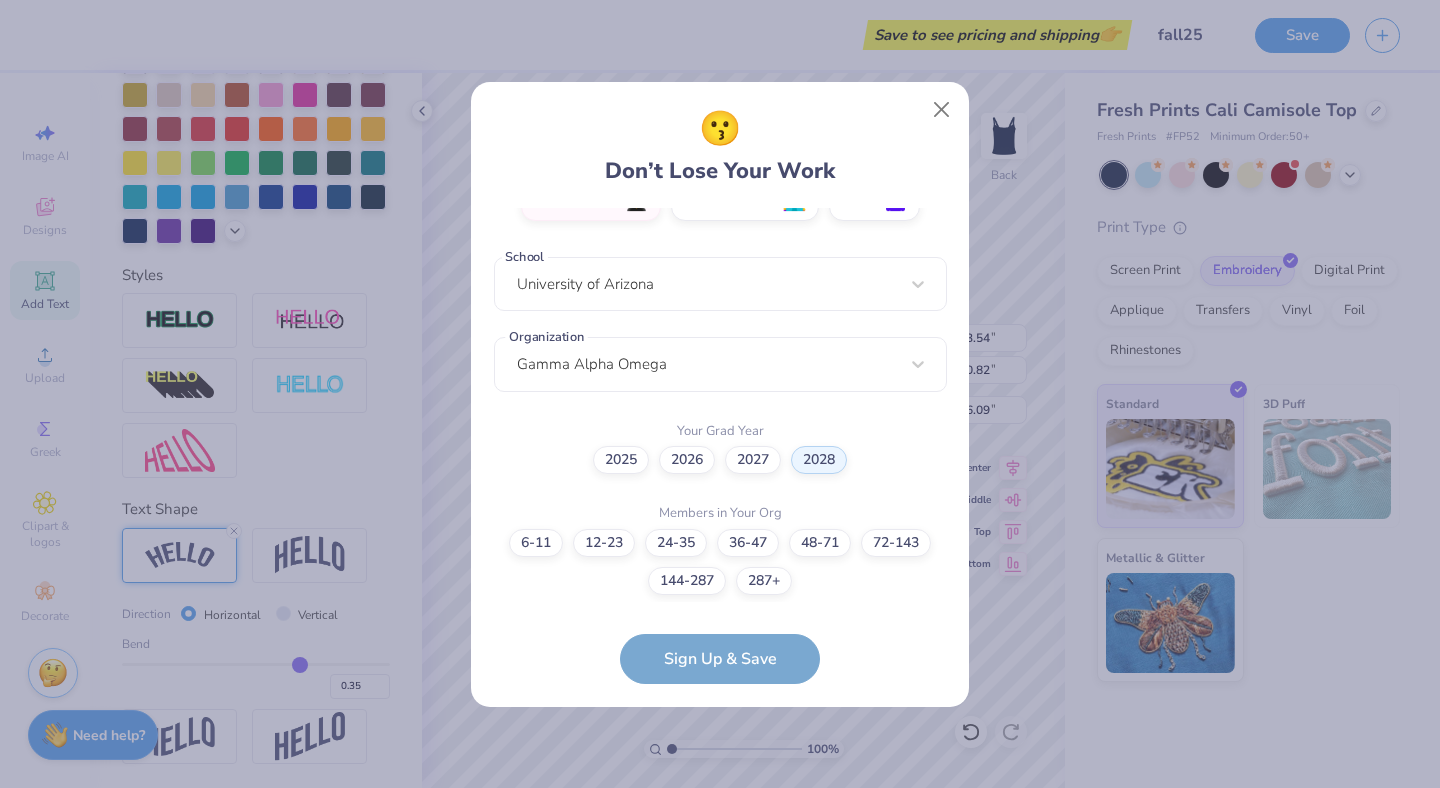 click on "beta.historian93@gmail.com Email (661) 476-8902 Phone Hannah M Full Name 12 + Characters , Mix of   Numbers ,   Alphabets ,   Symbols Password I'm a Student 🧑‍🎓 A Professional 👩‍💻 Other 🤷‍♀️ School University of Arizona Organization Gamma Alpha Omega Your Grad Year 2025 2026 2027 2028 Members in Your Org 6-11 12-23 24-35 36-47 48-71 72-143 144-287 287+ Sign Up & Save" at bounding box center [720, 446] 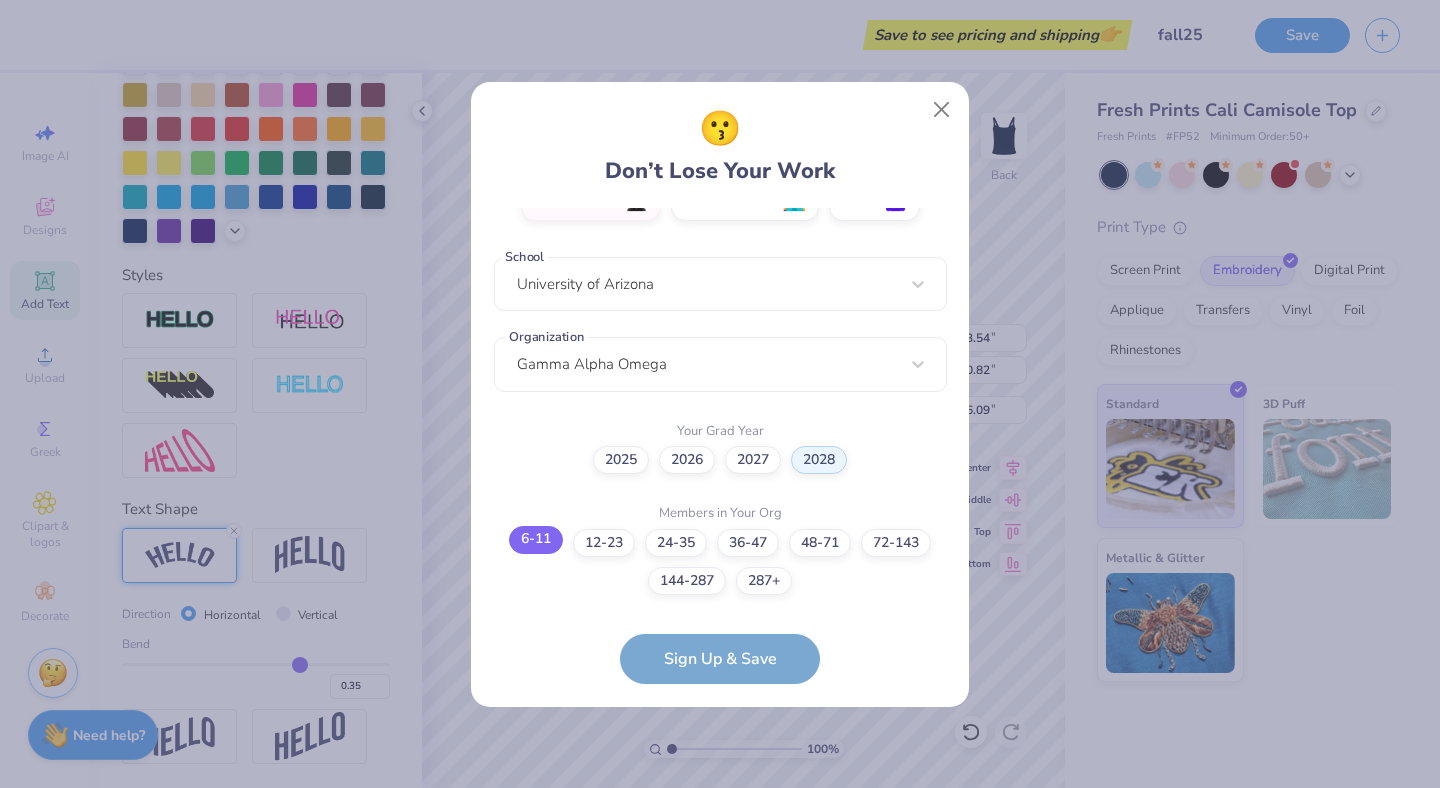 click on "6-11" at bounding box center [536, 540] 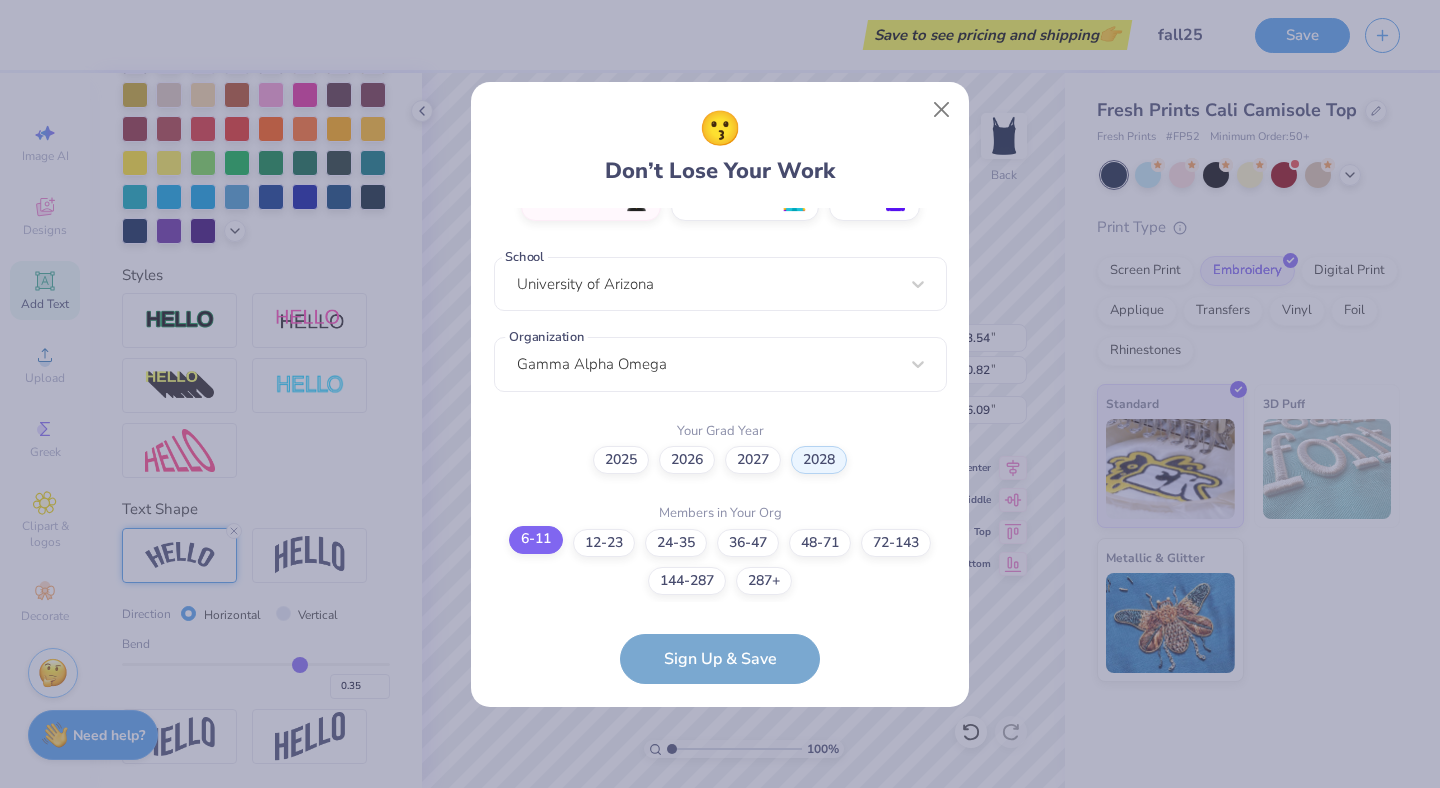 click on "6-11" at bounding box center [720, 956] 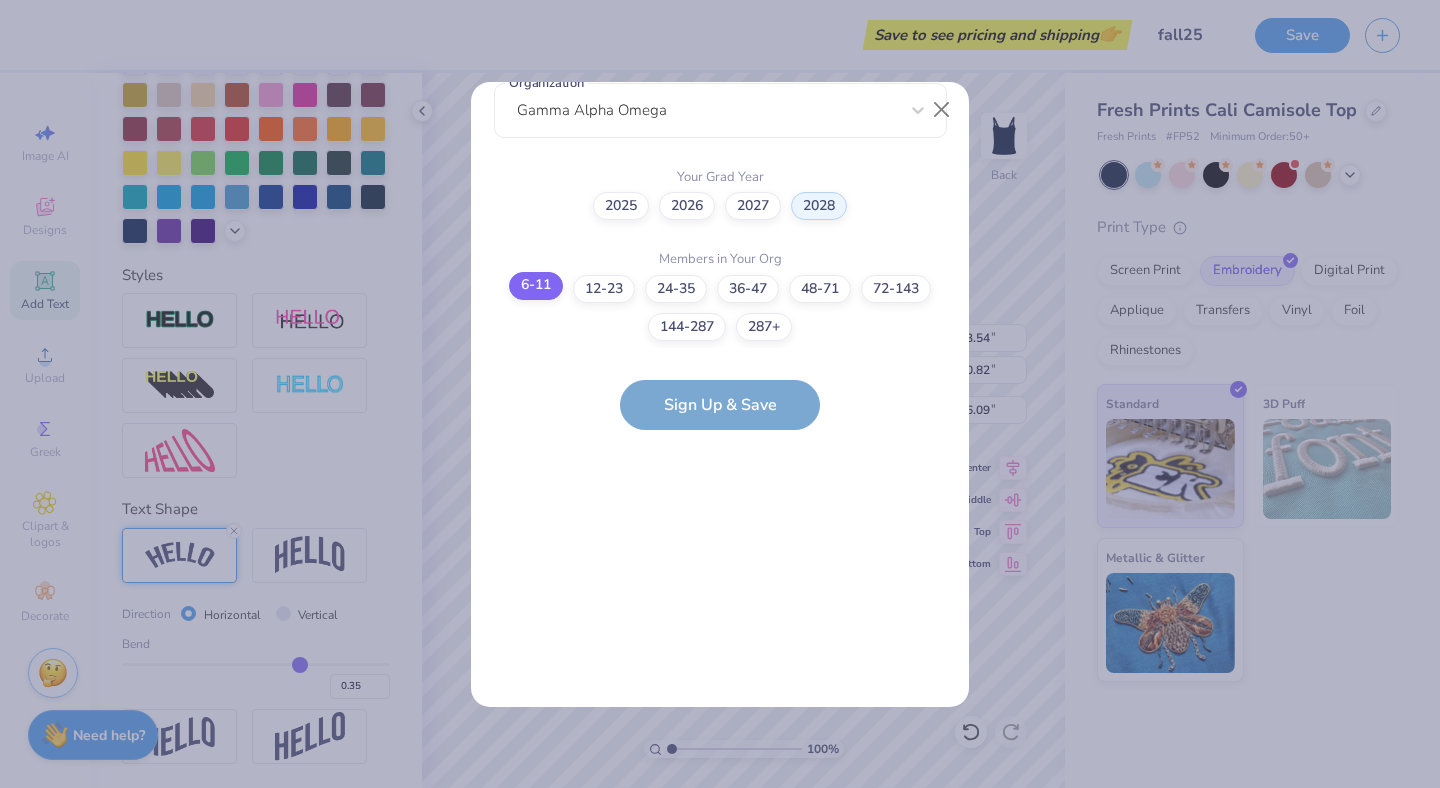 scroll, scrollTop: 476, scrollLeft: 0, axis: vertical 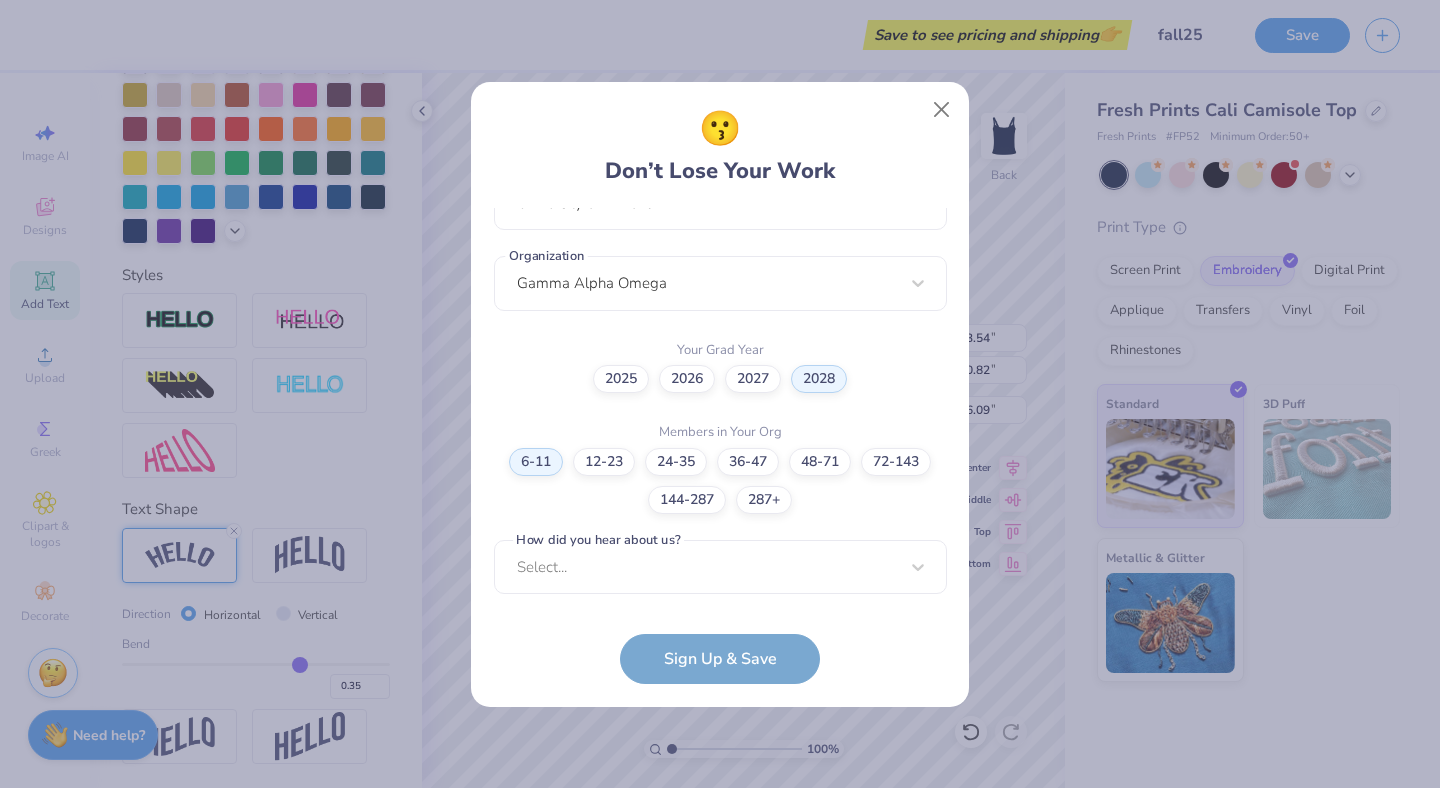 click on "beta.historian93@gmail.com Email (661) 476-8902 Phone Hannah M Full Name 12 + Characters , Mix of   Numbers ,   Alphabets ,   Symbols Password I'm a Student 🧑‍🎓 A Professional 👩‍💻 Other 🤷‍♀️ School University of Arizona Organization Gamma Alpha Omega Your Grad Year 2025 2026 2027 2028 Members in Your Org 6-11 12-23 24-35 36-47 48-71 72-143 144-287 287+ How did you hear about us? Select... How did you hear about us? cannot be null Sign Up & Save" at bounding box center [720, 446] 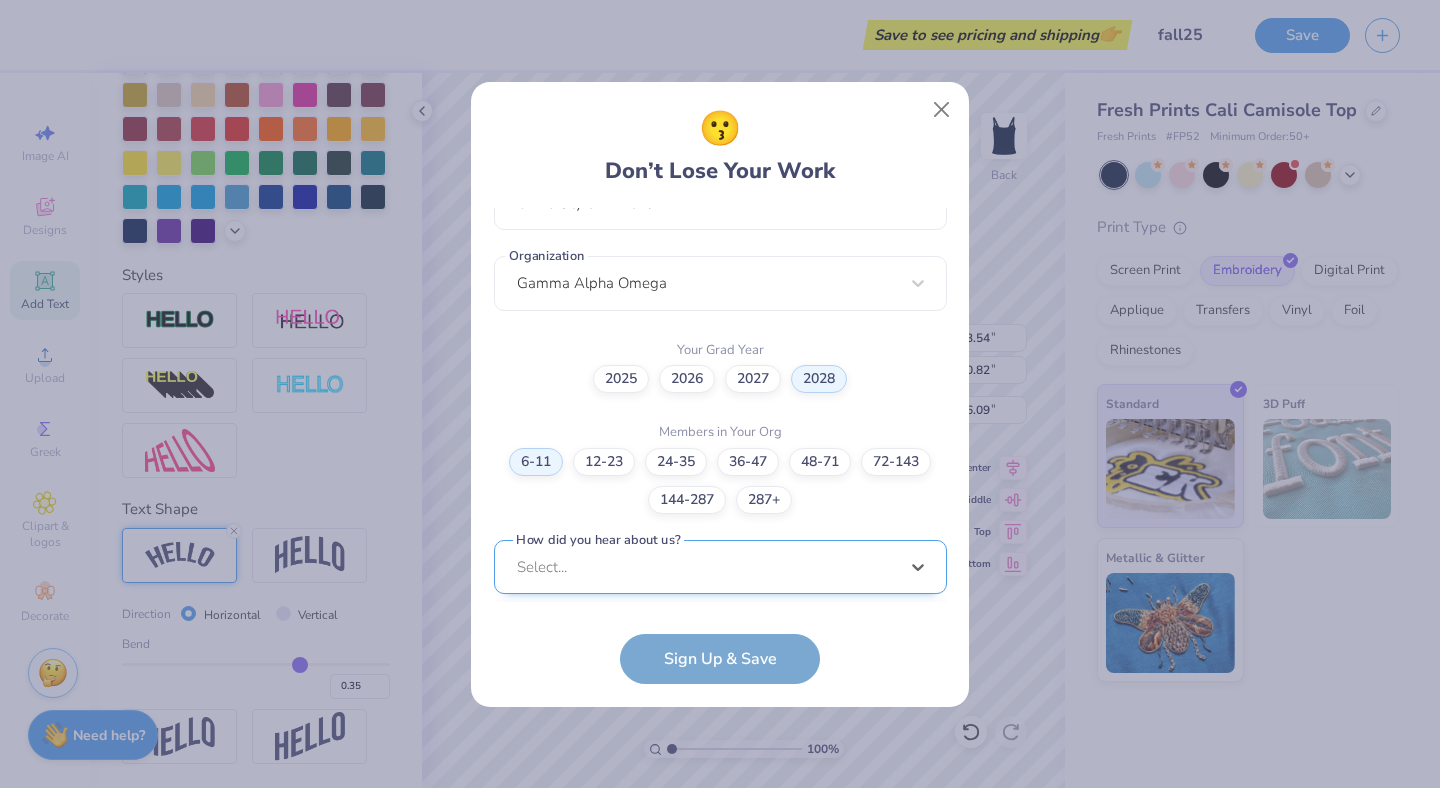 click on "option LinkedIn focused, 9 of 15. 15 results available. Use Up and Down to choose options, press Enter to select the currently focused option, press Escape to exit the menu, press Tab to select the option and exit the menu. Select... Pinterest Google Search I've ordered before Received a text message A Campus Manager Received an Email Saw an Ad Word of Mouth LinkedIn Tik Tok Instagram Blog/Article Reddit An AI Chatbot Other" at bounding box center (720, 722) 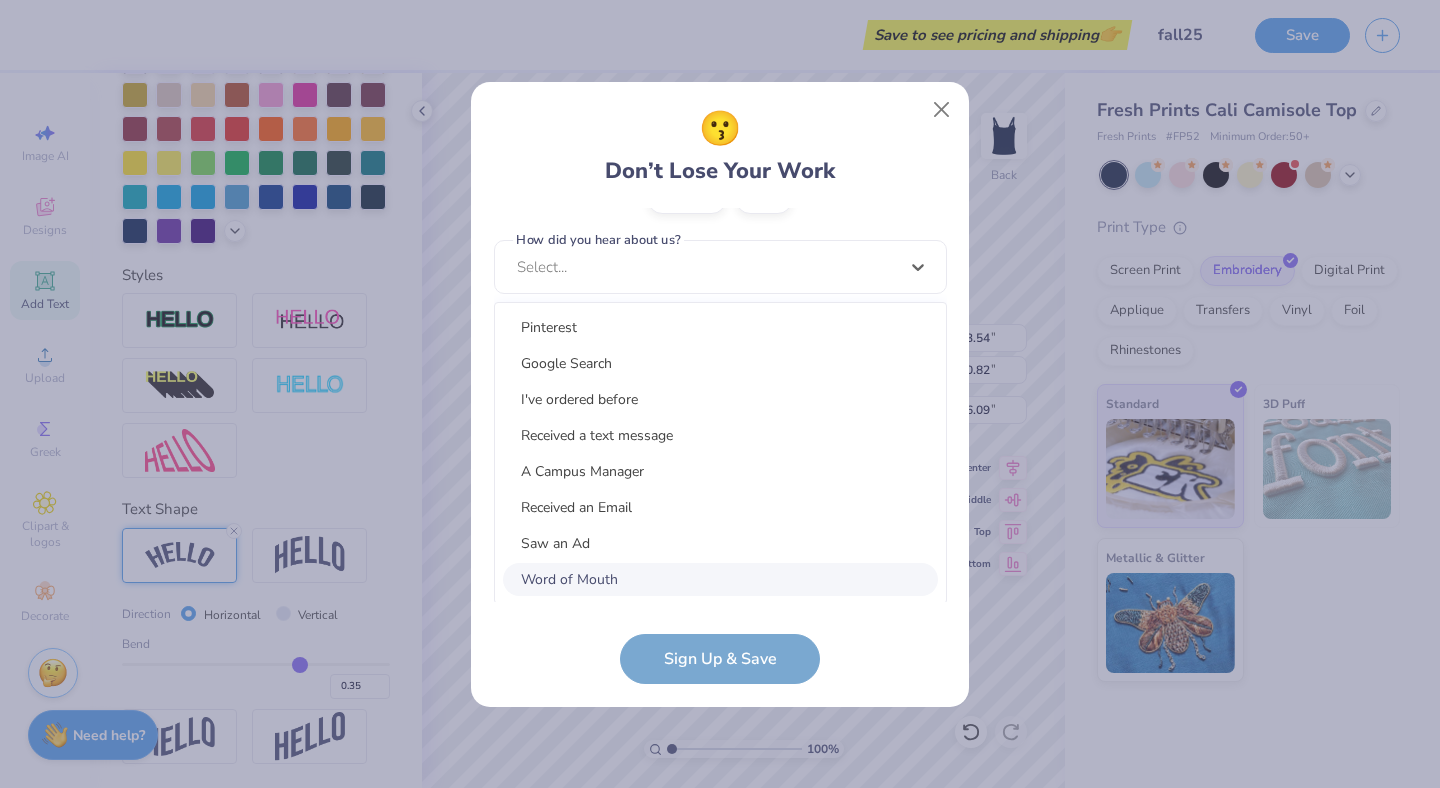 click on "Word of Mouth" at bounding box center [720, 579] 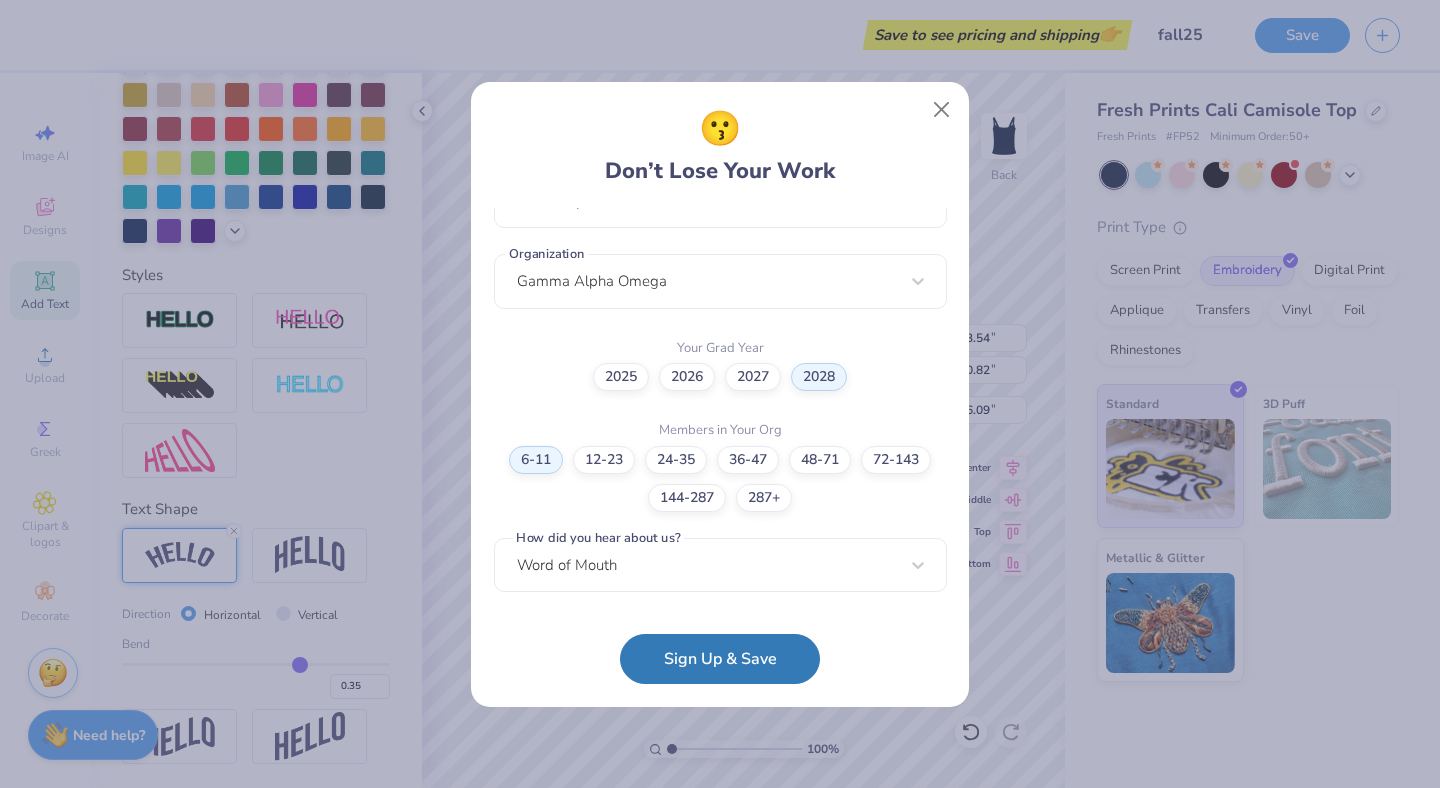 scroll, scrollTop: 476, scrollLeft: 0, axis: vertical 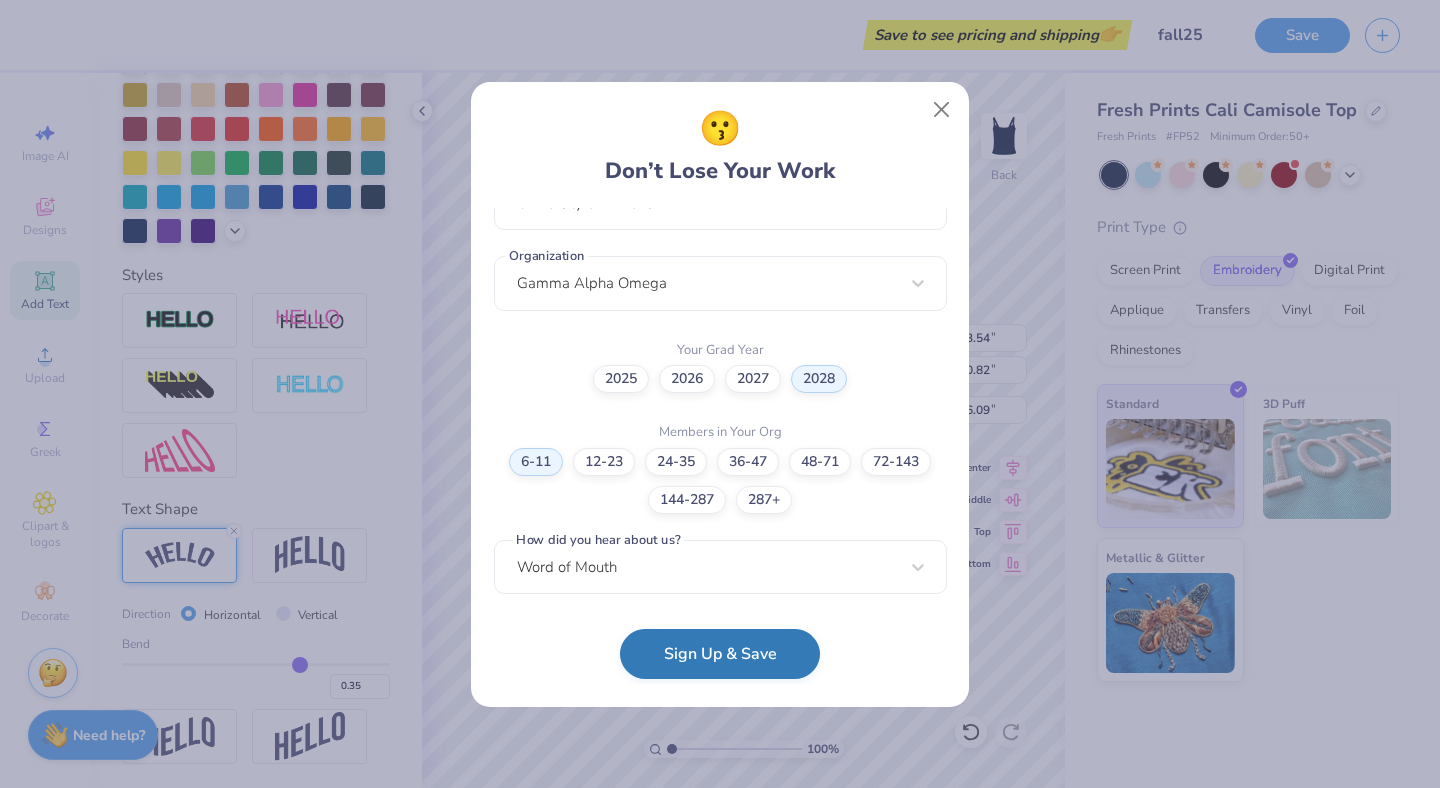 click on "Sign Up & Save" at bounding box center [720, 654] 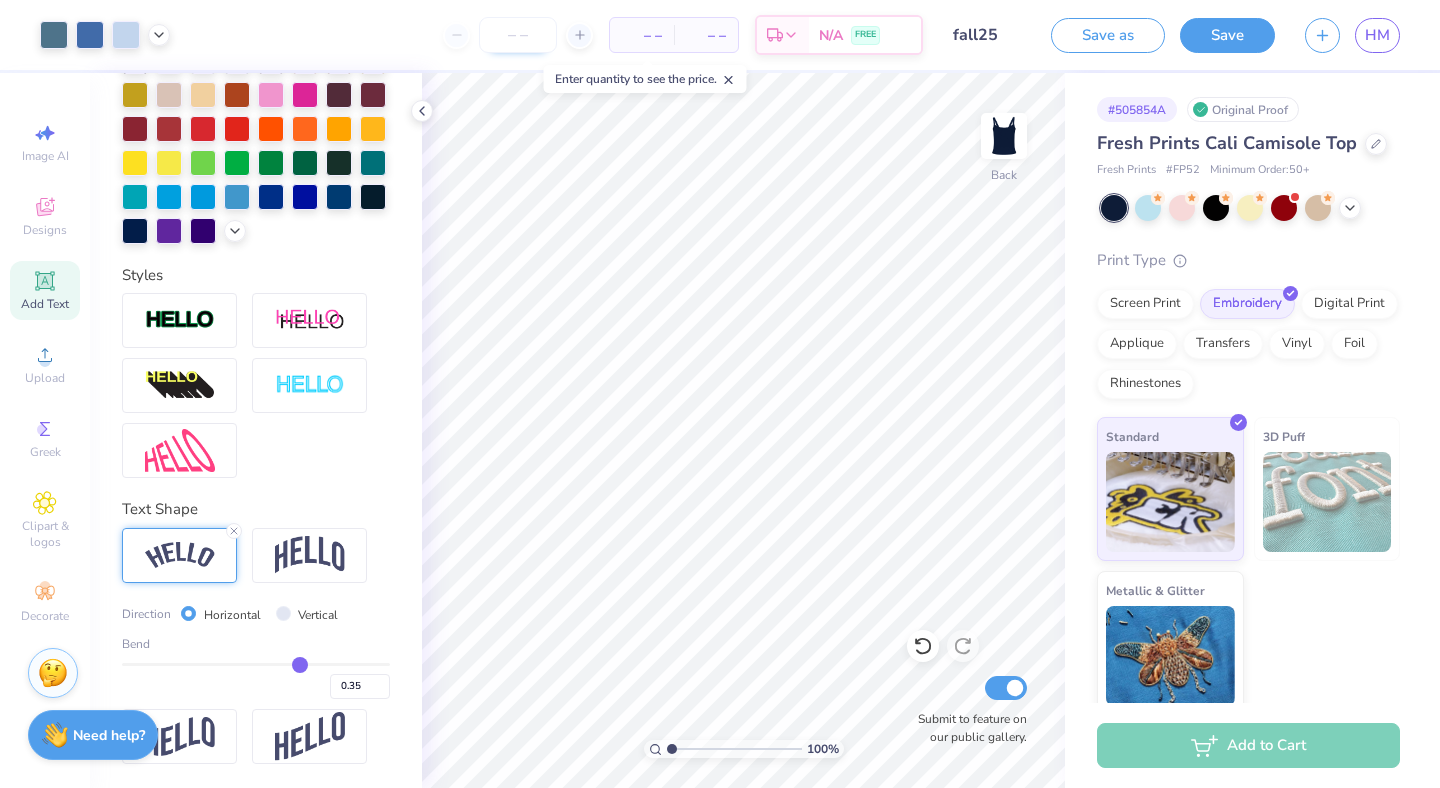 click at bounding box center [518, 35] 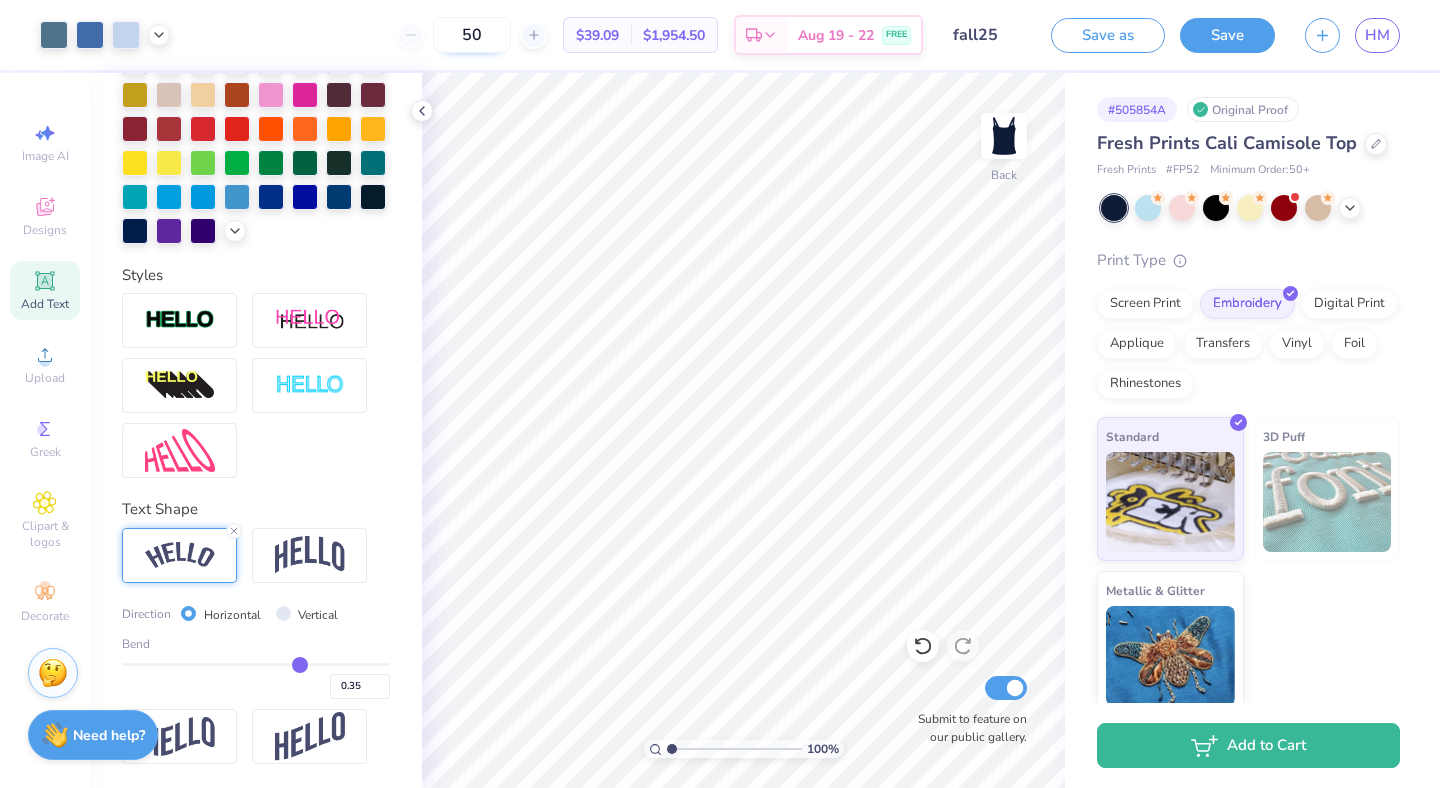 click on "50" at bounding box center (472, 35) 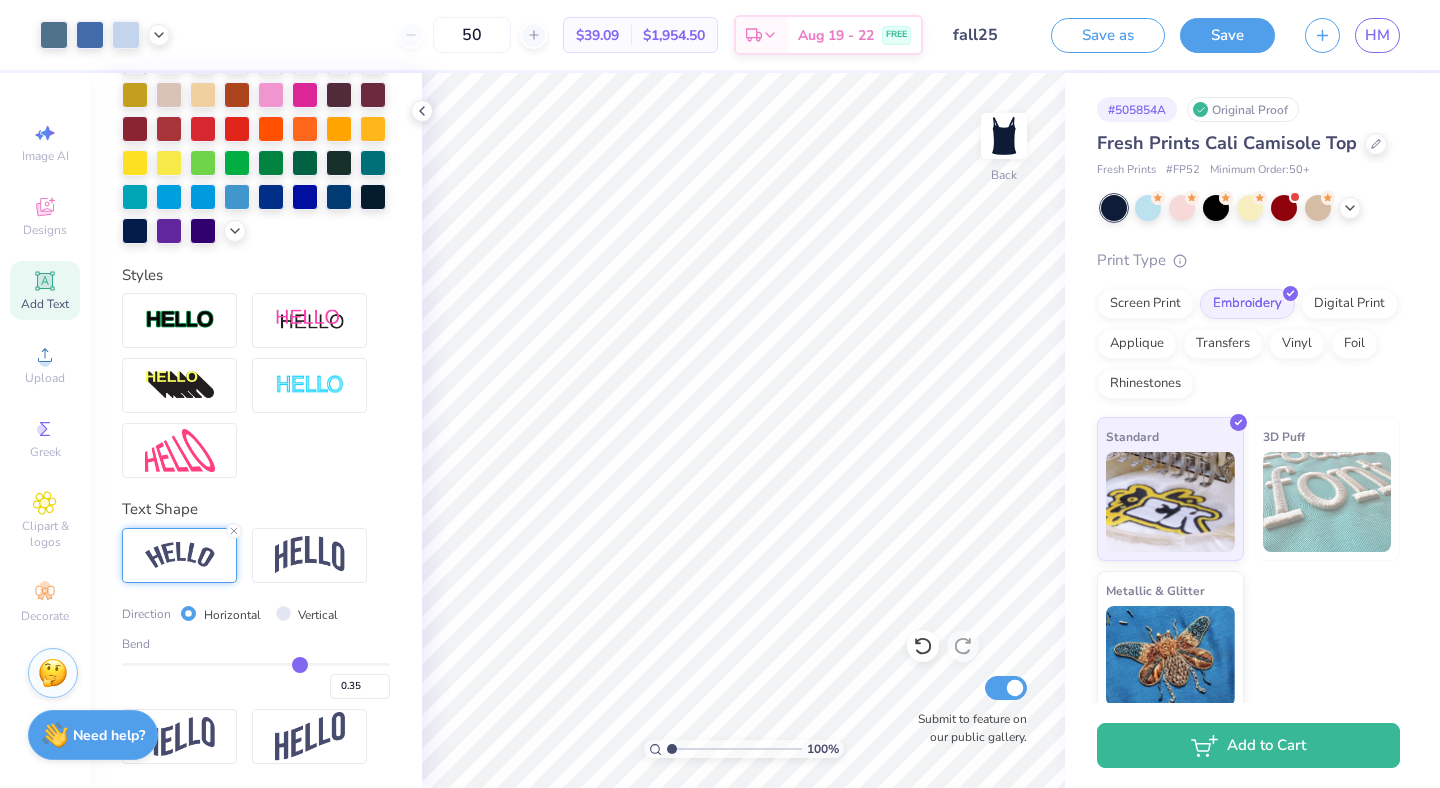 click on "50" at bounding box center (472, 35) 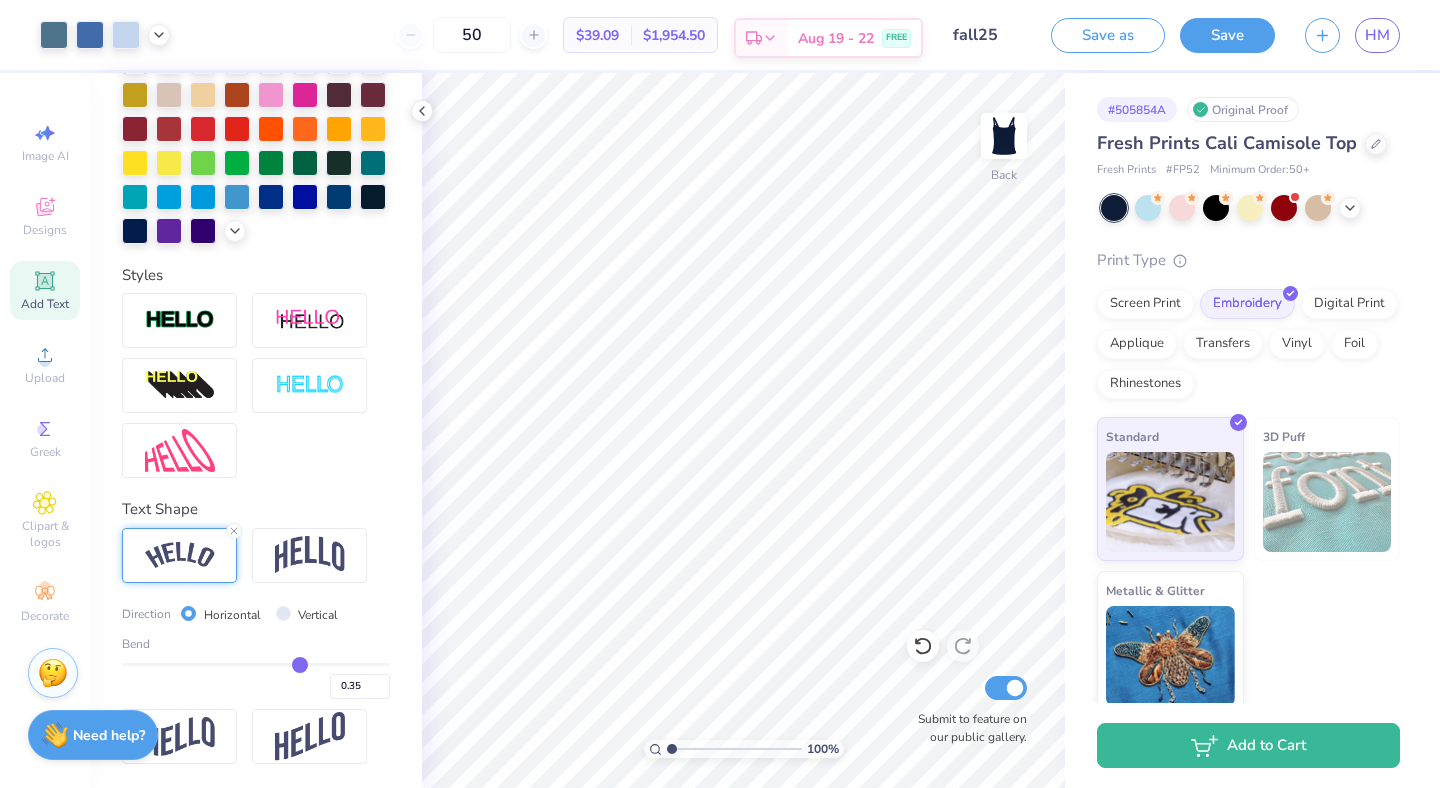 click on "Aug 19 - 22 FREE" at bounding box center [854, 38] 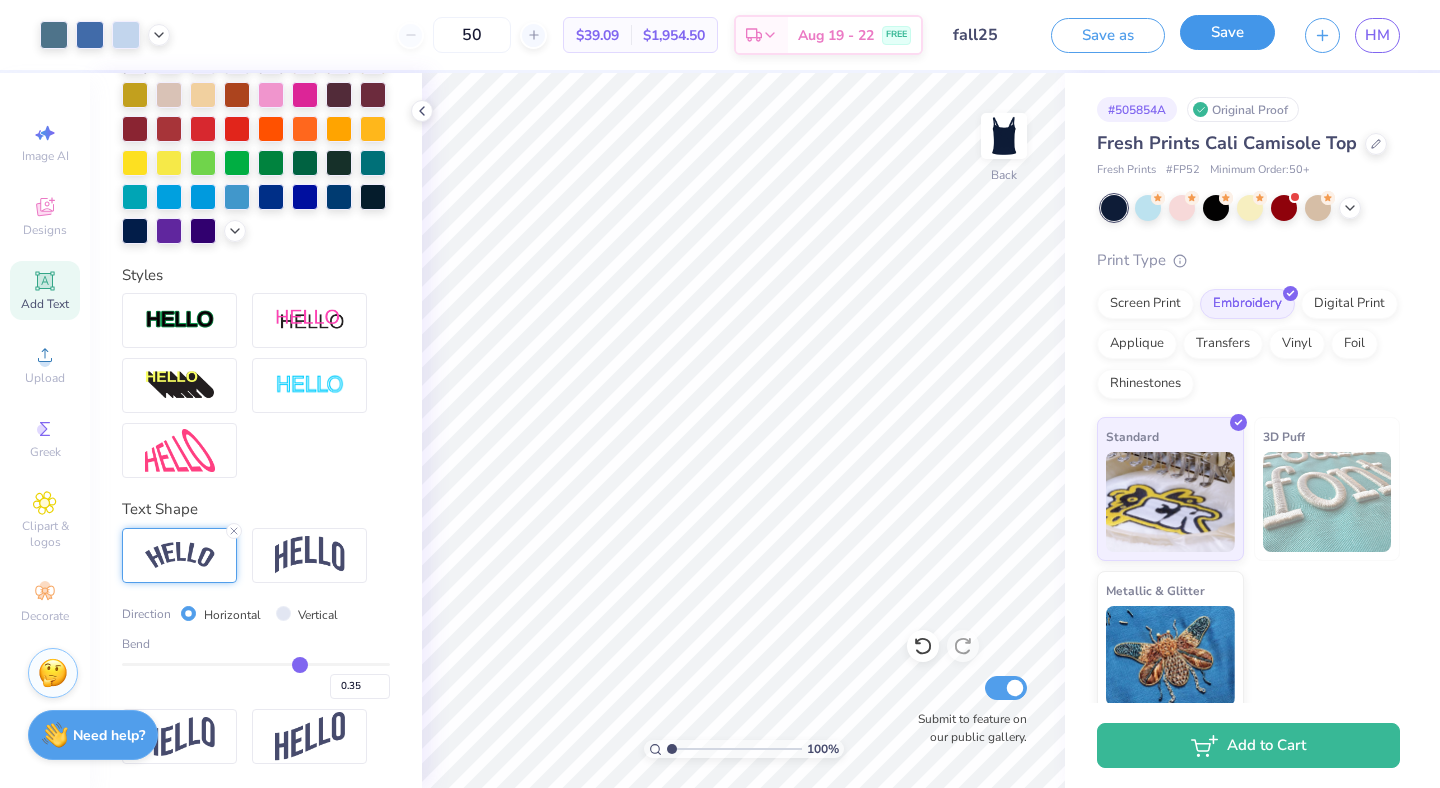 click on "Save" at bounding box center [1227, 32] 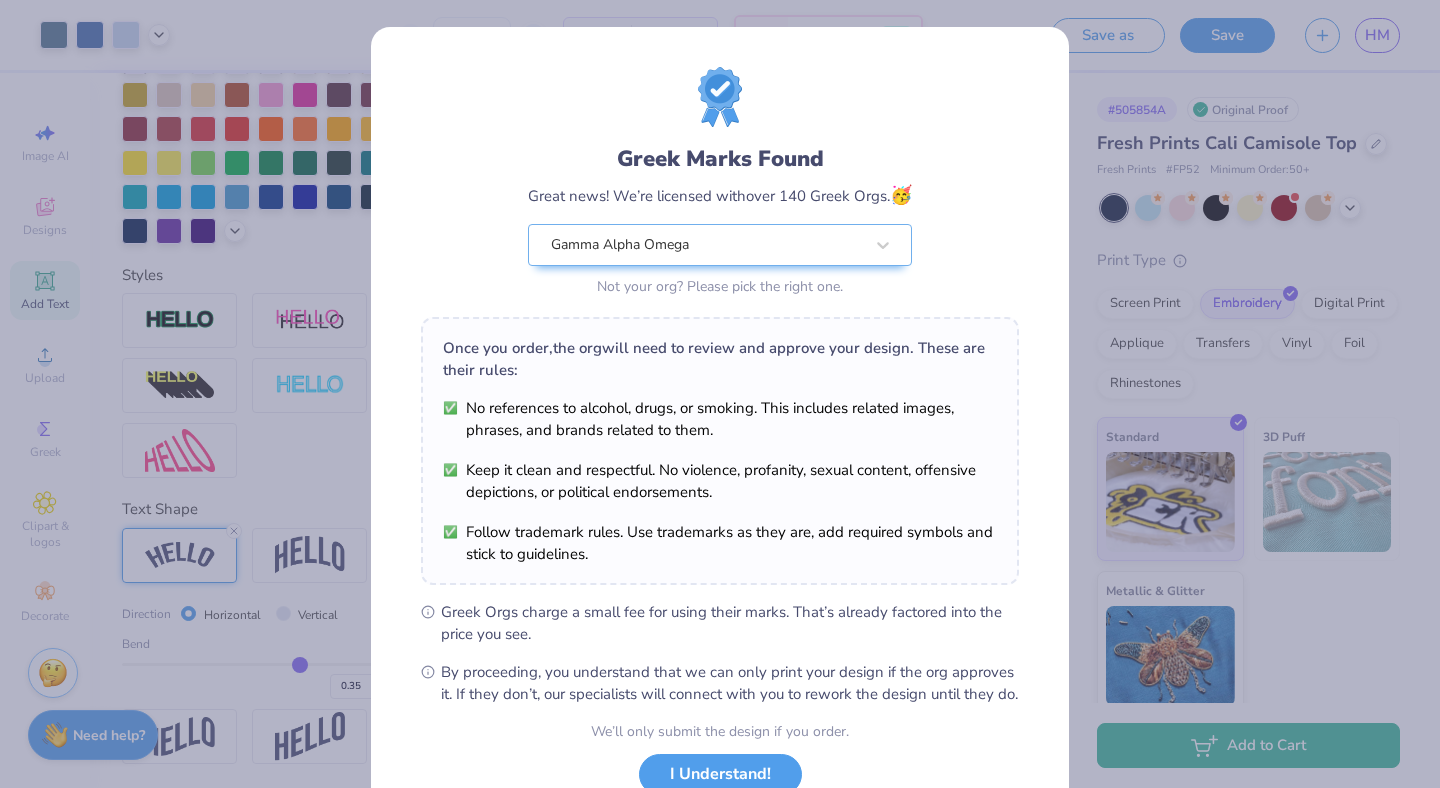 click on "Art colors 50 $39.09 Per Item $1,954.50 Total Est.  Delivery Aug 19 - 22 FREE Design Title fall25 Save as Save HM Image AI Designs Add Text Upload Greek Clipart & logos Decorate Personalized Names Personalized Numbers Text Tool  Add Font Font ALS Script Switch to Greek Letters Format Color Styles Text Shape Direction Horizontal Vertical Bend 0.35 100  % Back Submit to feature on our public gallery. # 505854A Original Proof Fresh Prints Cali Camisole Top Fresh Prints # FP52 Minimum Order:  50 +   Print Type Screen Print Embroidery Digital Print Applique Transfers Vinyl Foil Rhinestones Standard 3D Puff Metallic & Glitter Add to Cart Stuck?  Our Art team will finish your design for free. Need help?  Chat with us. Design Saved
x
Greek Marks Found Great news! We’re licensed with  over 140 Greek Orgs. 🥳 Gamma Alpha Omega Not your org? Please pick the right one. Once you order,  the org  will need to review and approve your design. These are their rules: No" at bounding box center (720, 394) 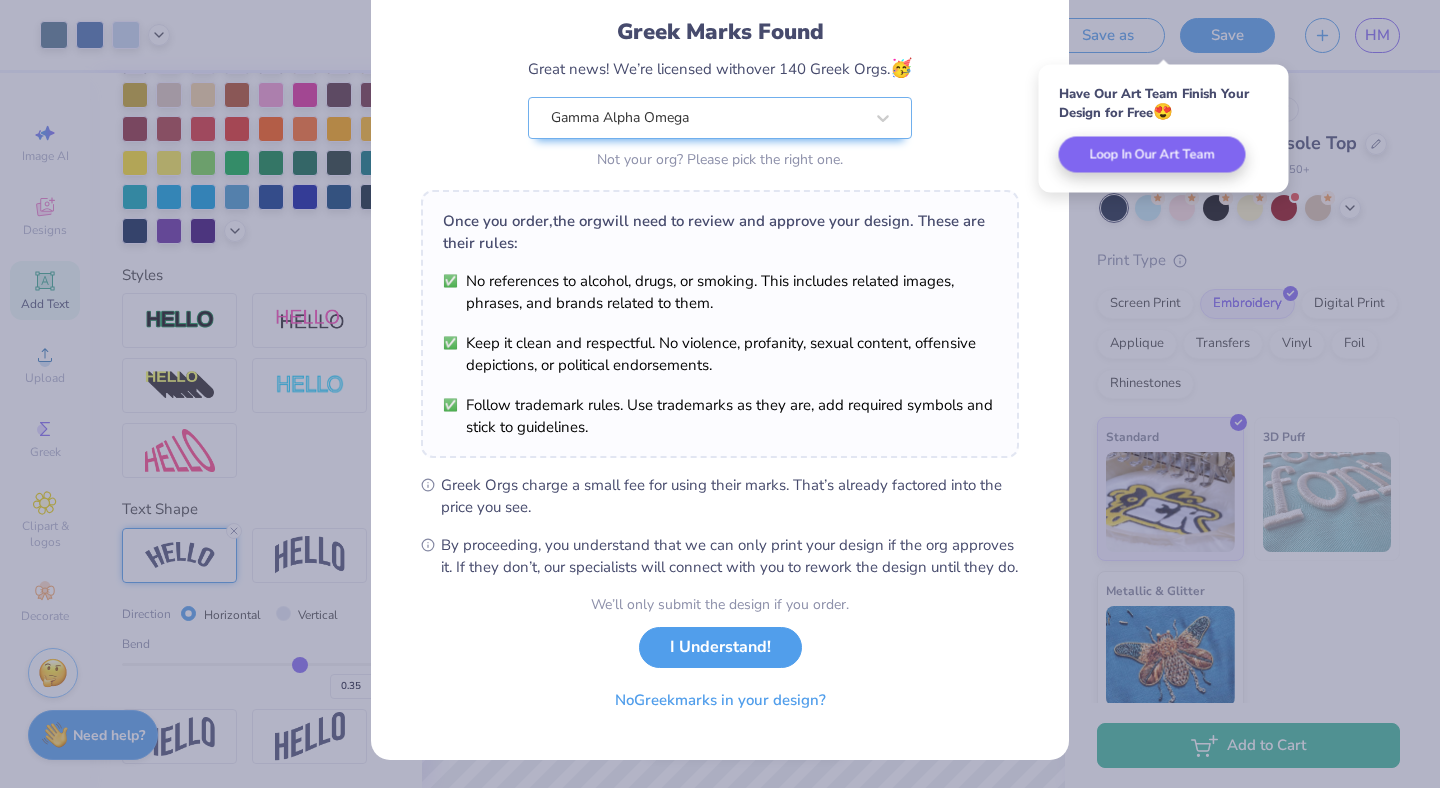 scroll, scrollTop: 148, scrollLeft: 0, axis: vertical 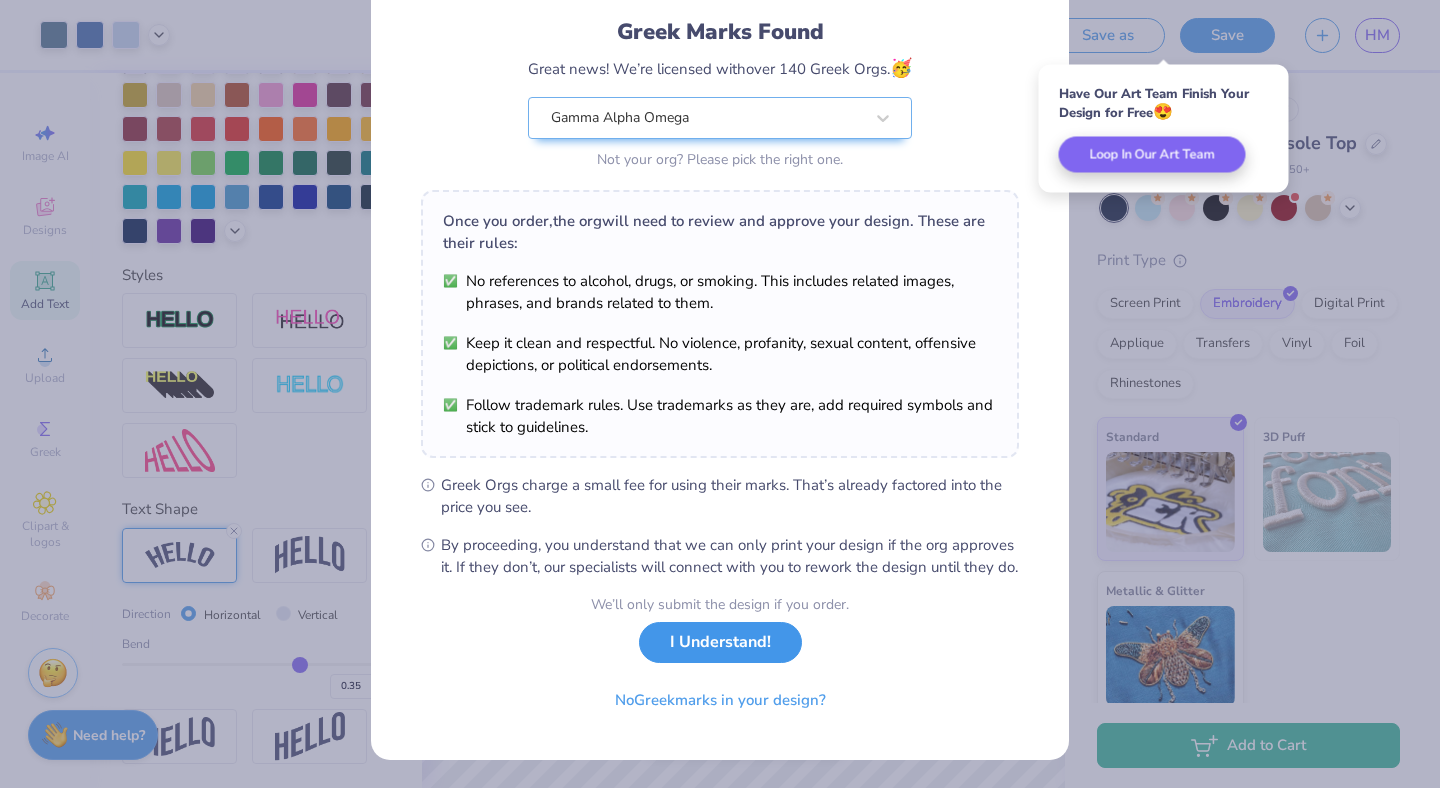 click on "I Understand!" at bounding box center [720, 642] 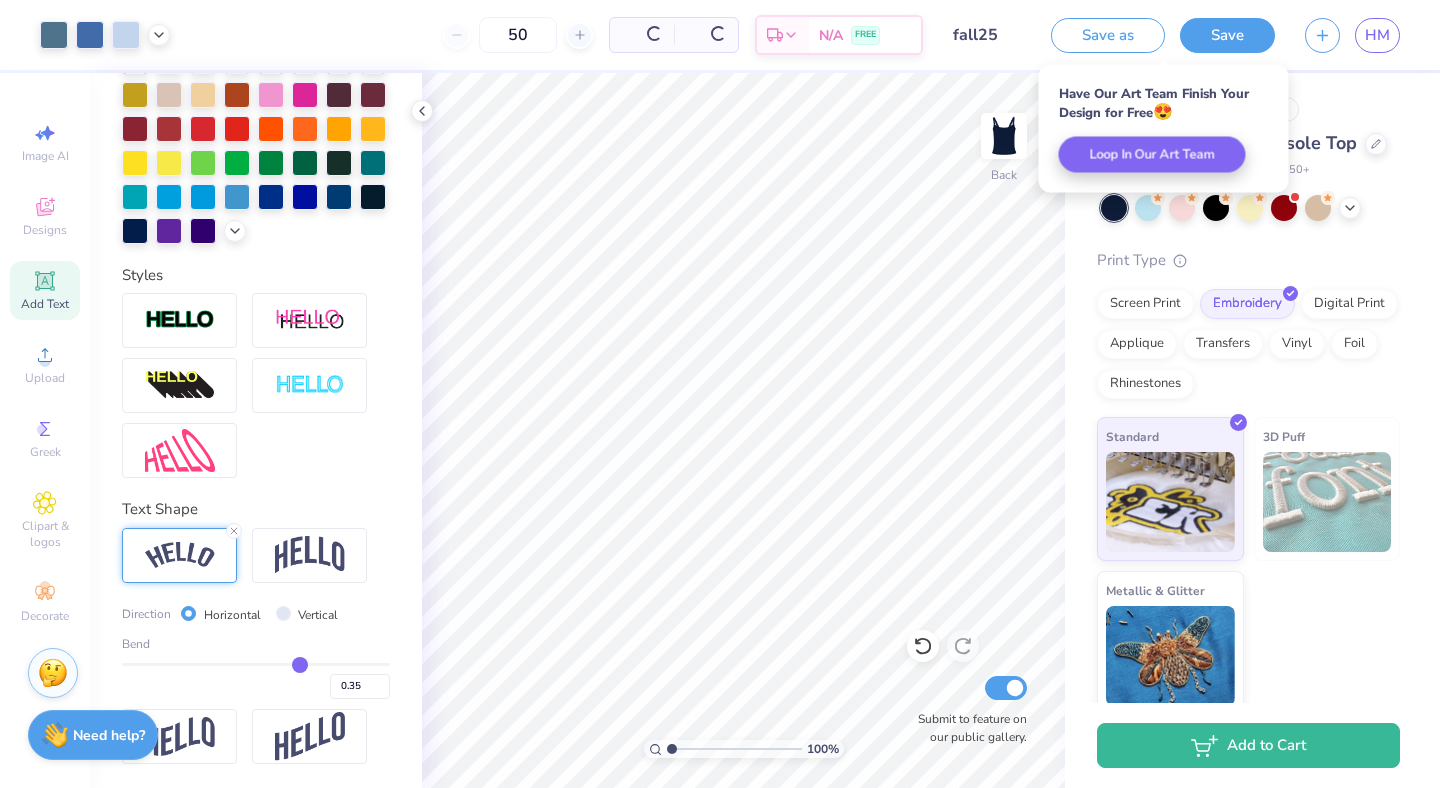 scroll, scrollTop: 0, scrollLeft: 0, axis: both 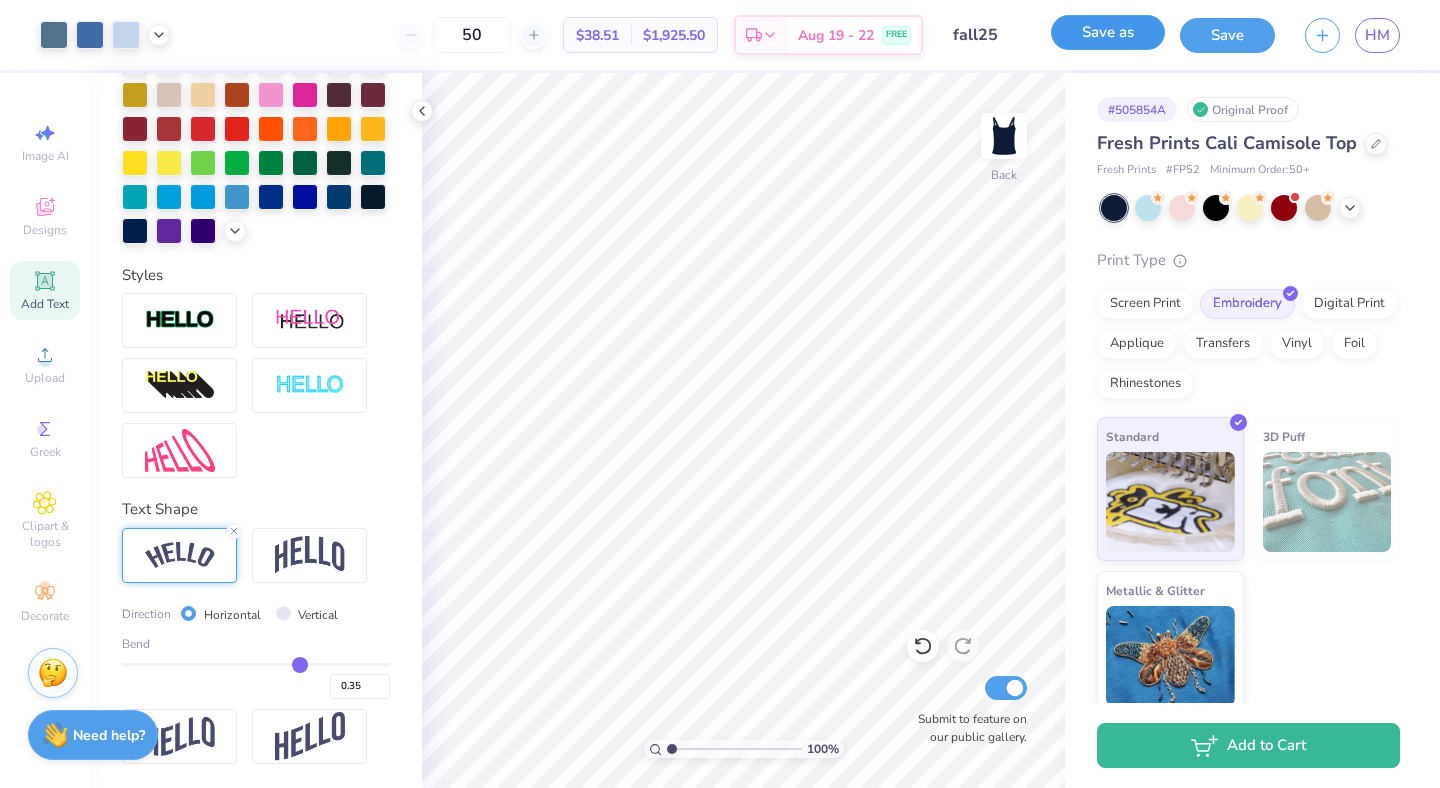 click on "Save as" at bounding box center [1108, 32] 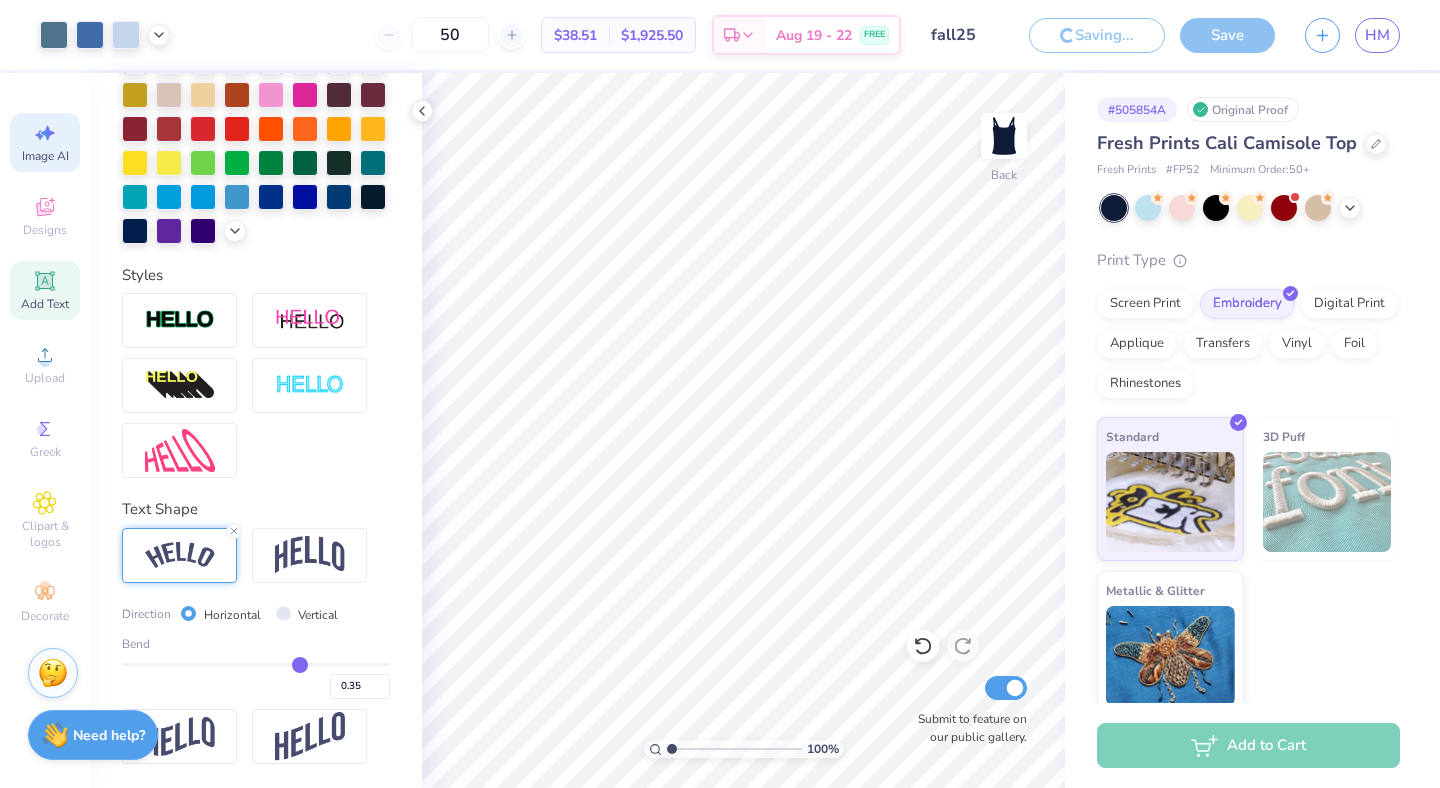 click 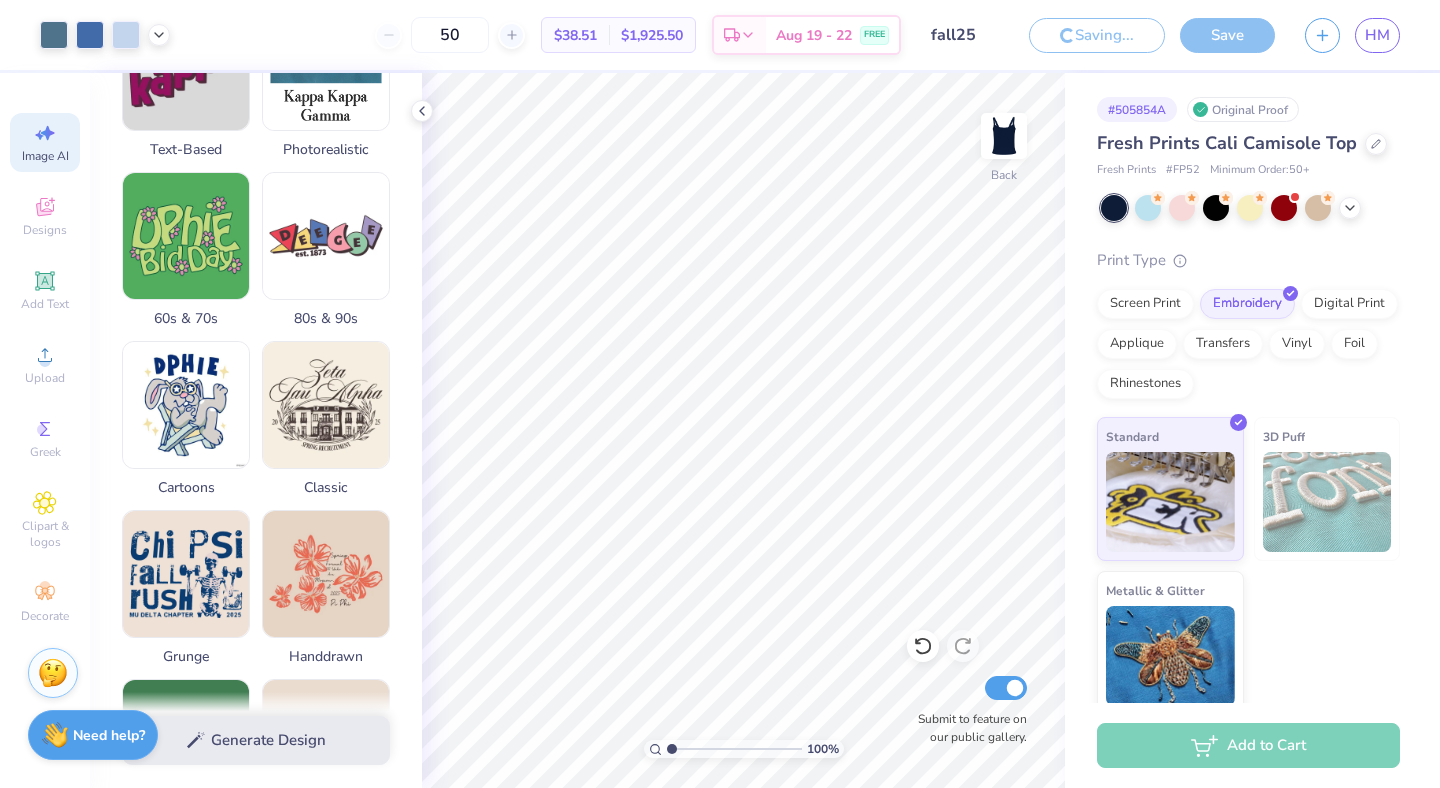 scroll, scrollTop: 546, scrollLeft: 0, axis: vertical 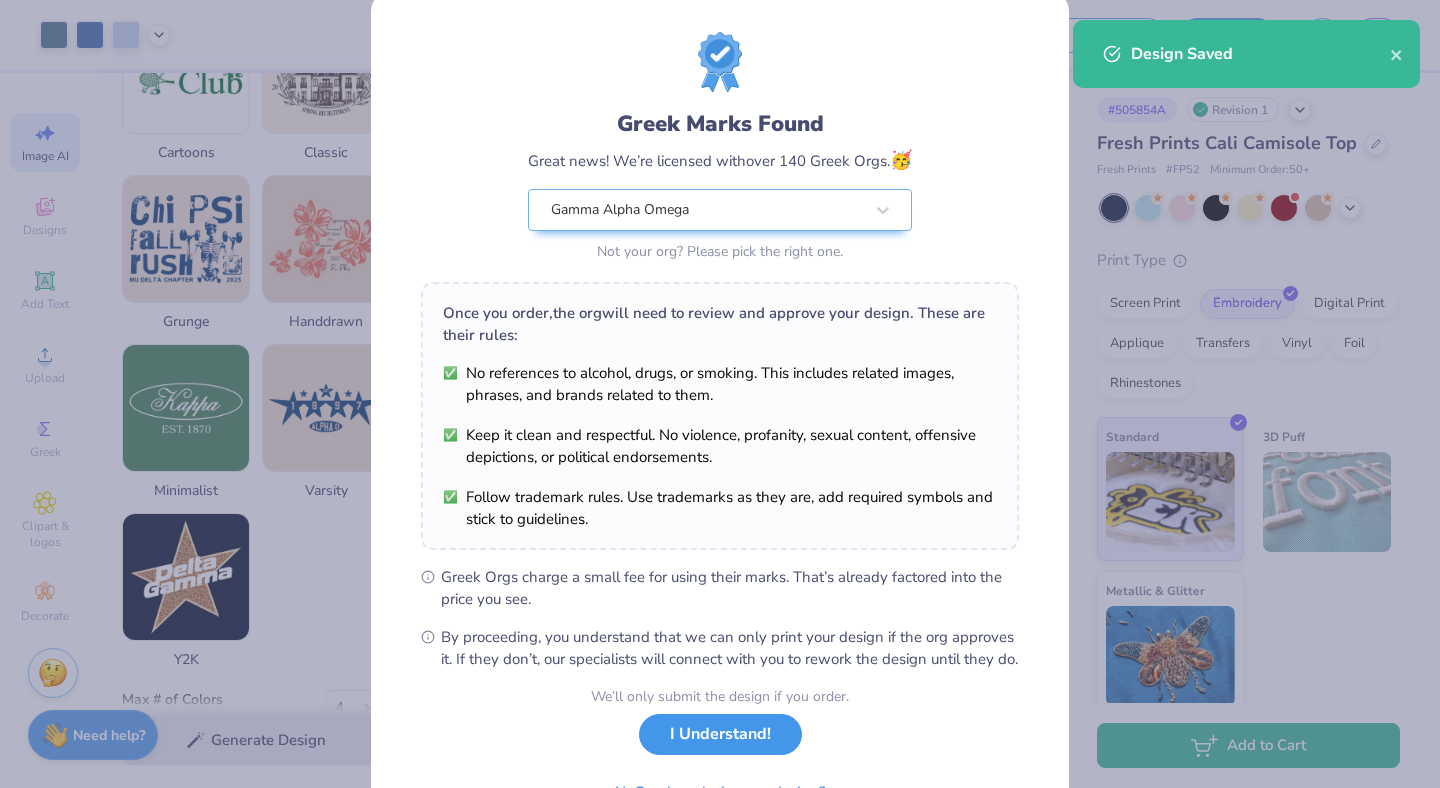 click on "I Understand!" at bounding box center (720, 734) 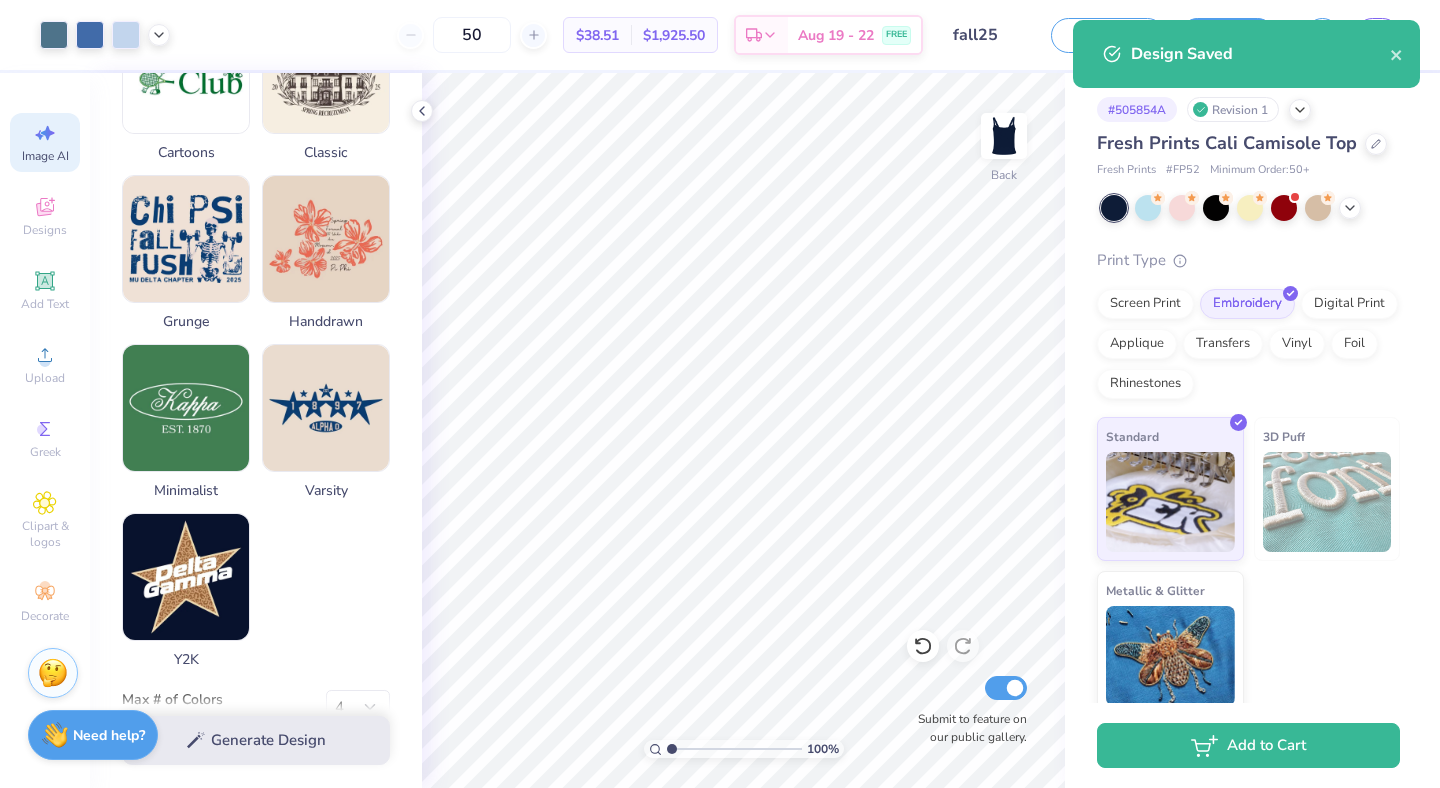 scroll, scrollTop: 0, scrollLeft: 0, axis: both 